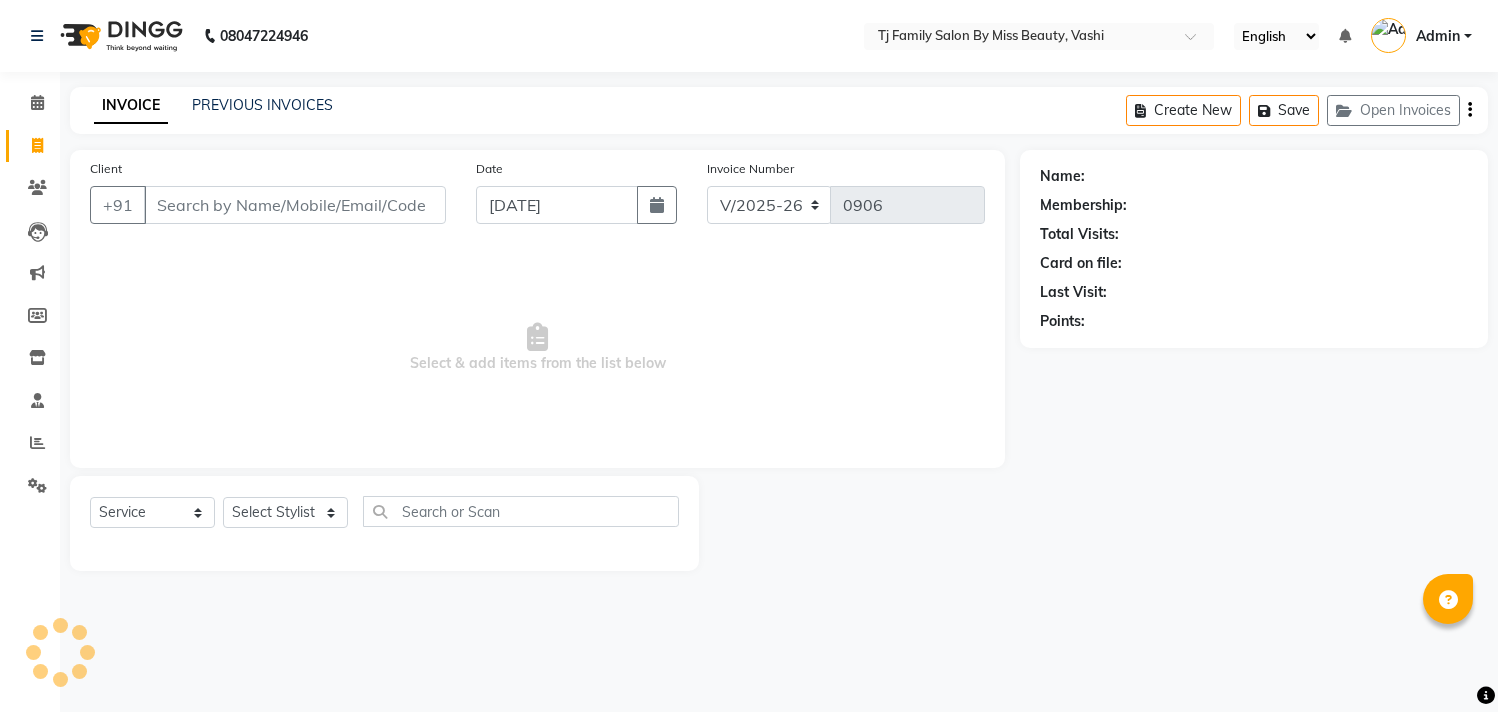 select on "703" 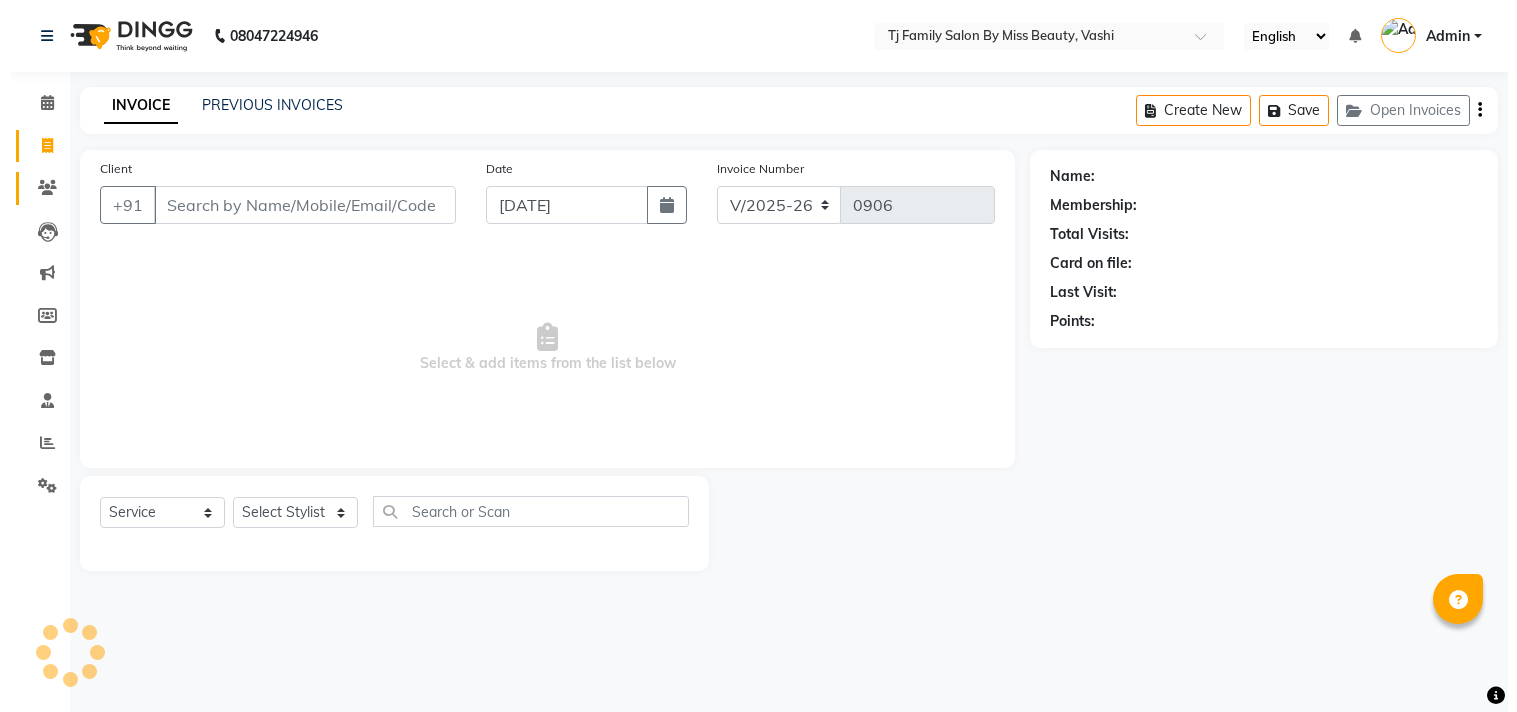 scroll, scrollTop: 0, scrollLeft: 0, axis: both 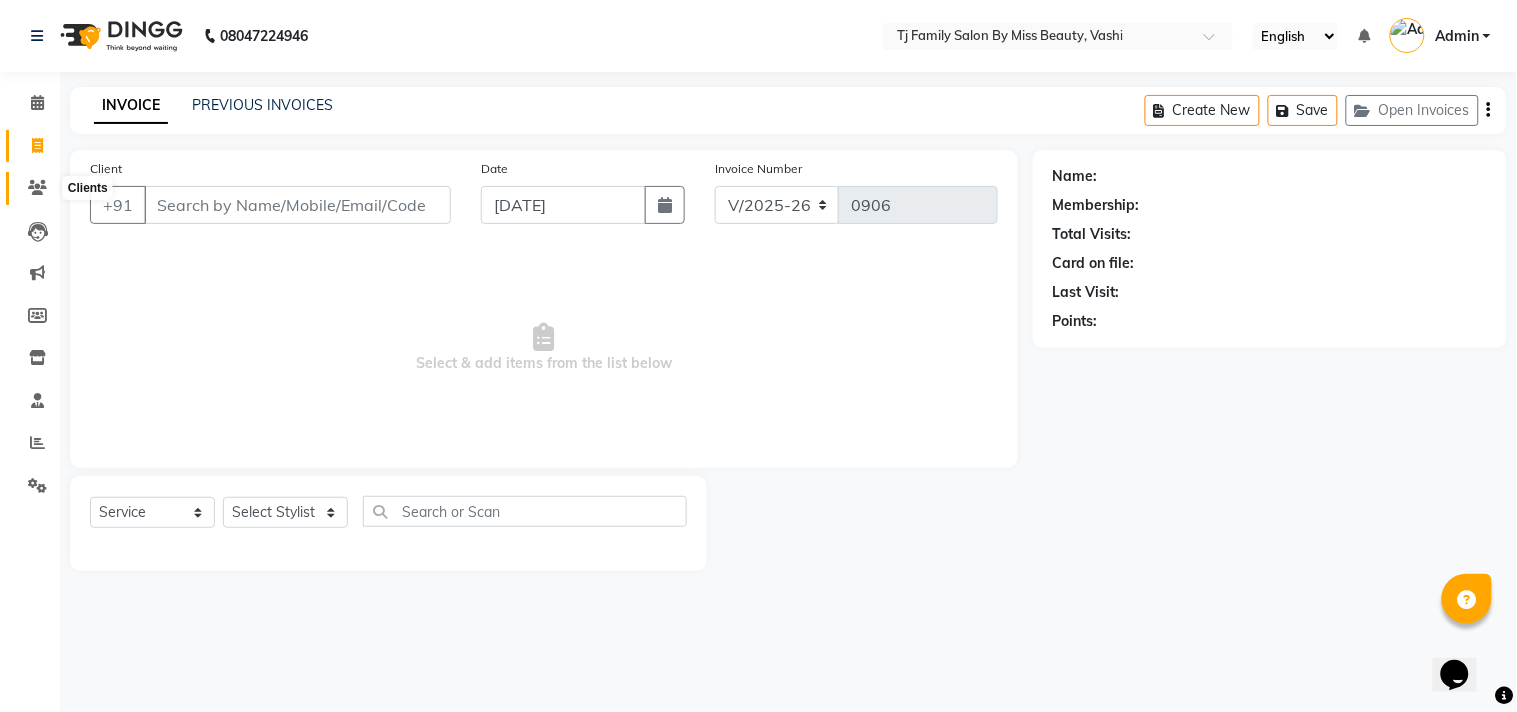 click 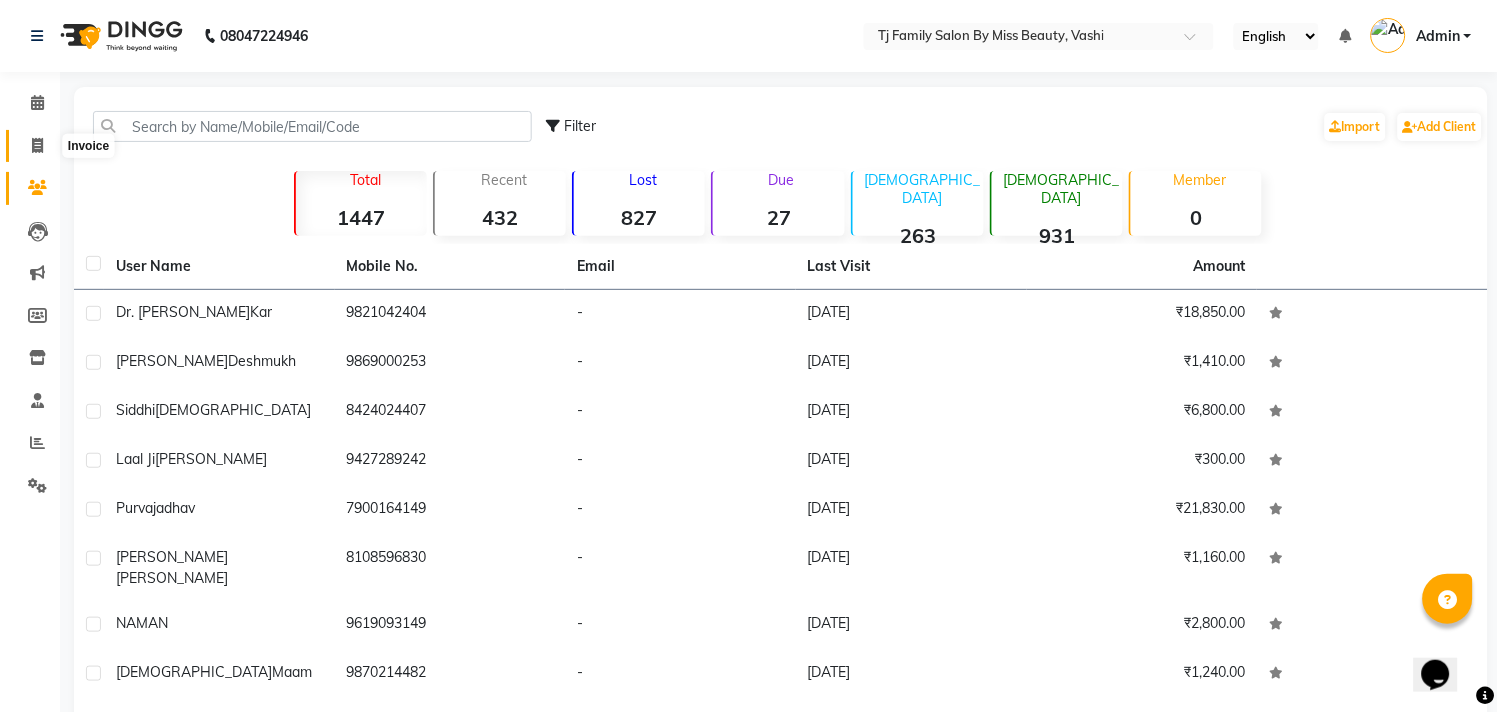 click 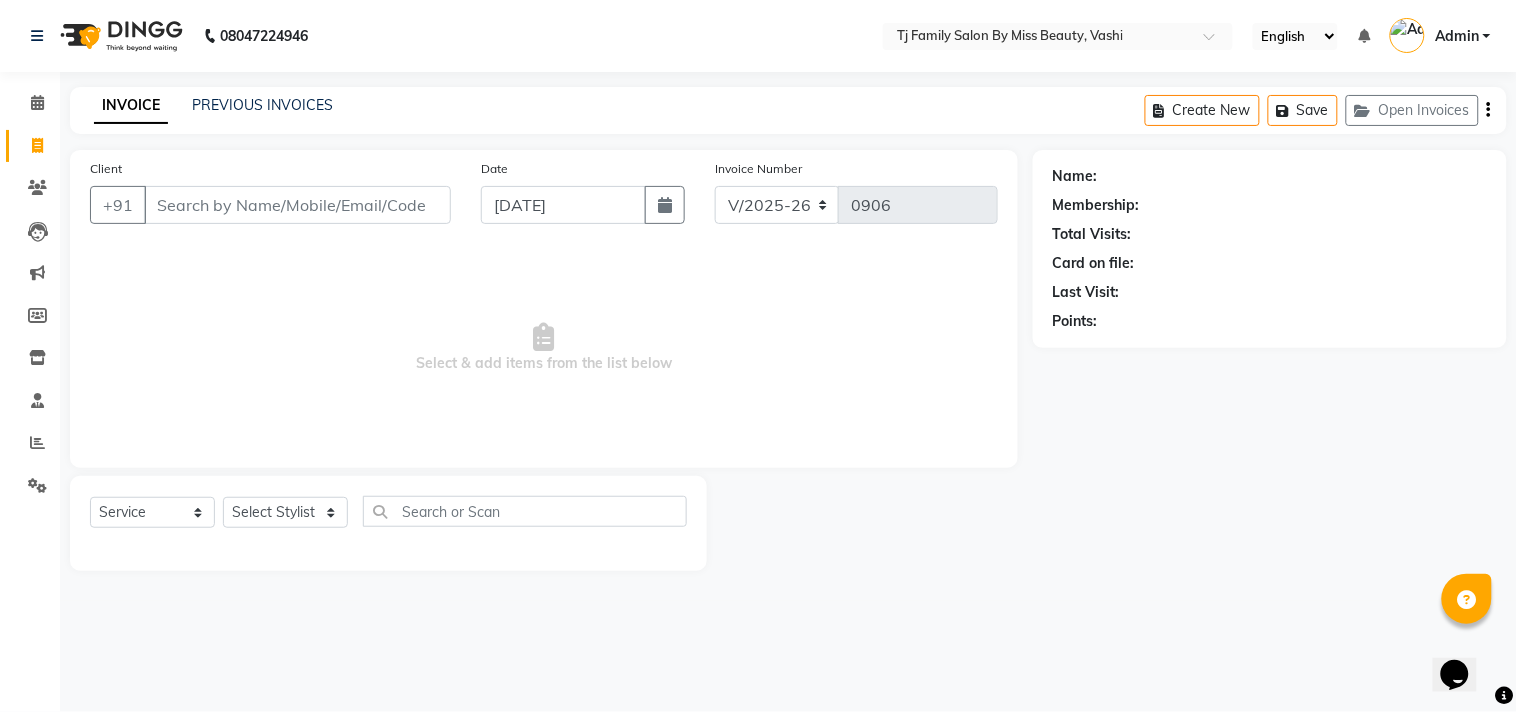 click on "Client" at bounding box center (297, 205) 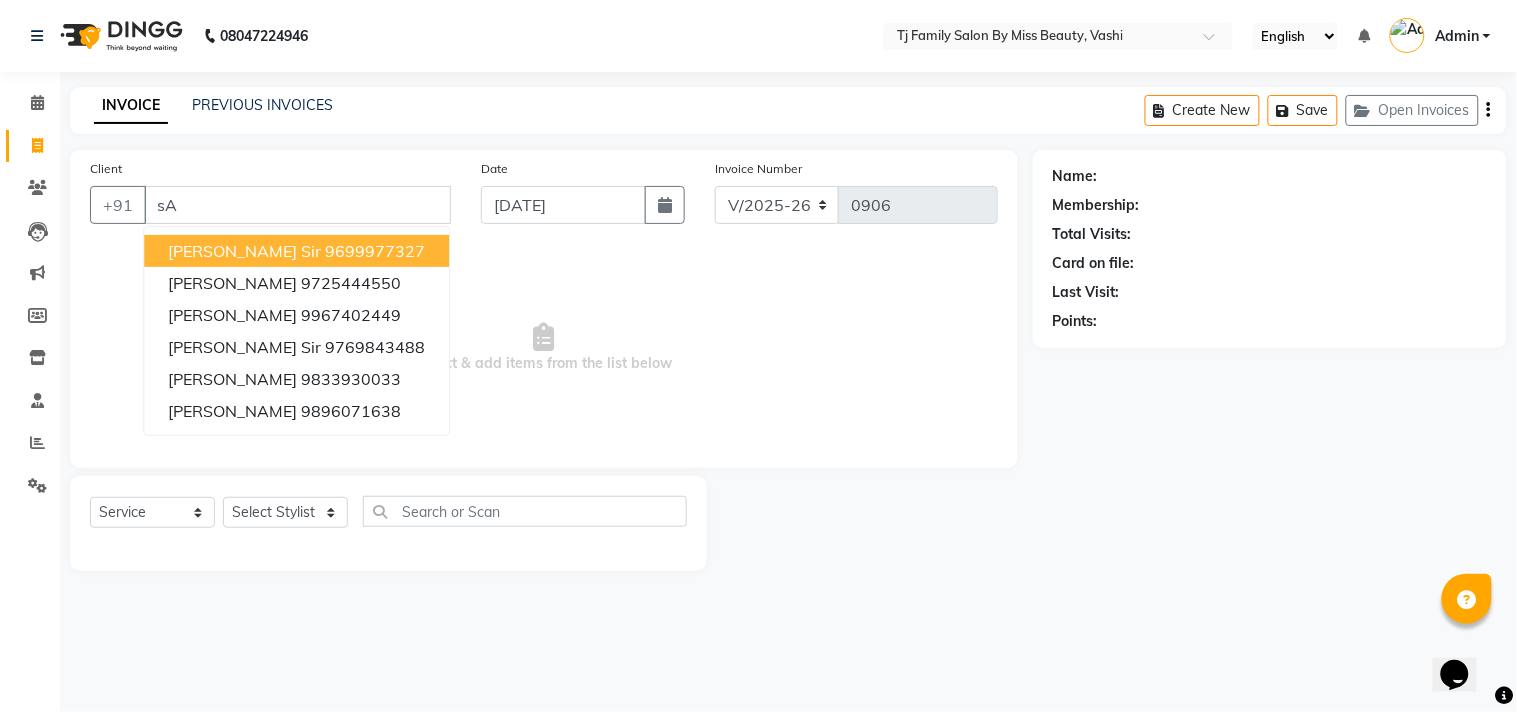 type on "s" 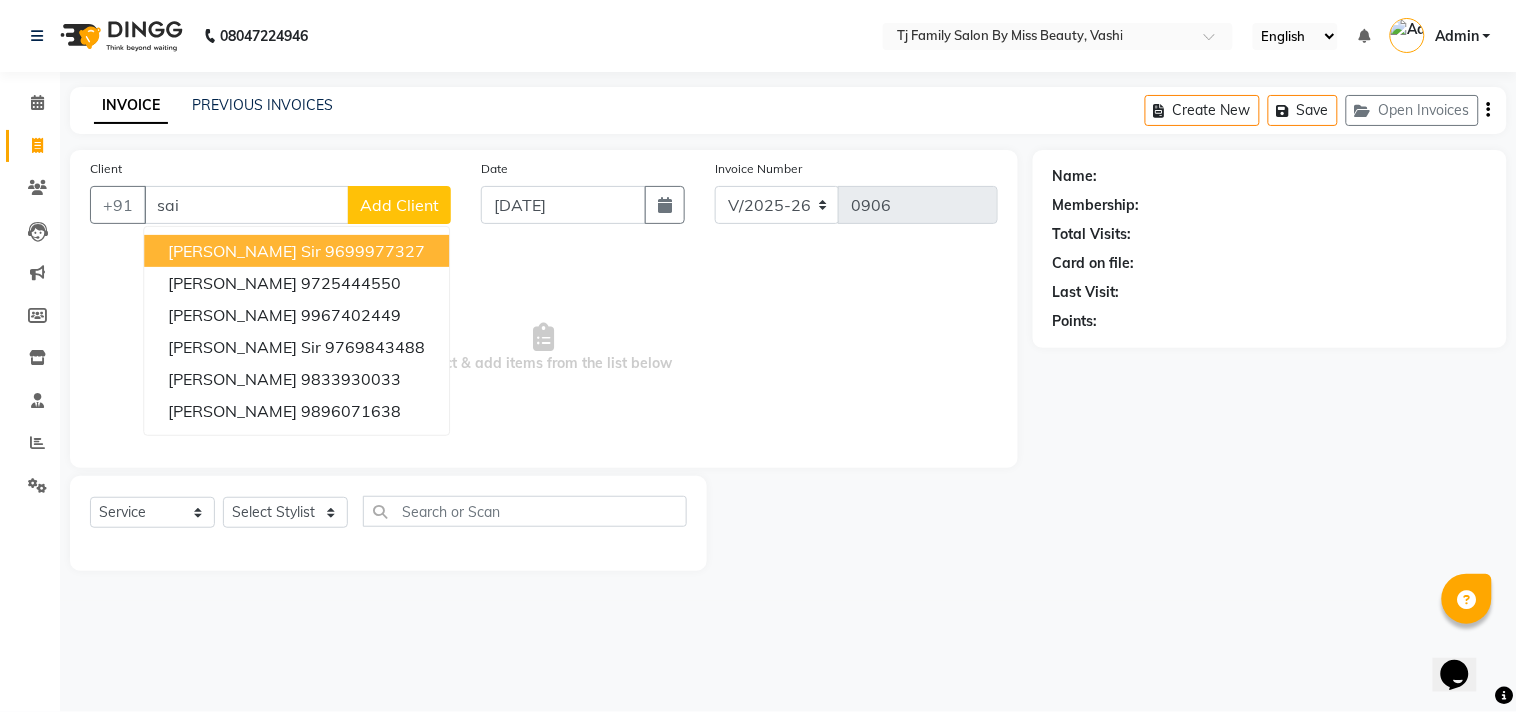 click on "sai" at bounding box center [246, 205] 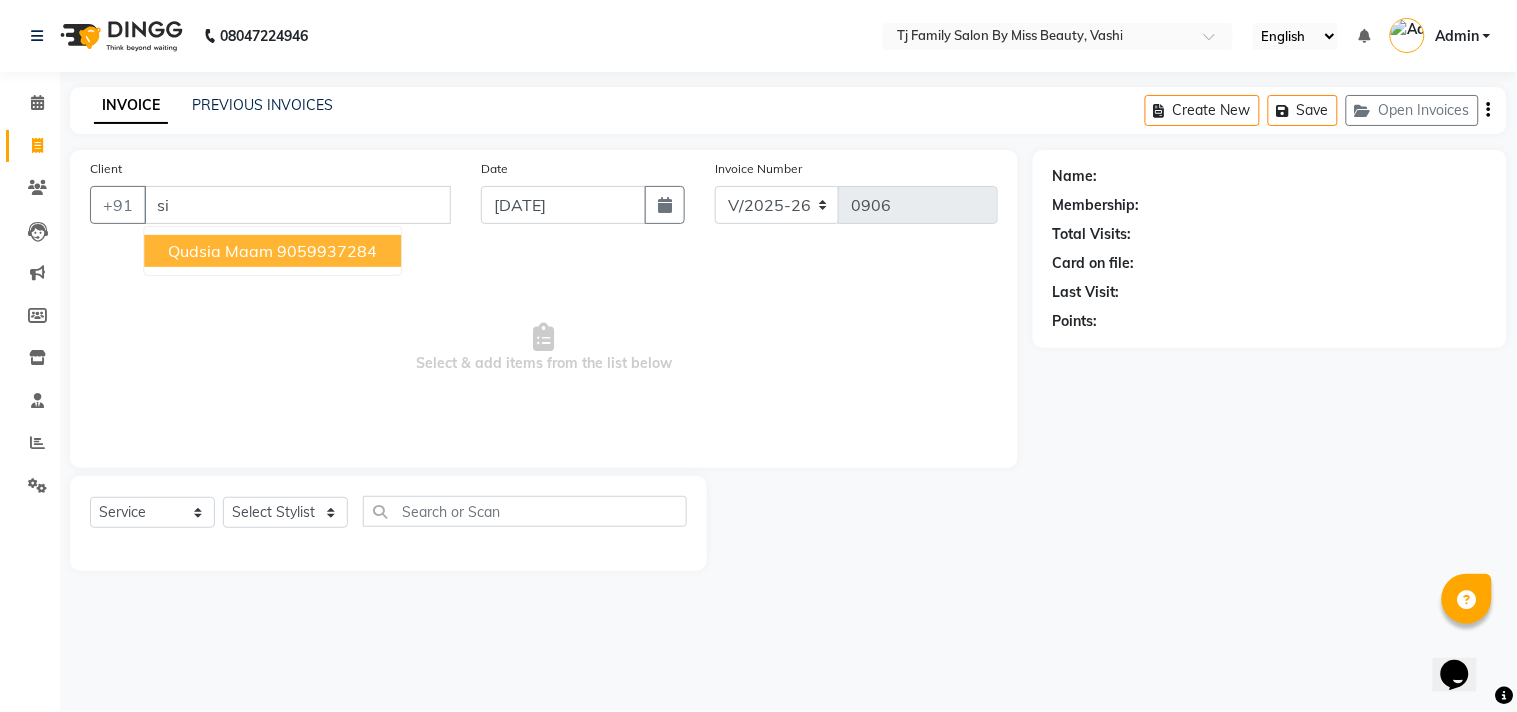 type on "s" 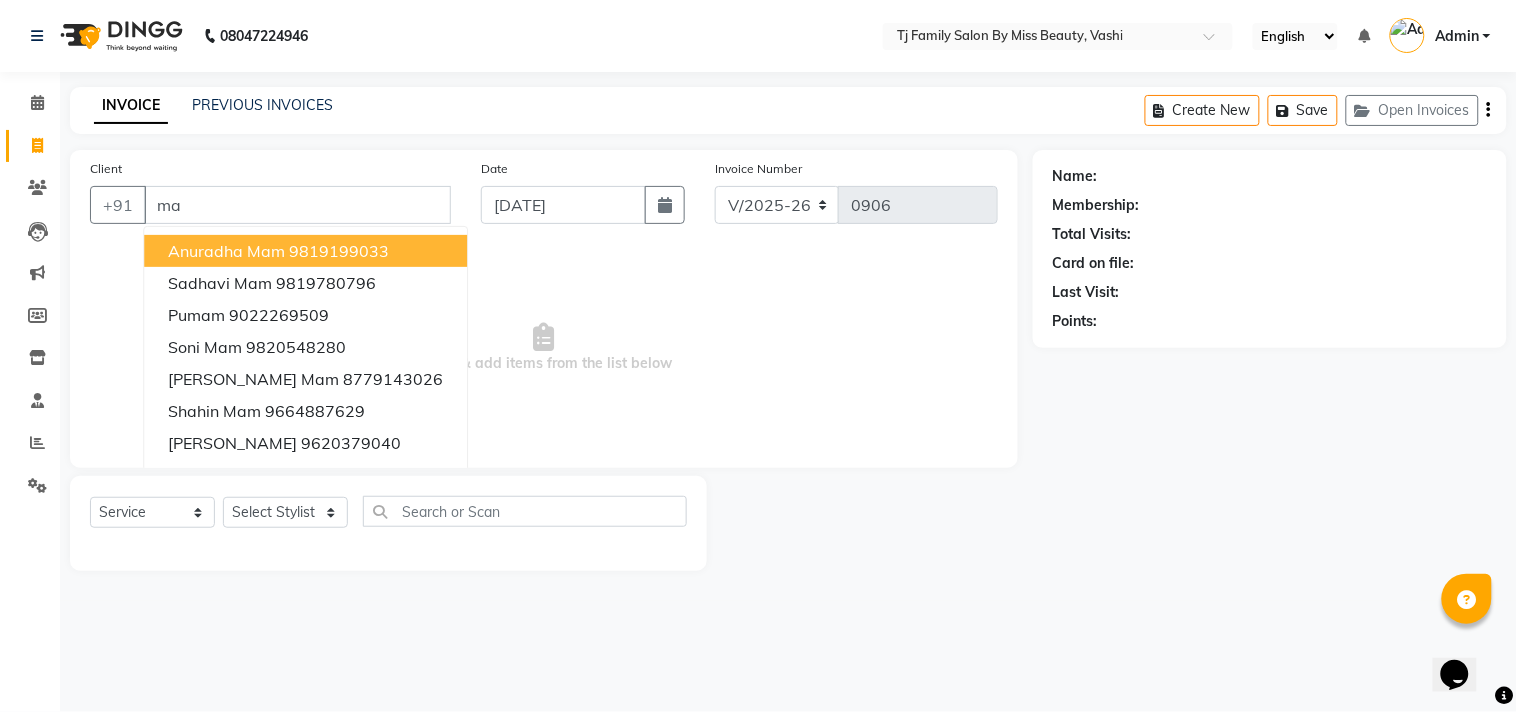 type on "m" 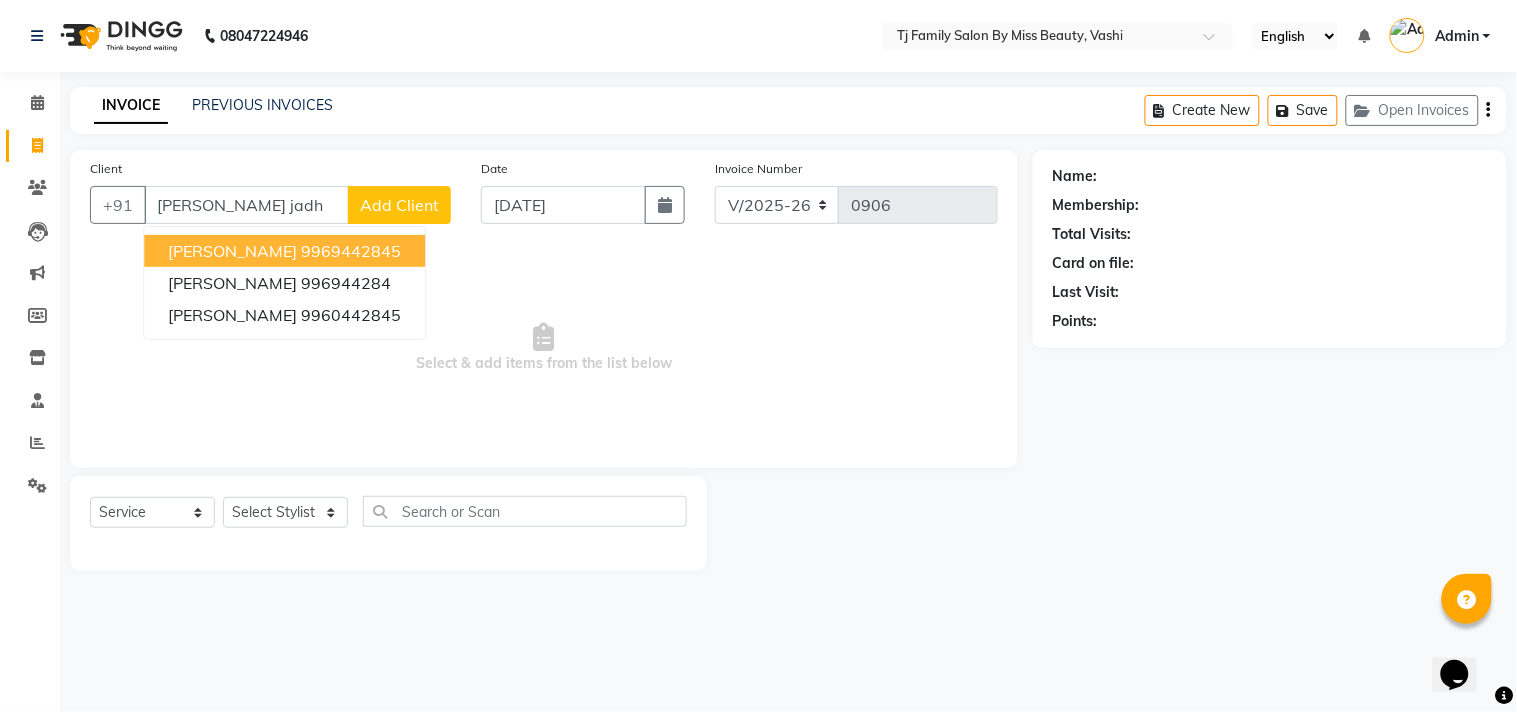 click on "9969442845" at bounding box center [351, 251] 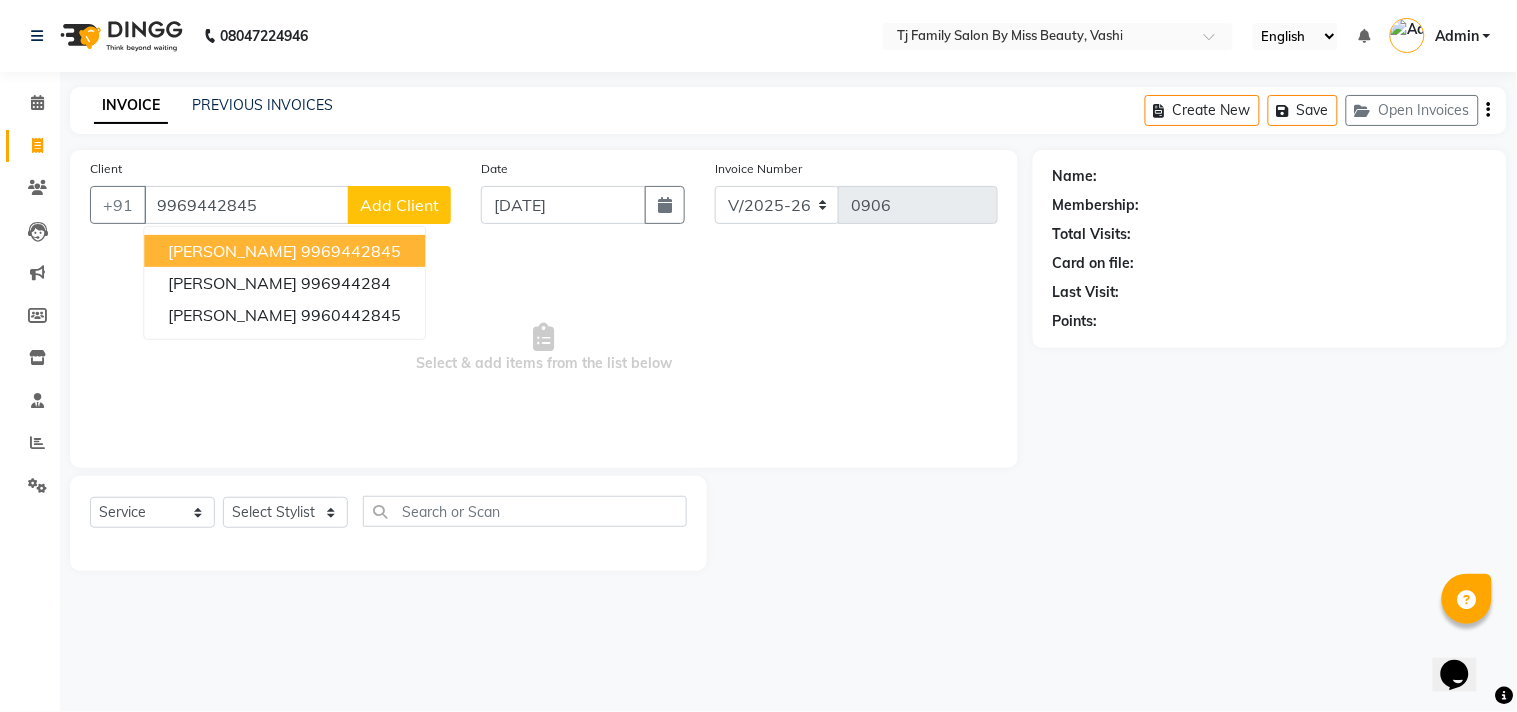 type on "9969442845" 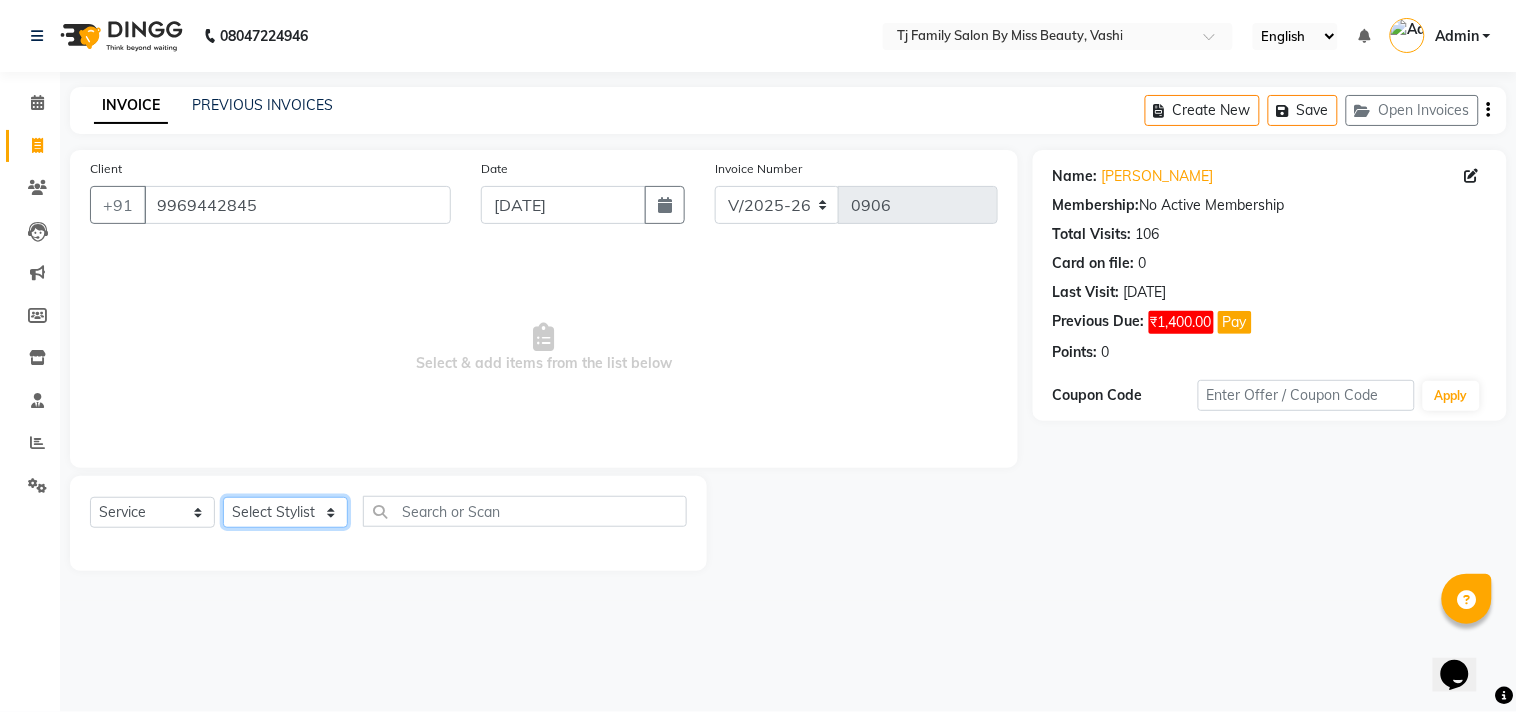 click on "Select Stylist deepak maitay [PERSON_NAME] [PERSON_NAME] Ramita [PERSON_NAME] [PERSON_NAME] more [PERSON_NAME]" 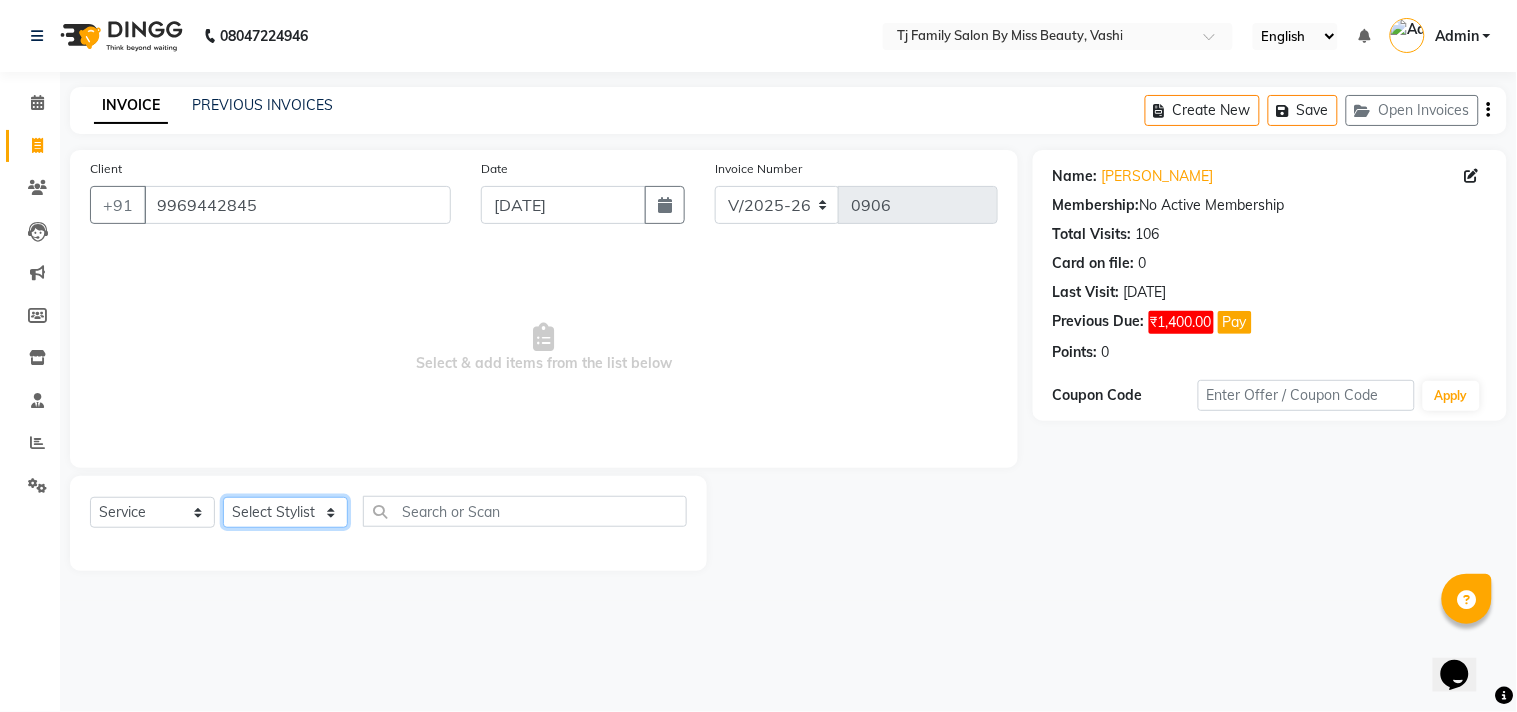 select on "31844" 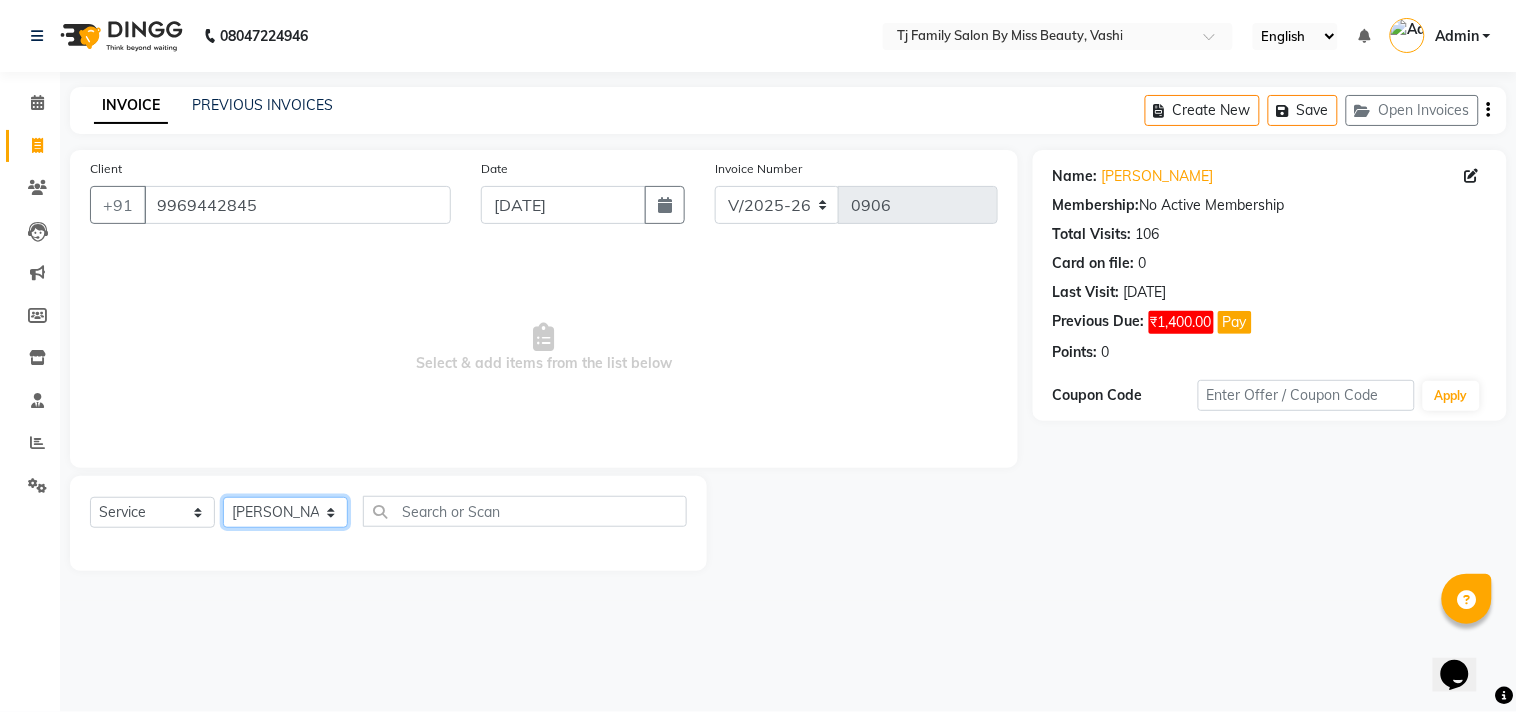 click on "Select Stylist deepak maitay [PERSON_NAME] [PERSON_NAME] Ramita [PERSON_NAME] [PERSON_NAME] more [PERSON_NAME]" 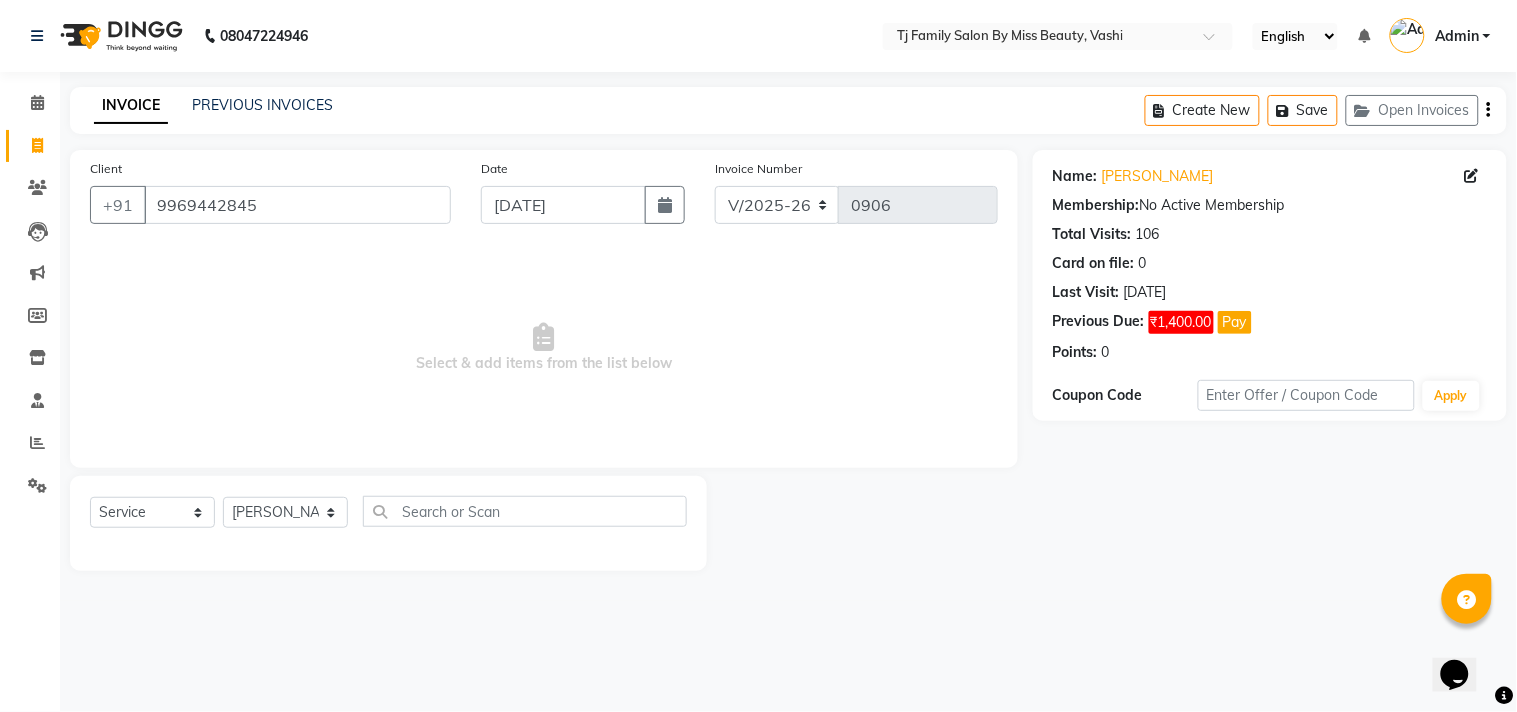 click on "Select & add items from the list below" at bounding box center [544, 348] 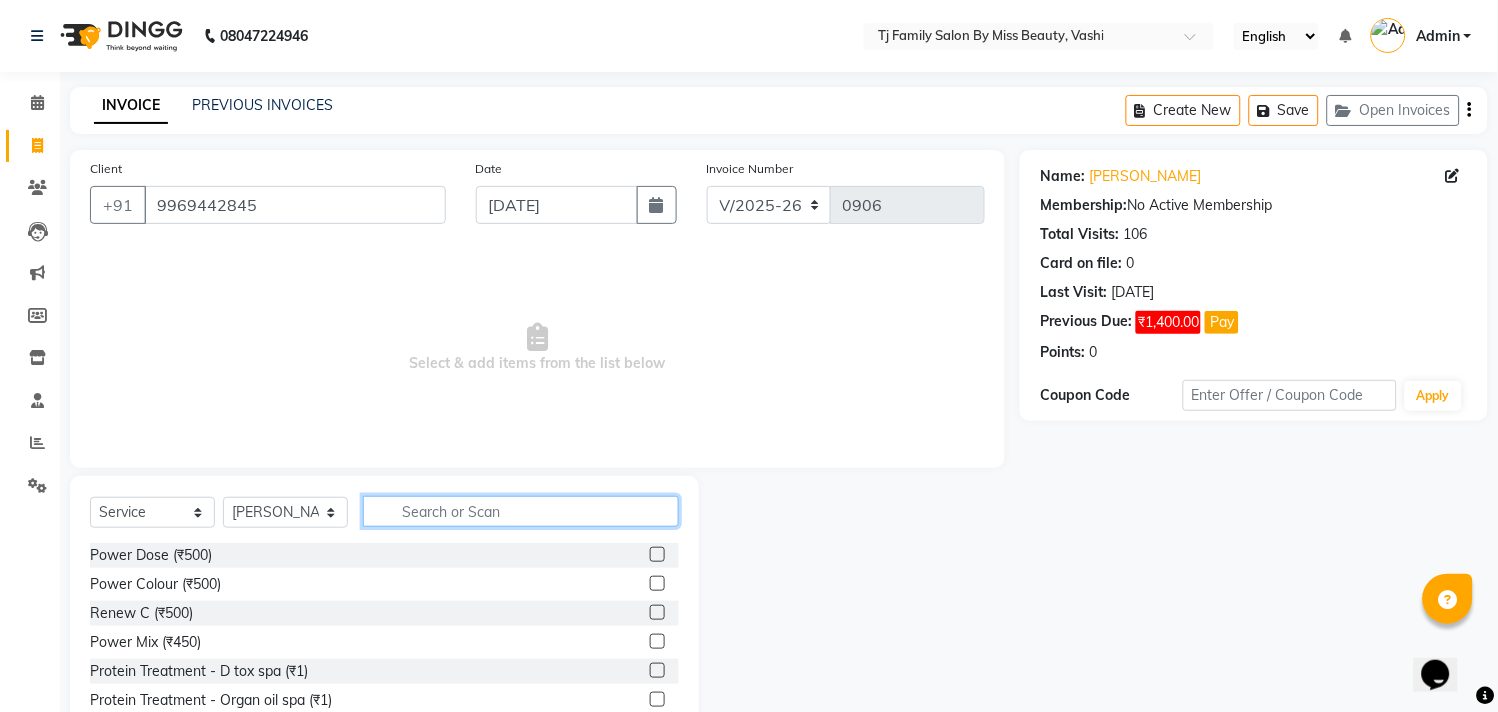 click 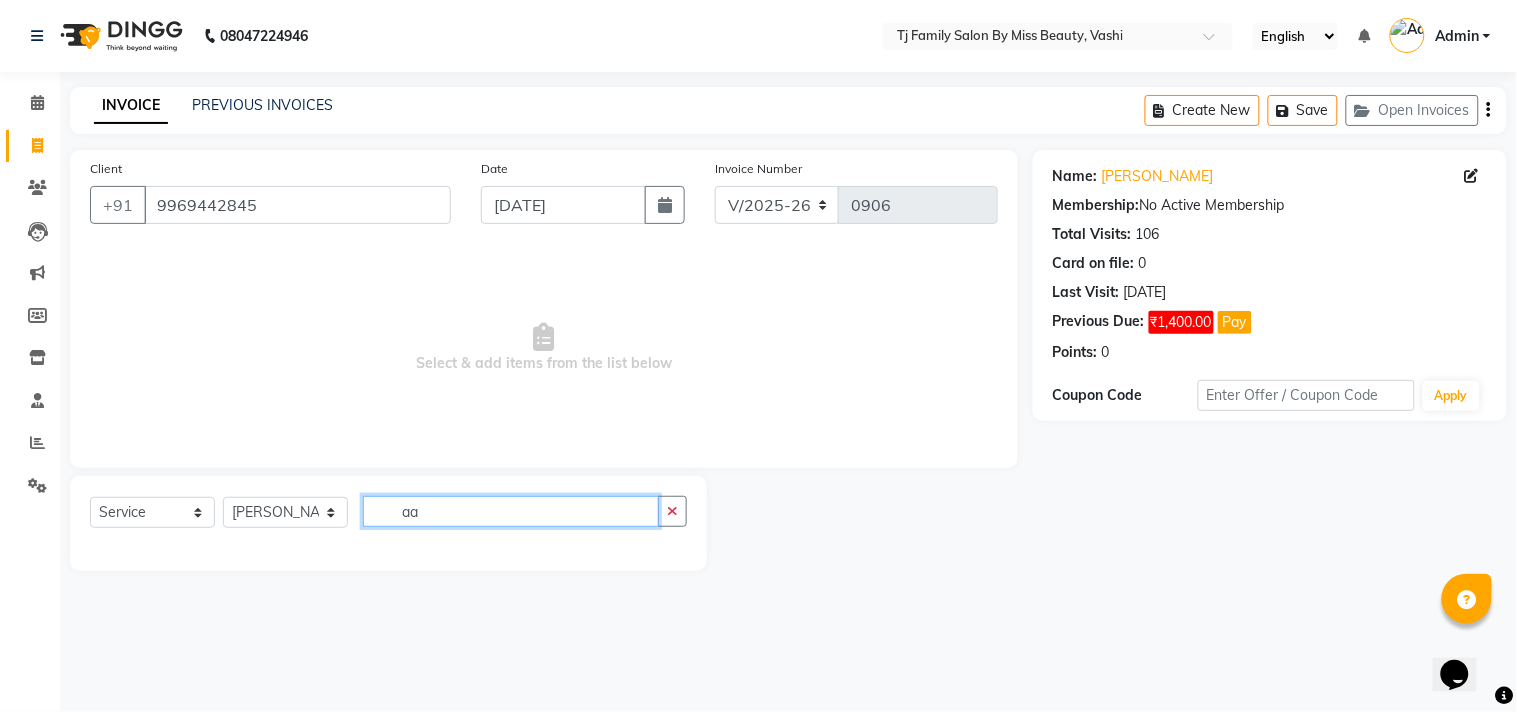 type on "a" 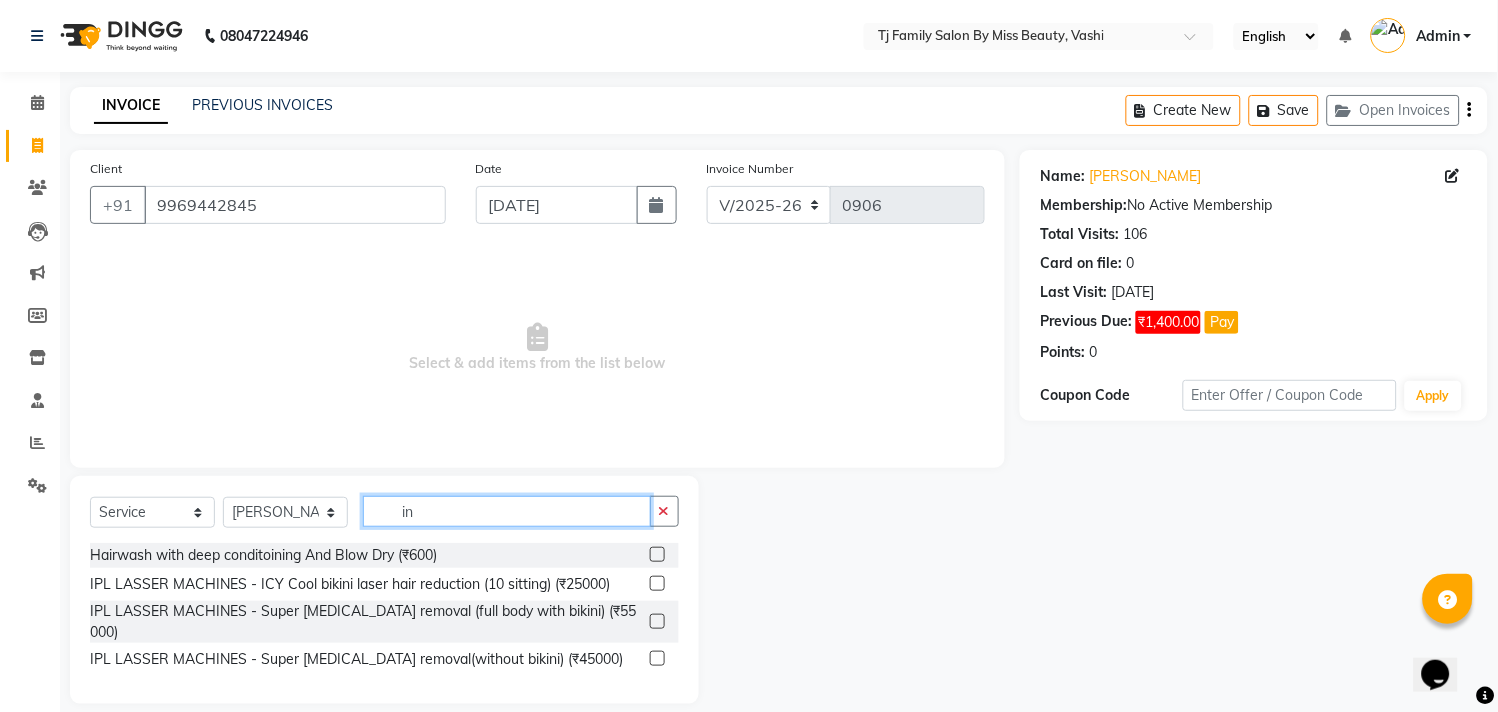 type on "i" 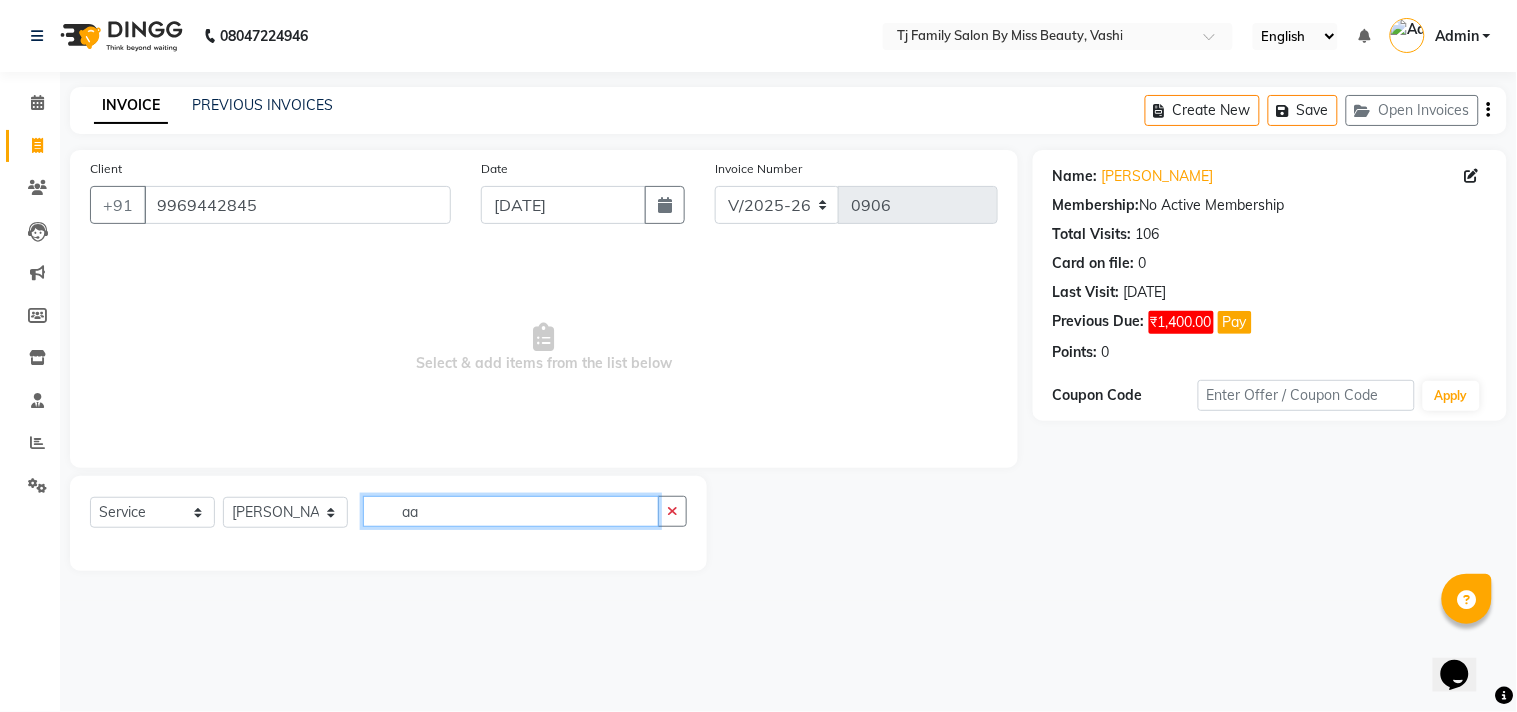 type on "a" 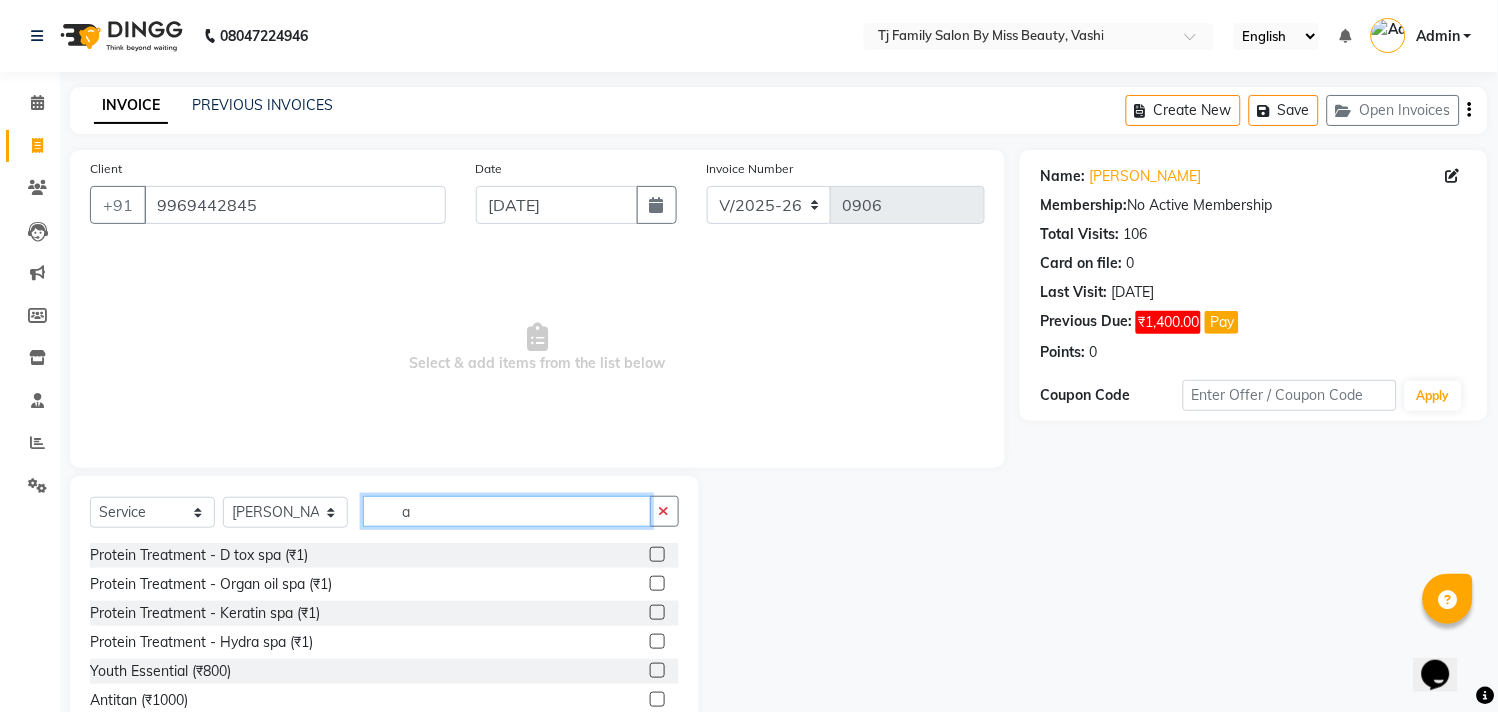 scroll, scrollTop: 88, scrollLeft: 0, axis: vertical 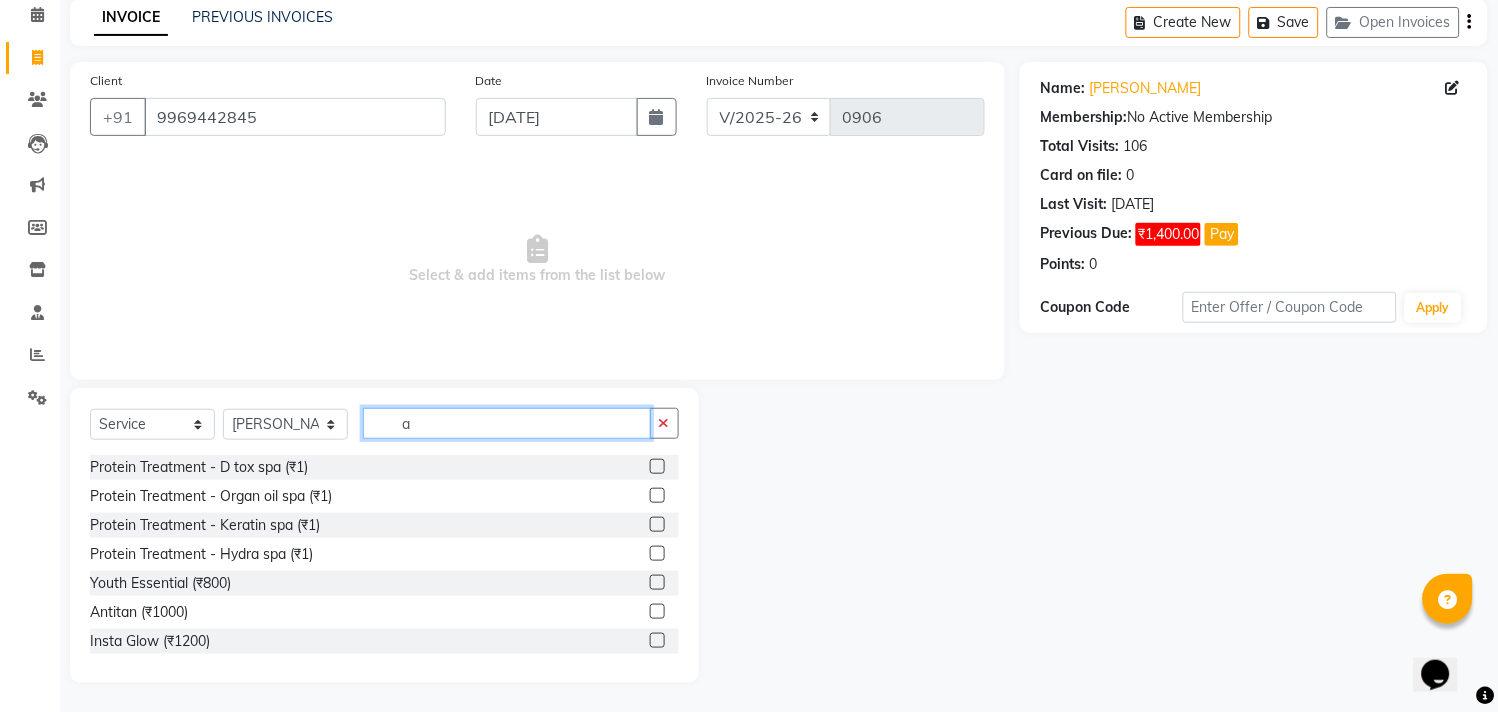 click on "a" 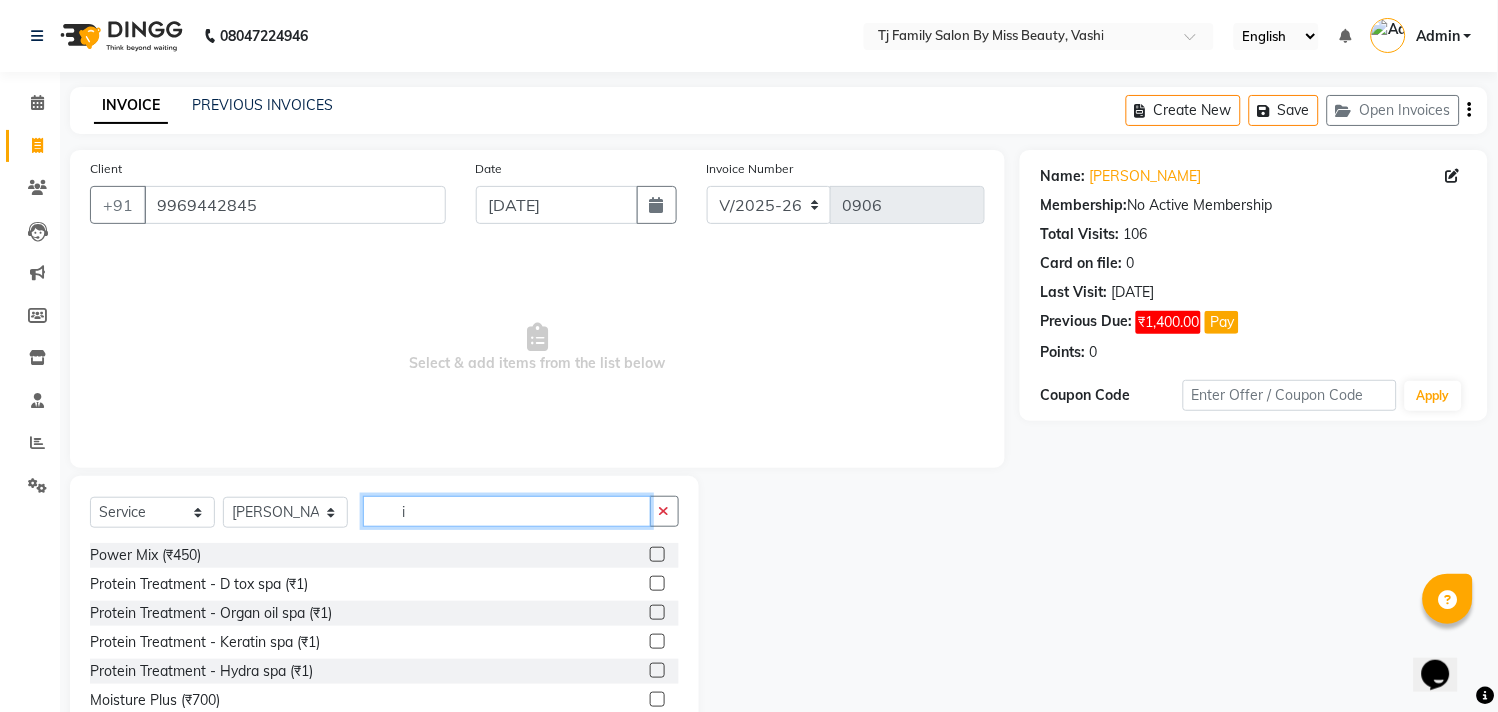 scroll, scrollTop: 88, scrollLeft: 0, axis: vertical 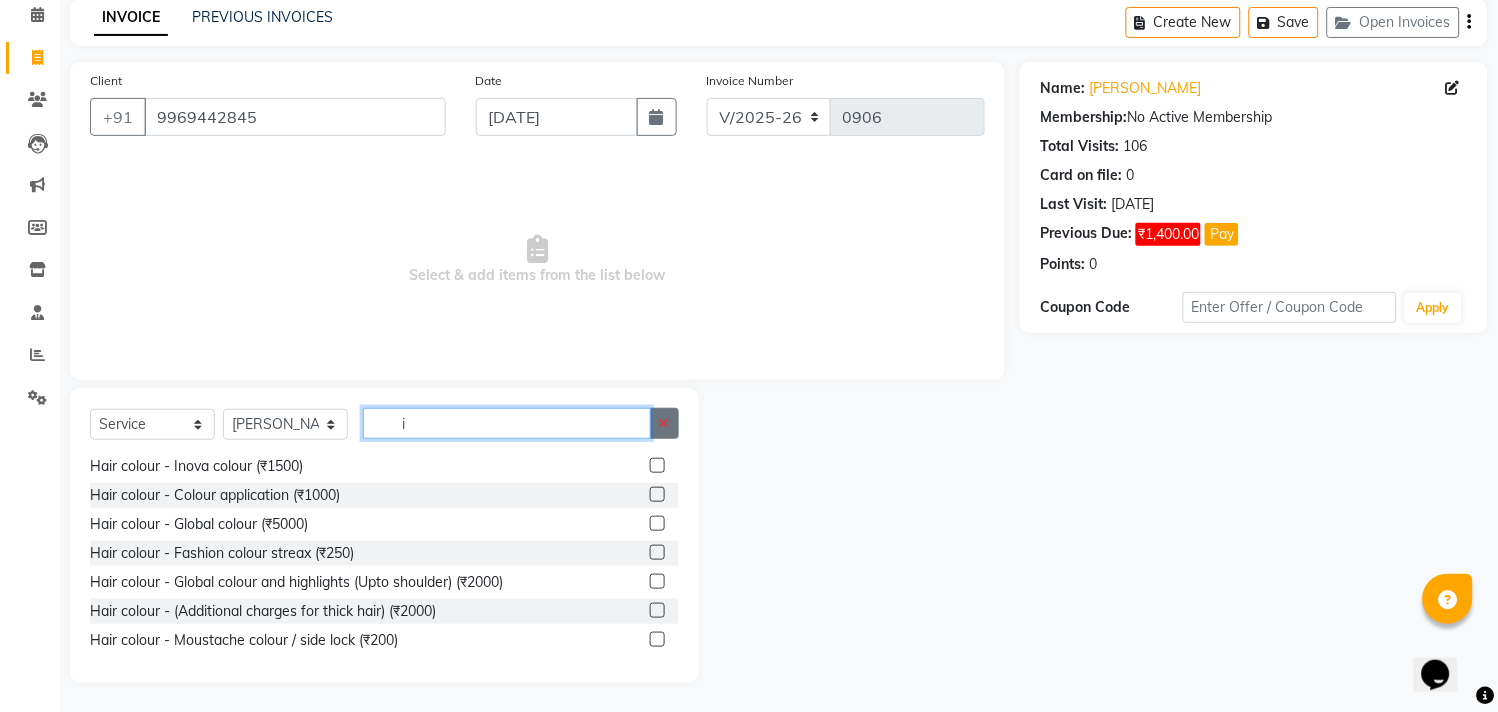 type on "i" 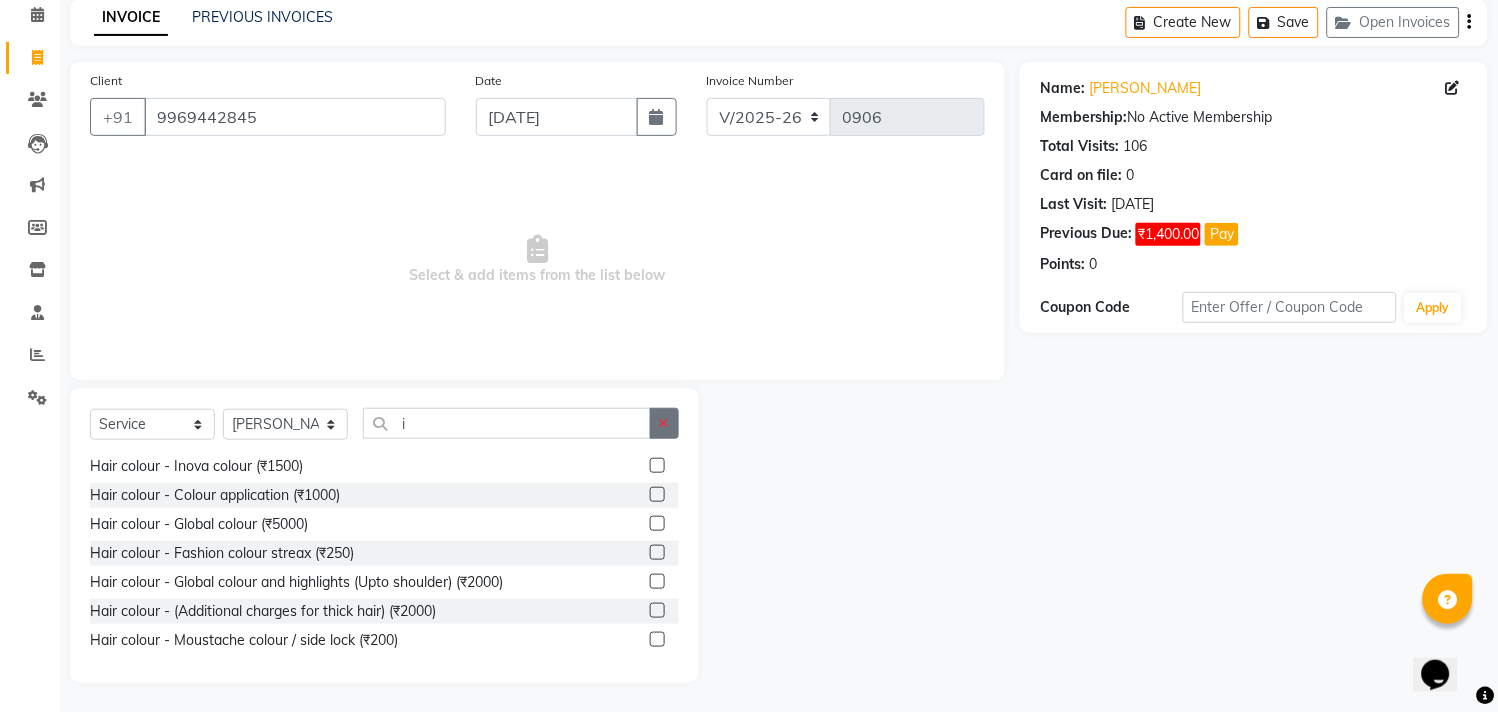 click 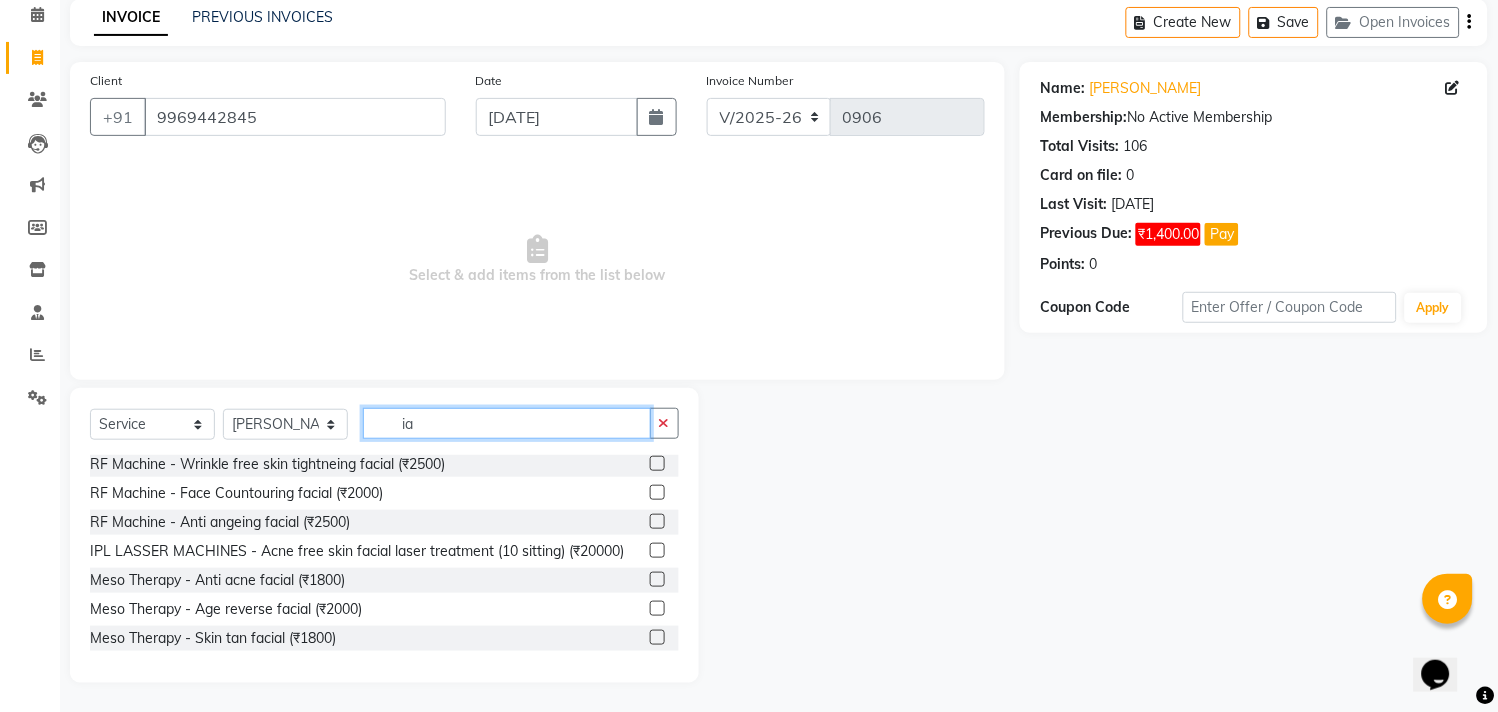 scroll, scrollTop: 773, scrollLeft: 0, axis: vertical 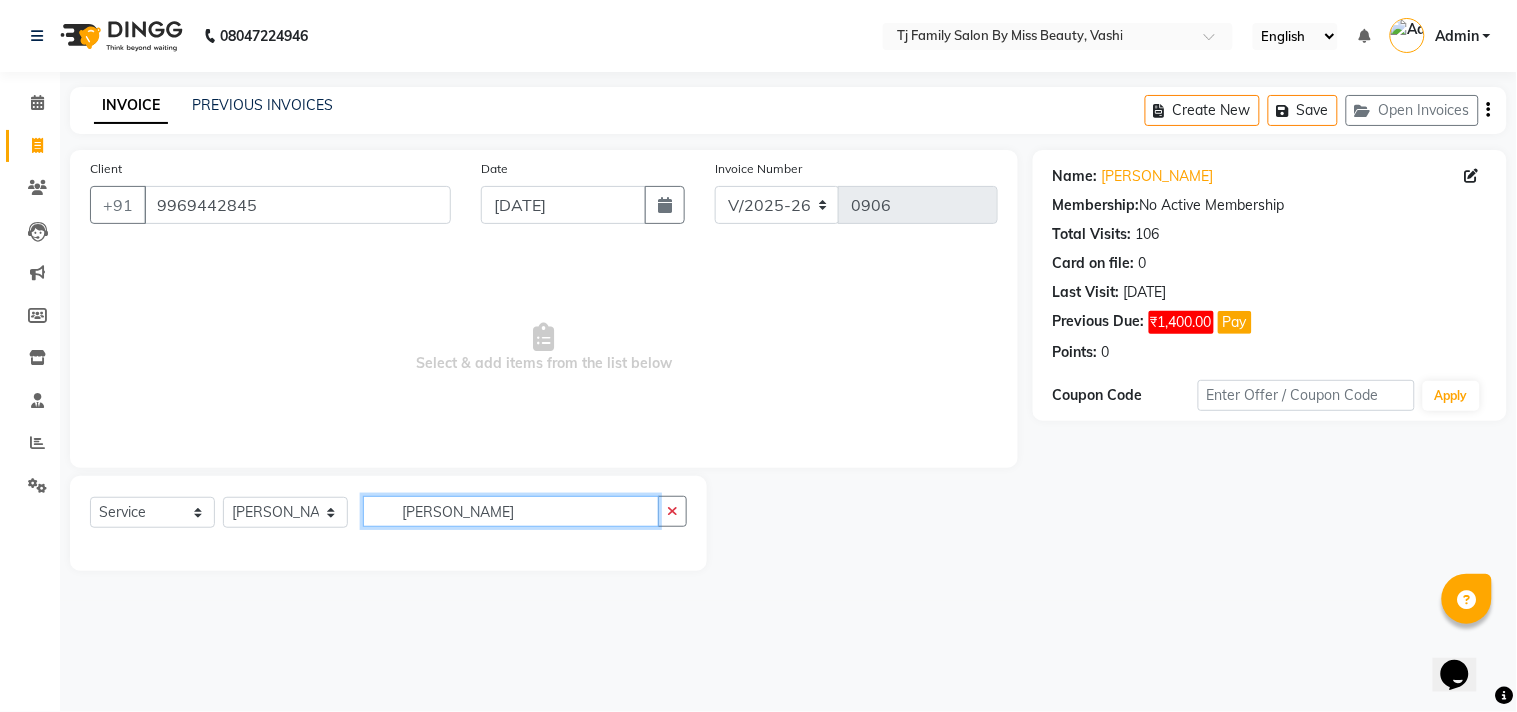 type on "[PERSON_NAME]" 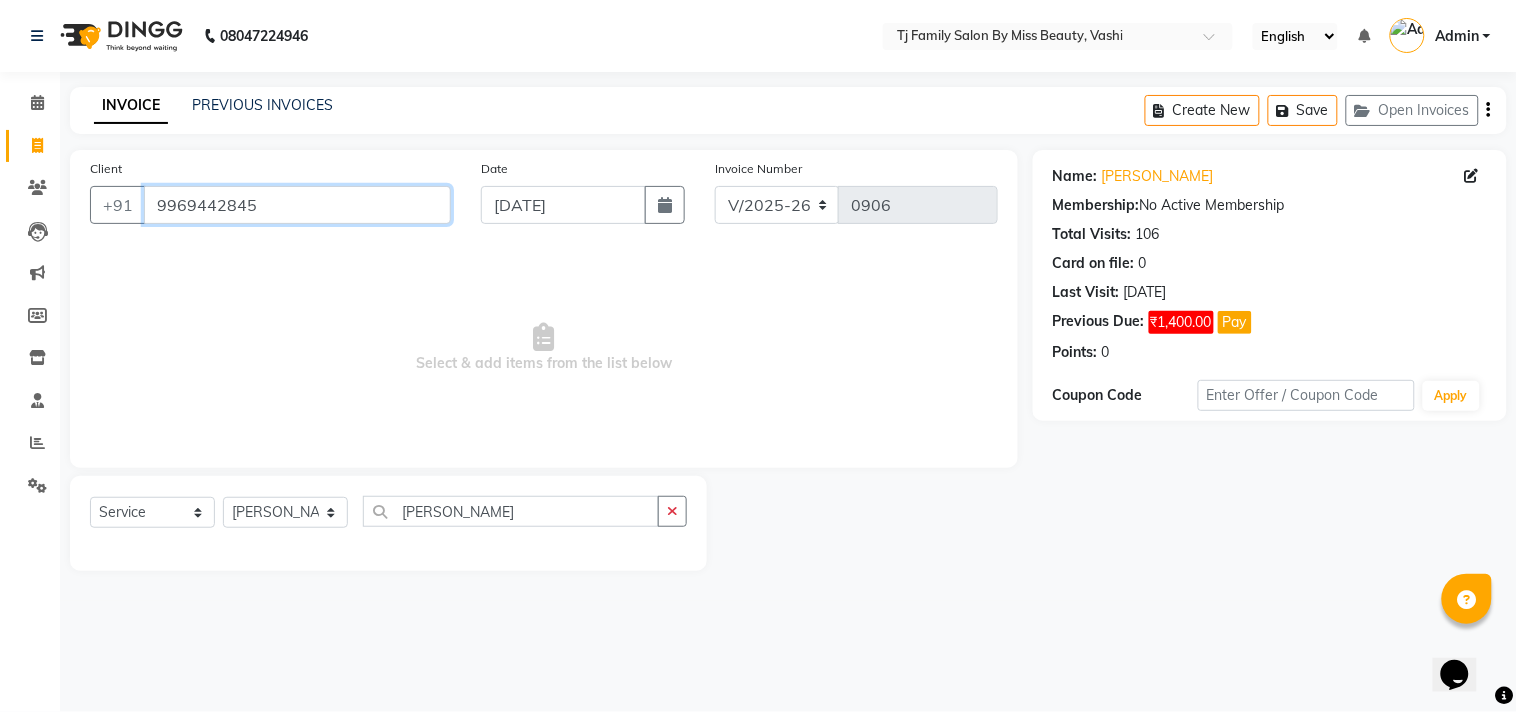 click on "9969442845" at bounding box center (297, 205) 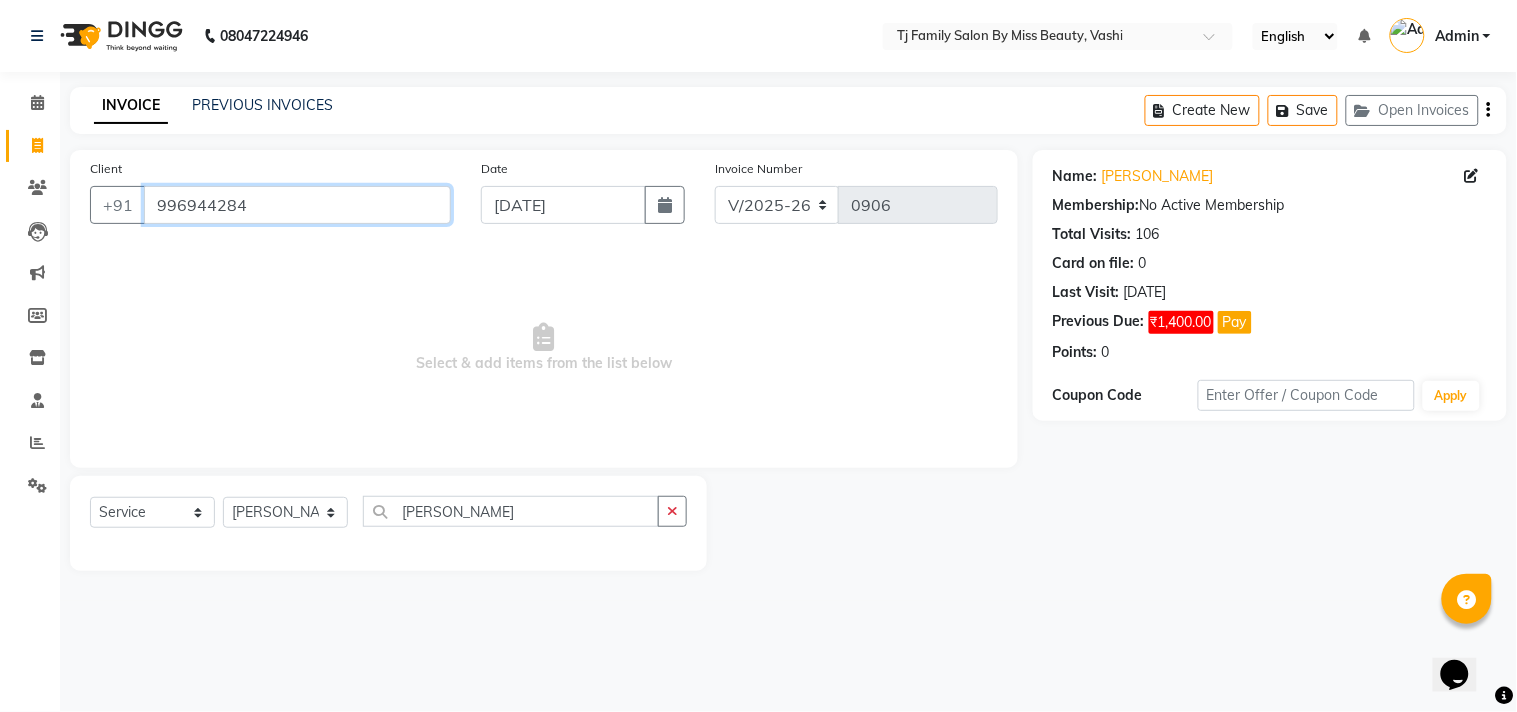 type on "996944284" 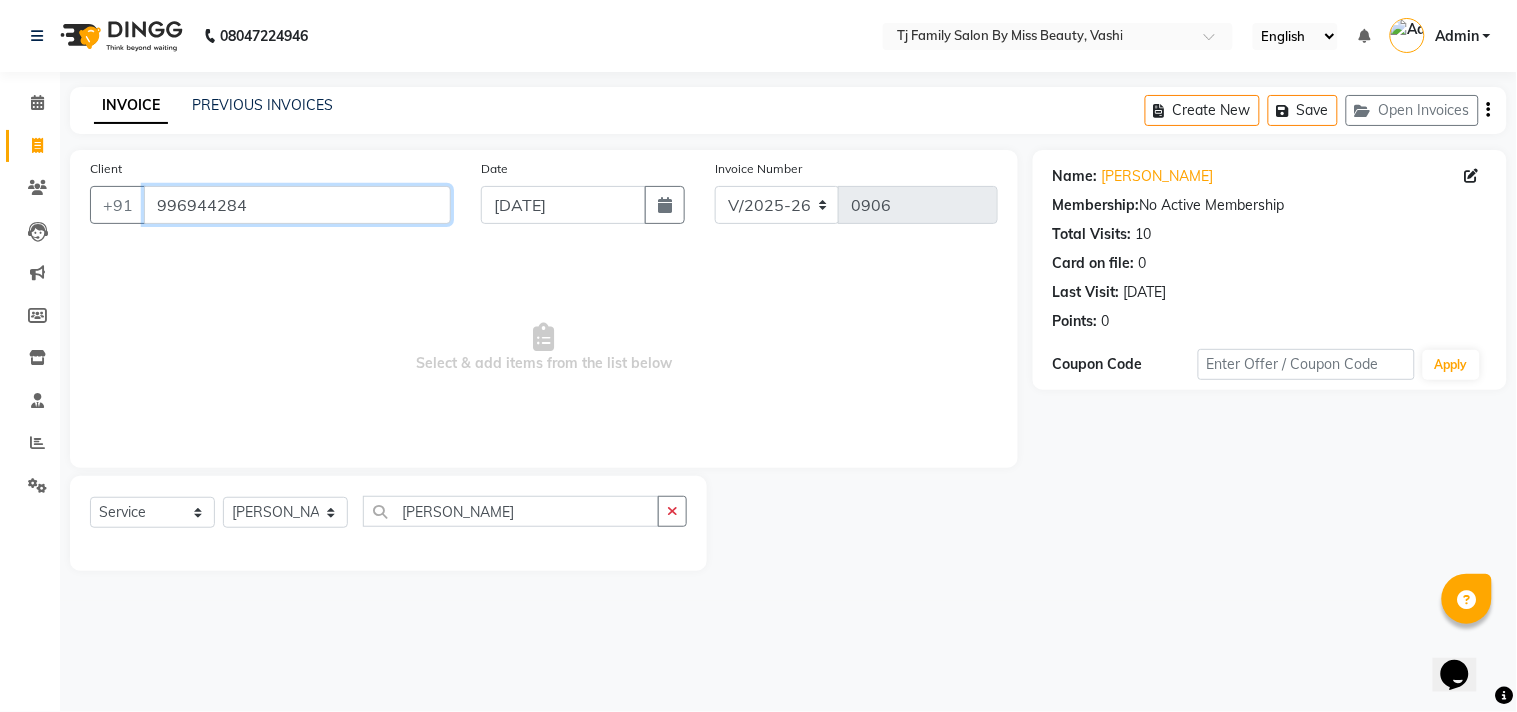 click on "996944284" at bounding box center (297, 205) 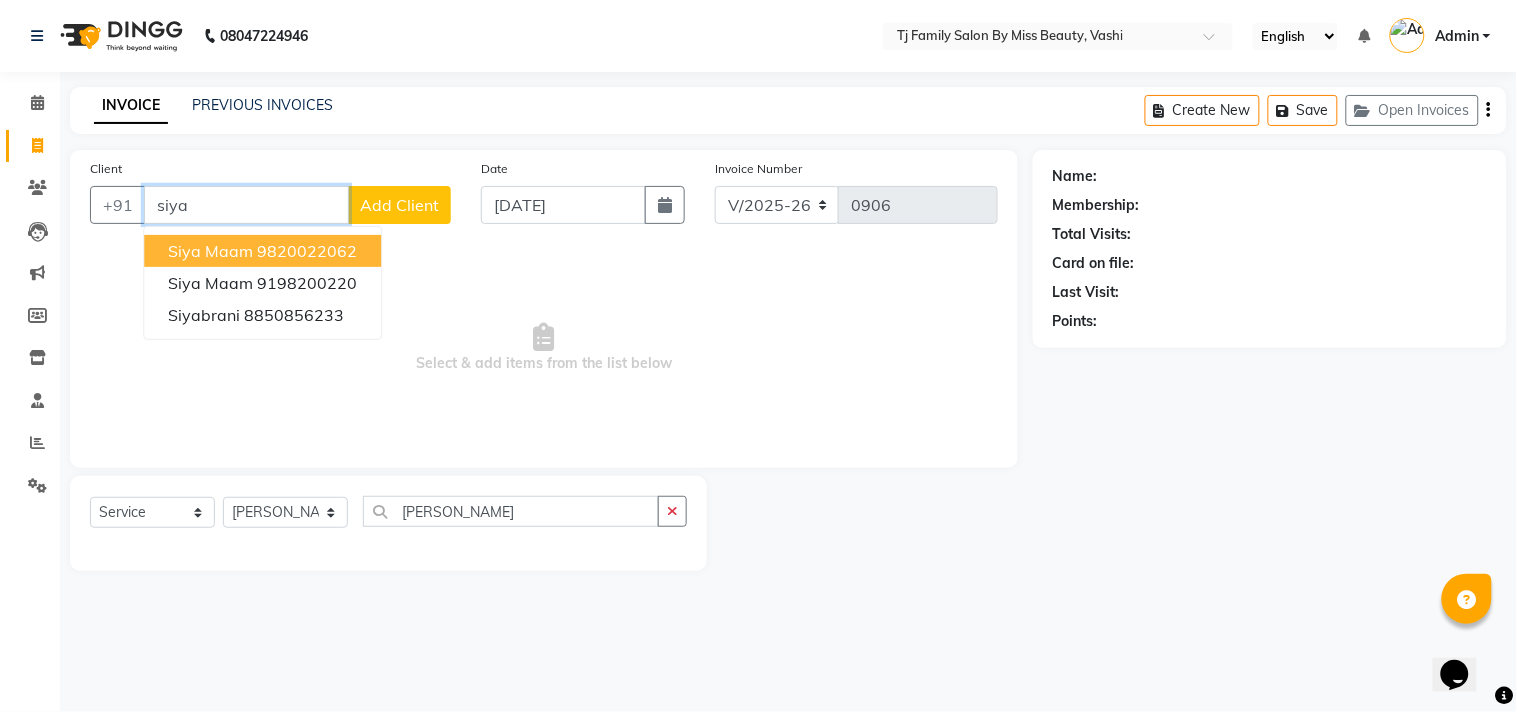 click on "Siya Maam  9820022062" at bounding box center [262, 251] 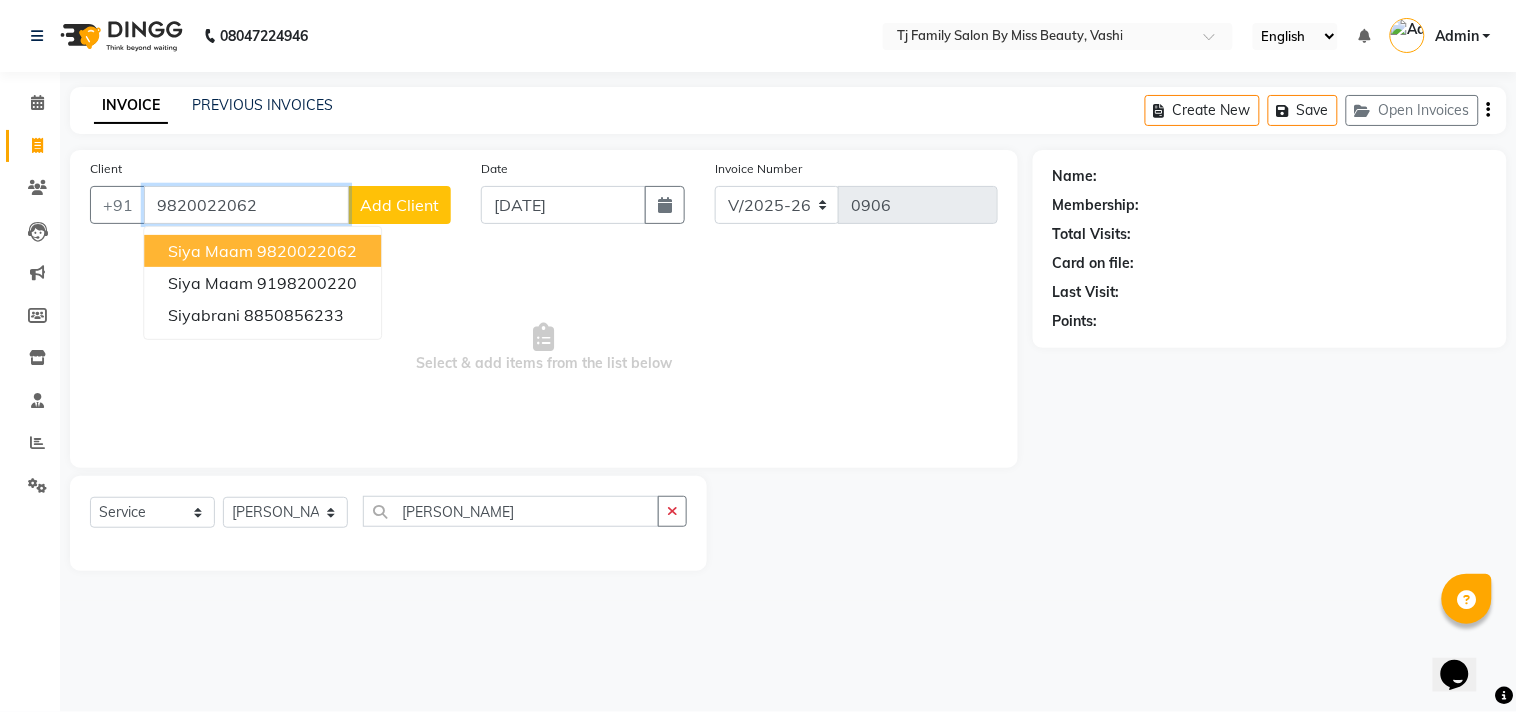 type on "9820022062" 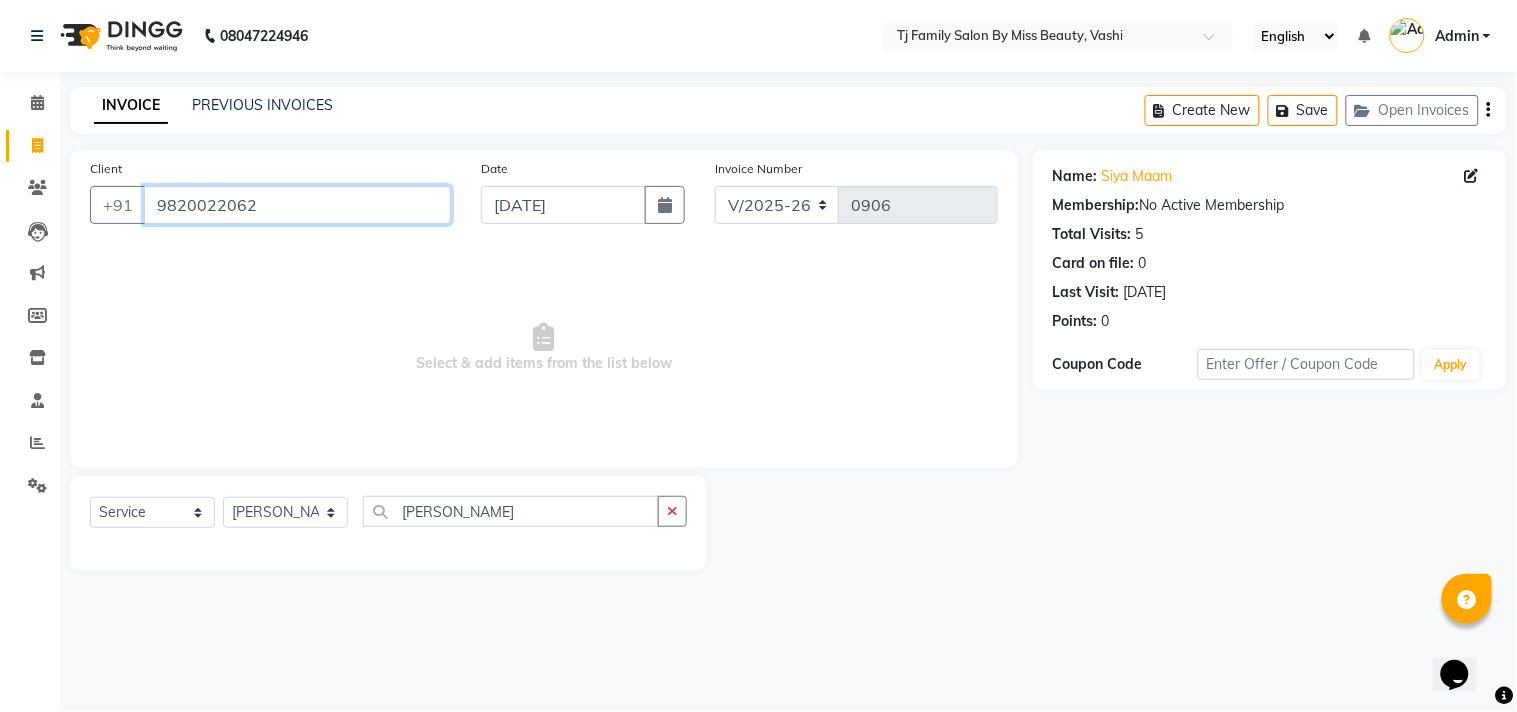 click on "9820022062" at bounding box center [297, 205] 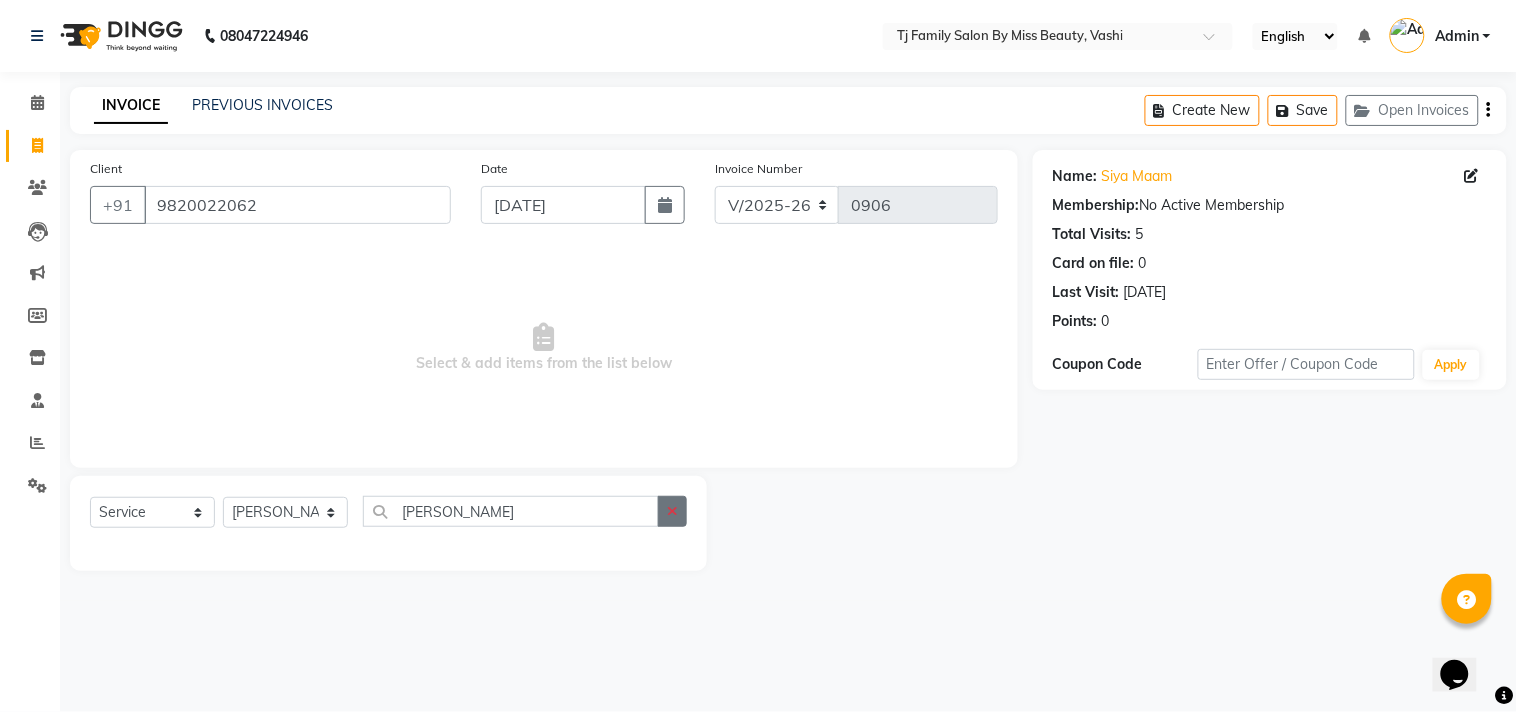 click 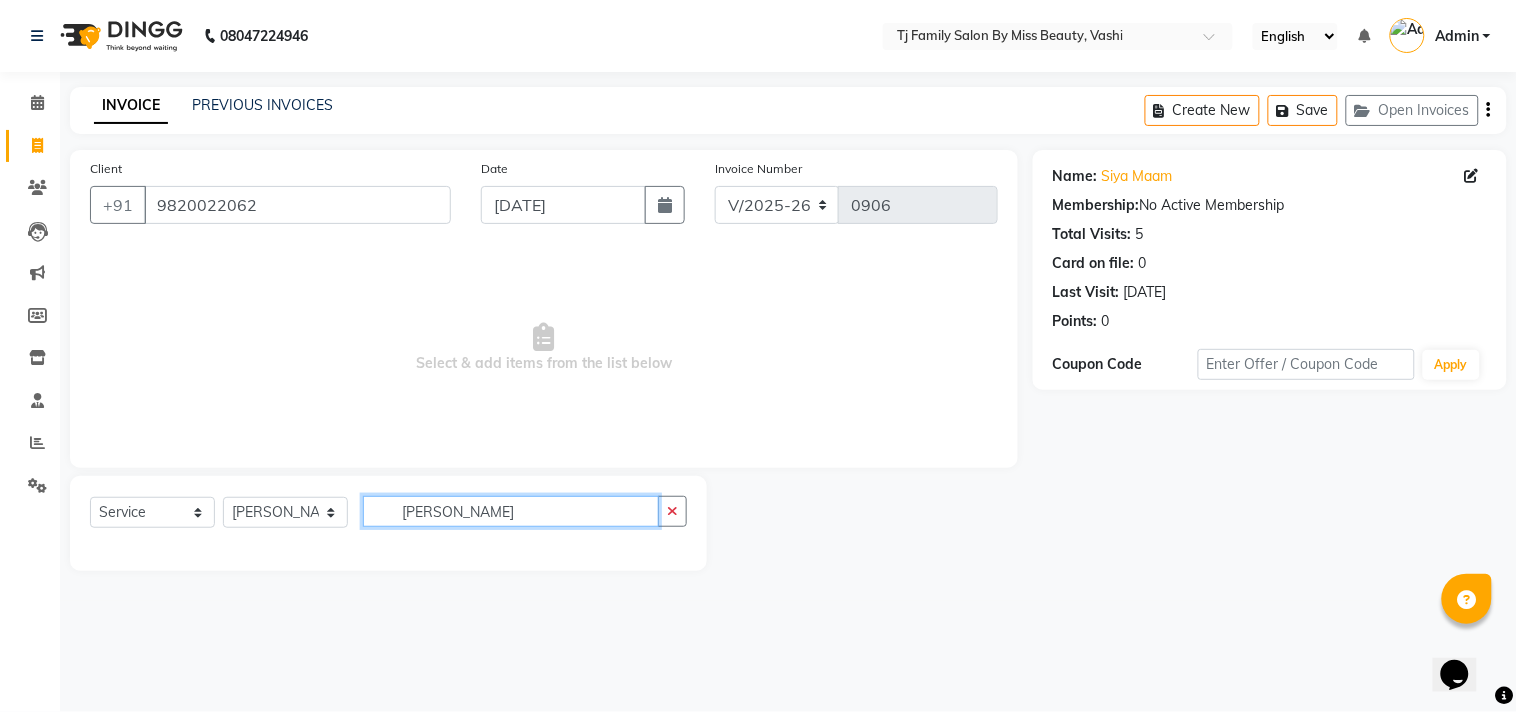 type 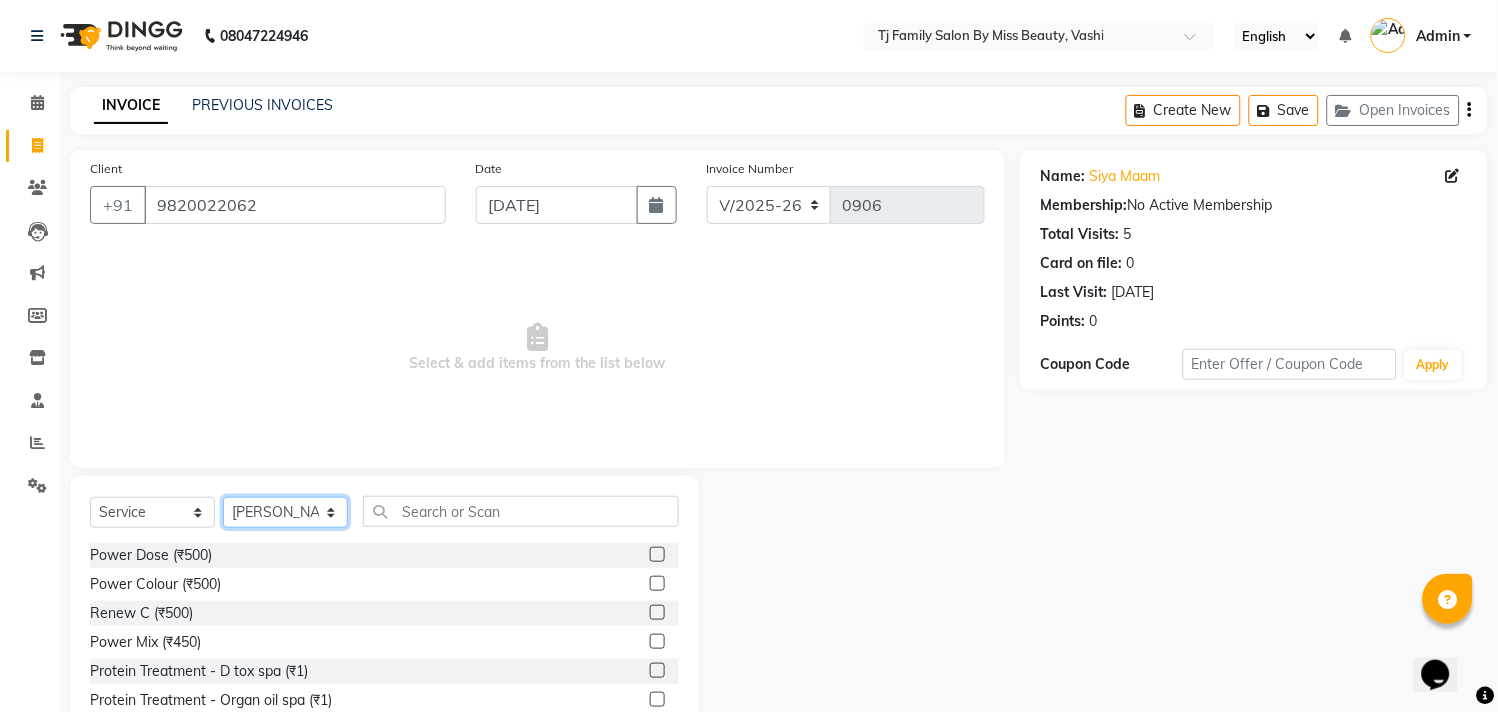 click on "Select Stylist deepak maitay [PERSON_NAME] [PERSON_NAME] Ramita [PERSON_NAME] [PERSON_NAME] more [PERSON_NAME]" 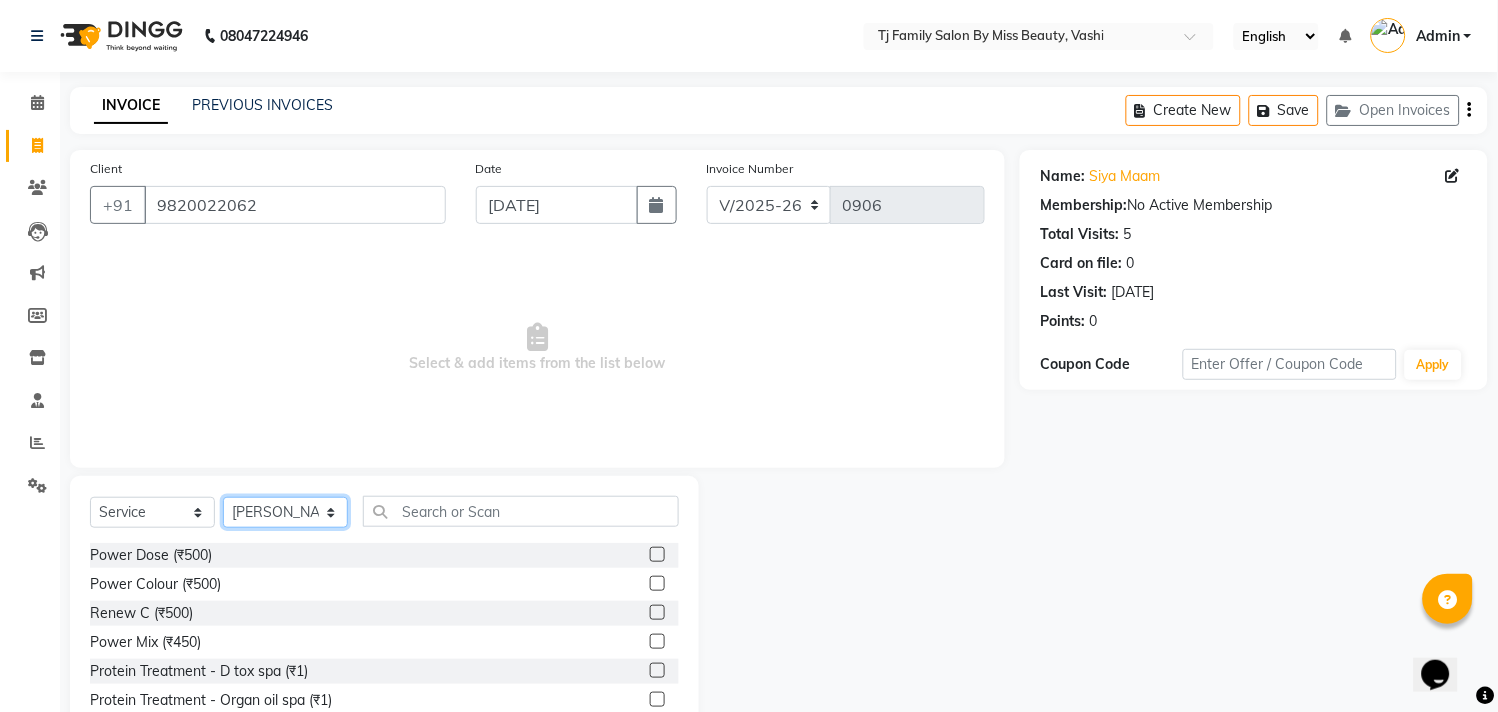 select 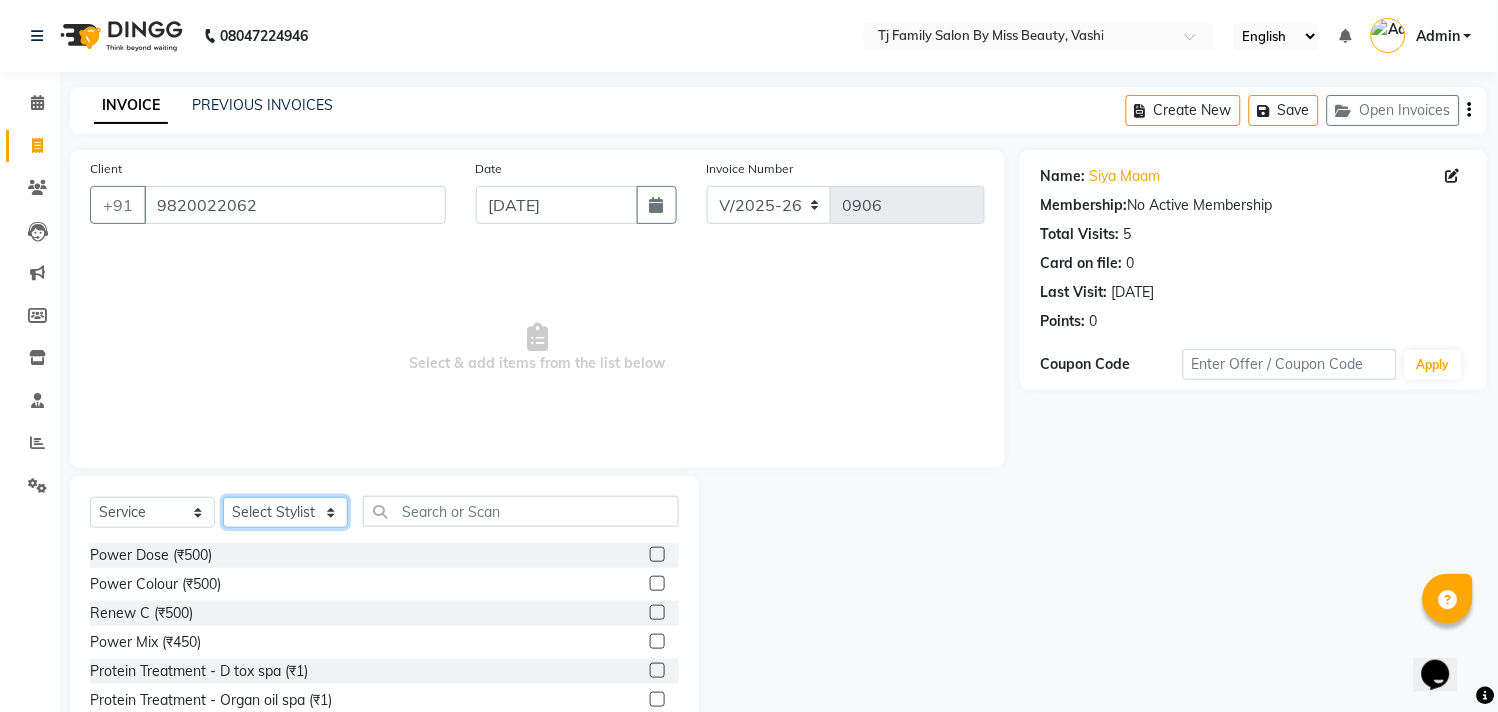 click on "Select Stylist deepak maitay [PERSON_NAME] [PERSON_NAME] Ramita [PERSON_NAME] [PERSON_NAME] more [PERSON_NAME]" 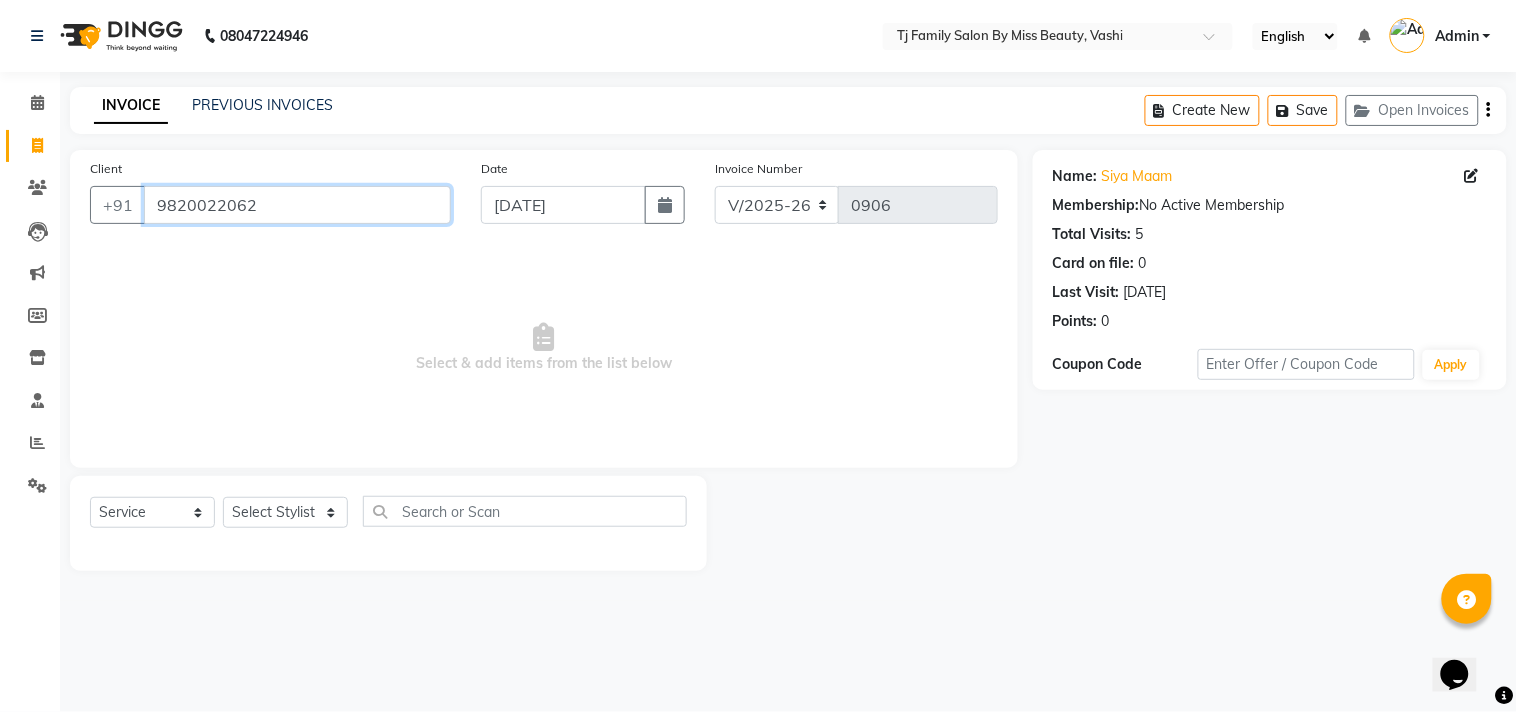 click on "9820022062" at bounding box center [297, 205] 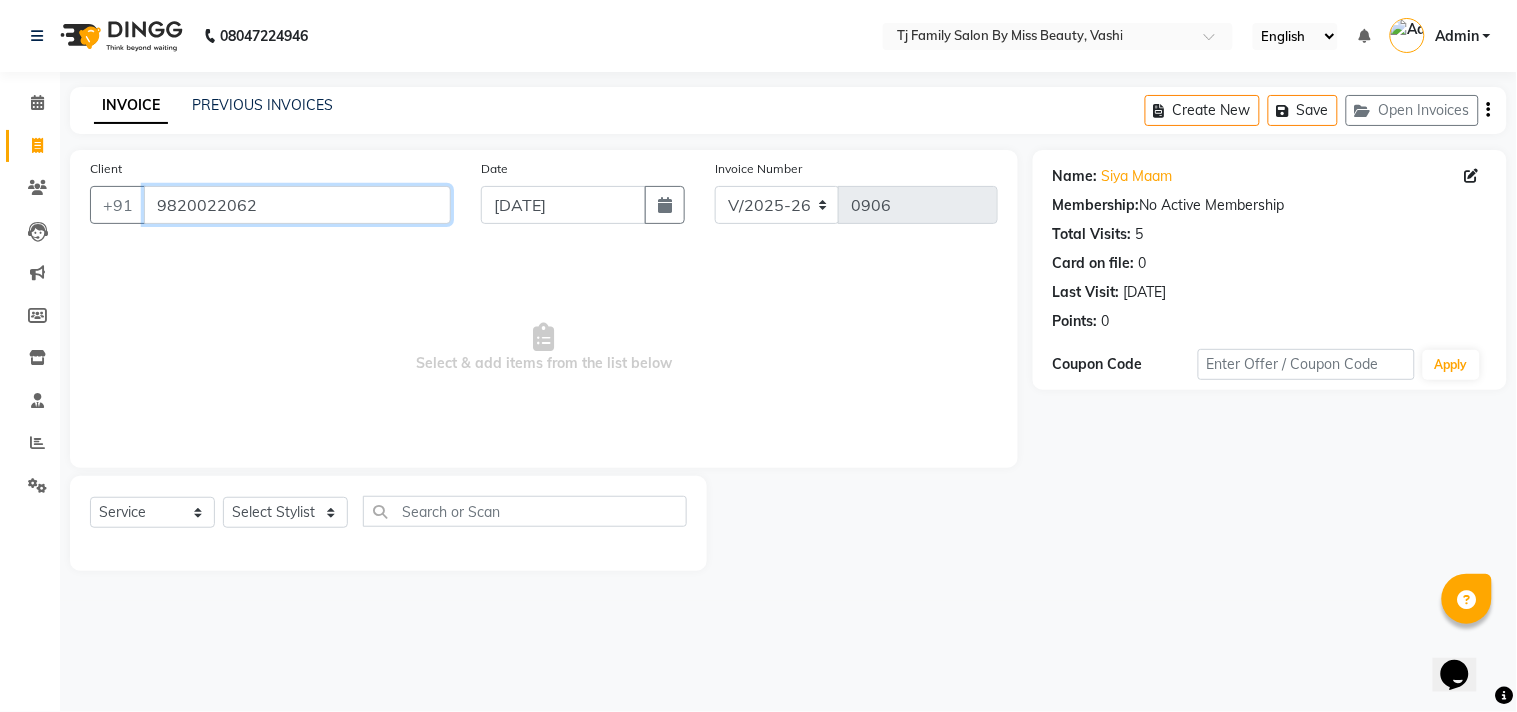 click on "9820022062" at bounding box center (297, 205) 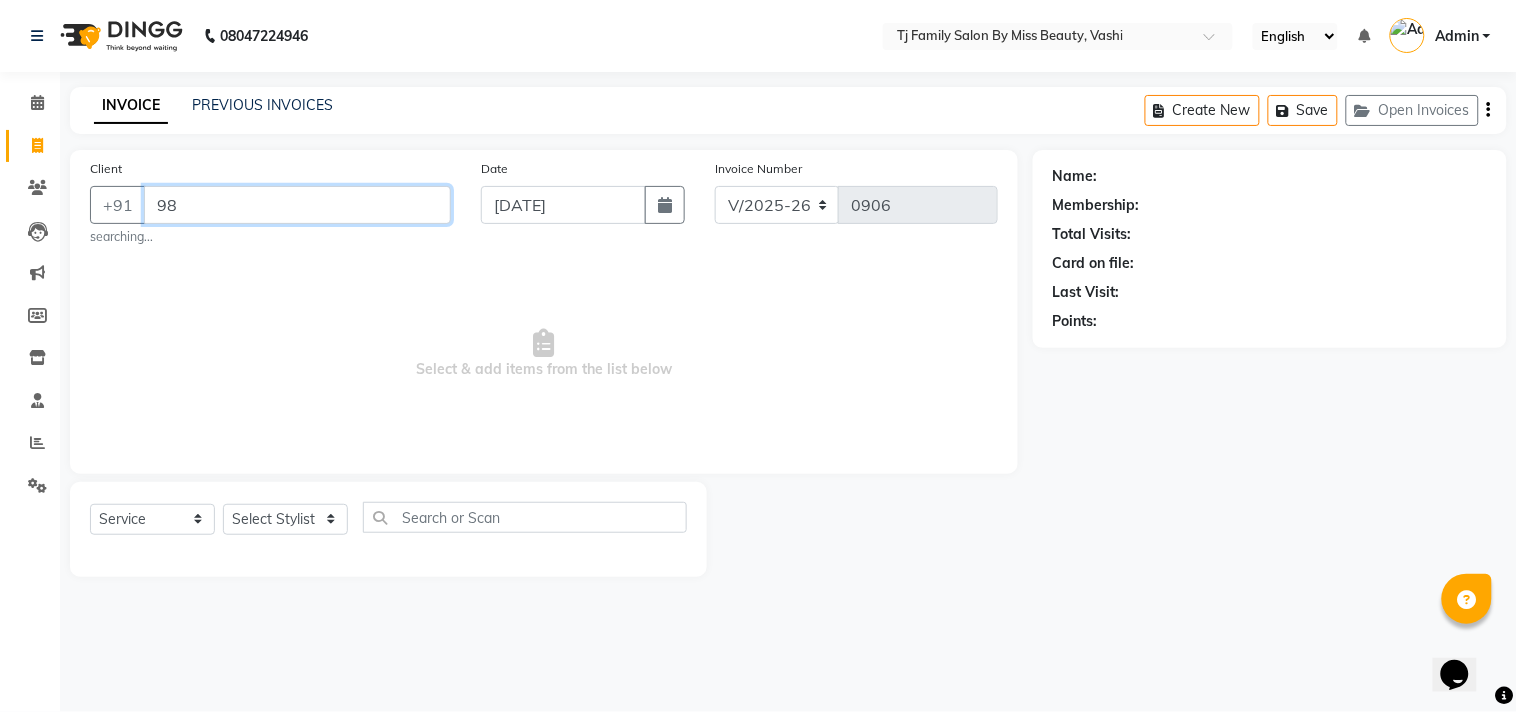 type on "9" 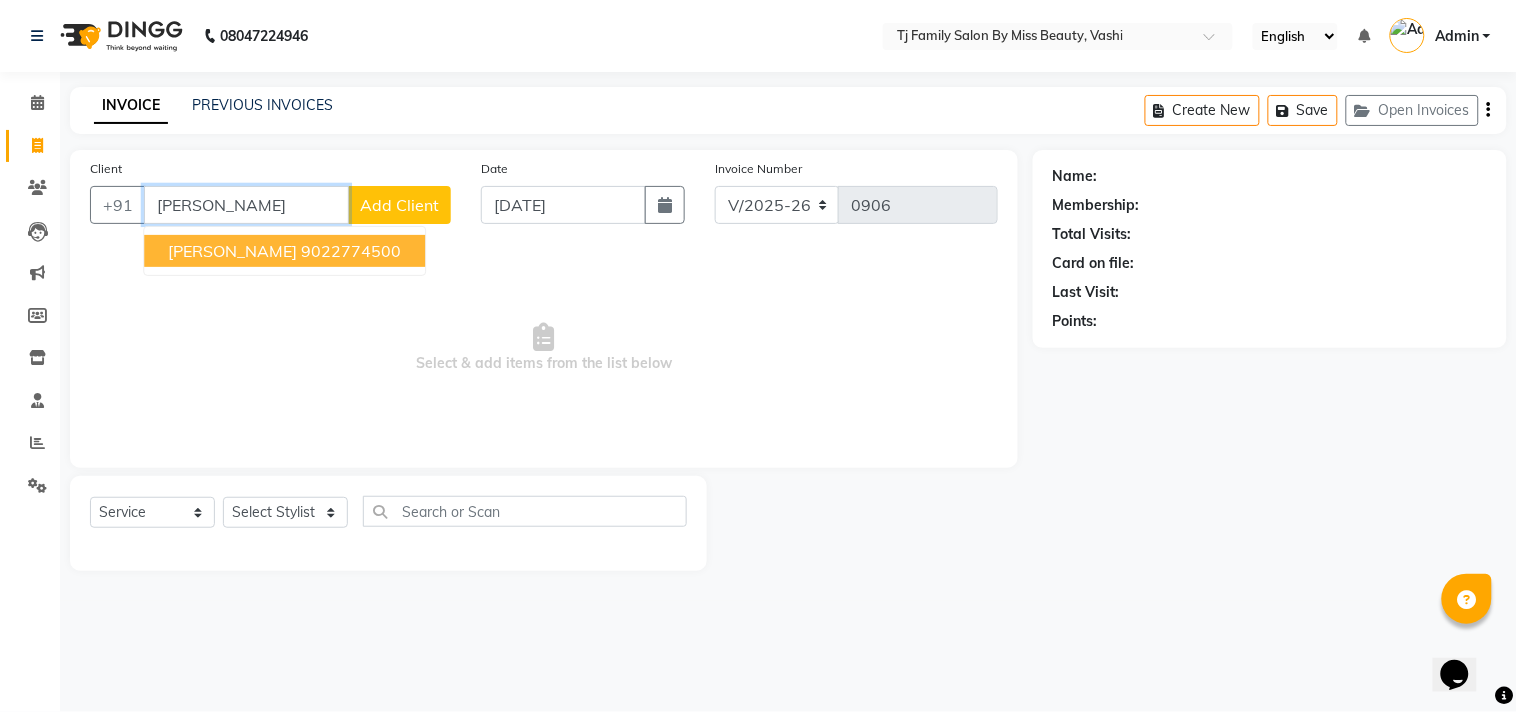 click on "[PERSON_NAME]  9022774500" at bounding box center [284, 251] 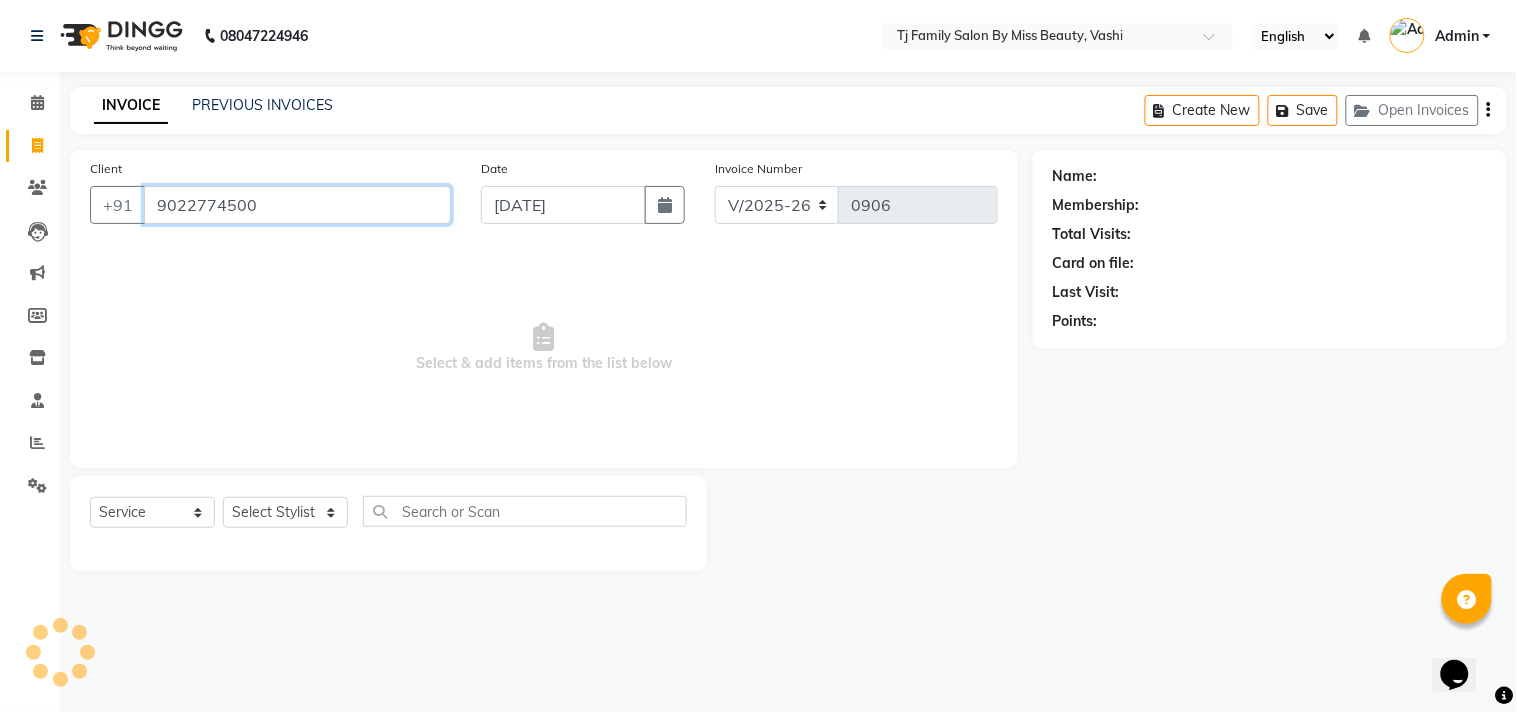 type on "9022774500" 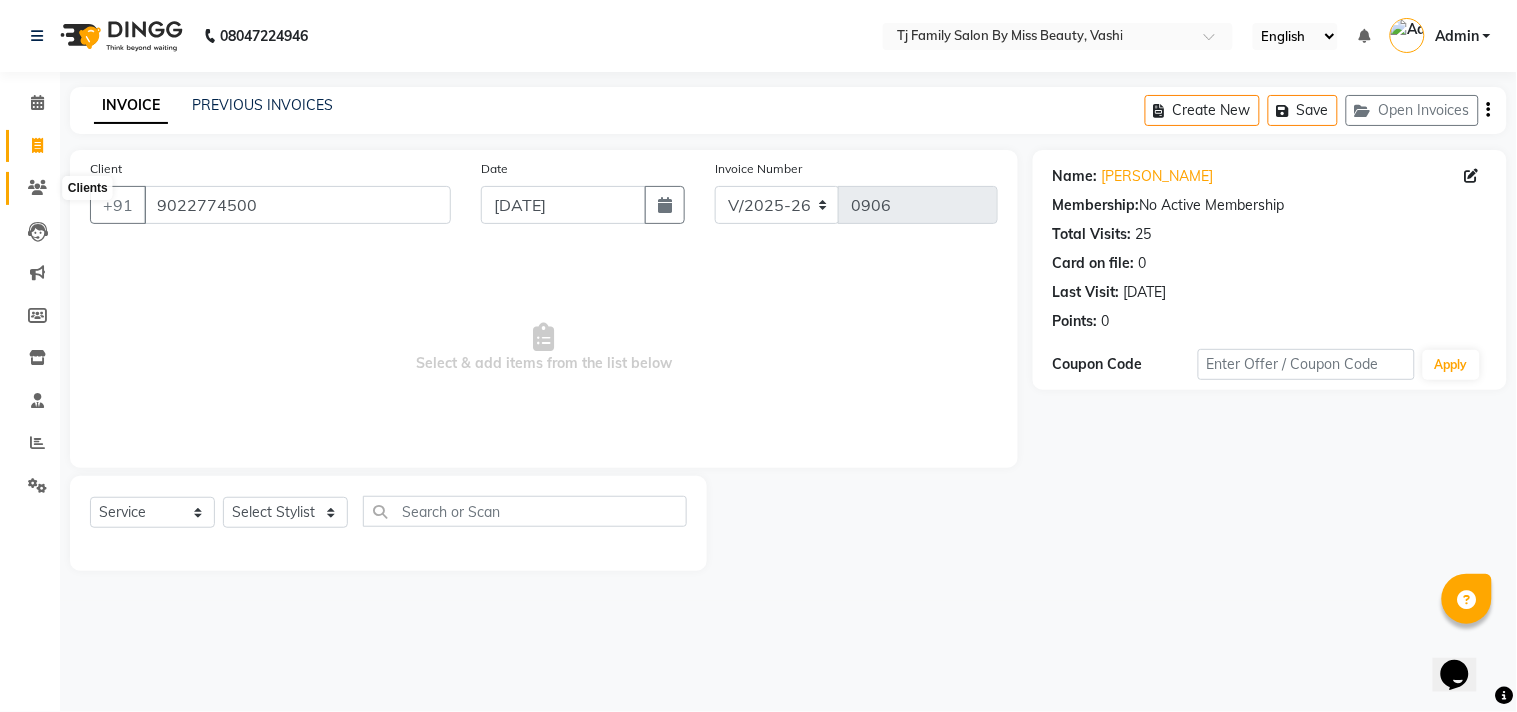 click 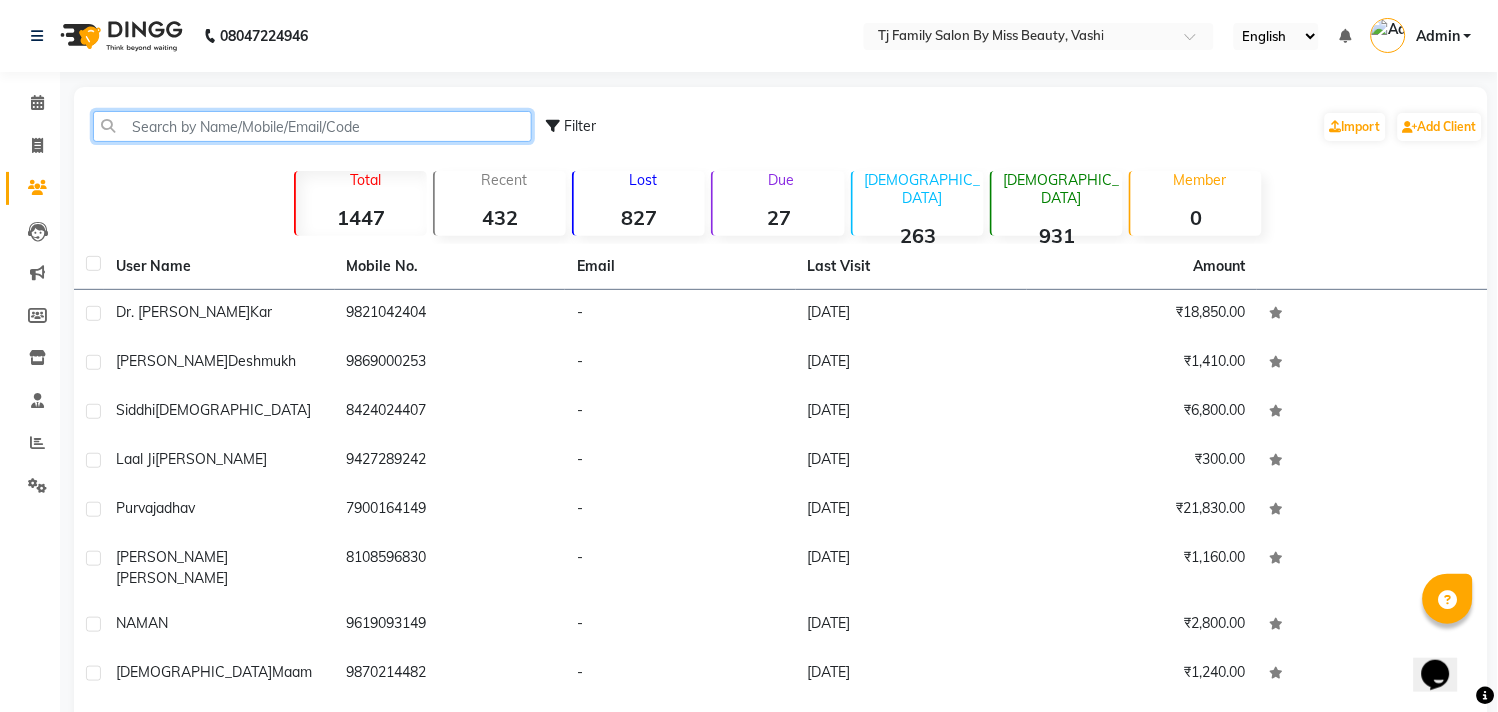 click 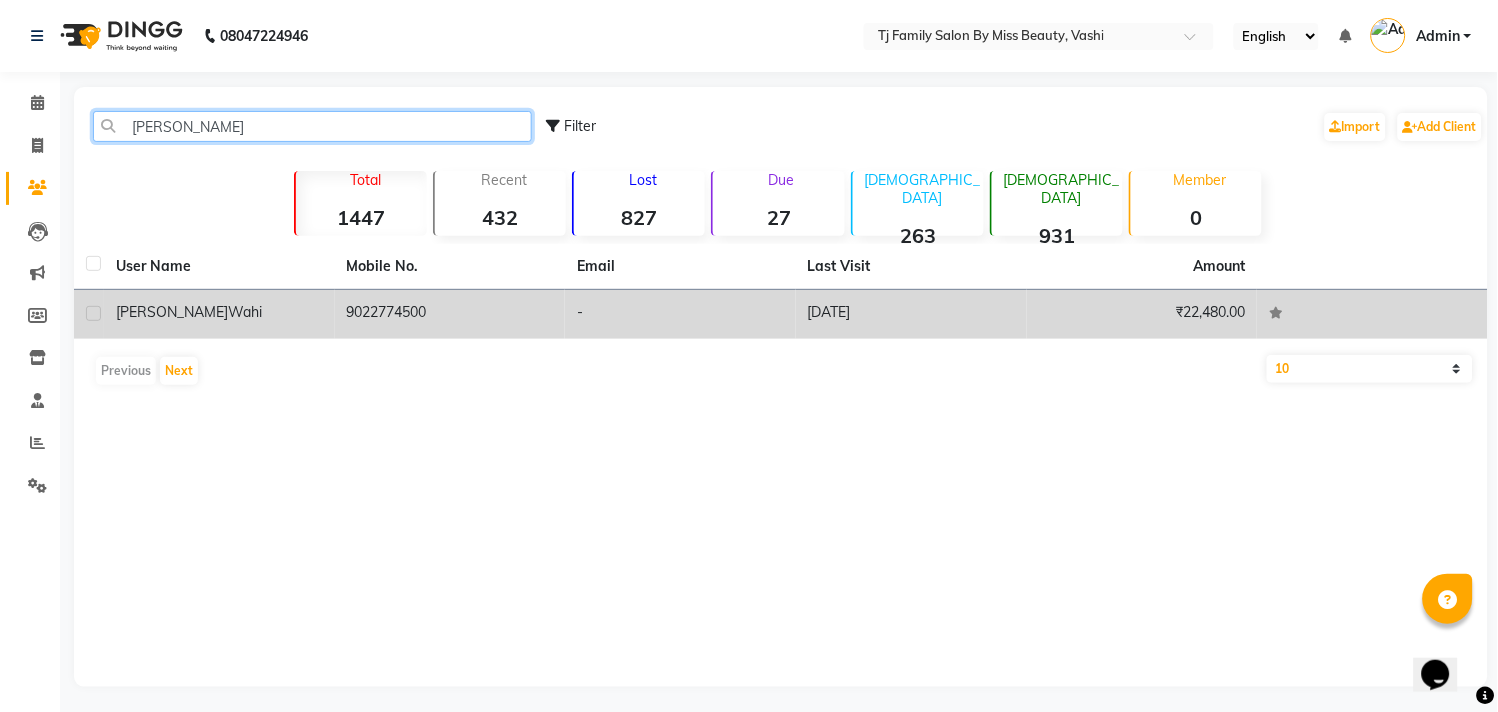 type on "[PERSON_NAME]" 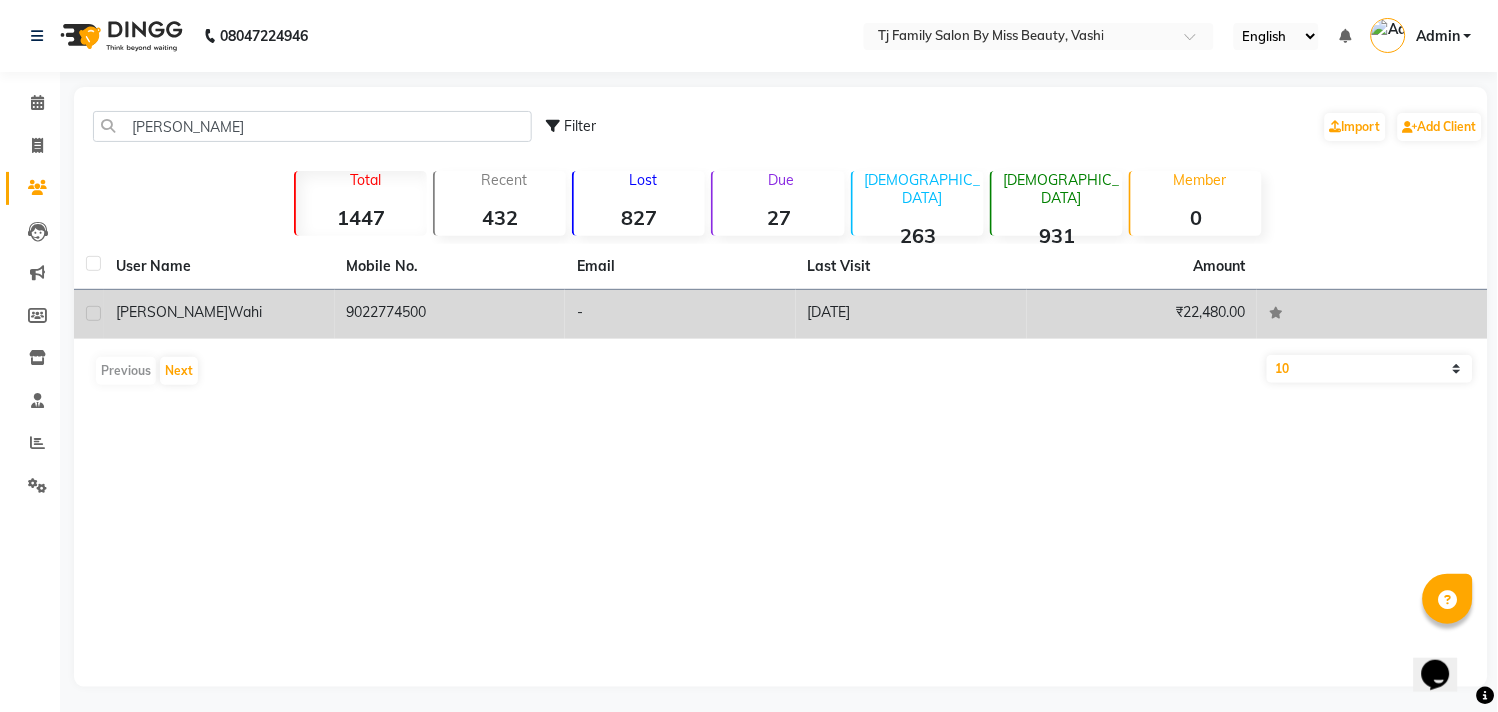 click on "9022774500" 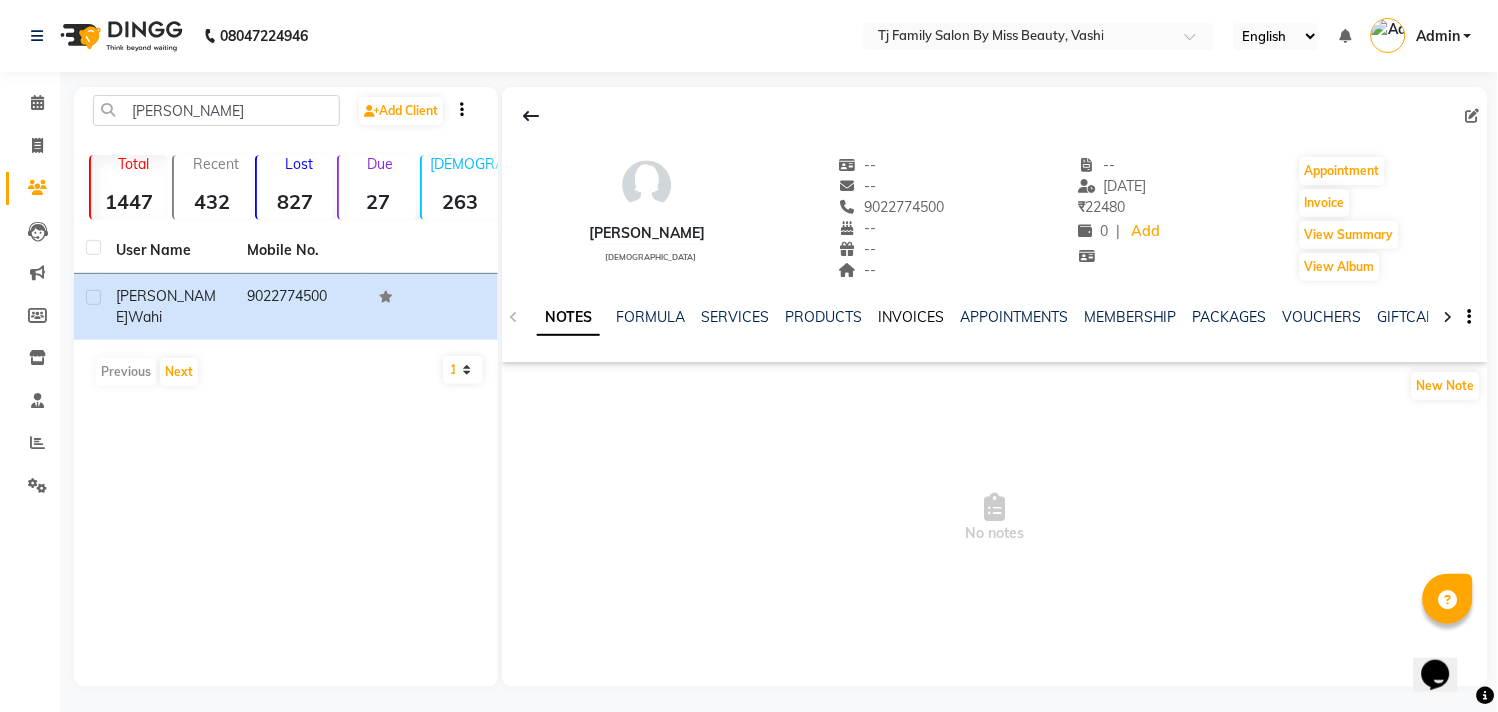 click on "INVOICES" 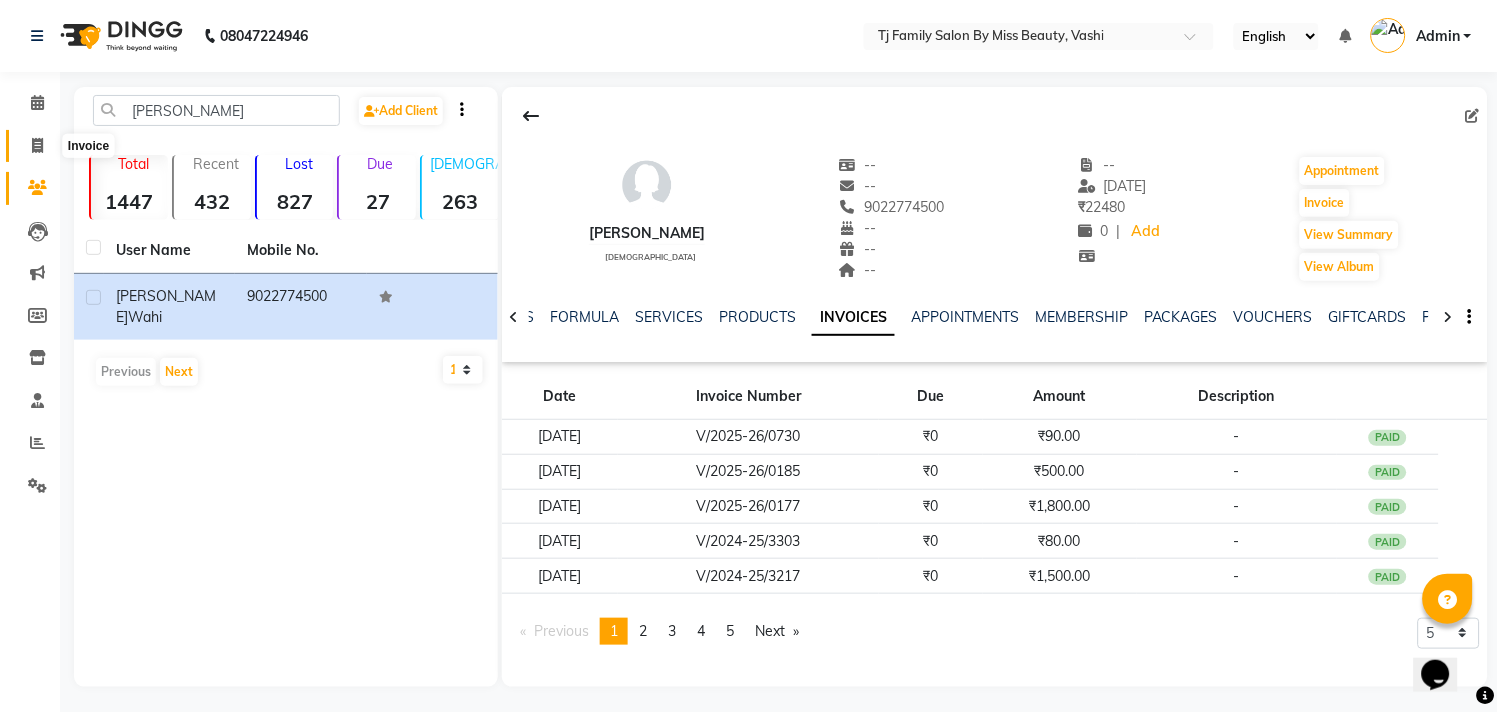 click 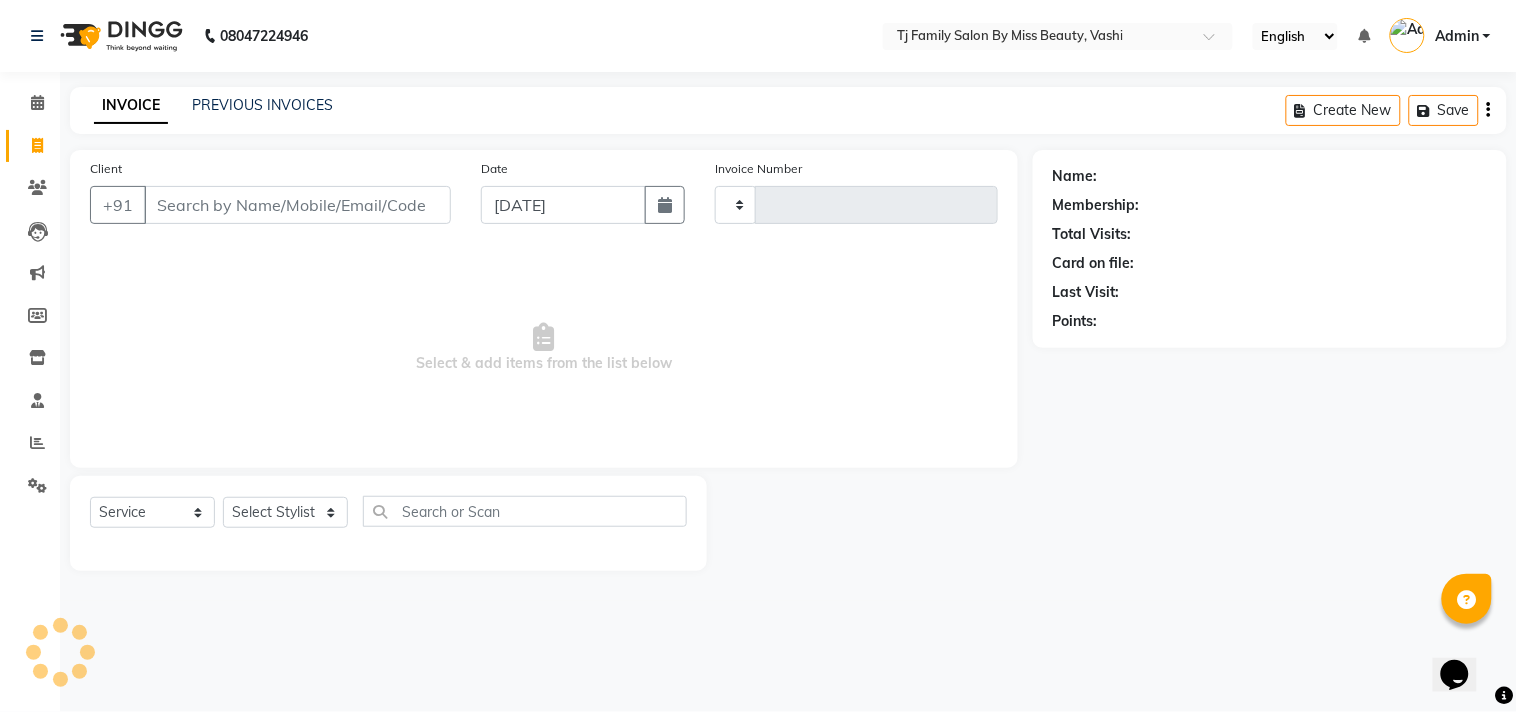 type on "0906" 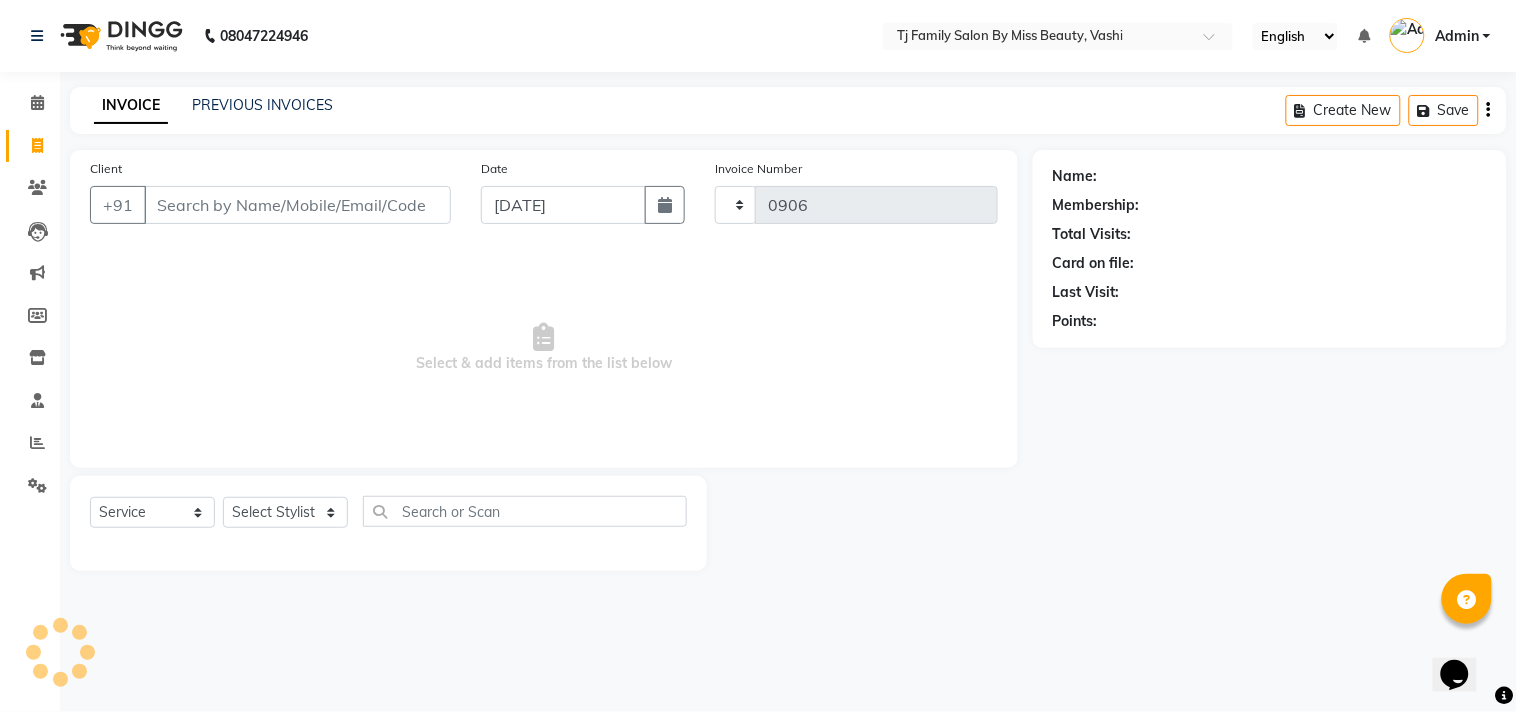 select on "703" 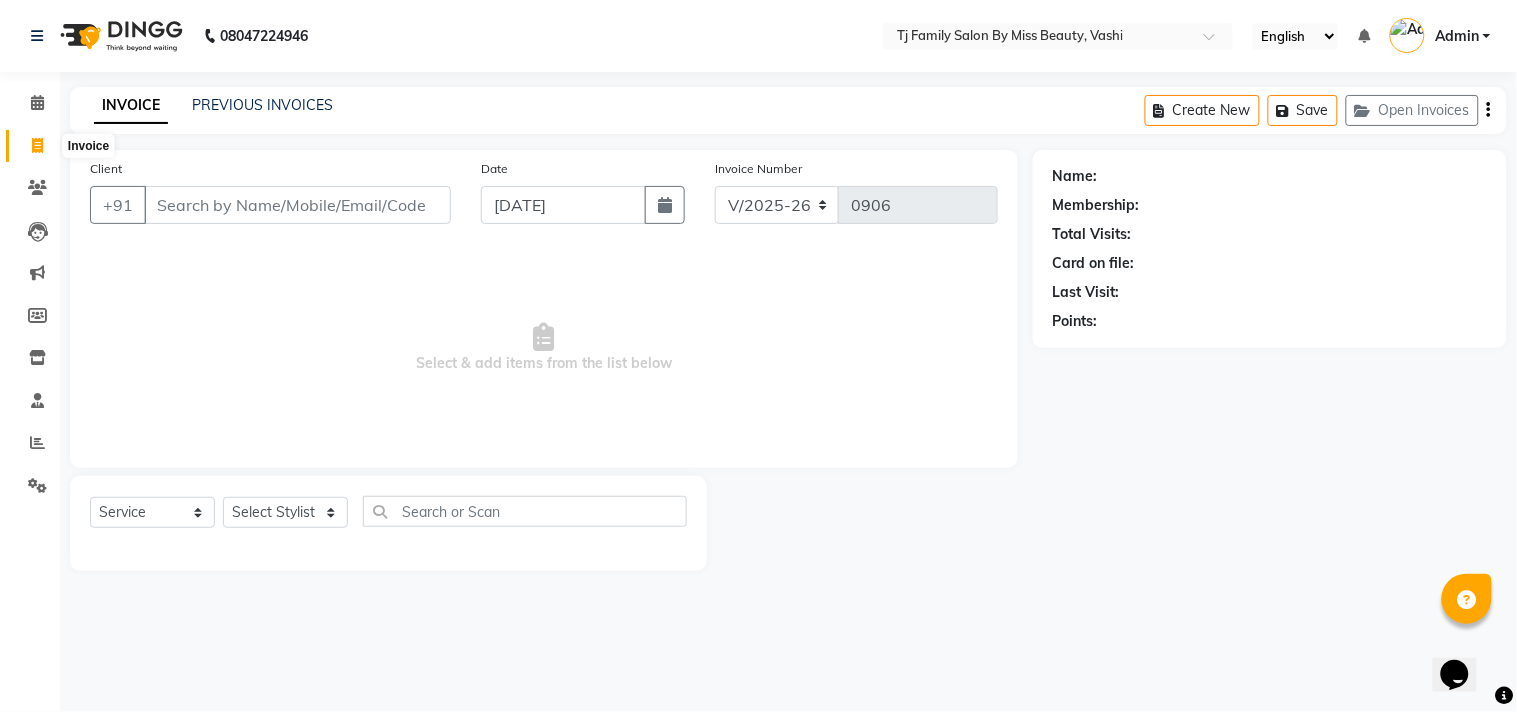 click 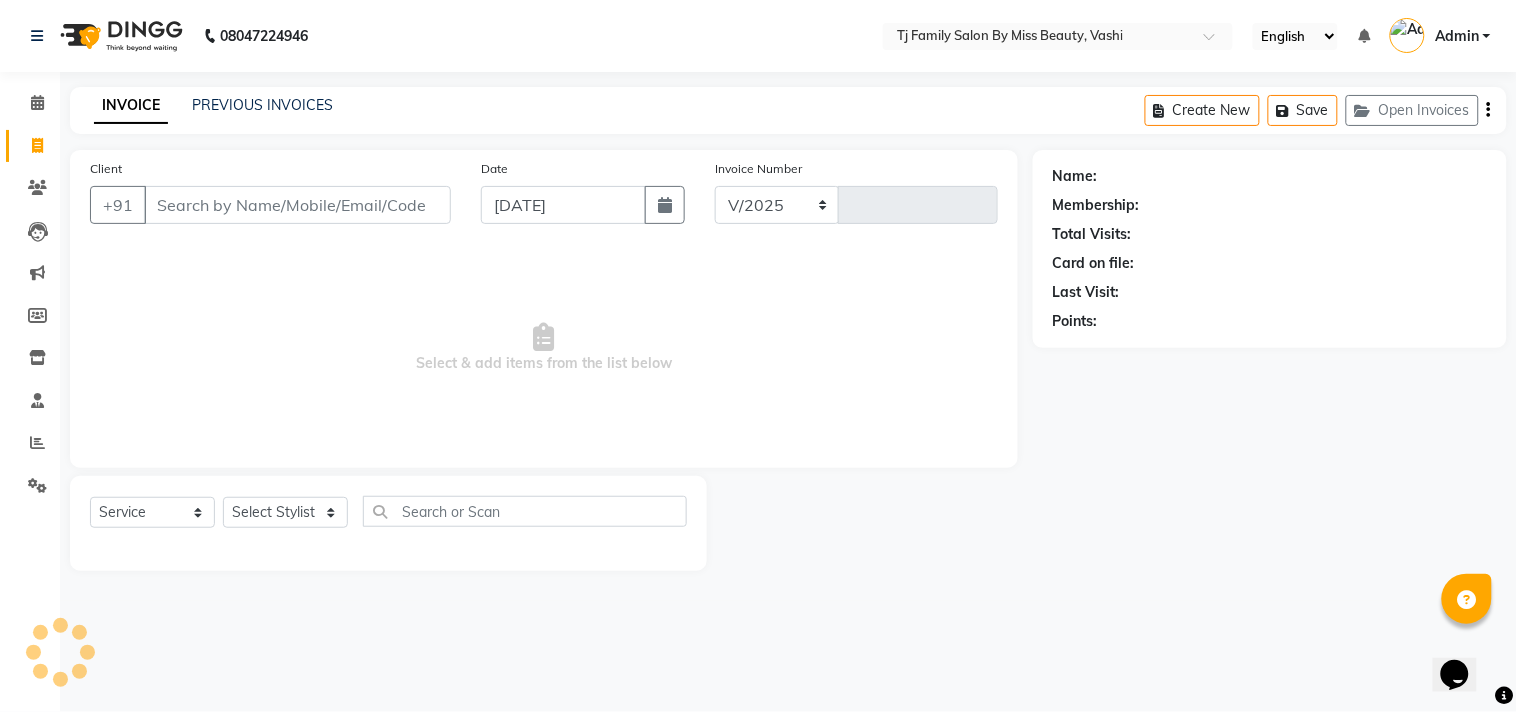 select on "703" 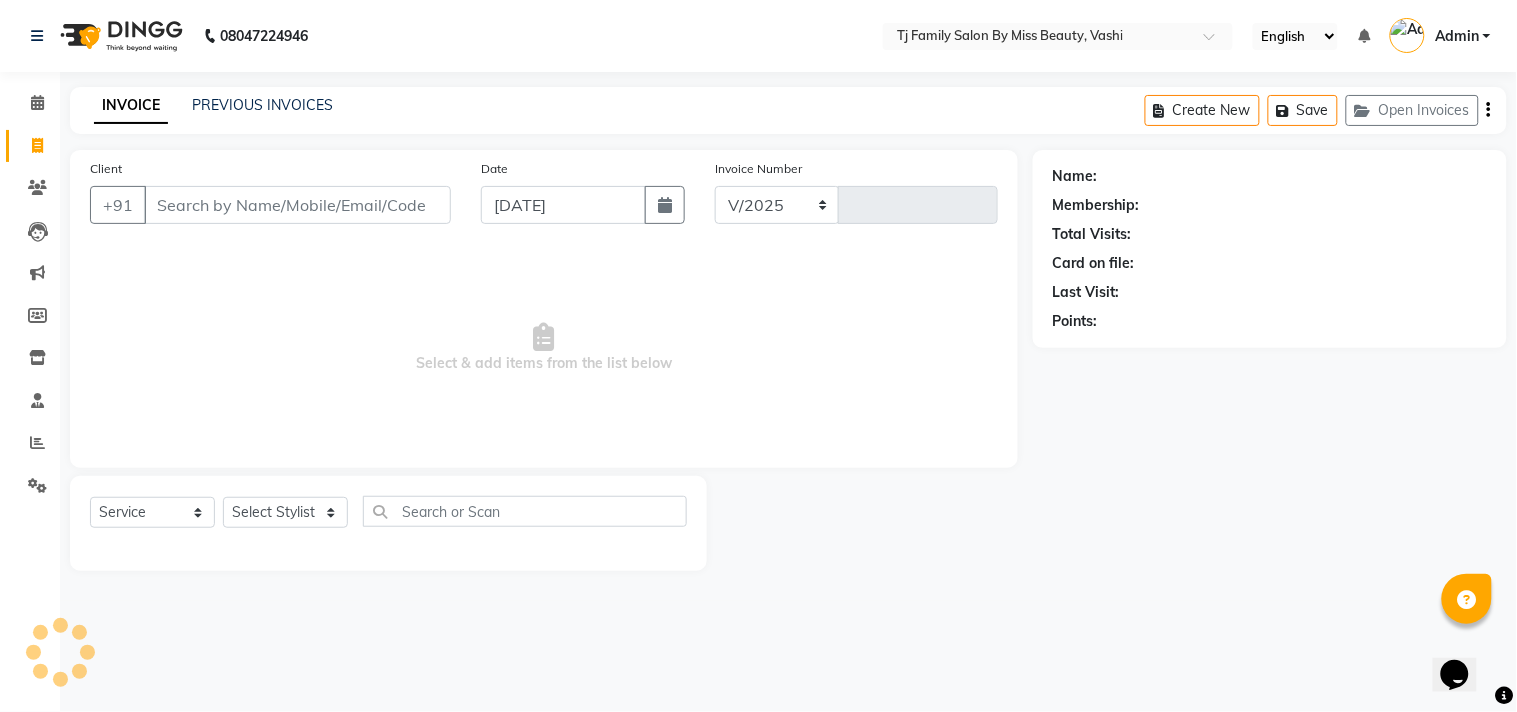 type on "0906" 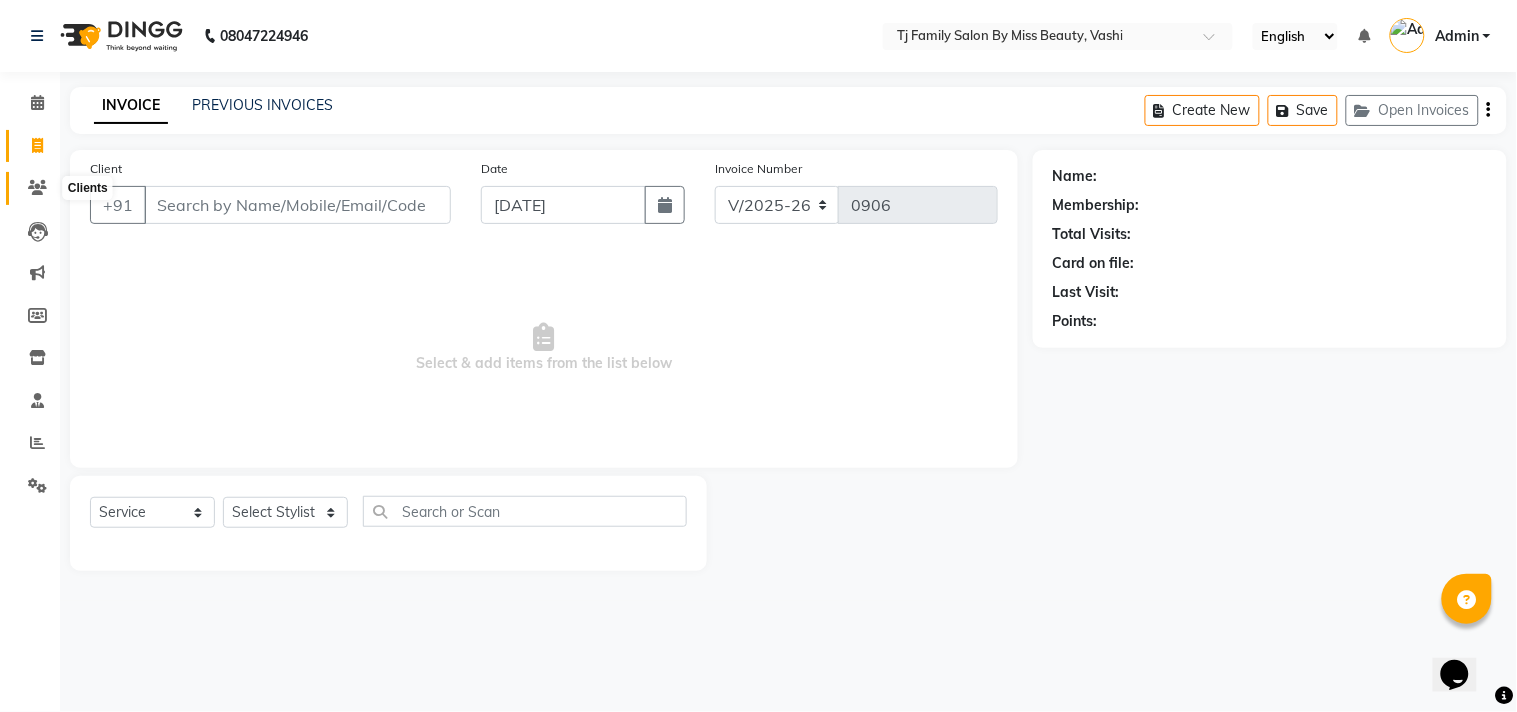 click 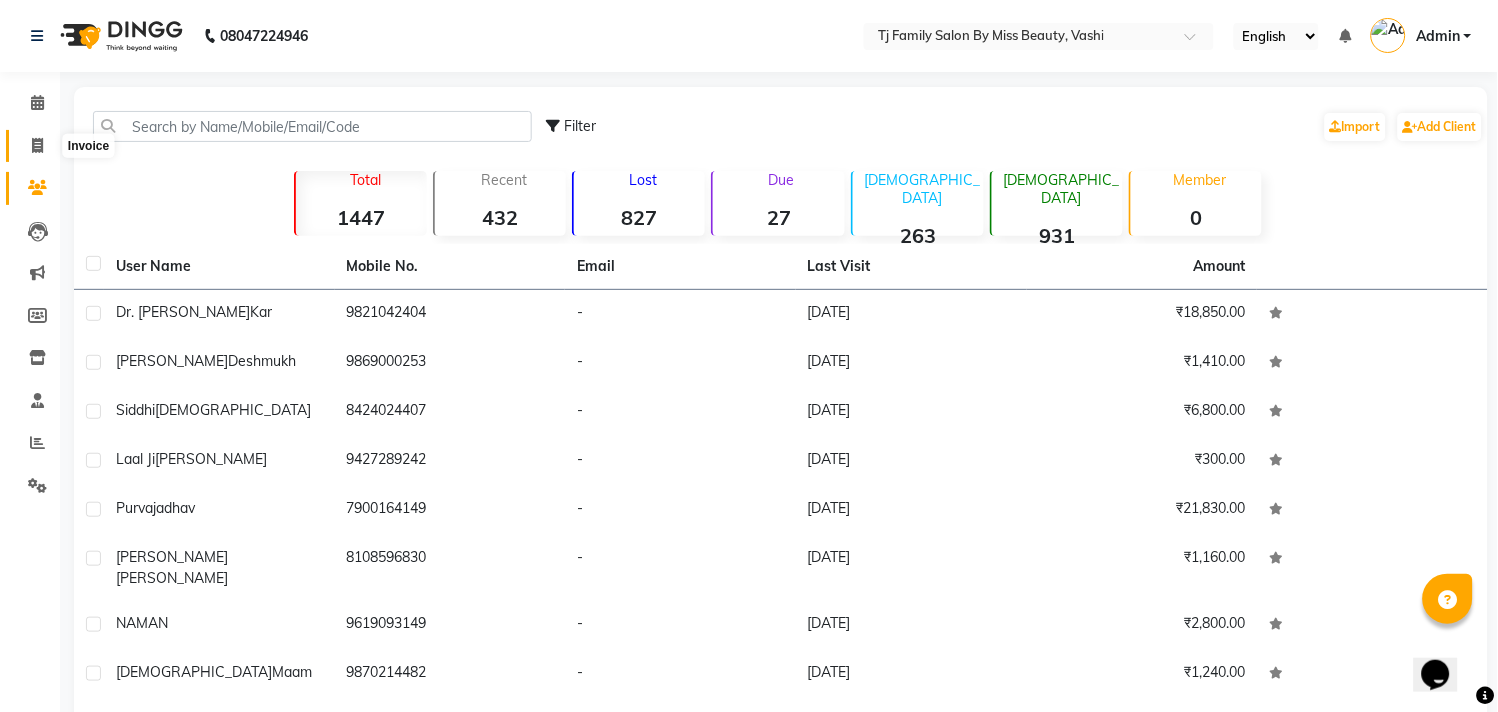 click 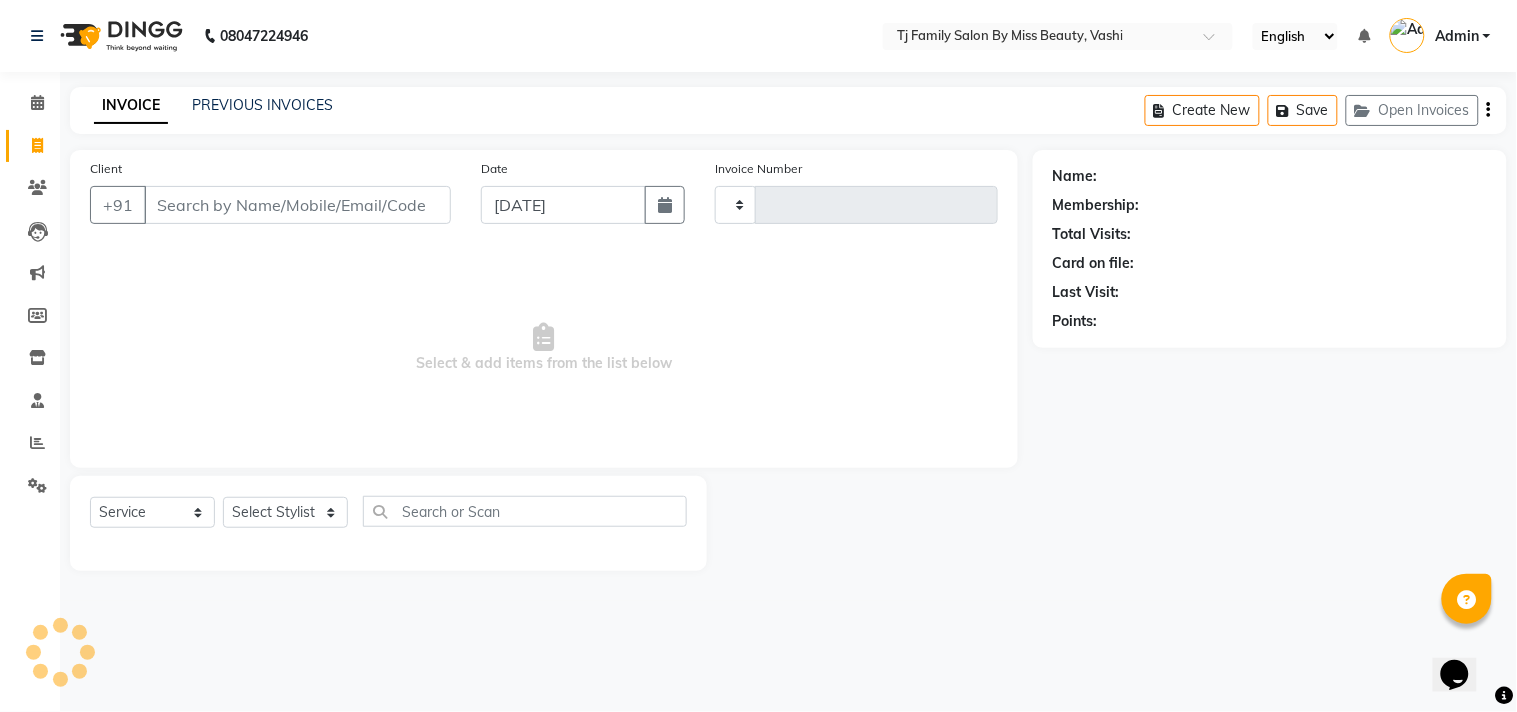 type on "0906" 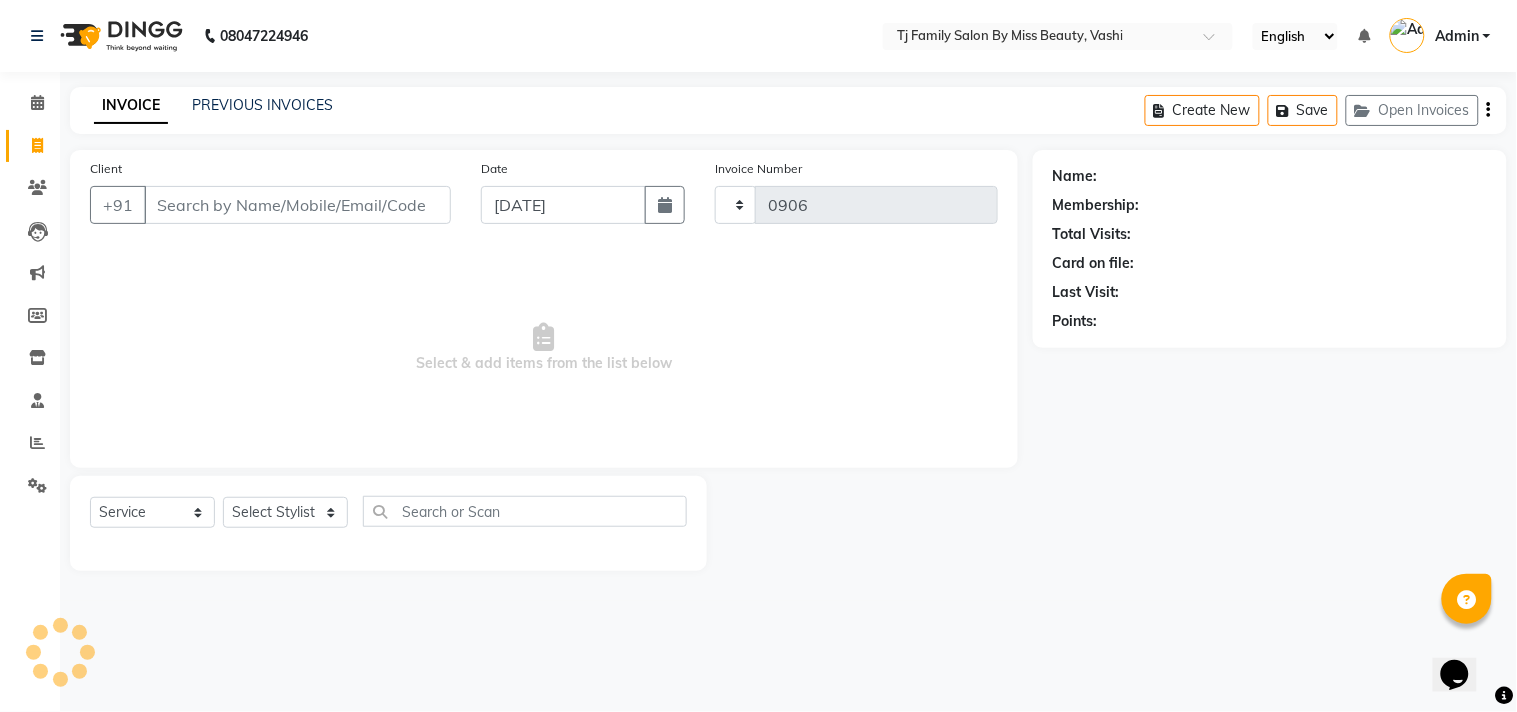 select on "703" 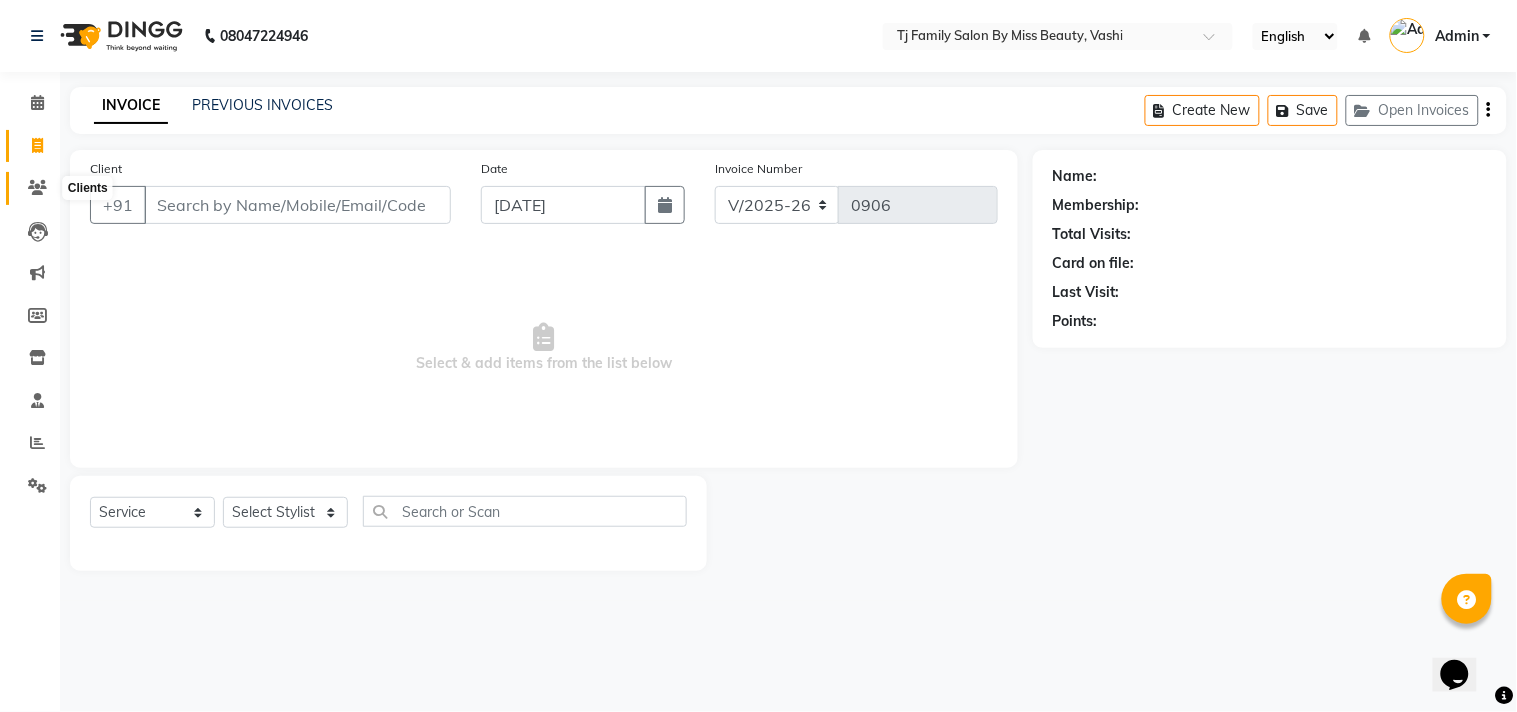 click 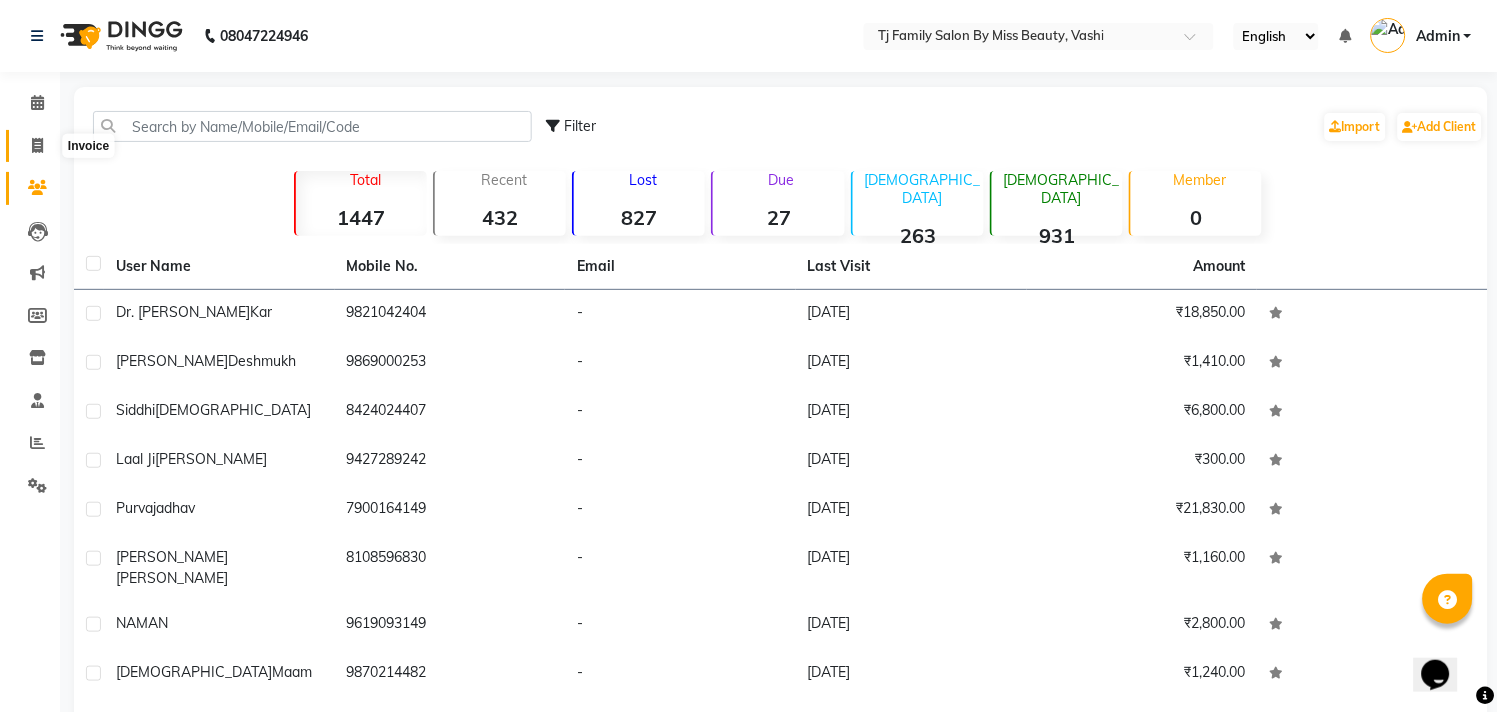 click 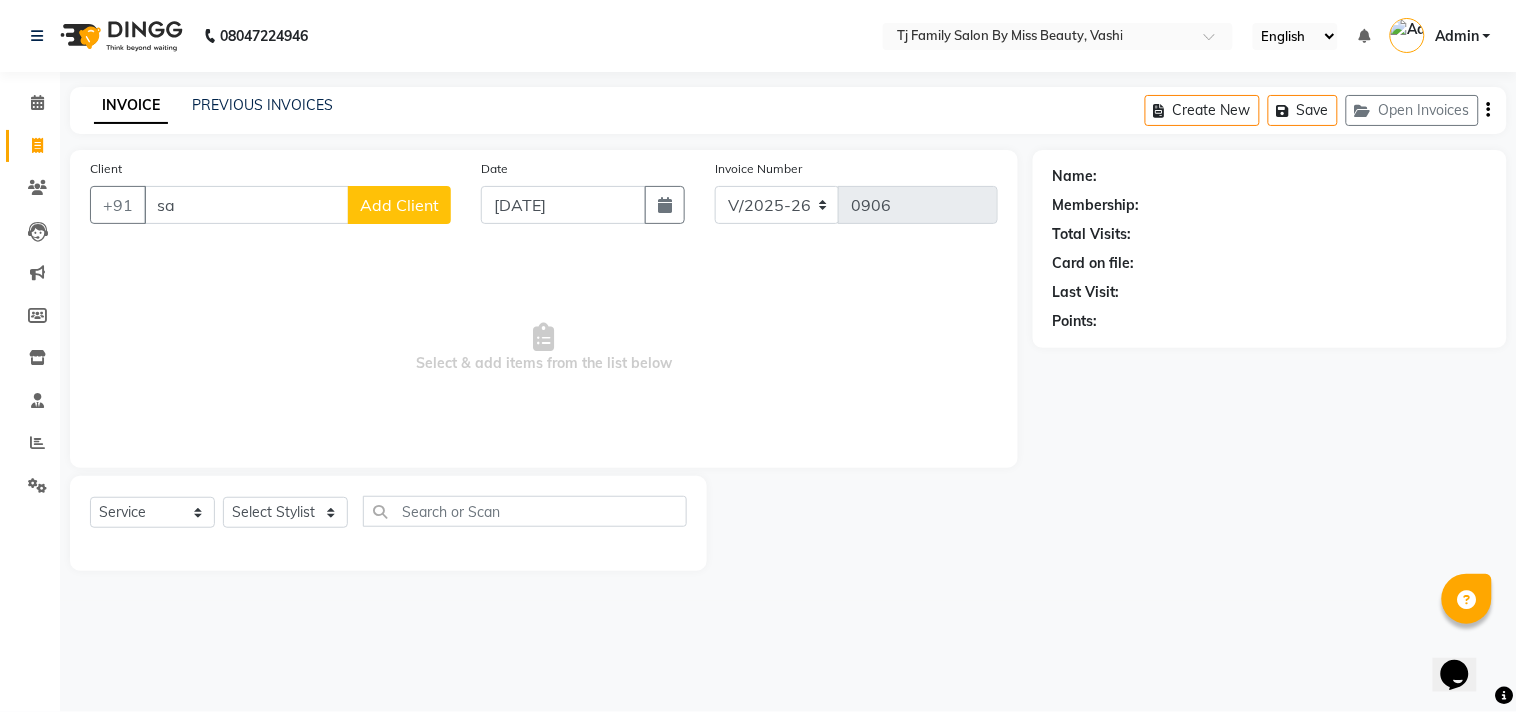 type on "s" 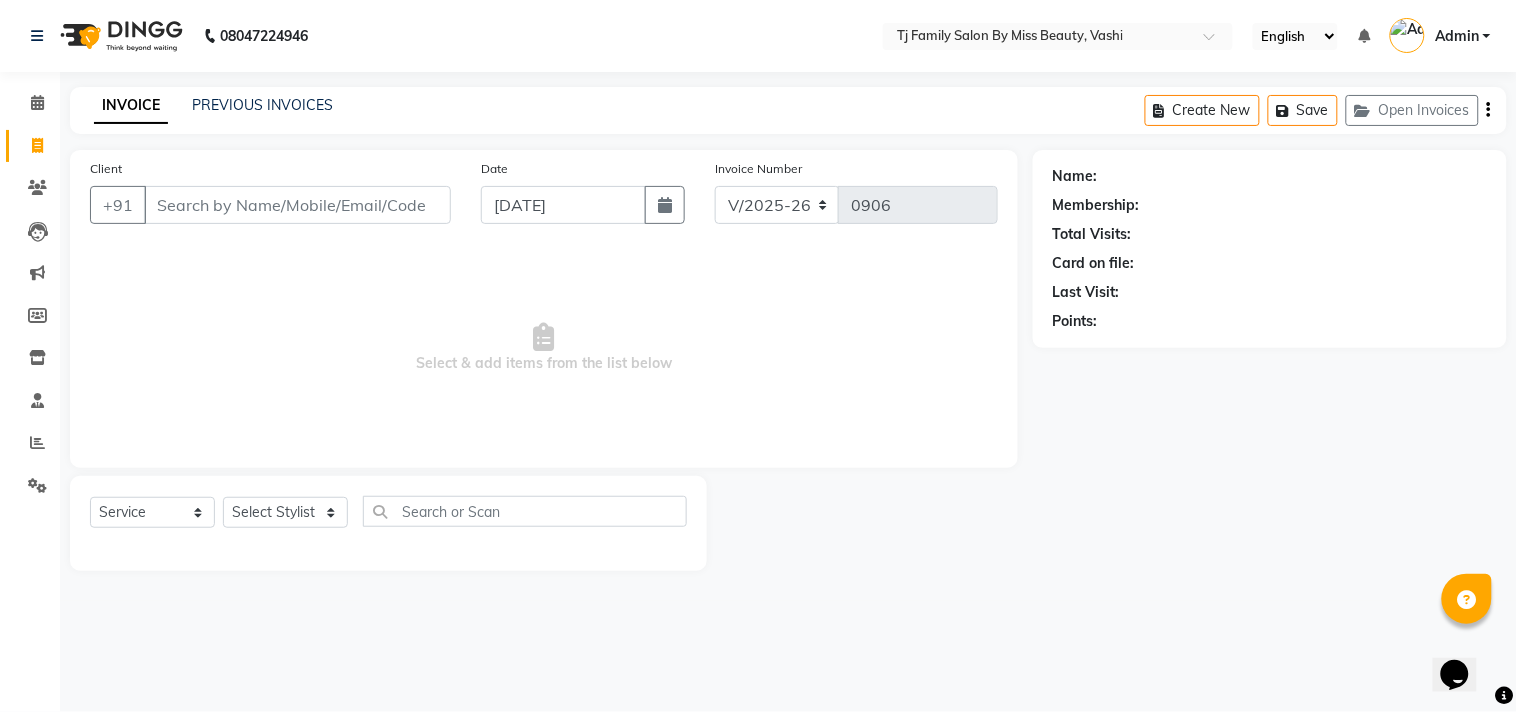 click on "Client" at bounding box center [297, 205] 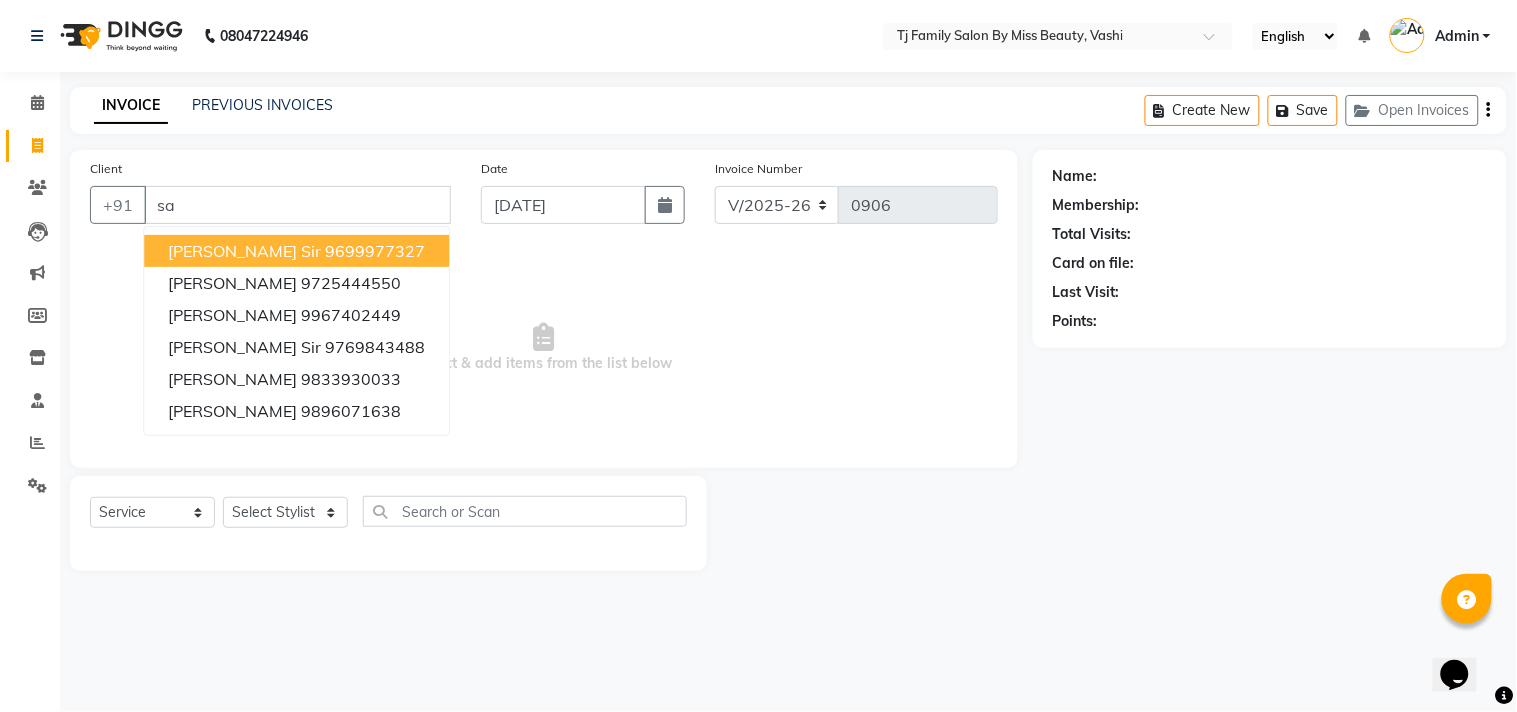 type on "s" 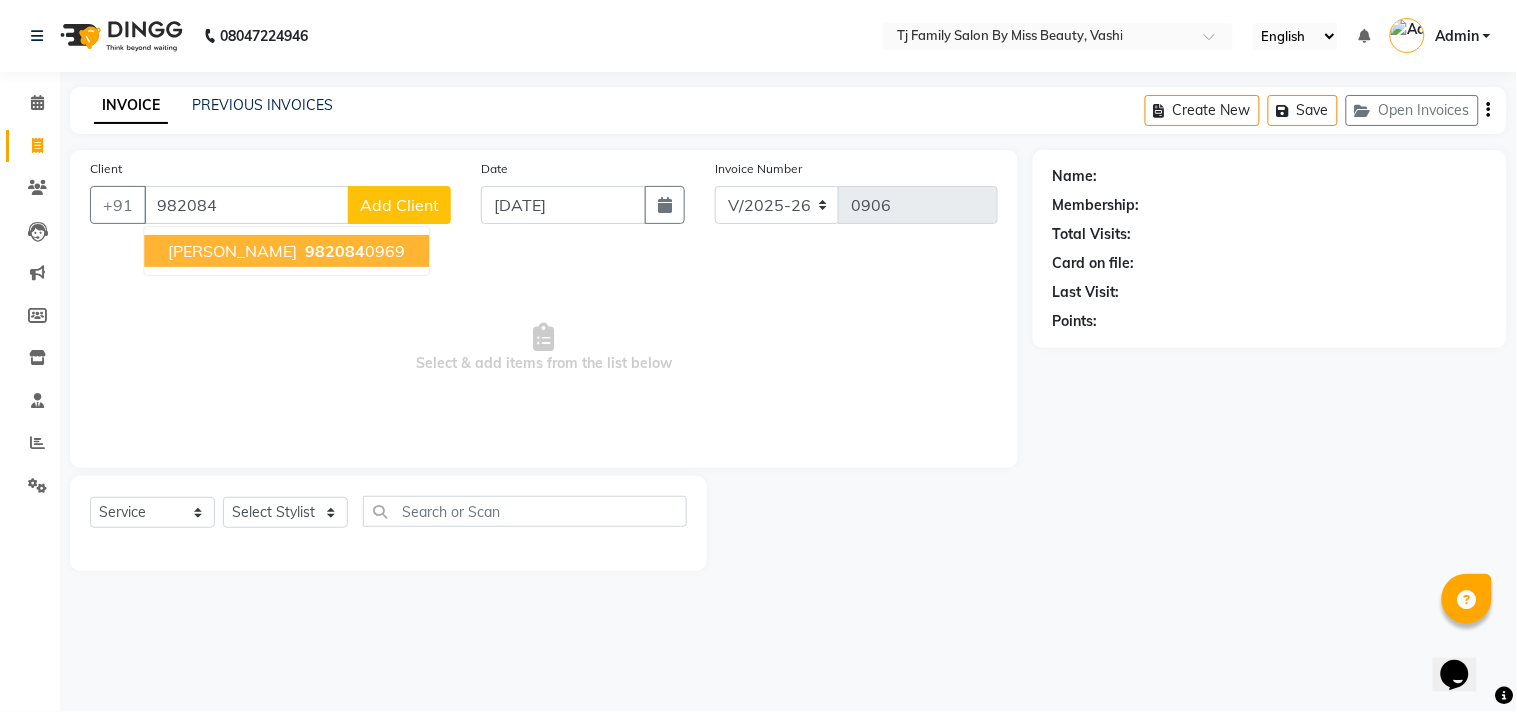 click on "982084 0969" at bounding box center [353, 251] 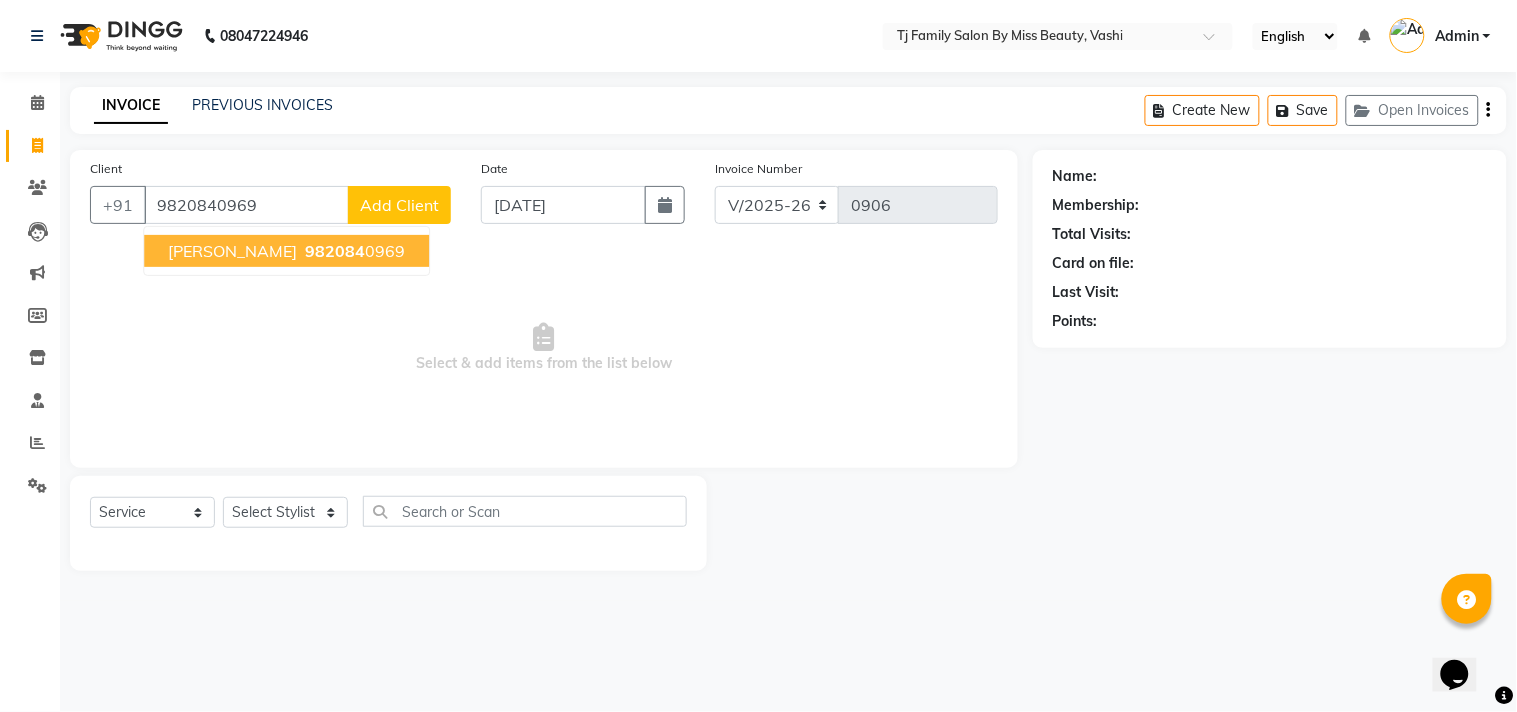 type on "9820840969" 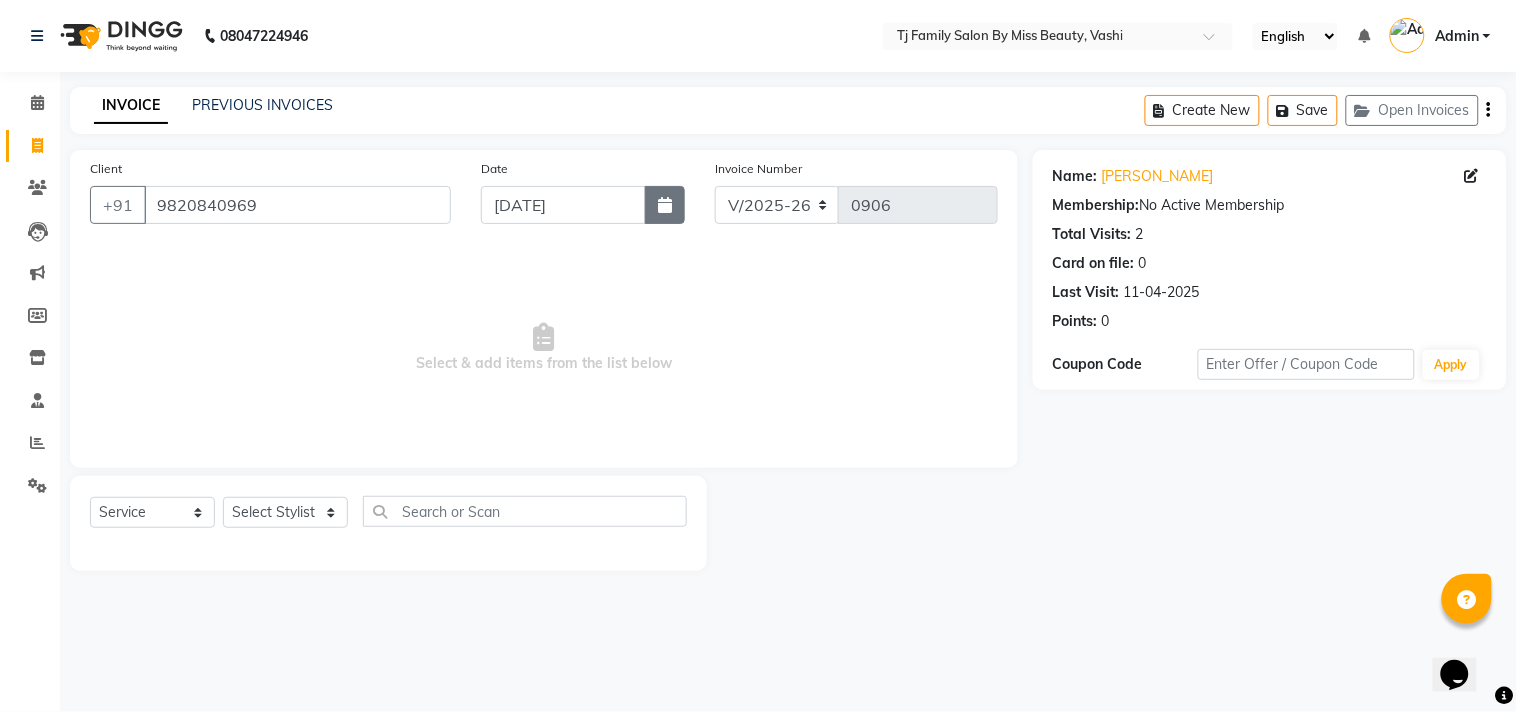 click 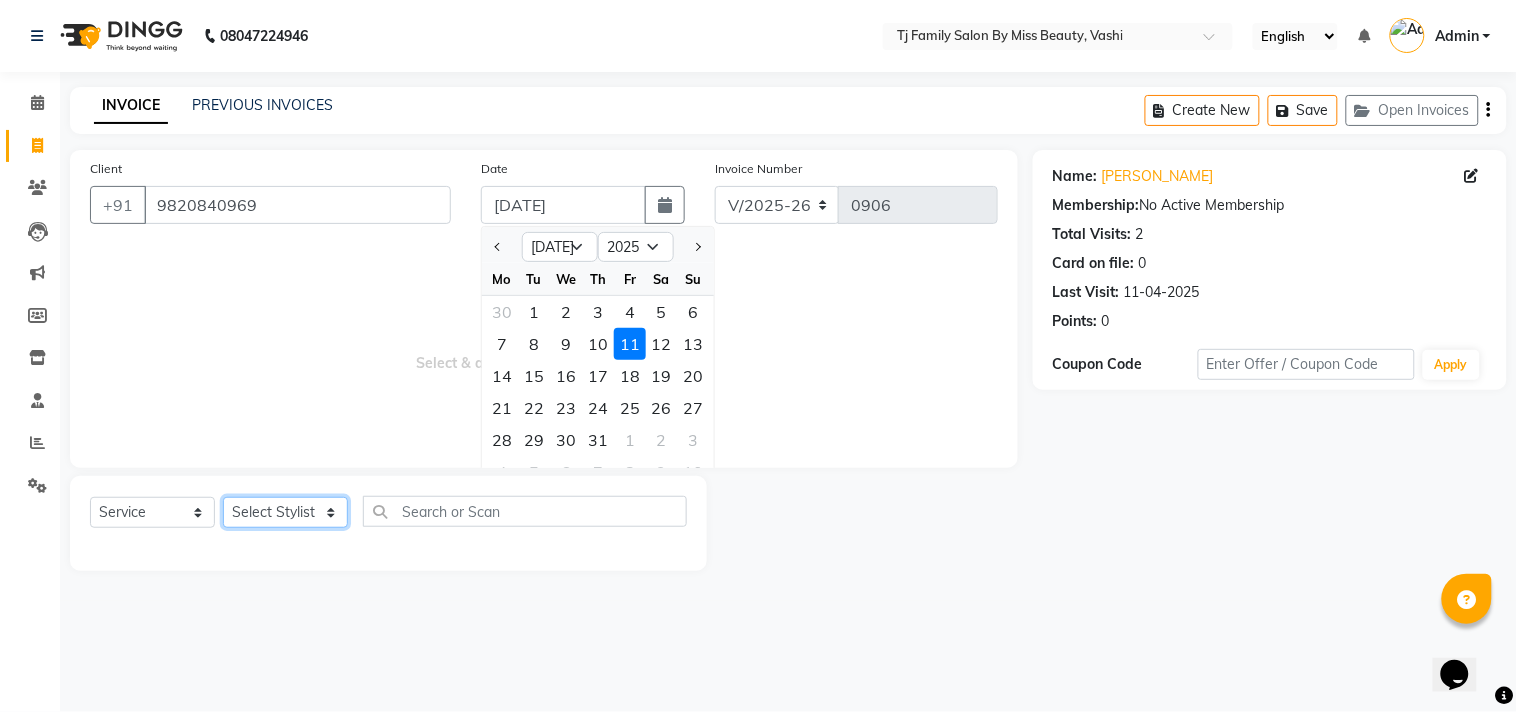 click on "Select Stylist deepak maitay [PERSON_NAME] [PERSON_NAME] Ramita [PERSON_NAME] [PERSON_NAME] more [PERSON_NAME]" 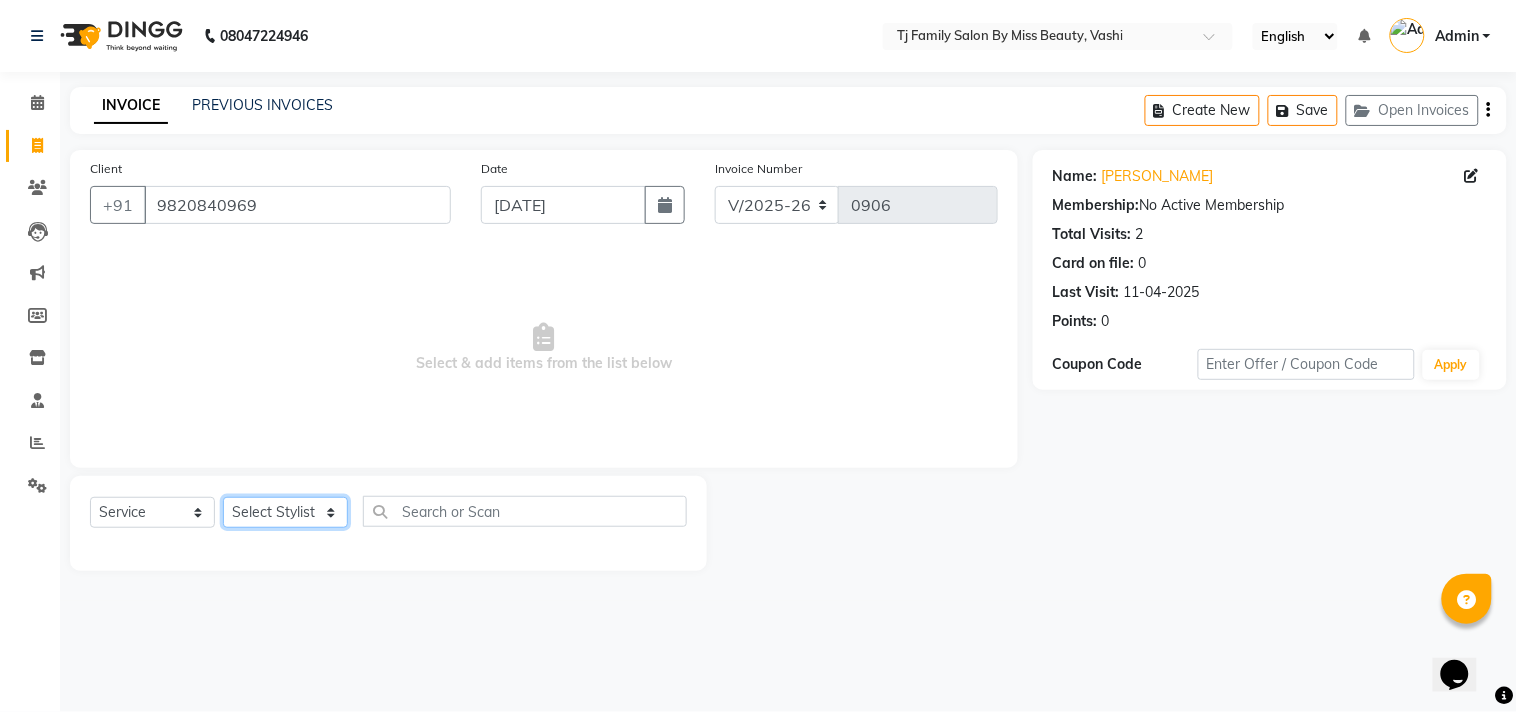 click on "Select Stylist deepak maitay [PERSON_NAME] [PERSON_NAME] Ramita [PERSON_NAME] [PERSON_NAME] more [PERSON_NAME]" 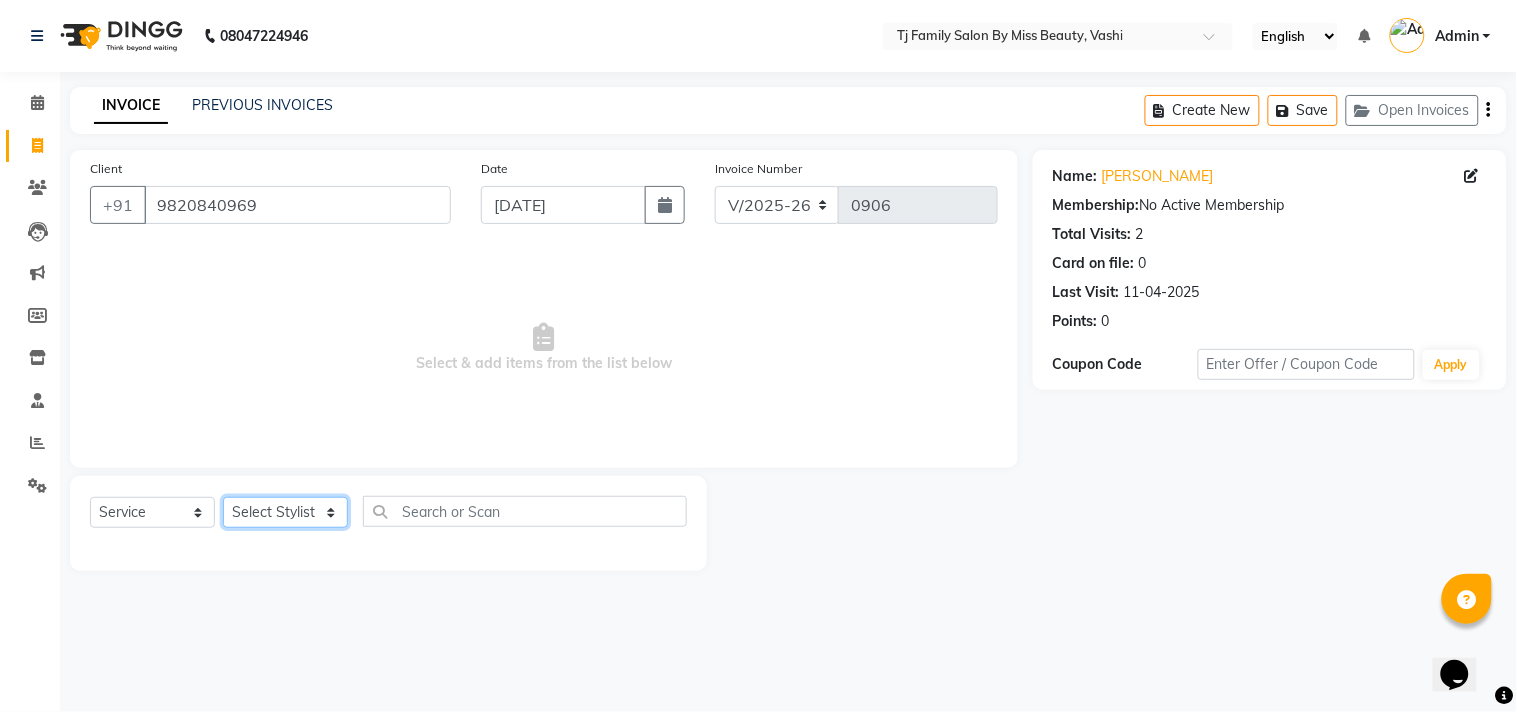 select on "31844" 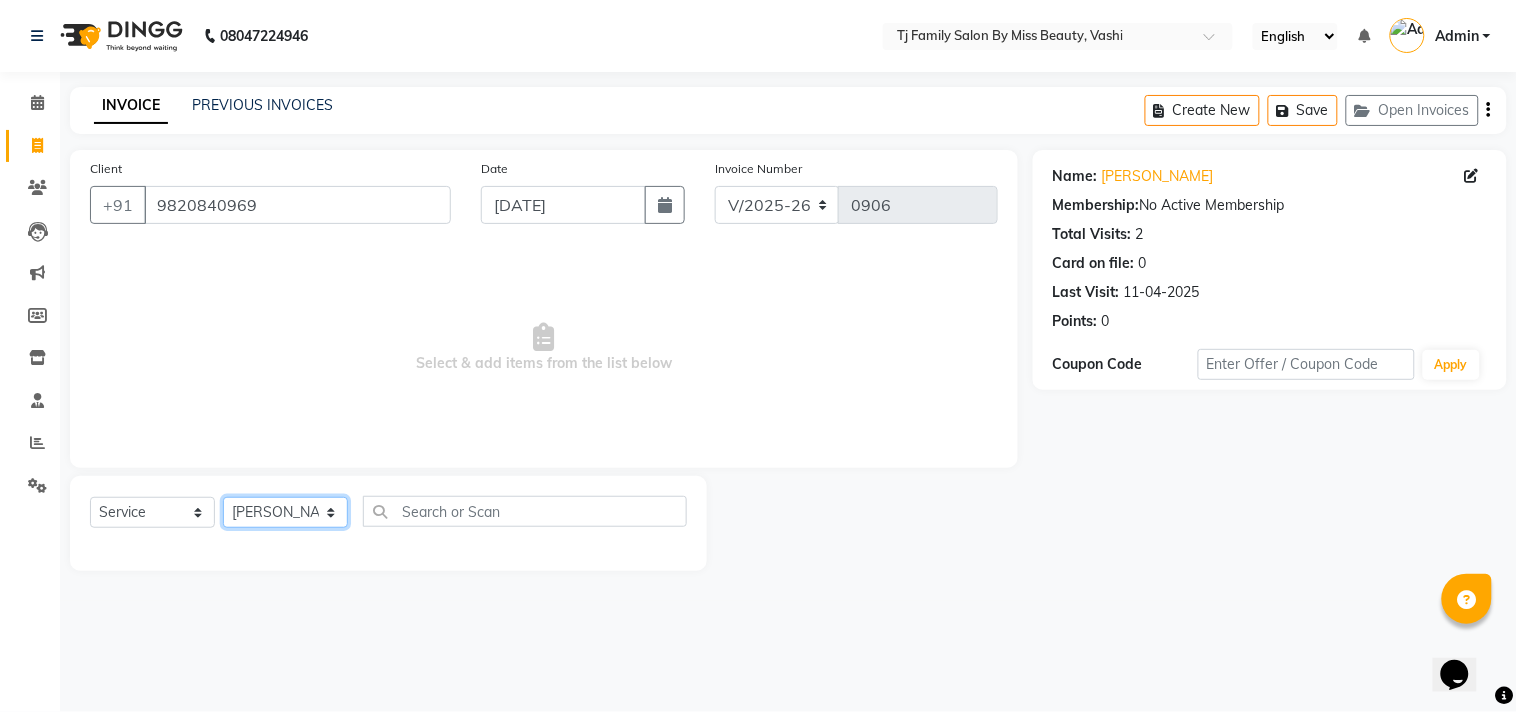 click on "Select Stylist deepak maitay [PERSON_NAME] [PERSON_NAME] Ramita [PERSON_NAME] [PERSON_NAME] more [PERSON_NAME]" 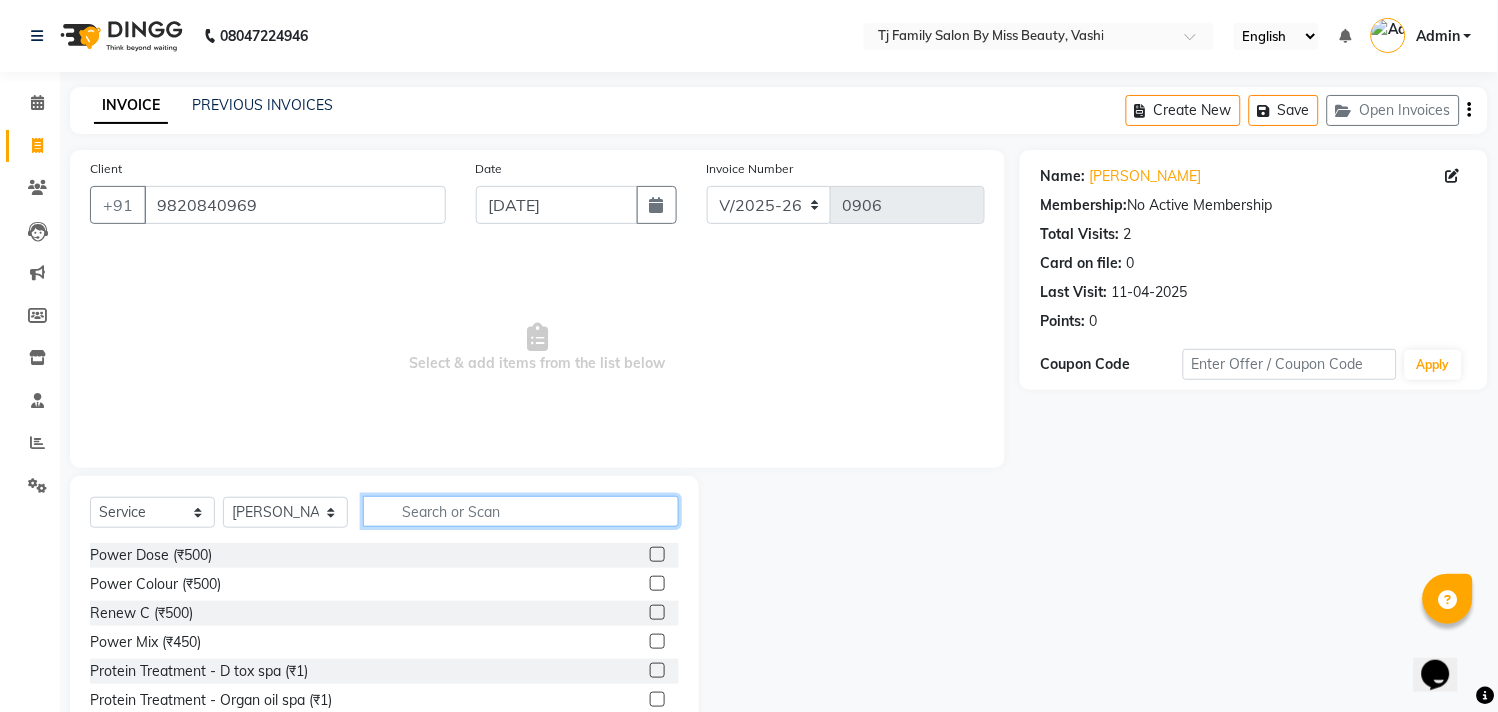 click 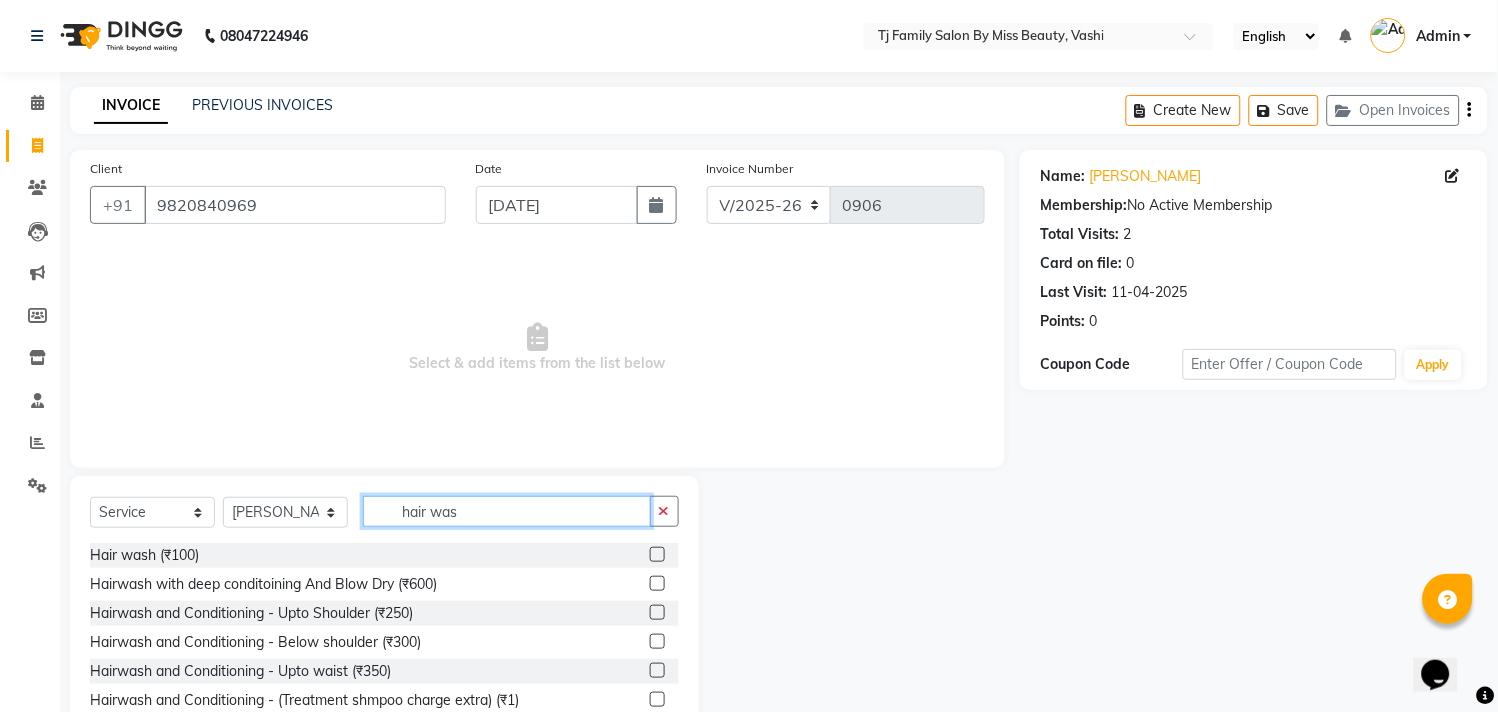 type on "hair was" 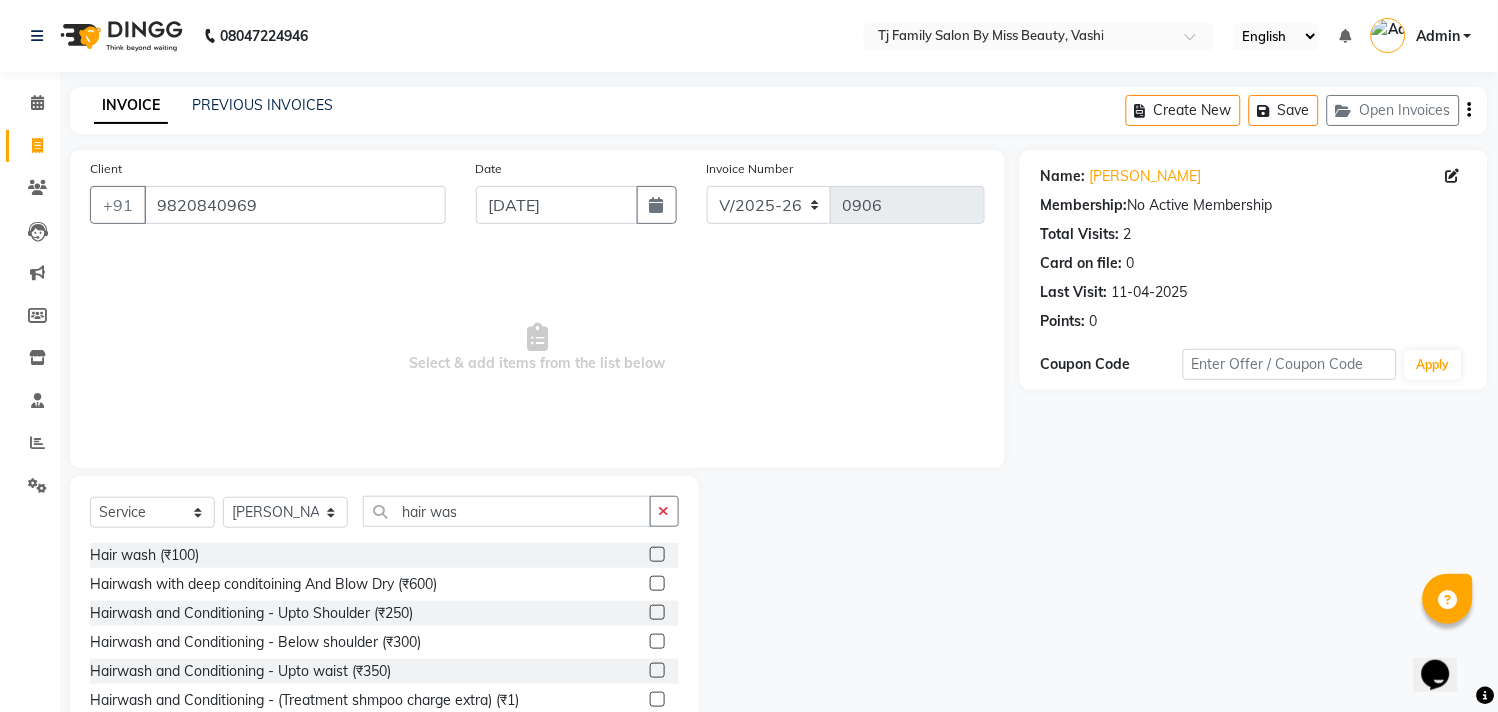 click 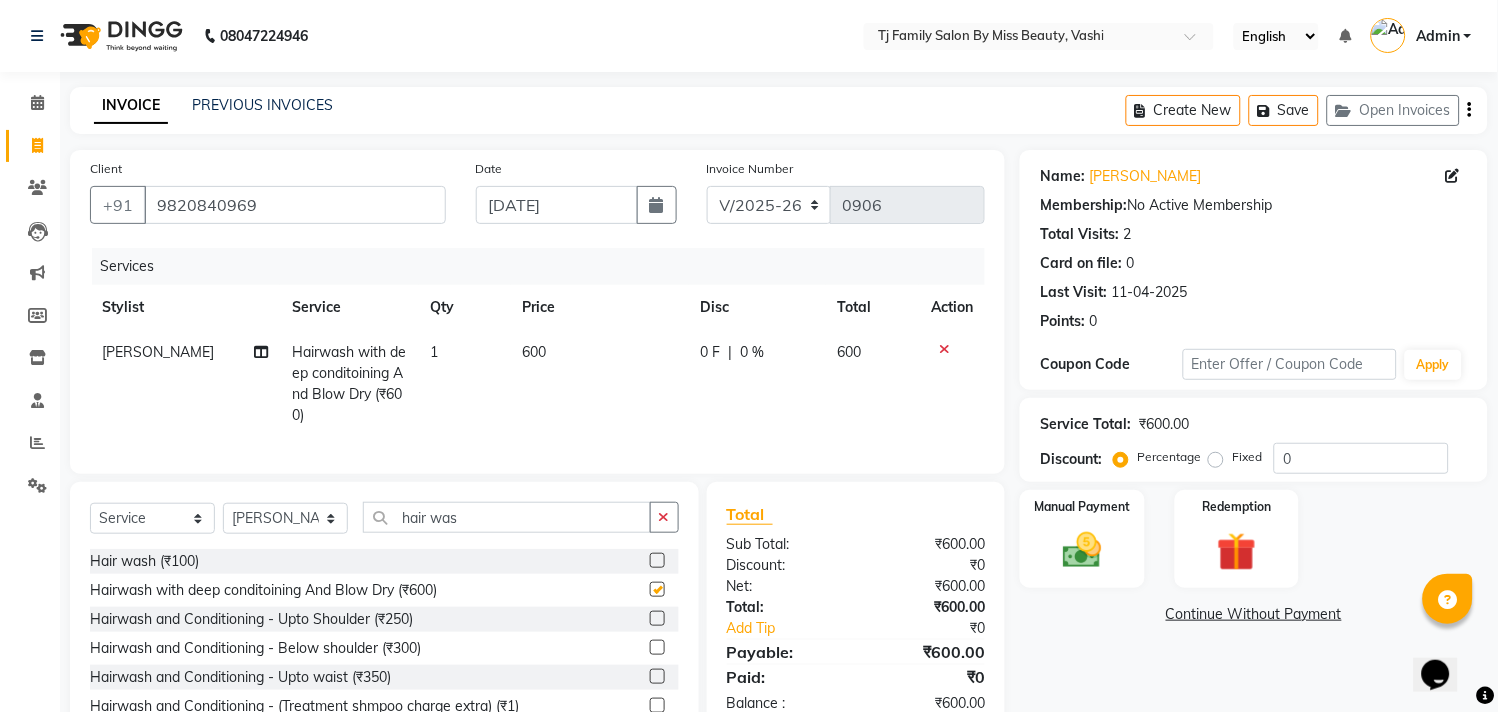 checkbox on "false" 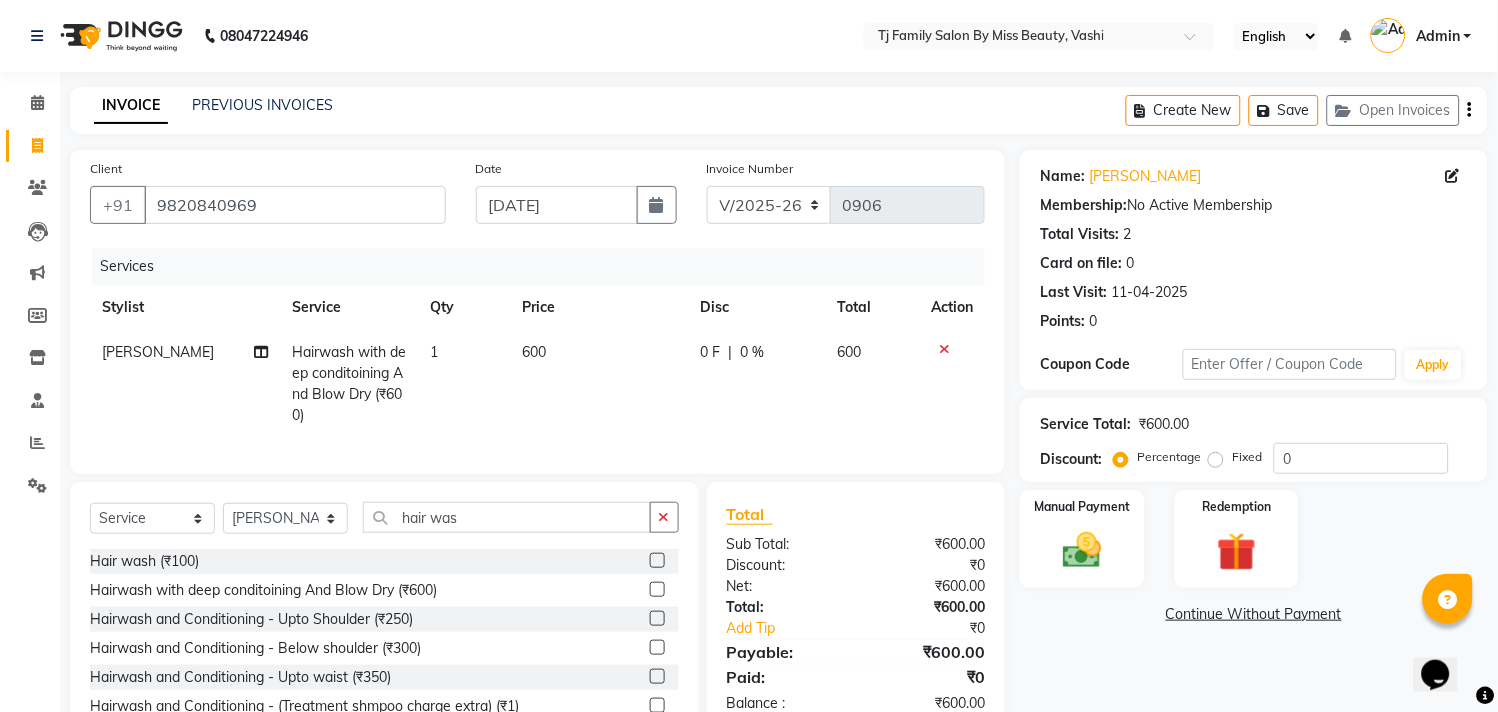 click on "600" 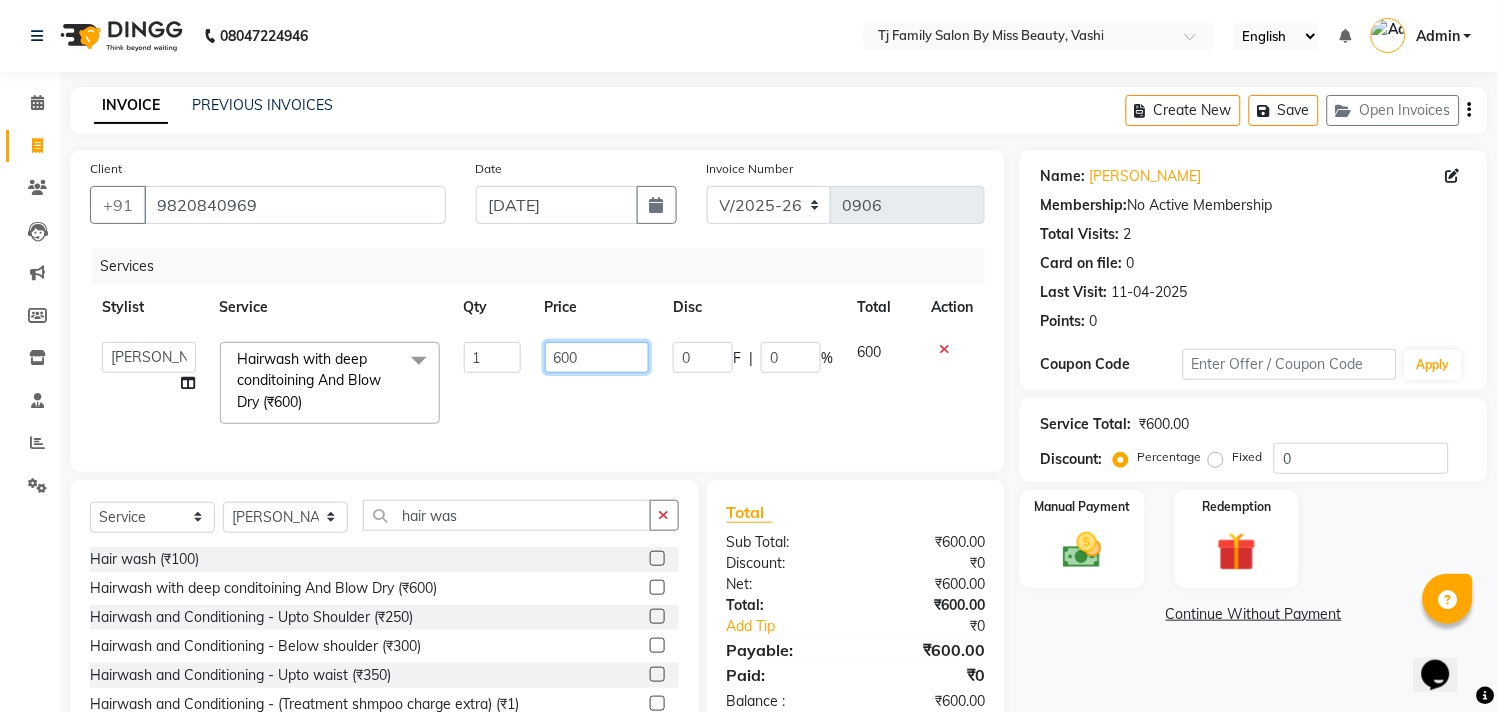 click on "600" 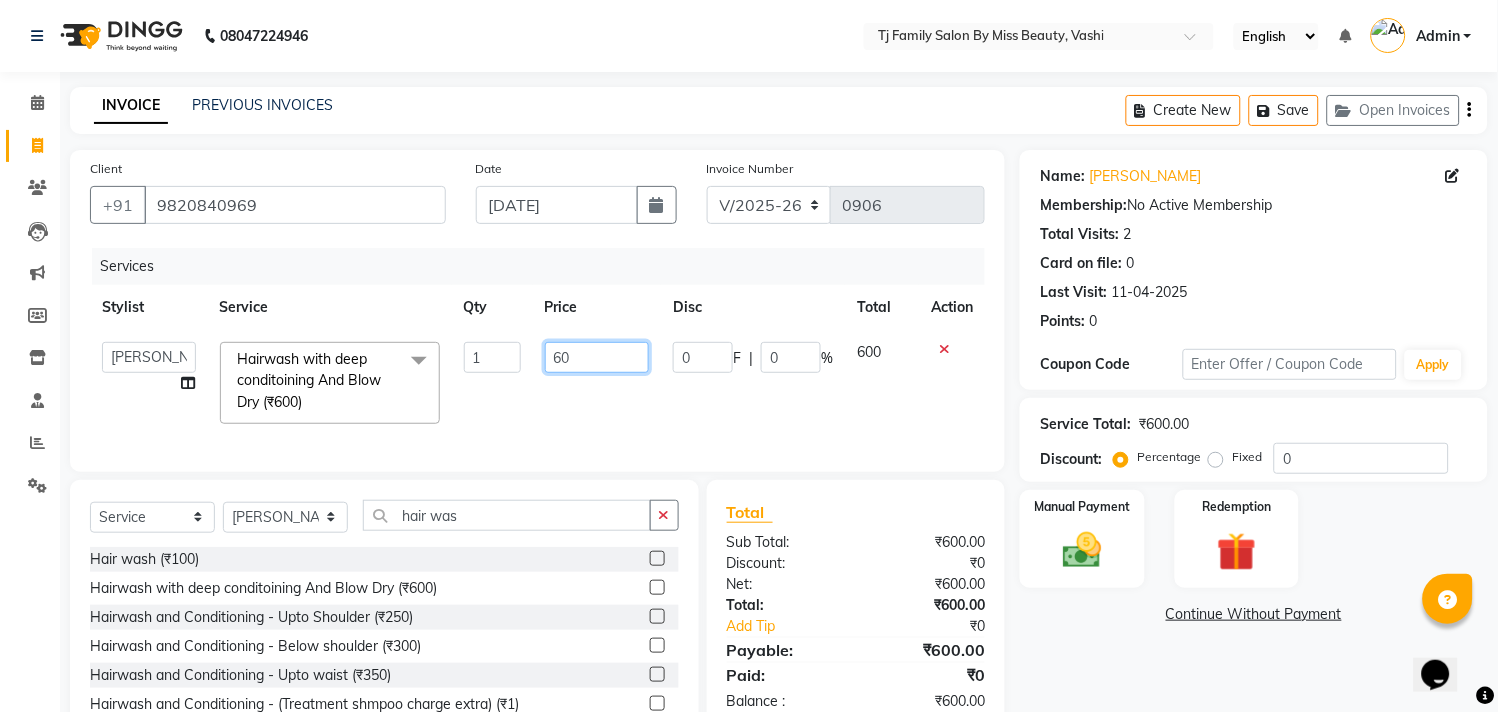 type on "6" 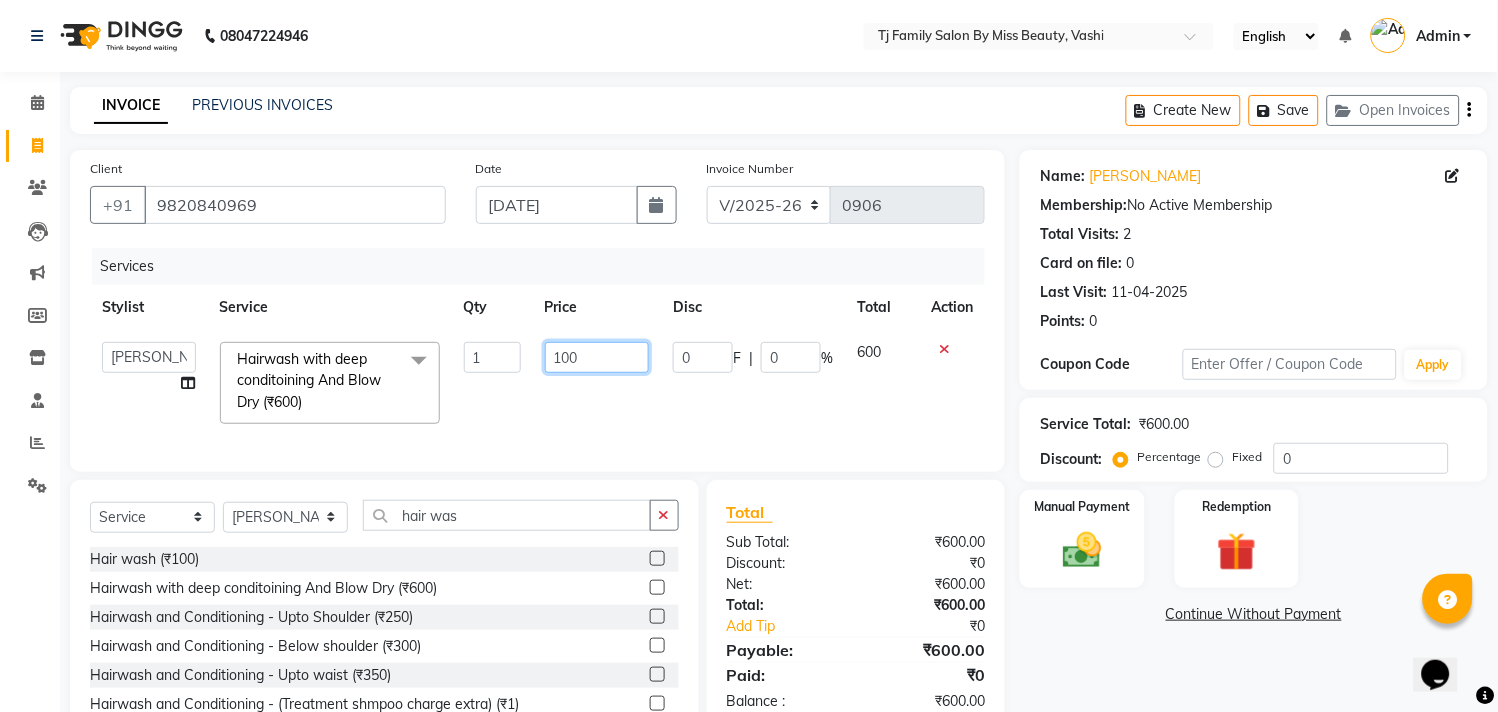type on "1000" 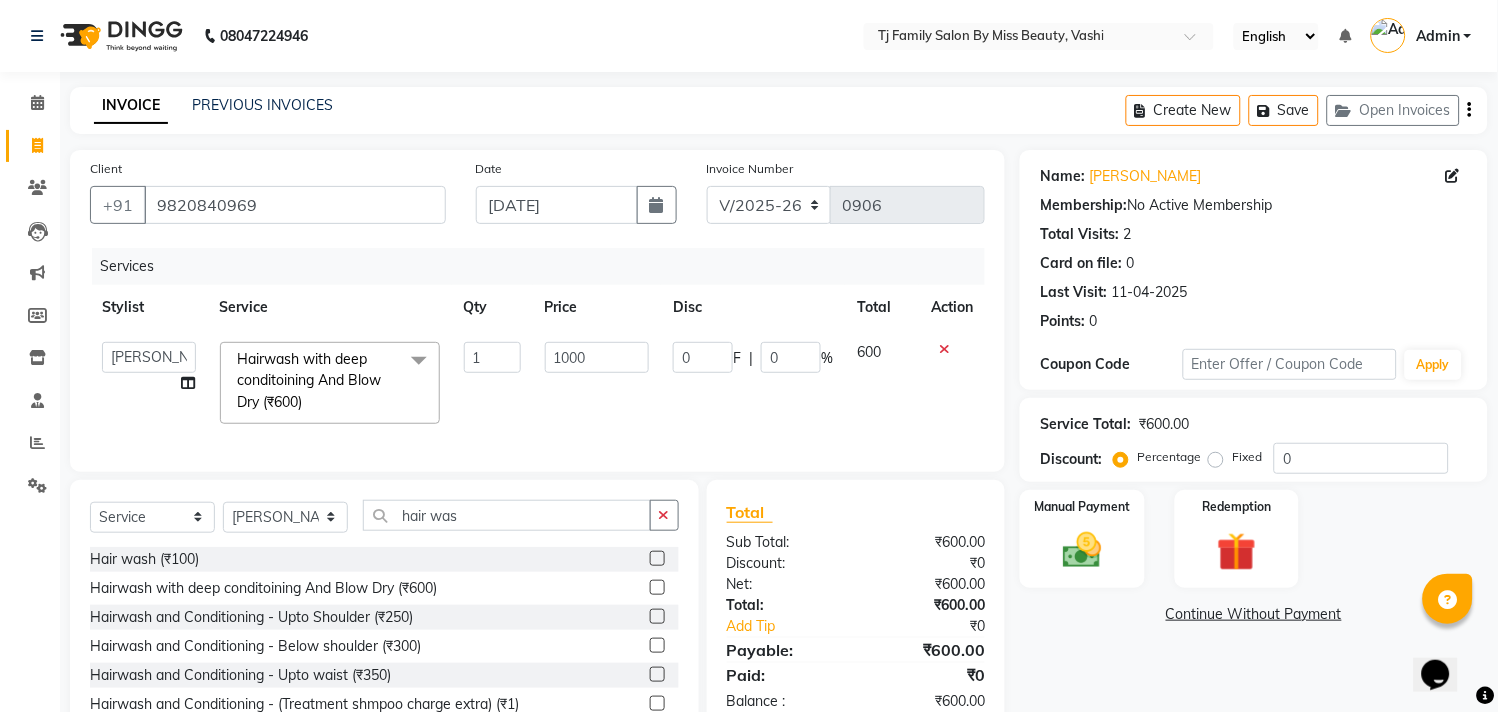 click on "600" 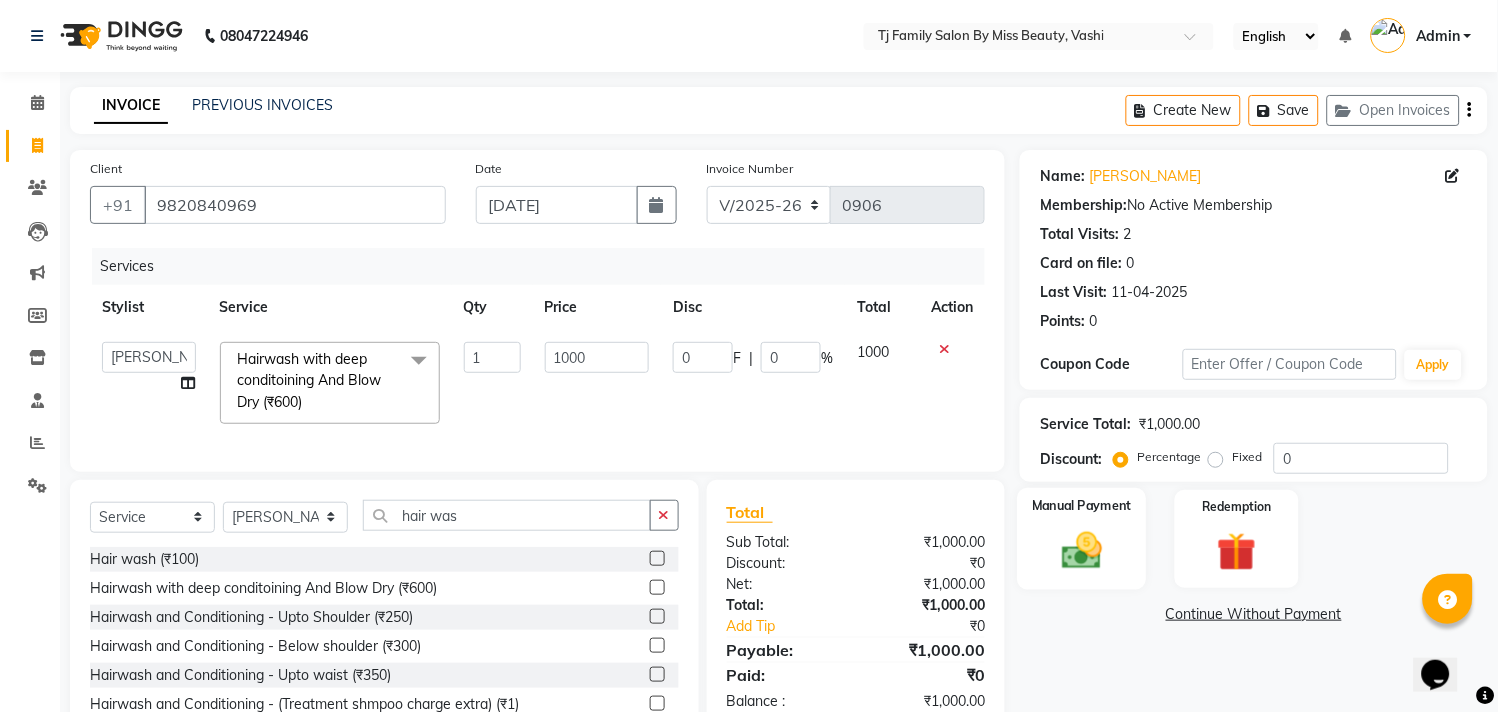 click on "Manual Payment" 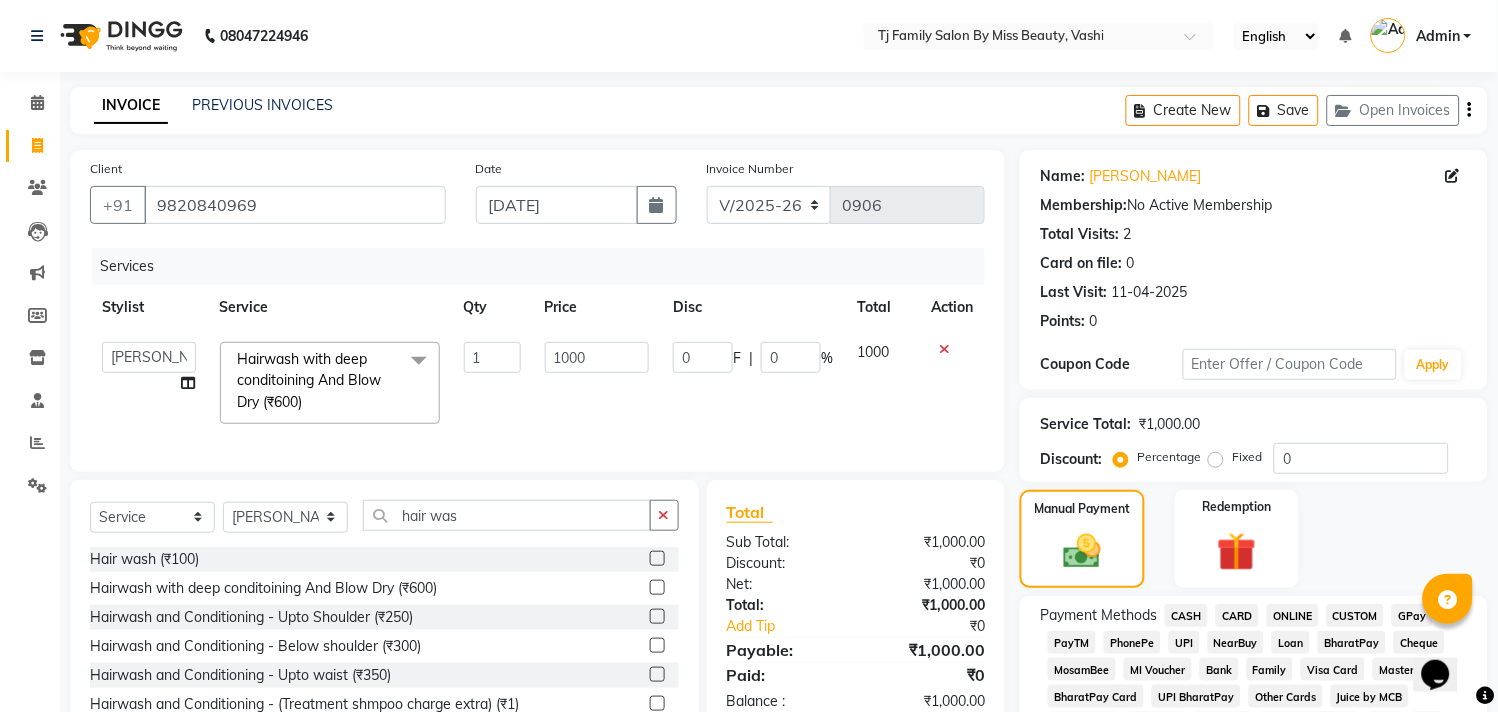 click on "GPay" 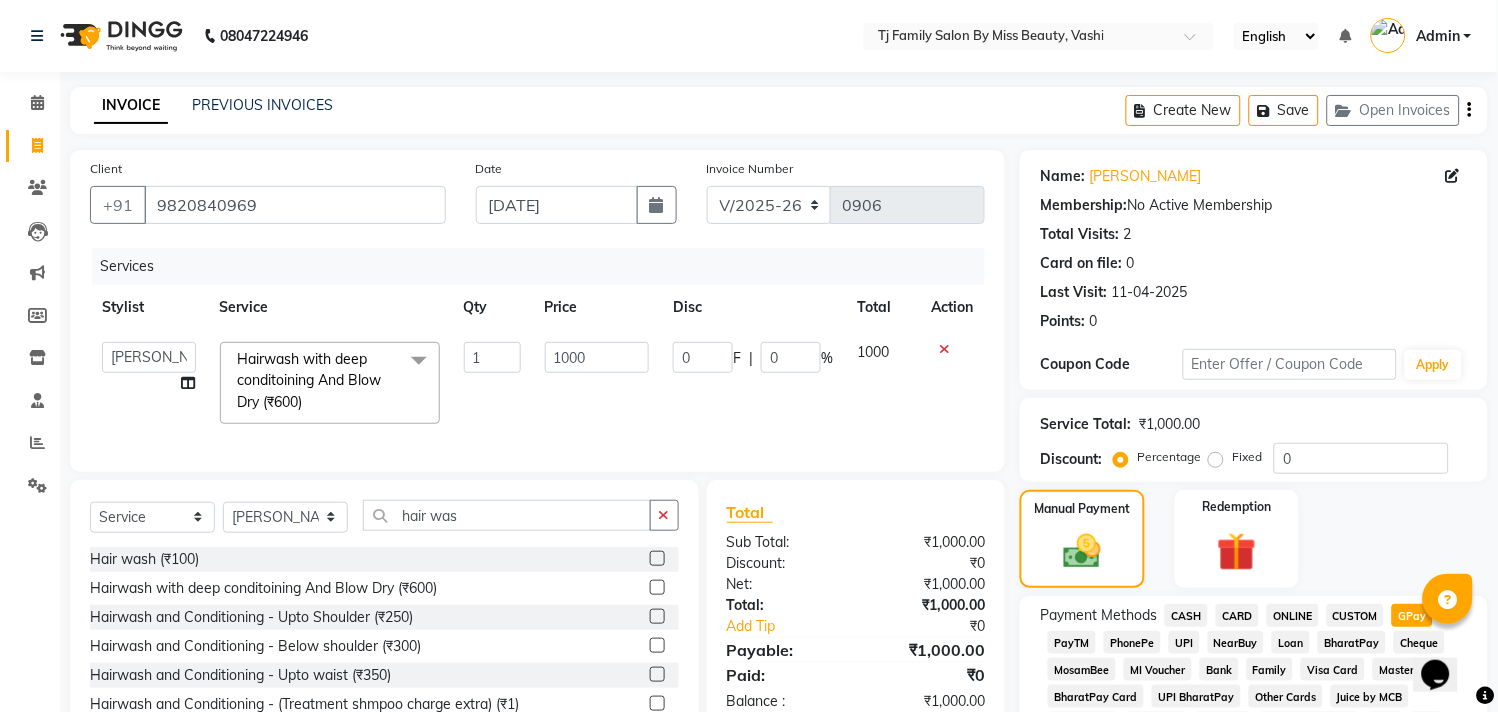 click on "GPay" 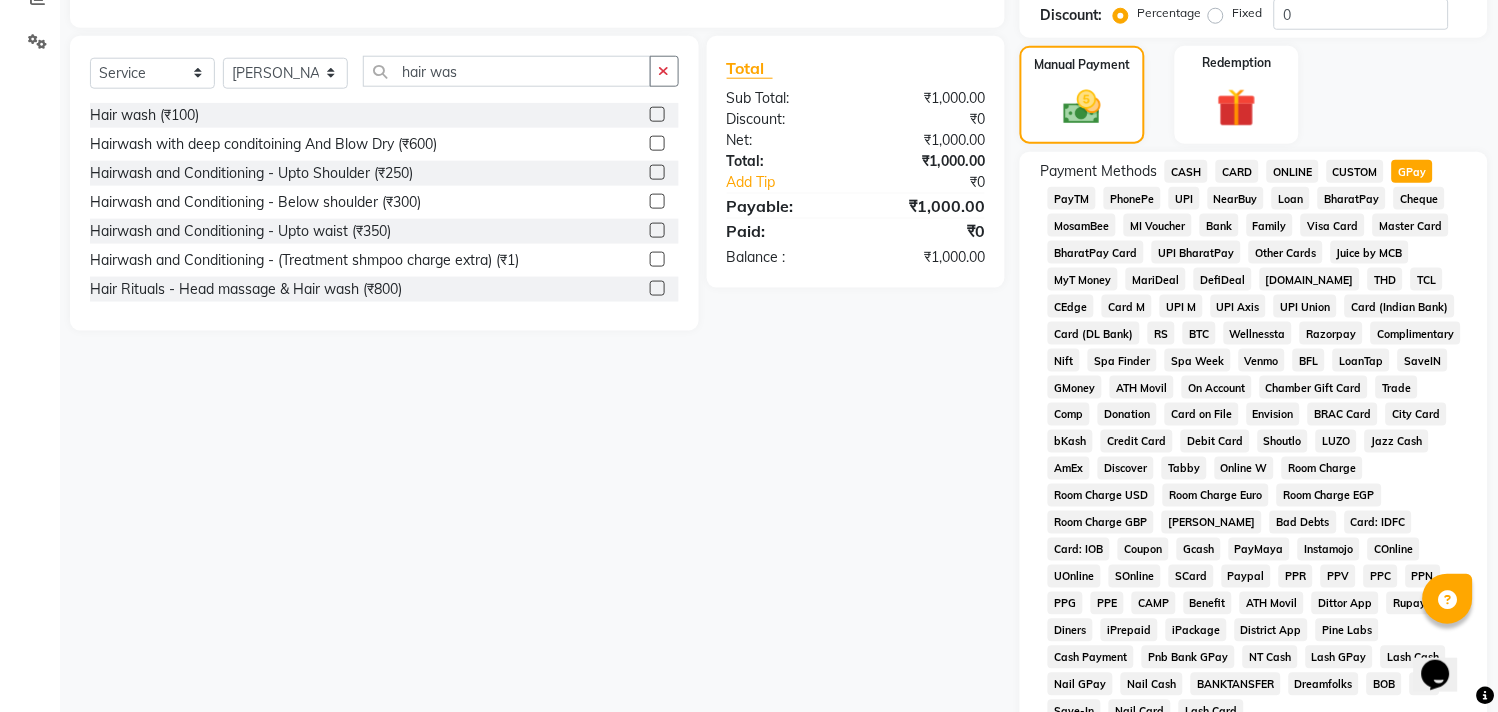scroll, scrollTop: 555, scrollLeft: 0, axis: vertical 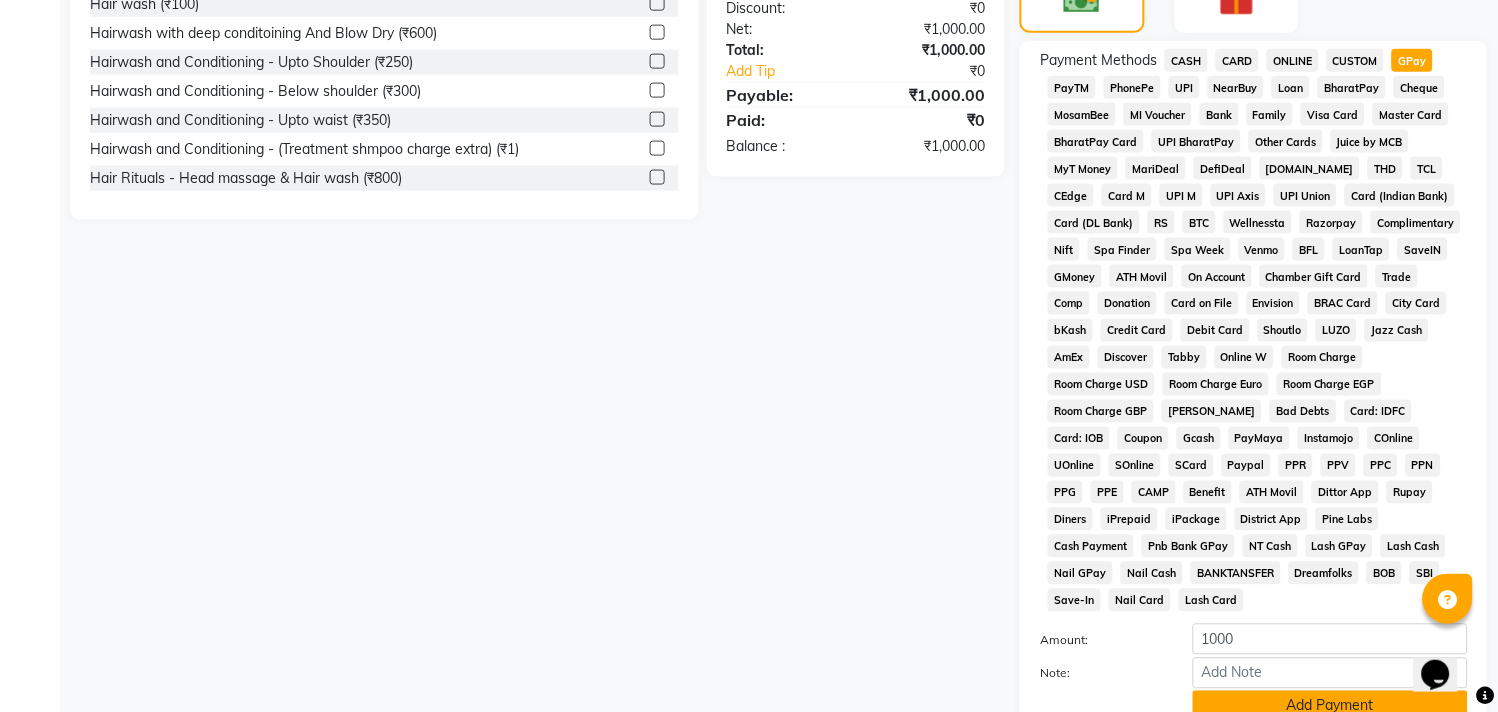 click on "Add Payment" 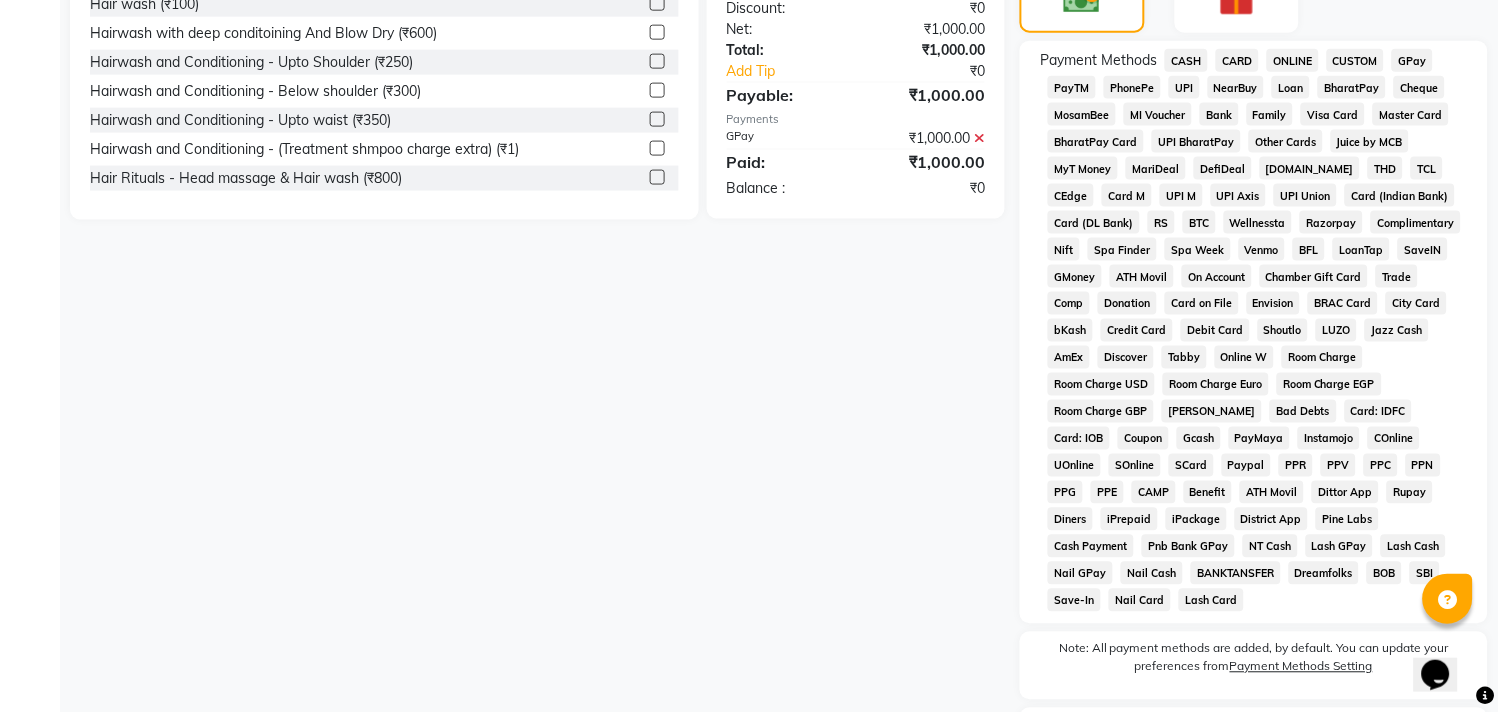 scroll, scrollTop: 666, scrollLeft: 0, axis: vertical 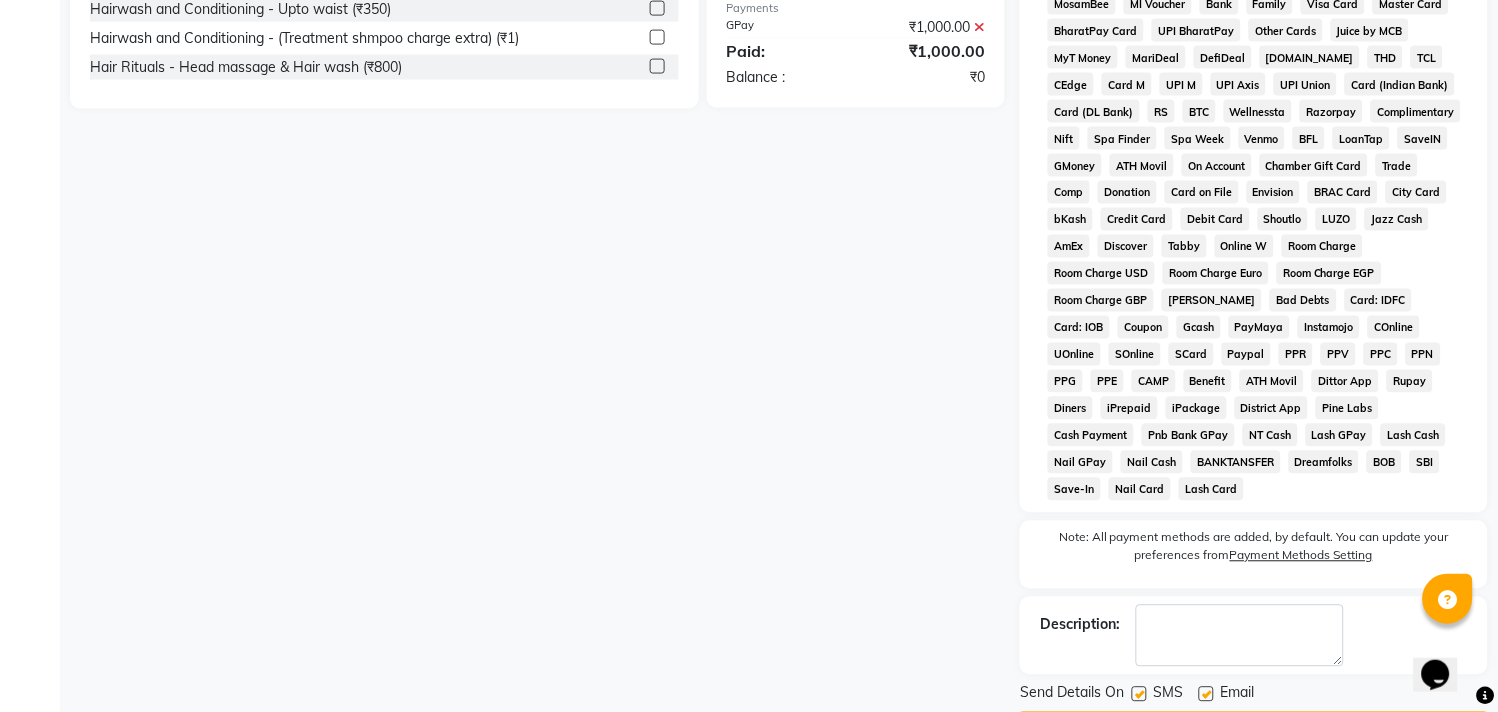 click on "Checkout" 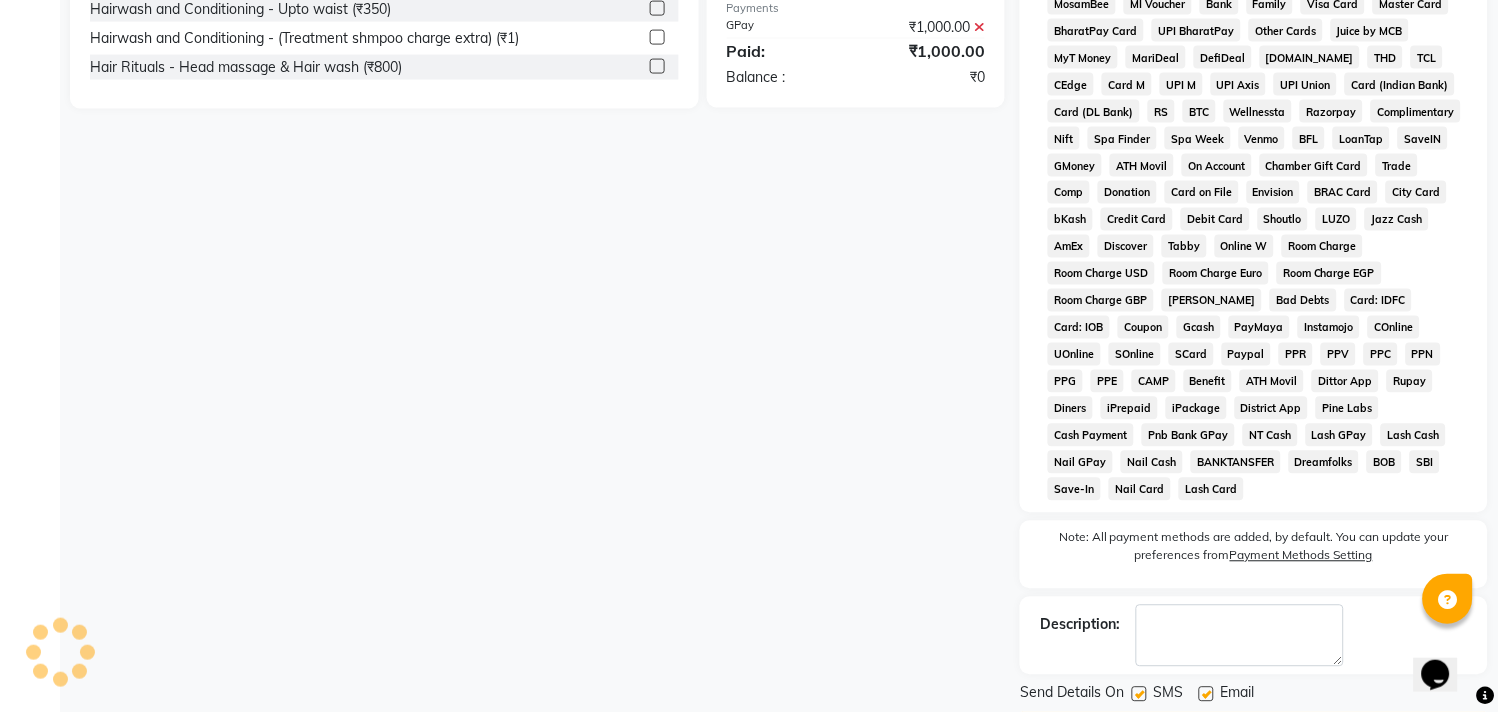 scroll, scrollTop: 0, scrollLeft: 0, axis: both 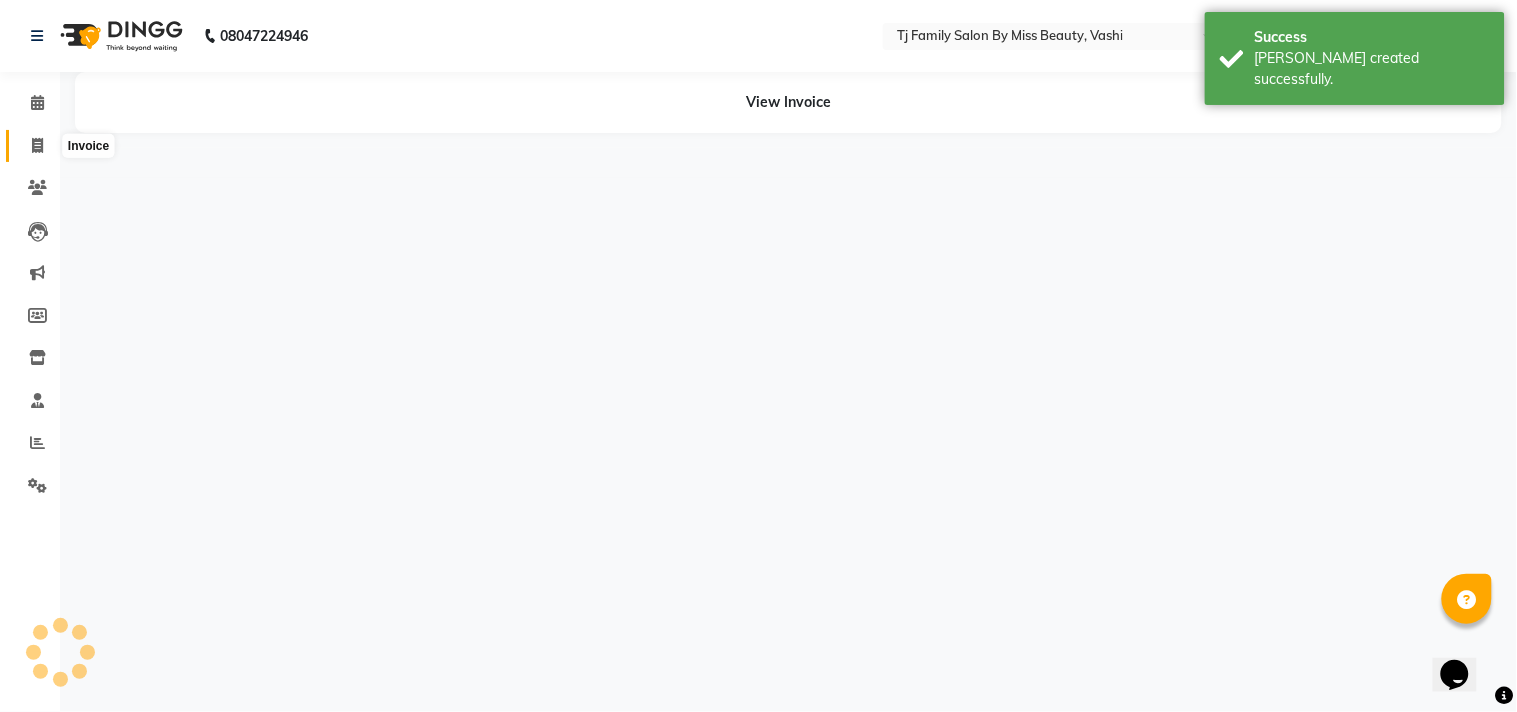 click 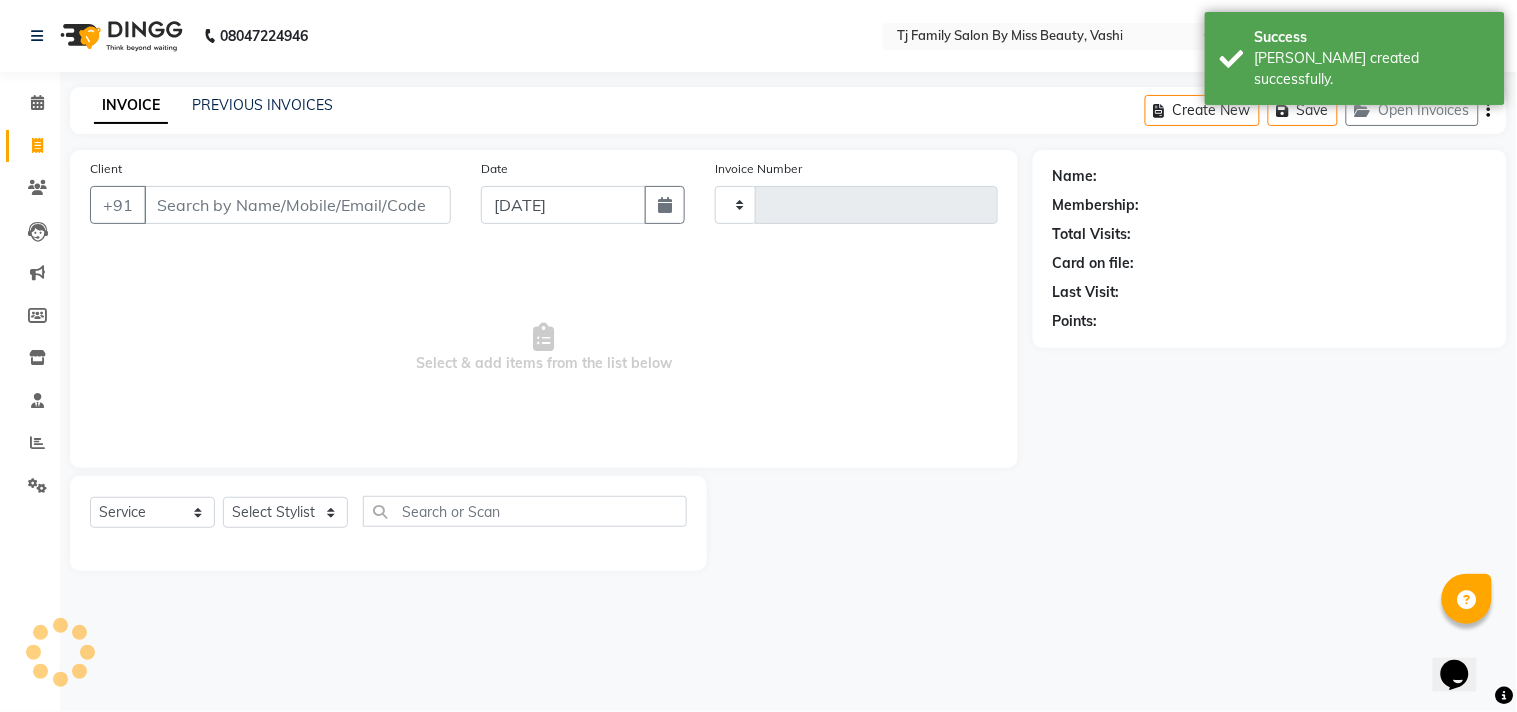 type on "0907" 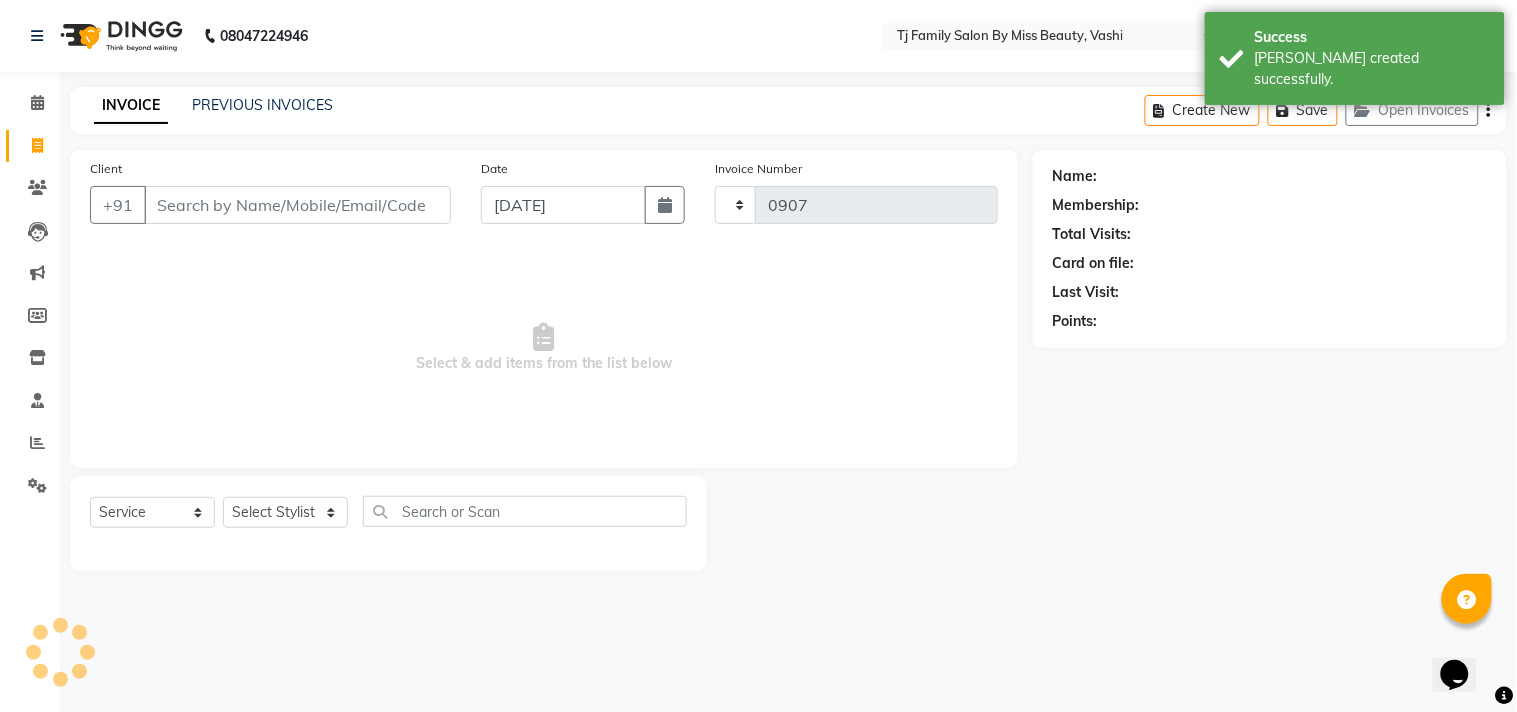select on "703" 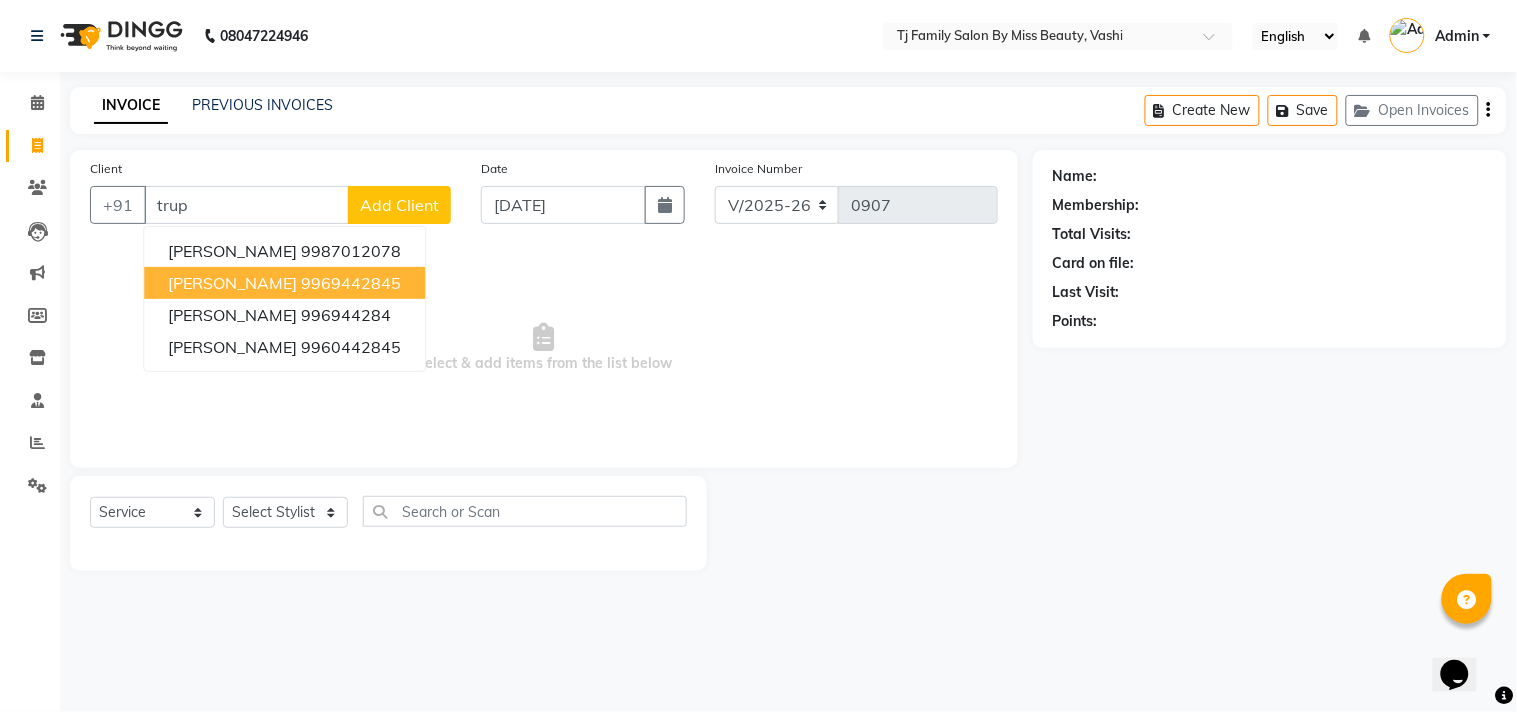 click on "9969442845" at bounding box center (351, 283) 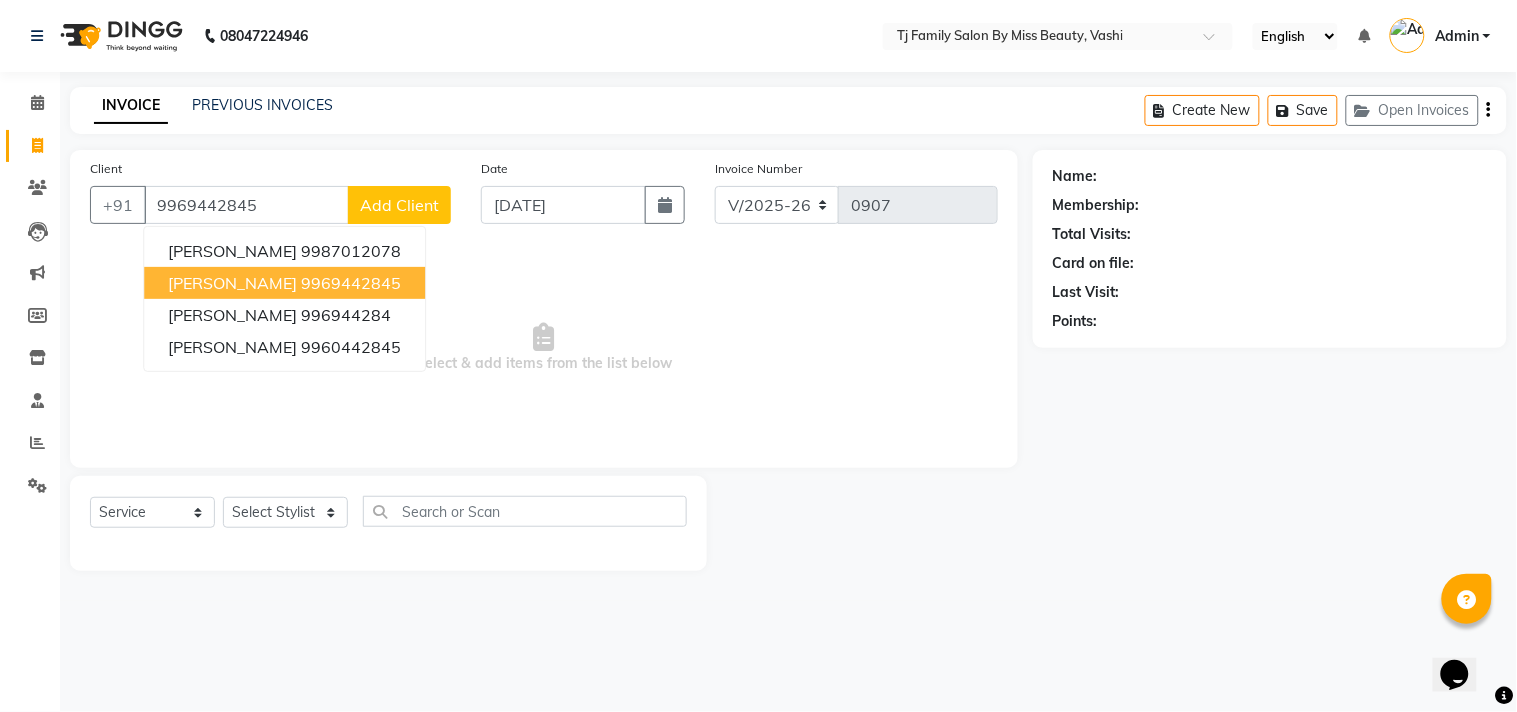 type on "9969442845" 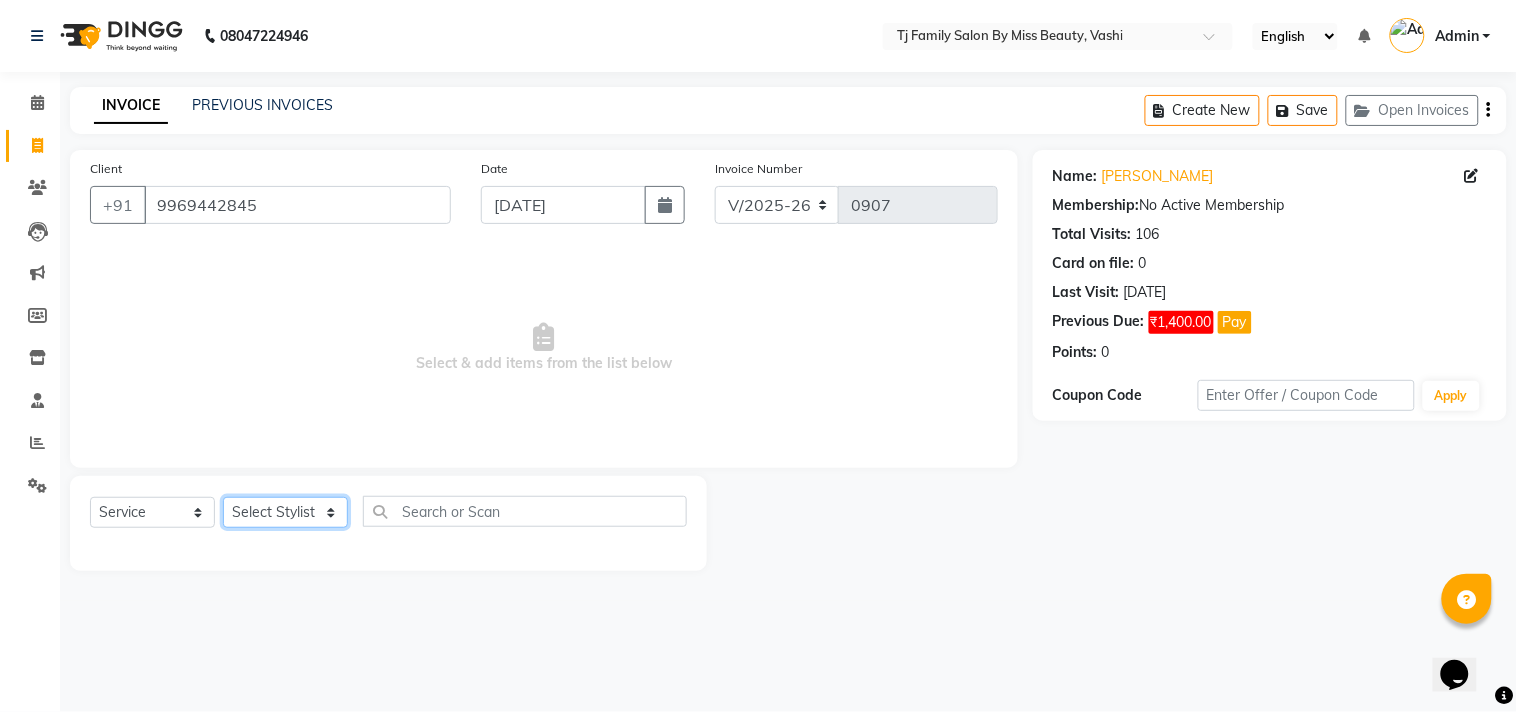click on "Select Stylist deepak maitay [PERSON_NAME] [PERSON_NAME] Ramita [PERSON_NAME] [PERSON_NAME] more [PERSON_NAME]" 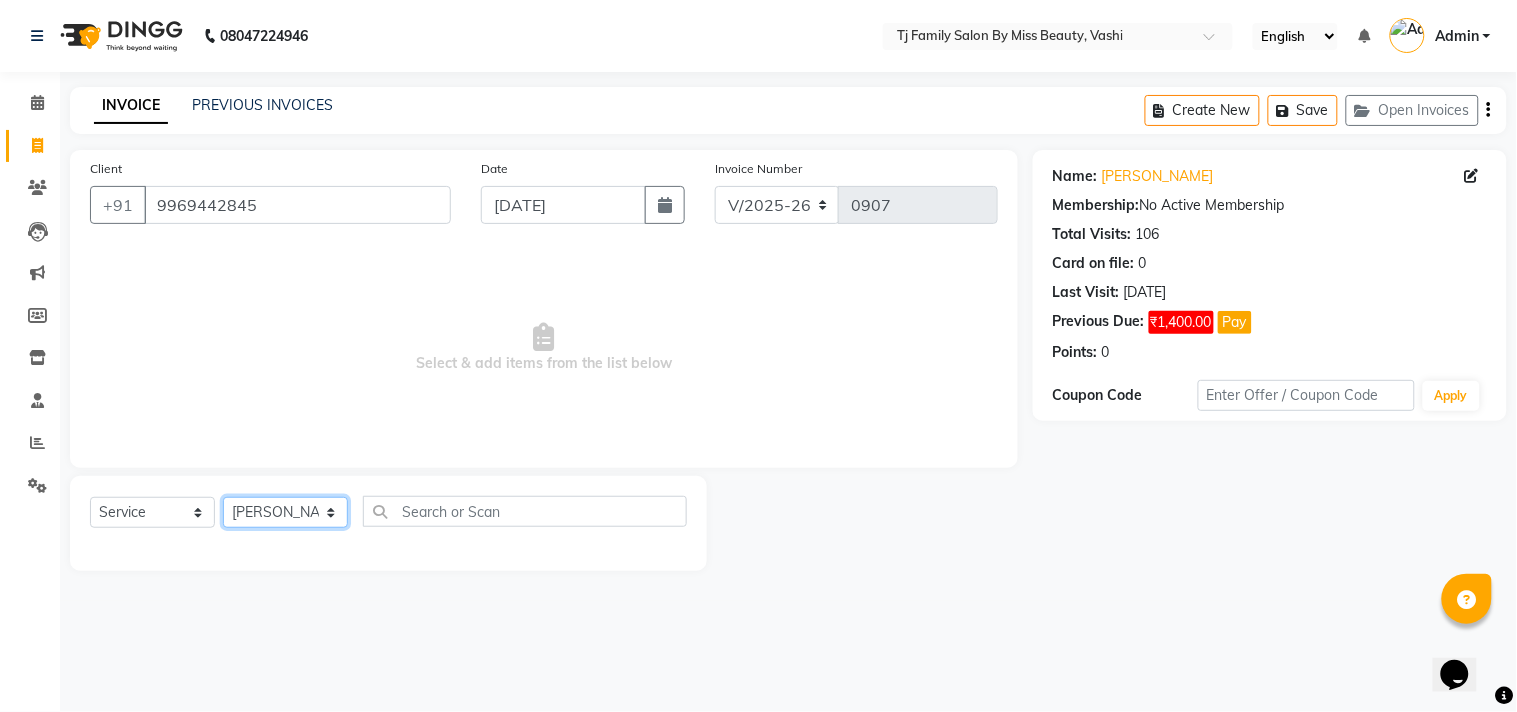 click on "Select Stylist deepak maitay [PERSON_NAME] [PERSON_NAME] Ramita [PERSON_NAME] [PERSON_NAME] more [PERSON_NAME]" 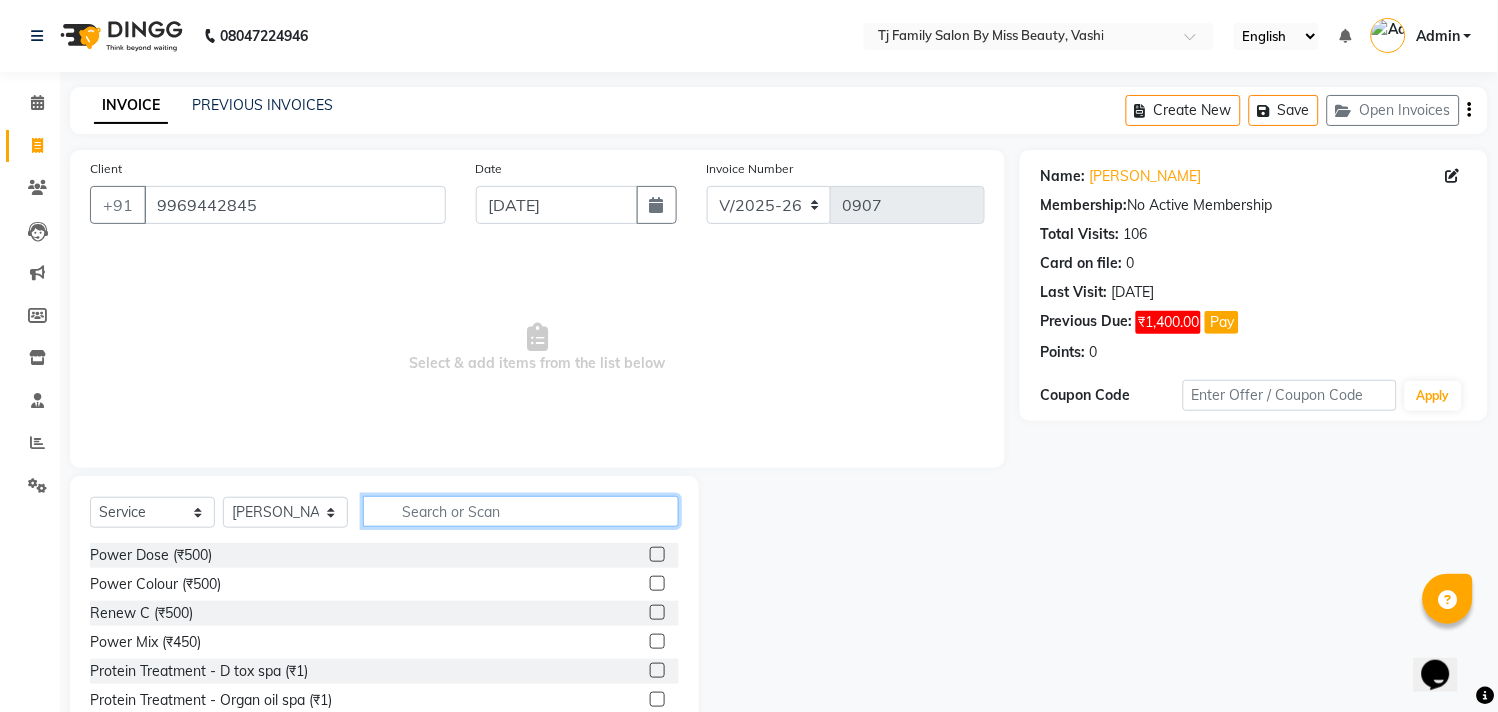 click 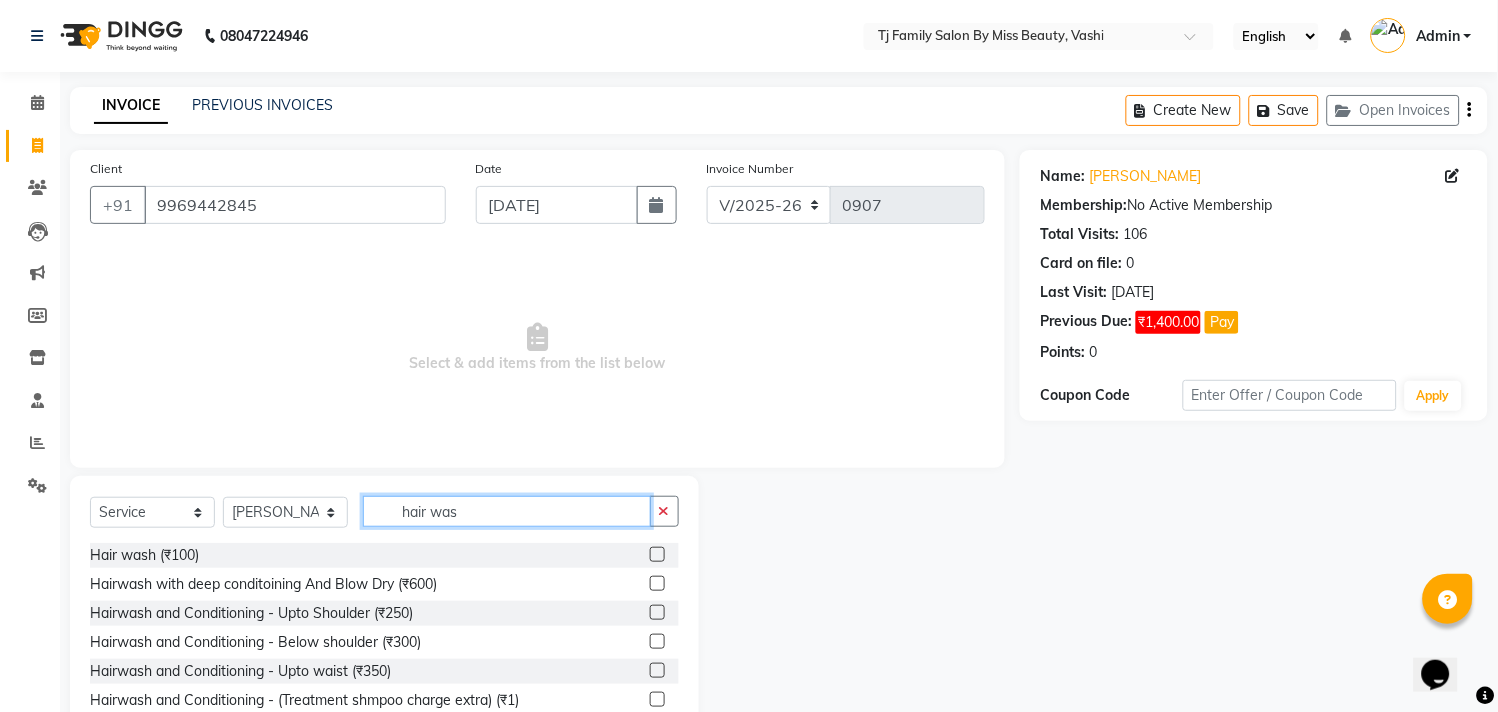 type on "hair was" 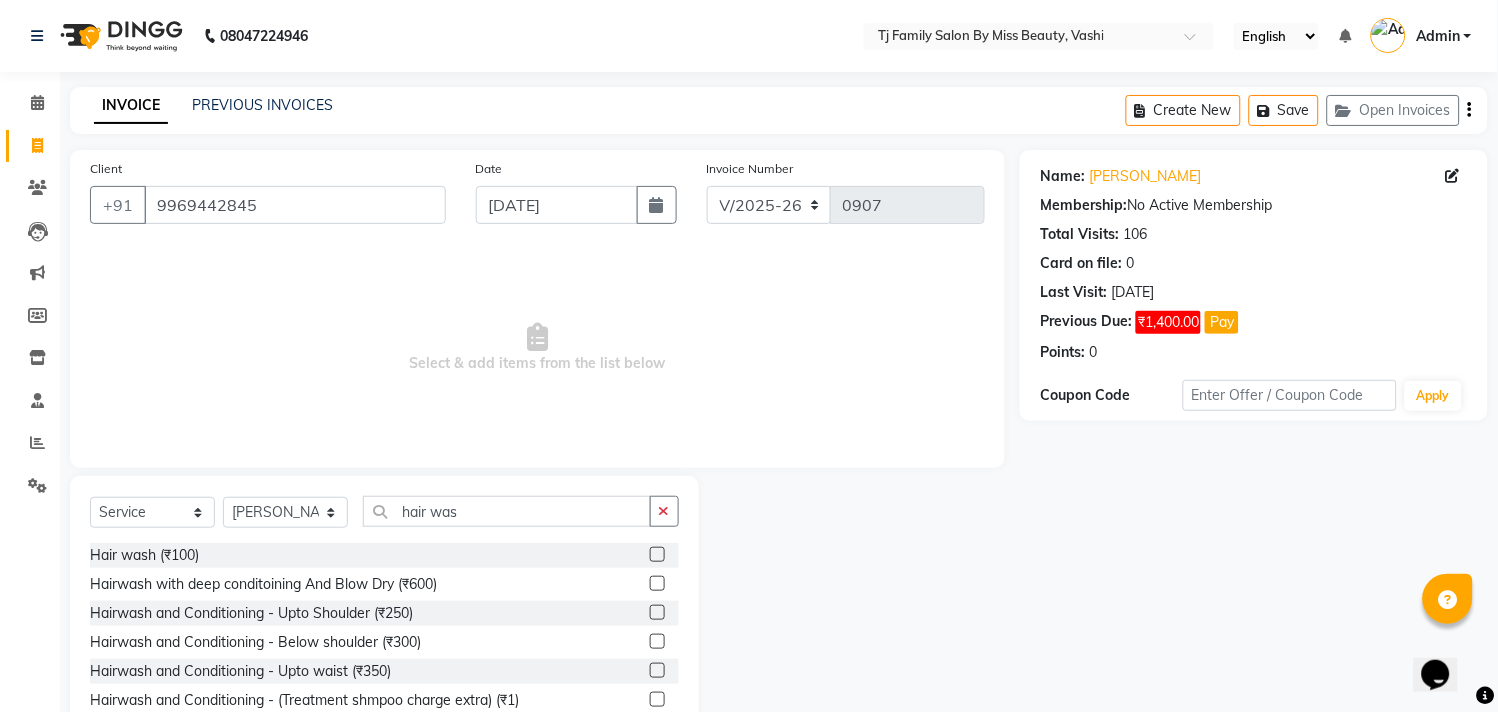 click 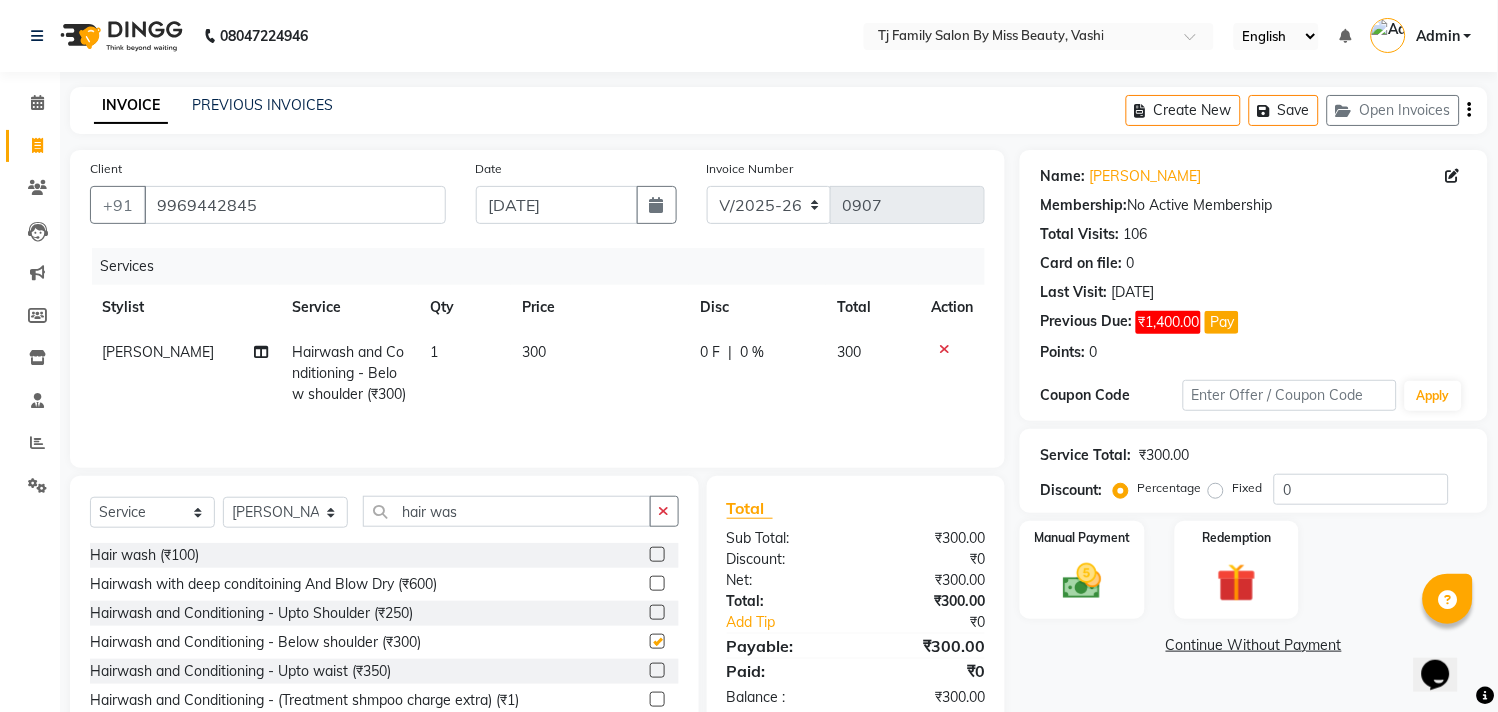 checkbox on "false" 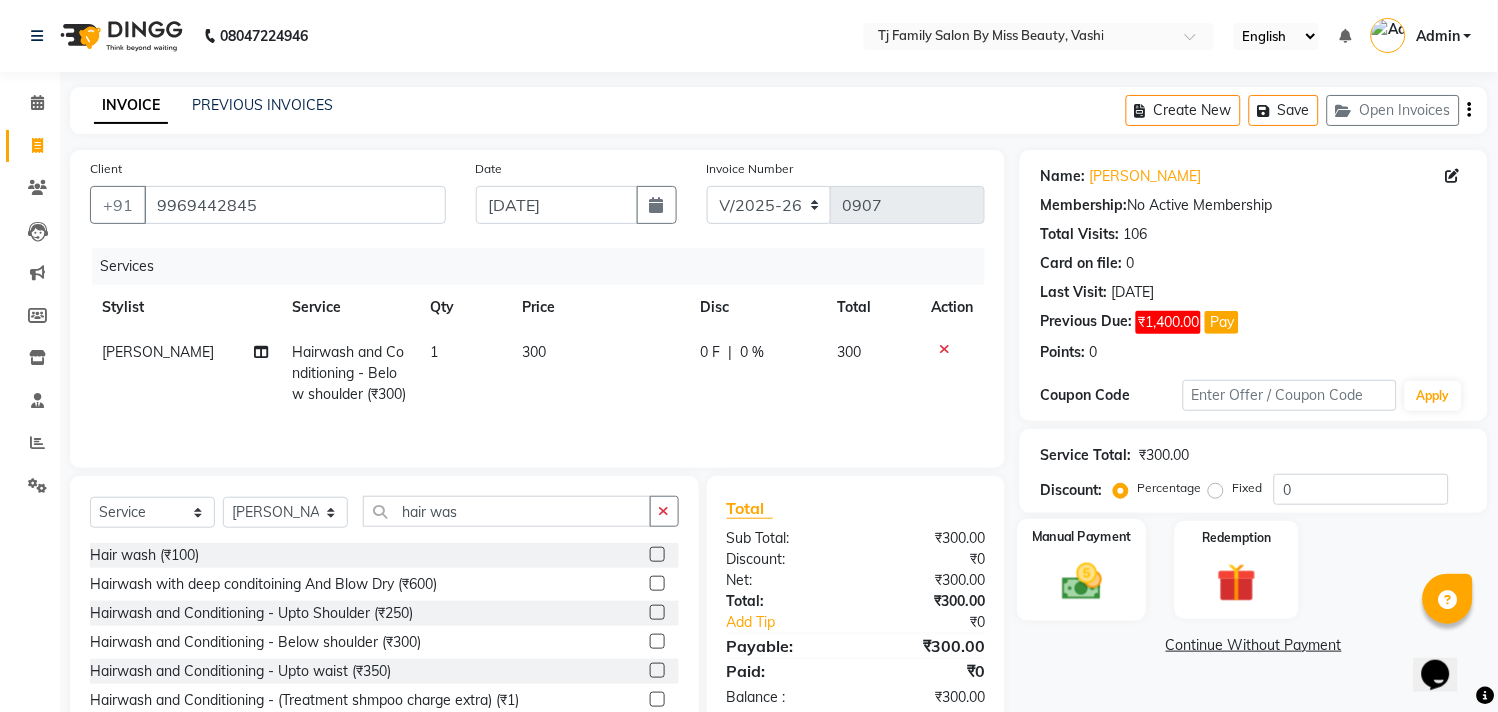 click 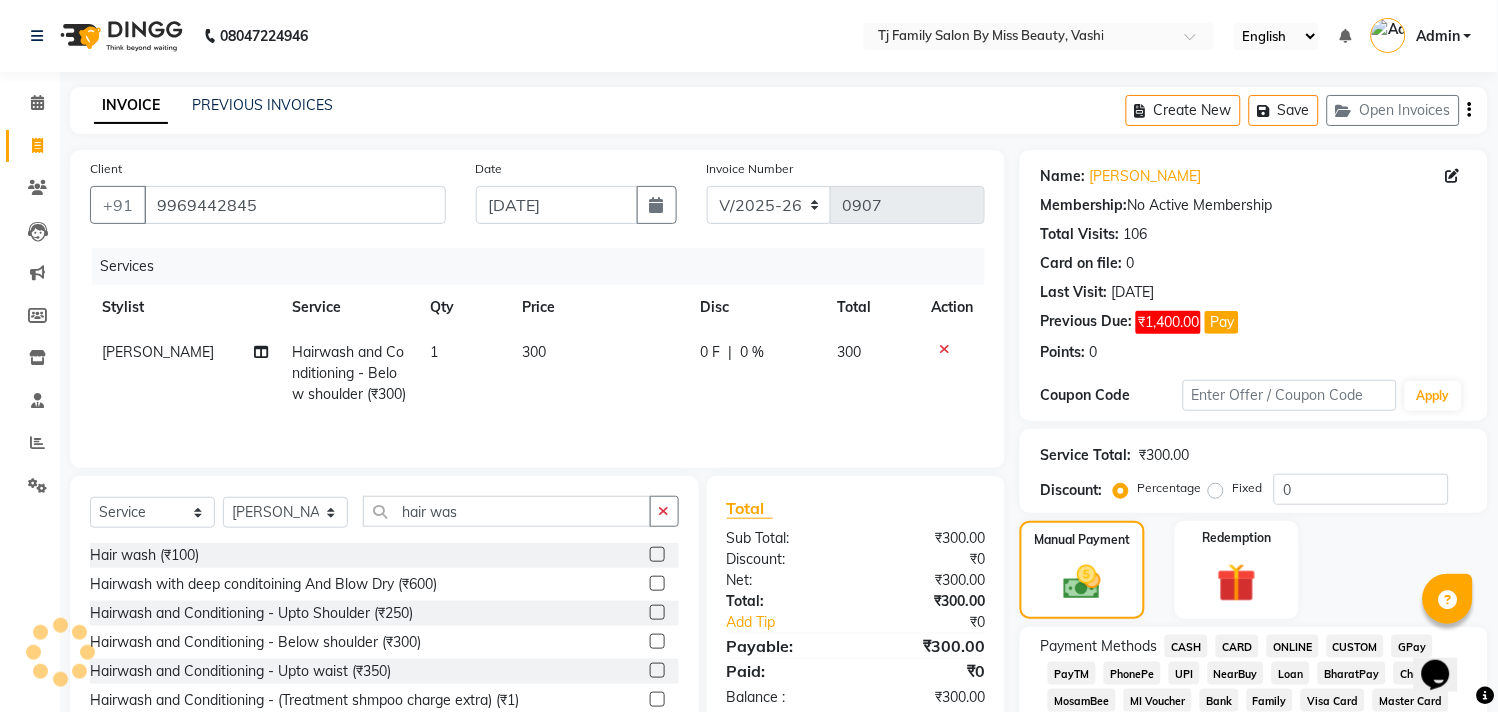 click on "CASH" 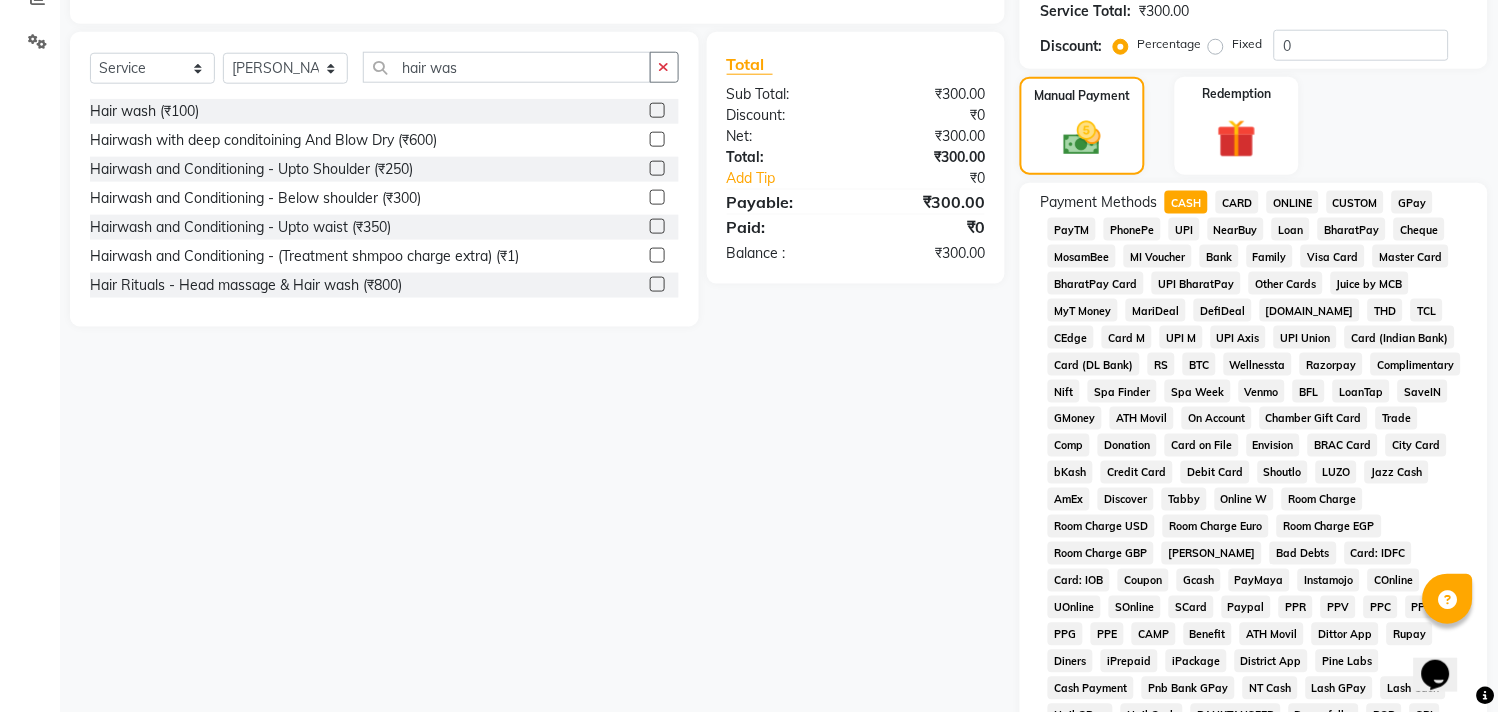 scroll, scrollTop: 666, scrollLeft: 0, axis: vertical 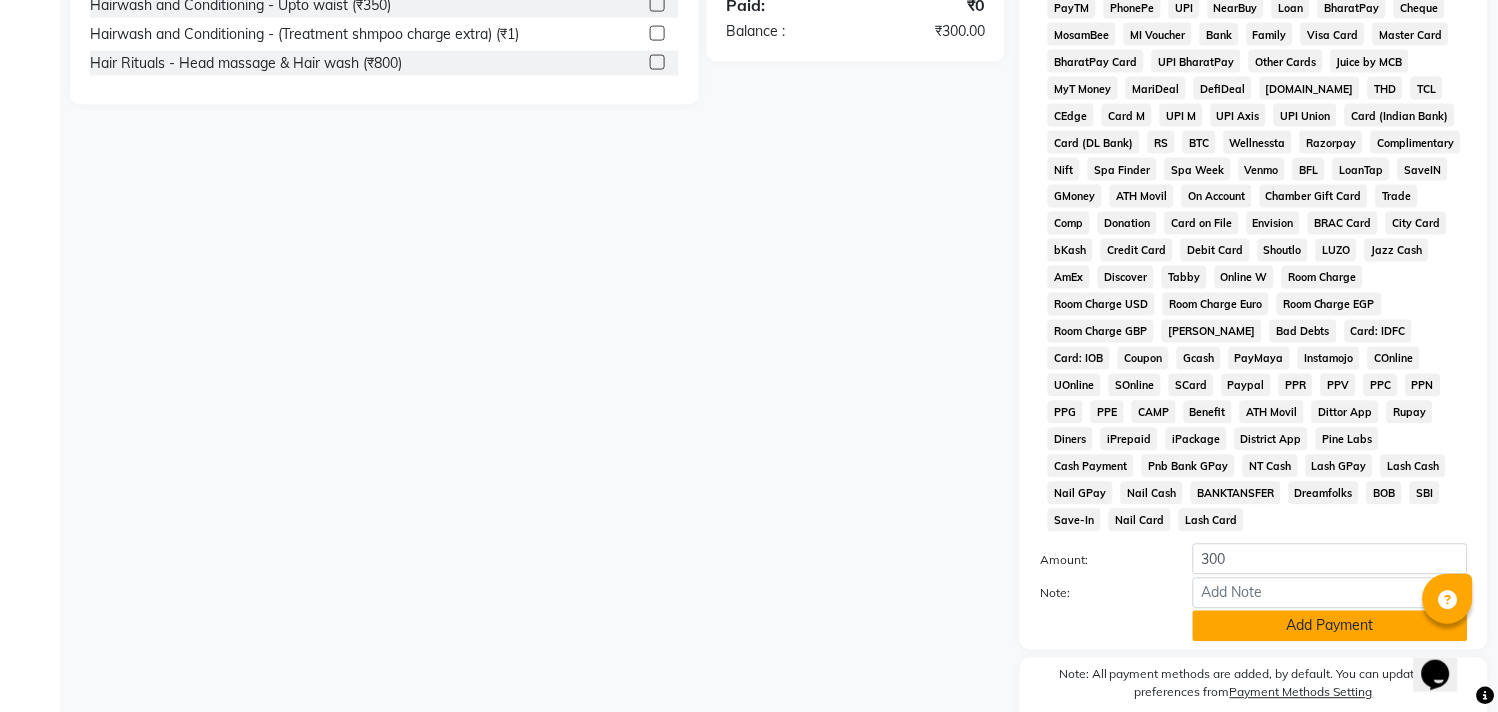 click on "Add Payment" 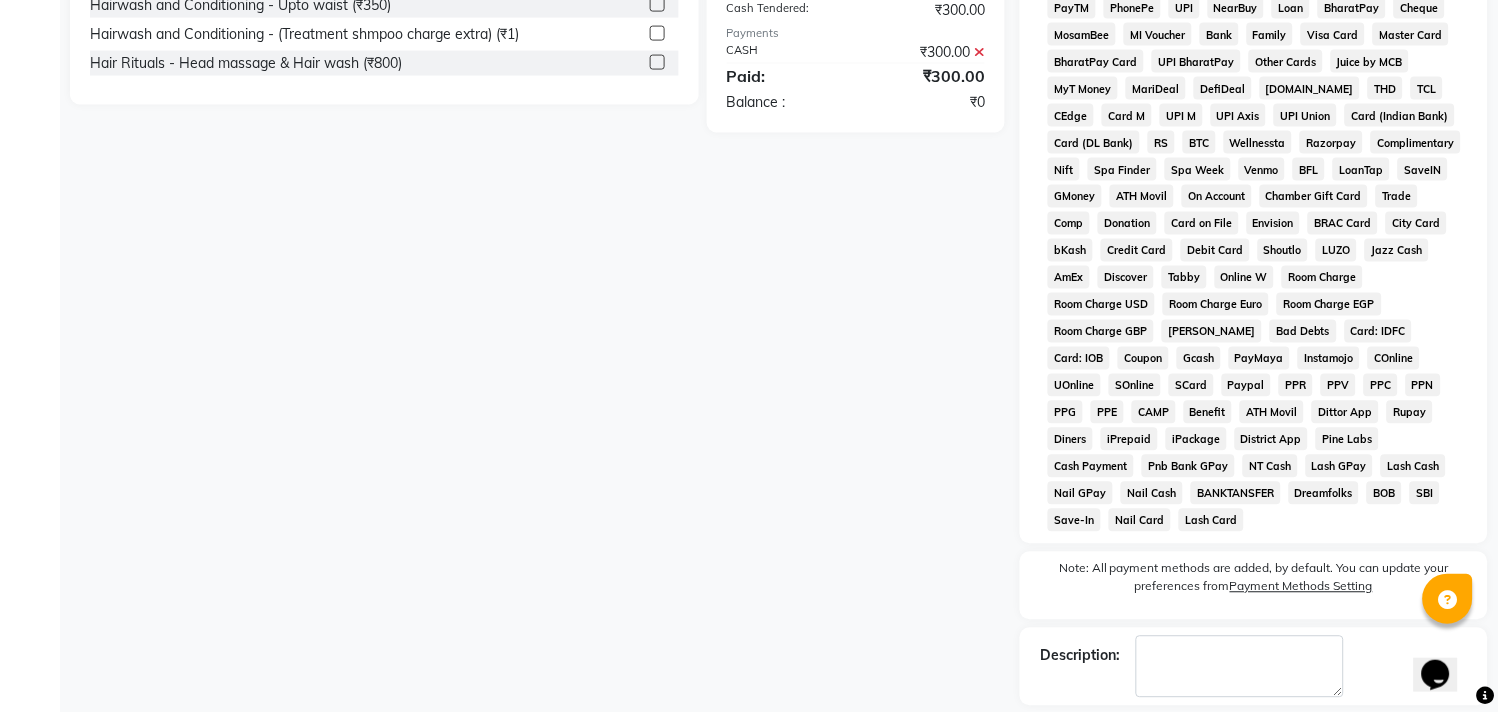 scroll, scrollTop: 736, scrollLeft: 0, axis: vertical 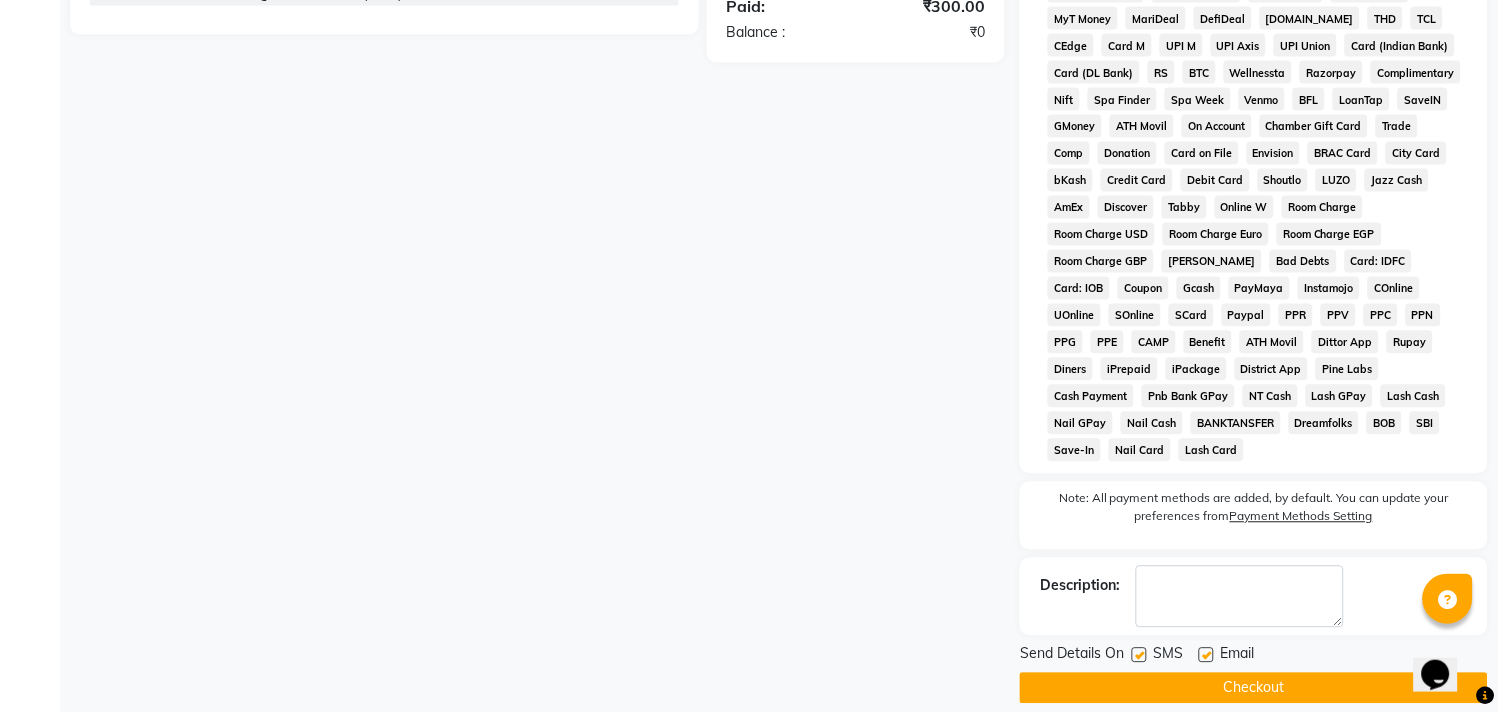 click on "Checkout" 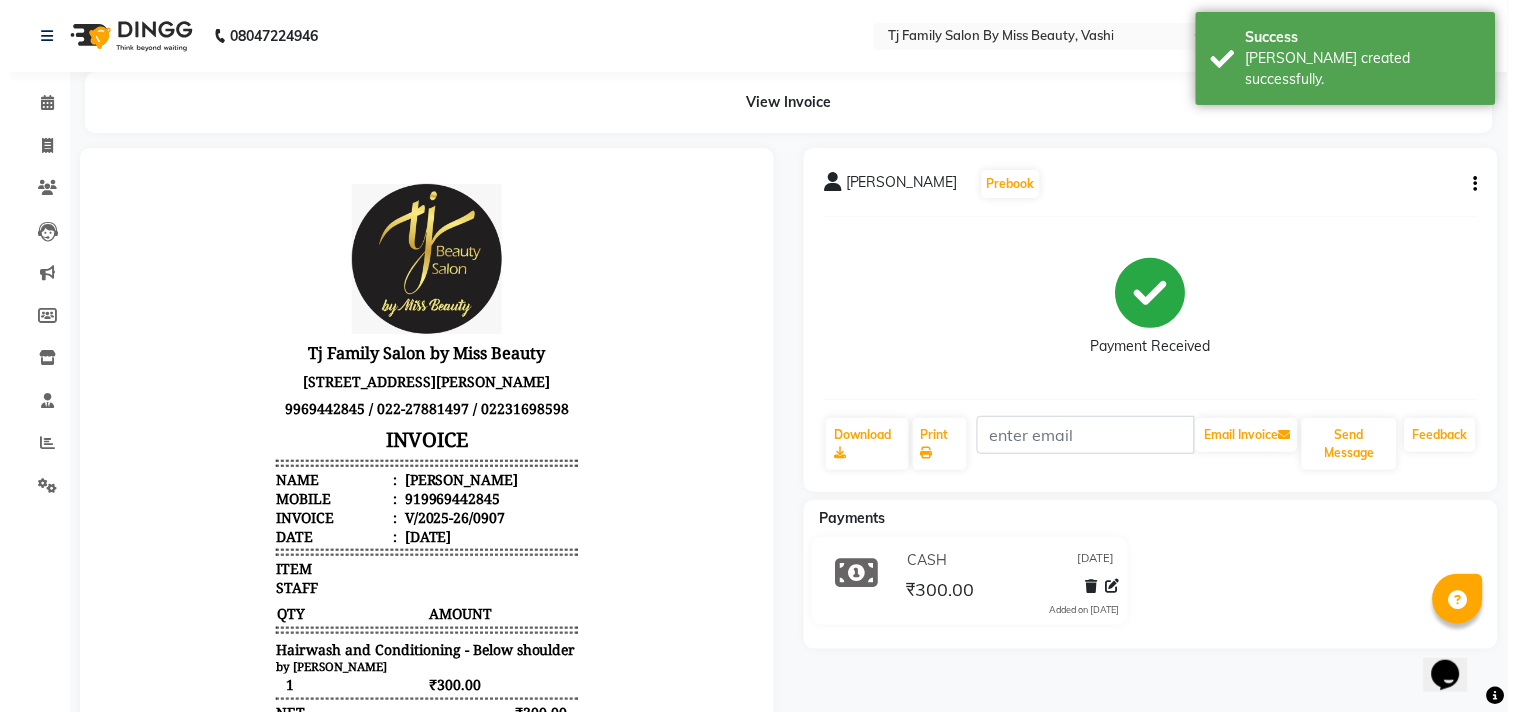 scroll, scrollTop: 0, scrollLeft: 0, axis: both 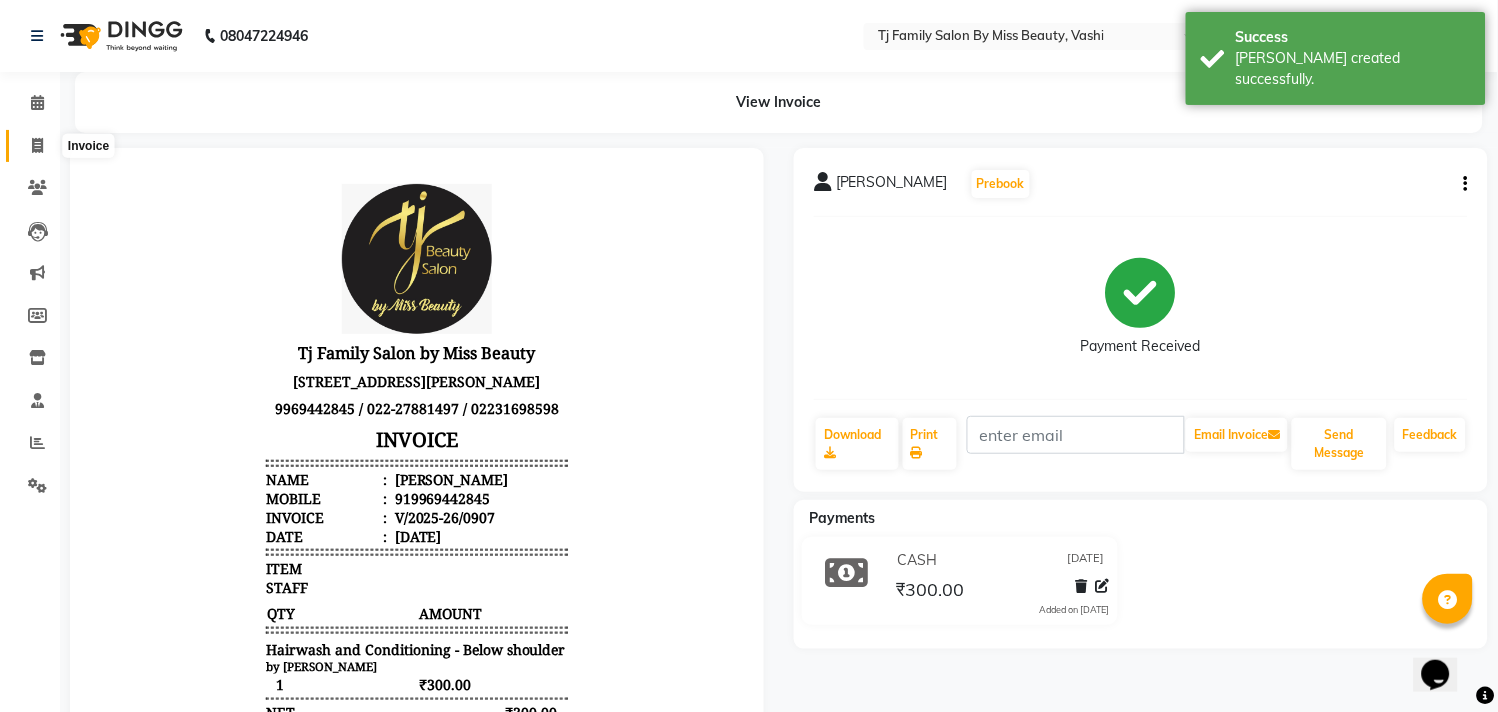 click 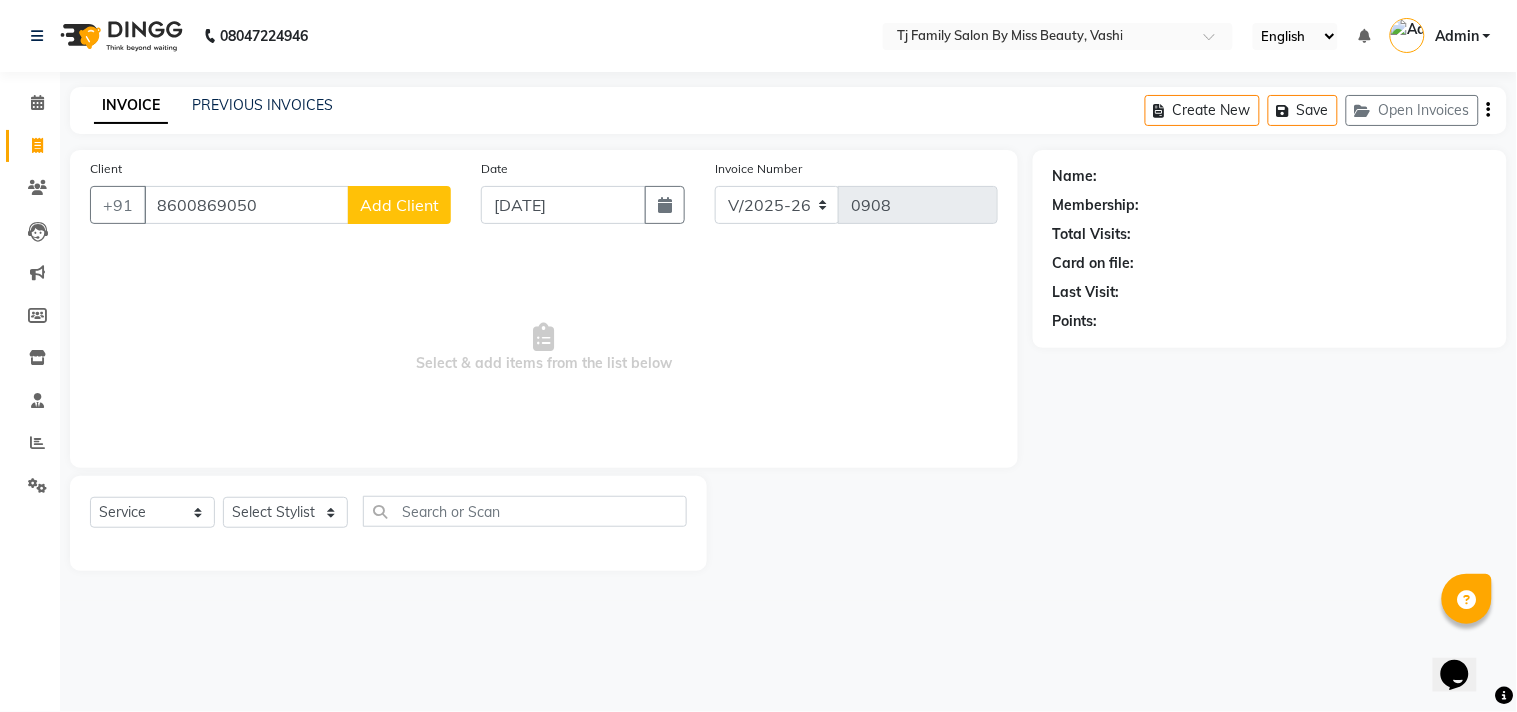 type on "8600869050" 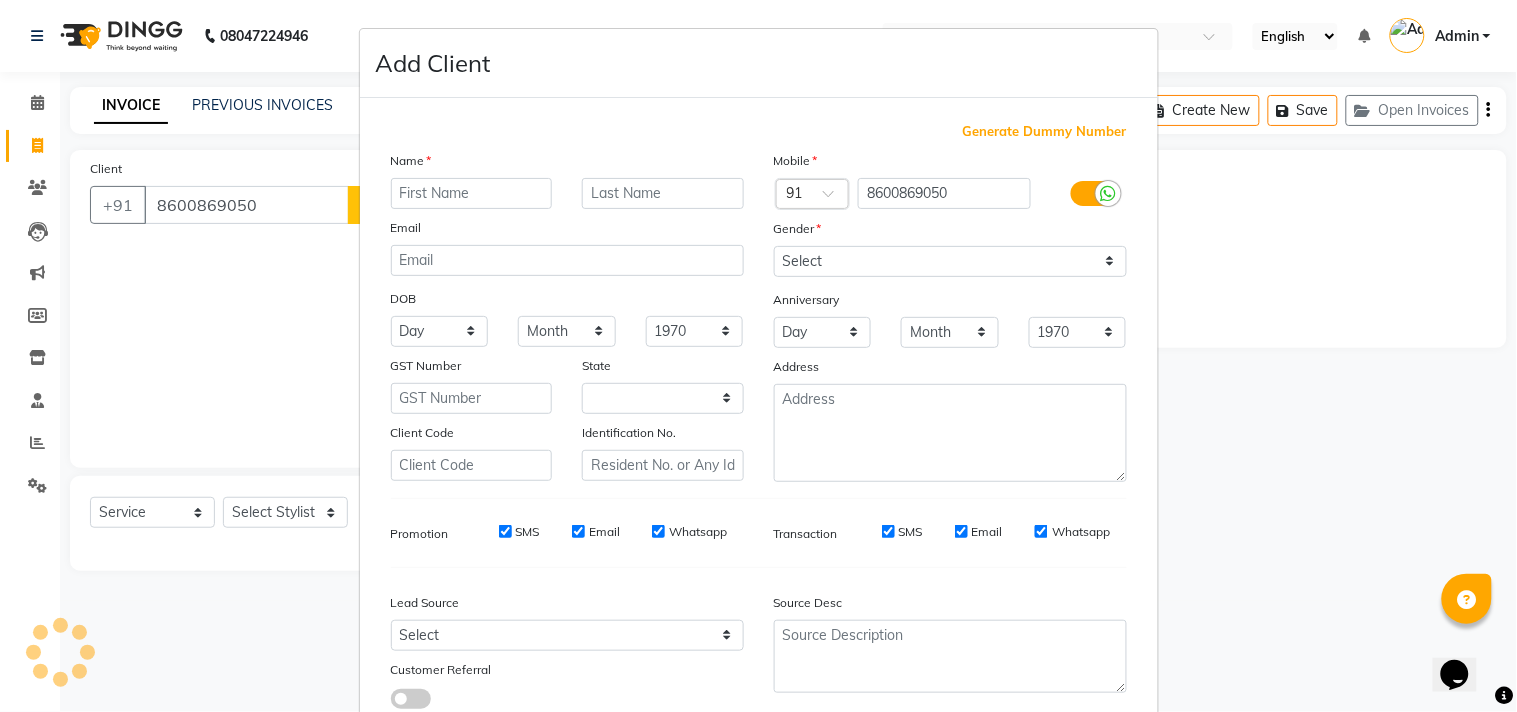 select on "22" 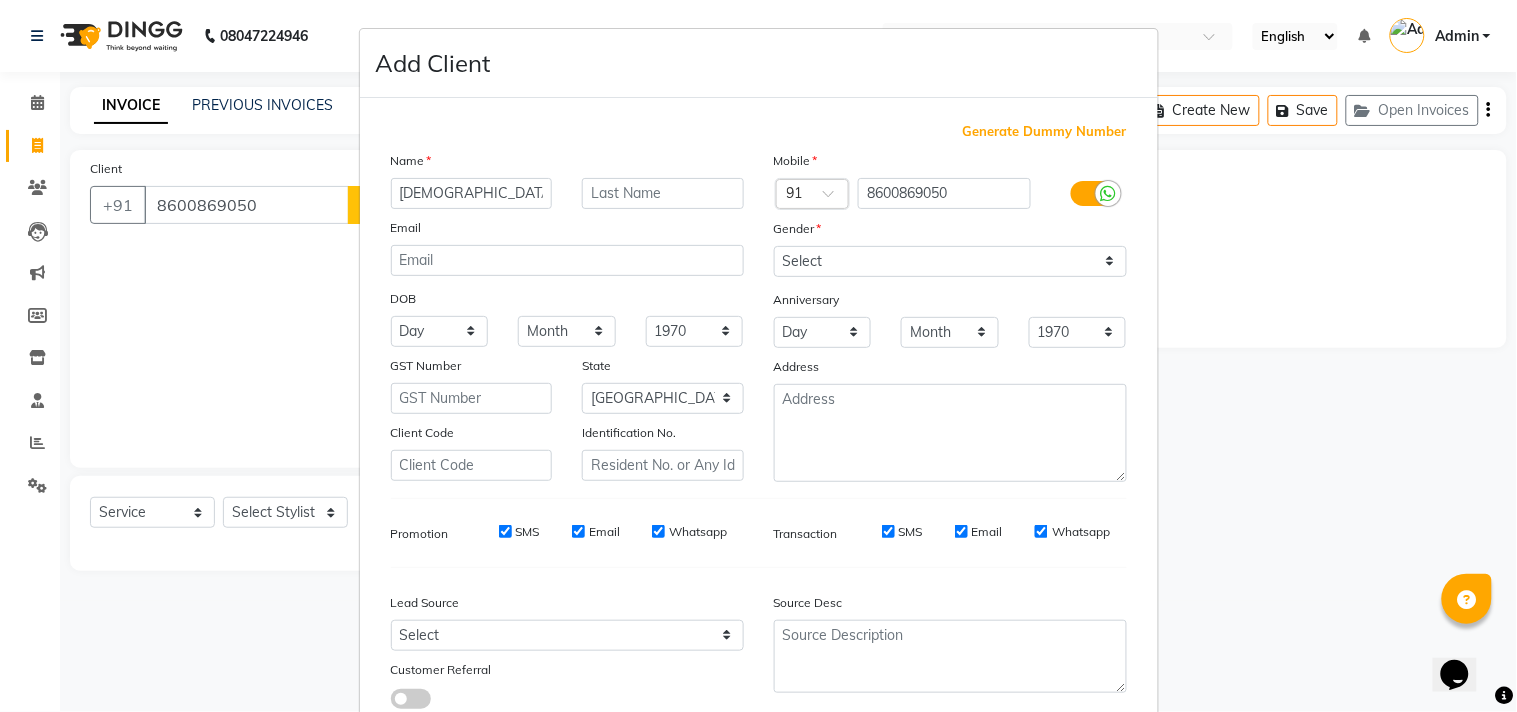 type on "[DEMOGRAPHIC_DATA]" 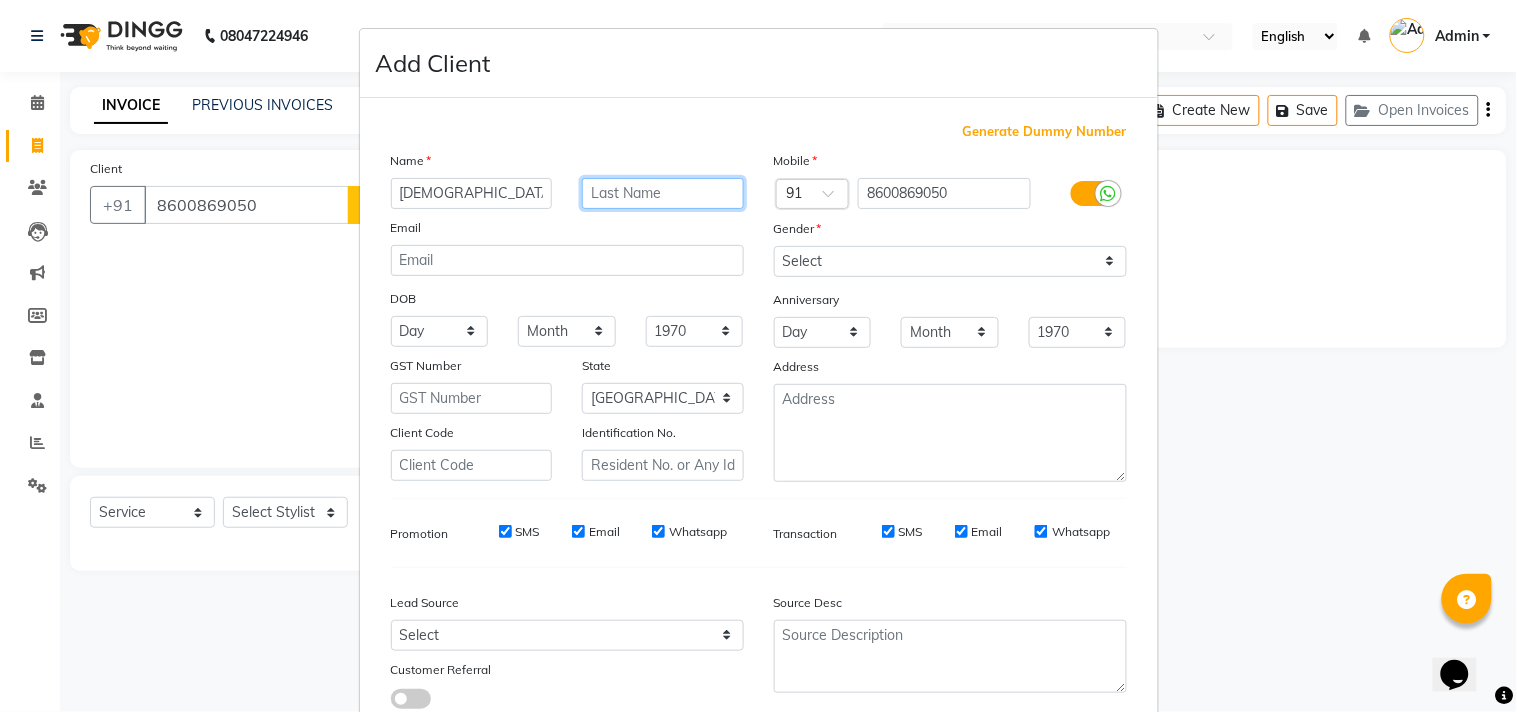 click at bounding box center [663, 193] 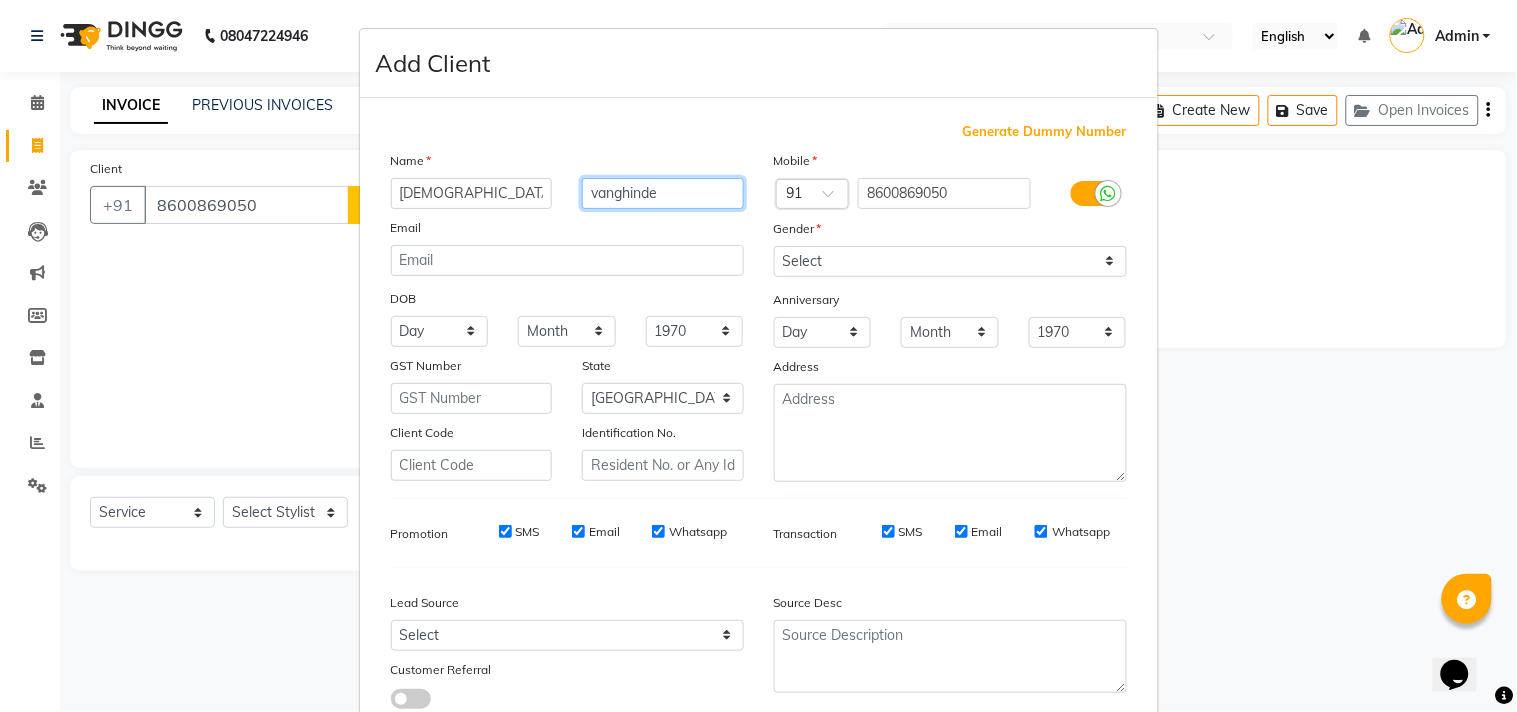 type on "vanghinde" 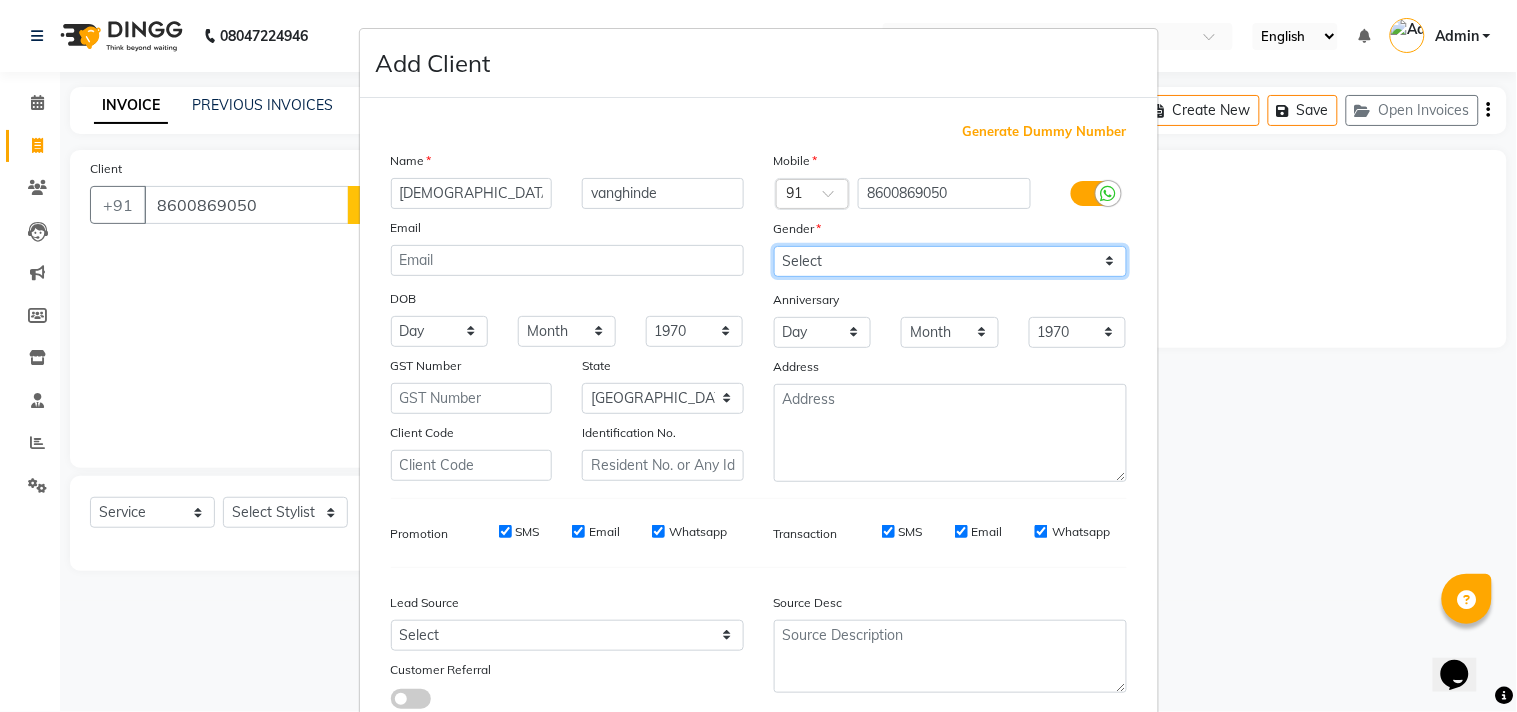 click on "Select [DEMOGRAPHIC_DATA] [DEMOGRAPHIC_DATA] Other Prefer Not To Say" at bounding box center [950, 261] 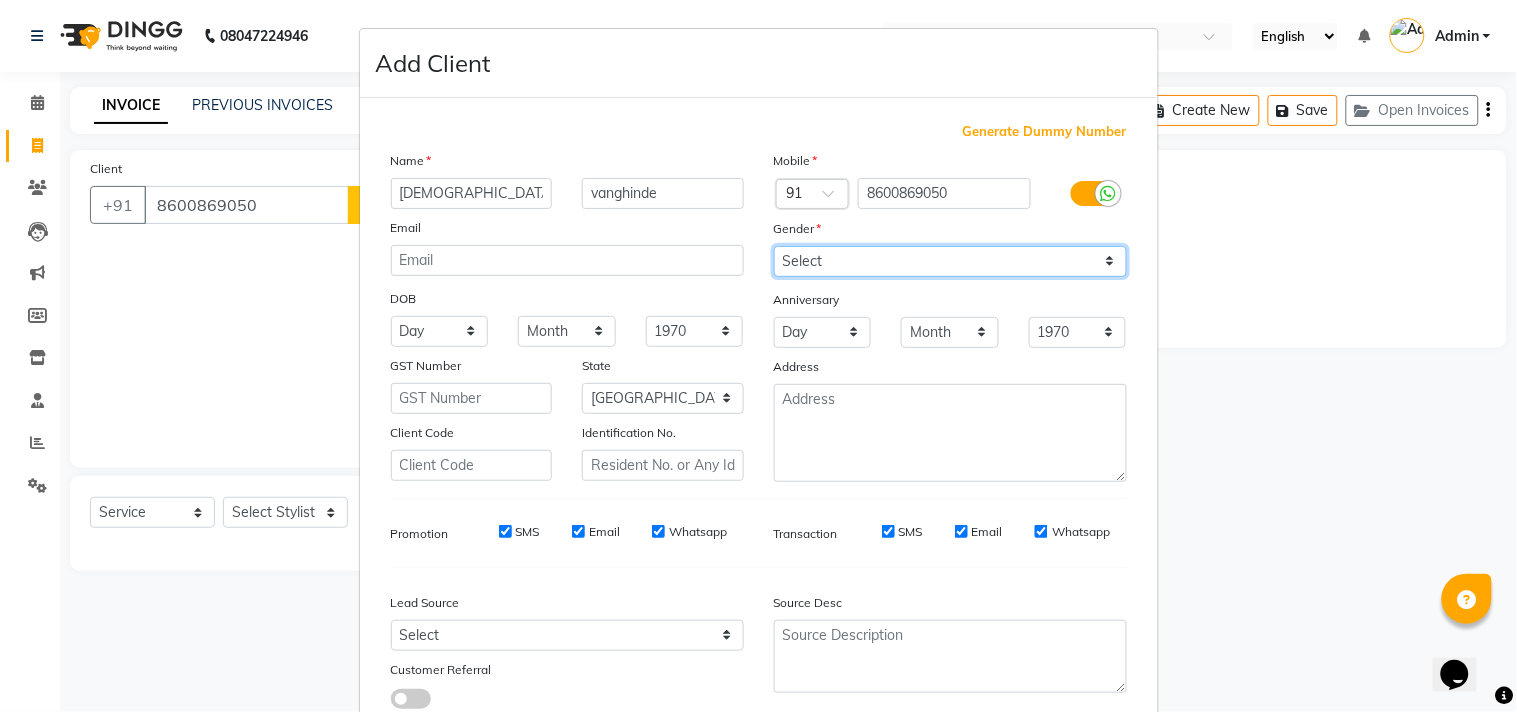 select on "[DEMOGRAPHIC_DATA]" 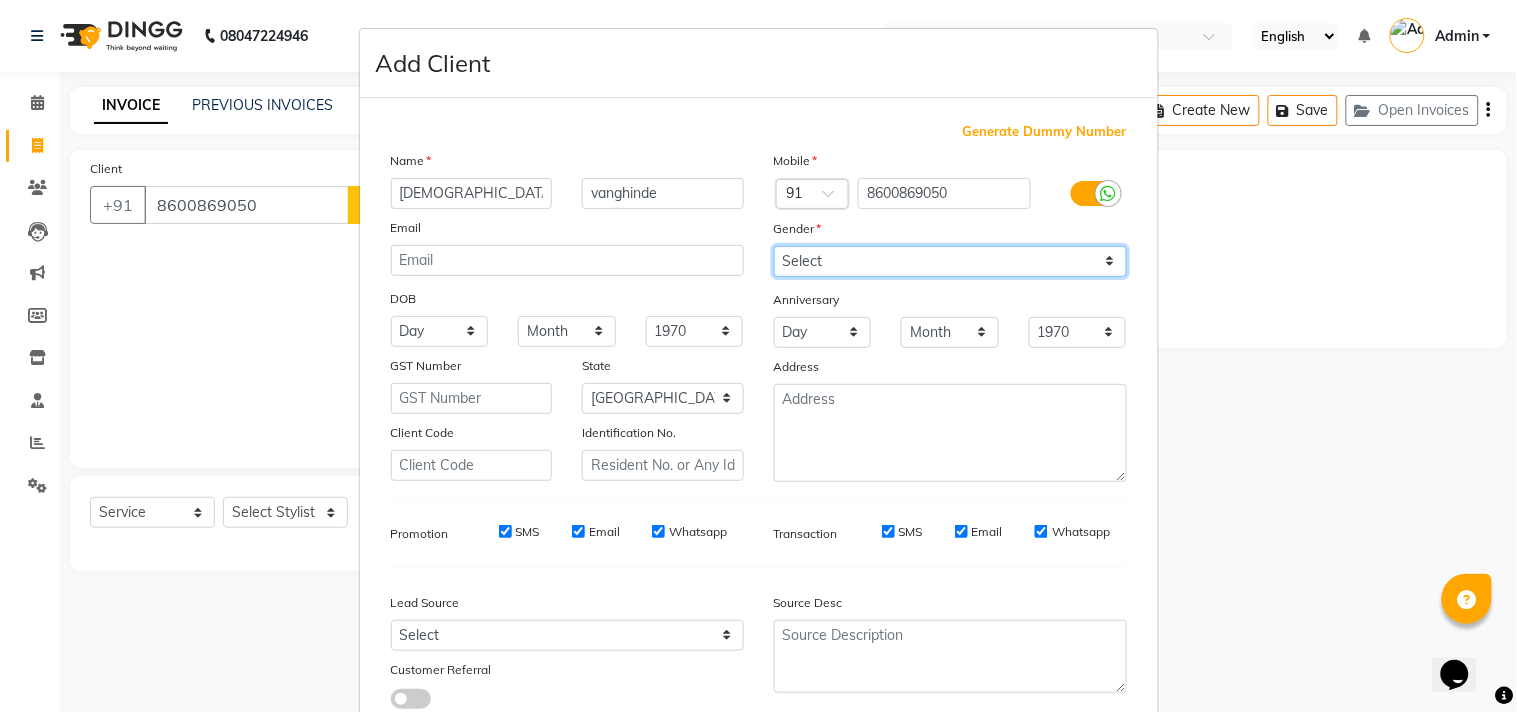 click on "Select [DEMOGRAPHIC_DATA] [DEMOGRAPHIC_DATA] Other Prefer Not To Say" at bounding box center [950, 261] 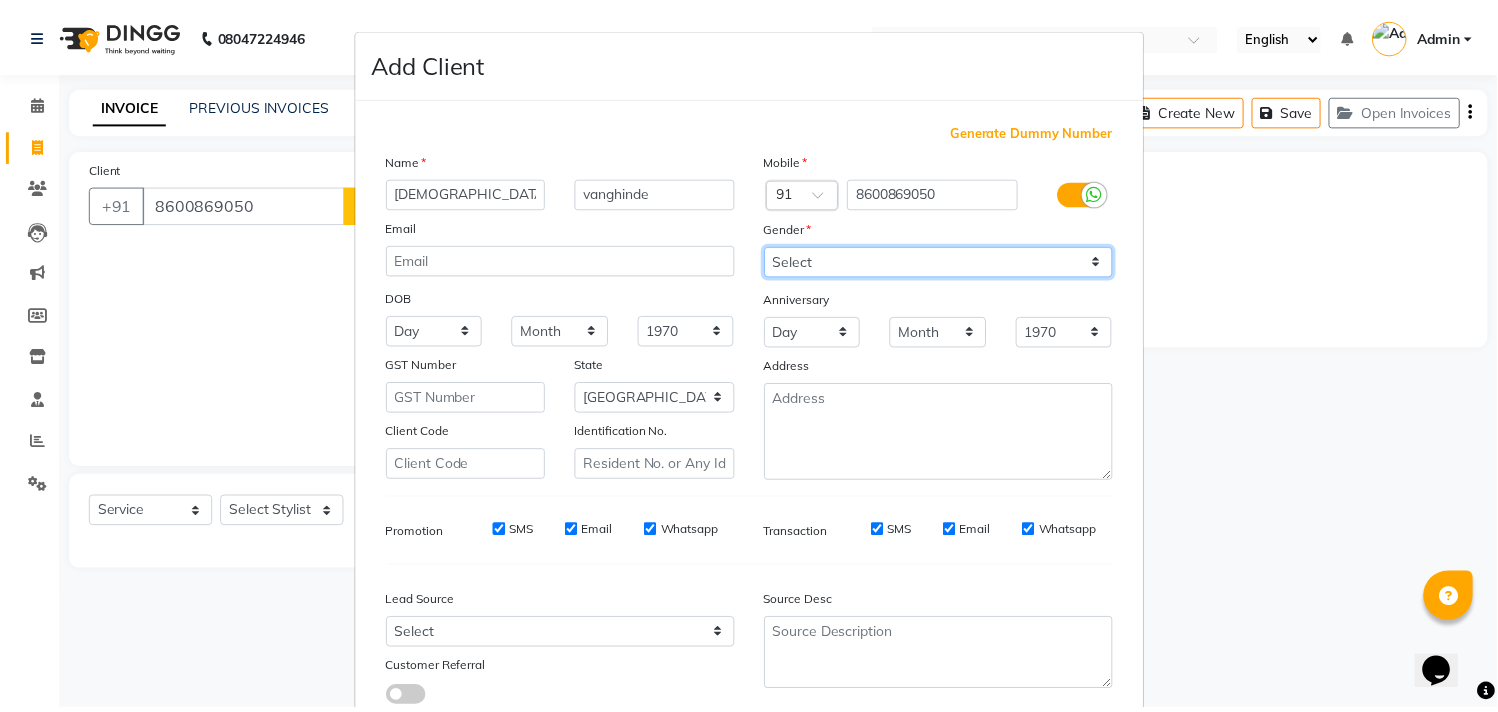 scroll, scrollTop: 138, scrollLeft: 0, axis: vertical 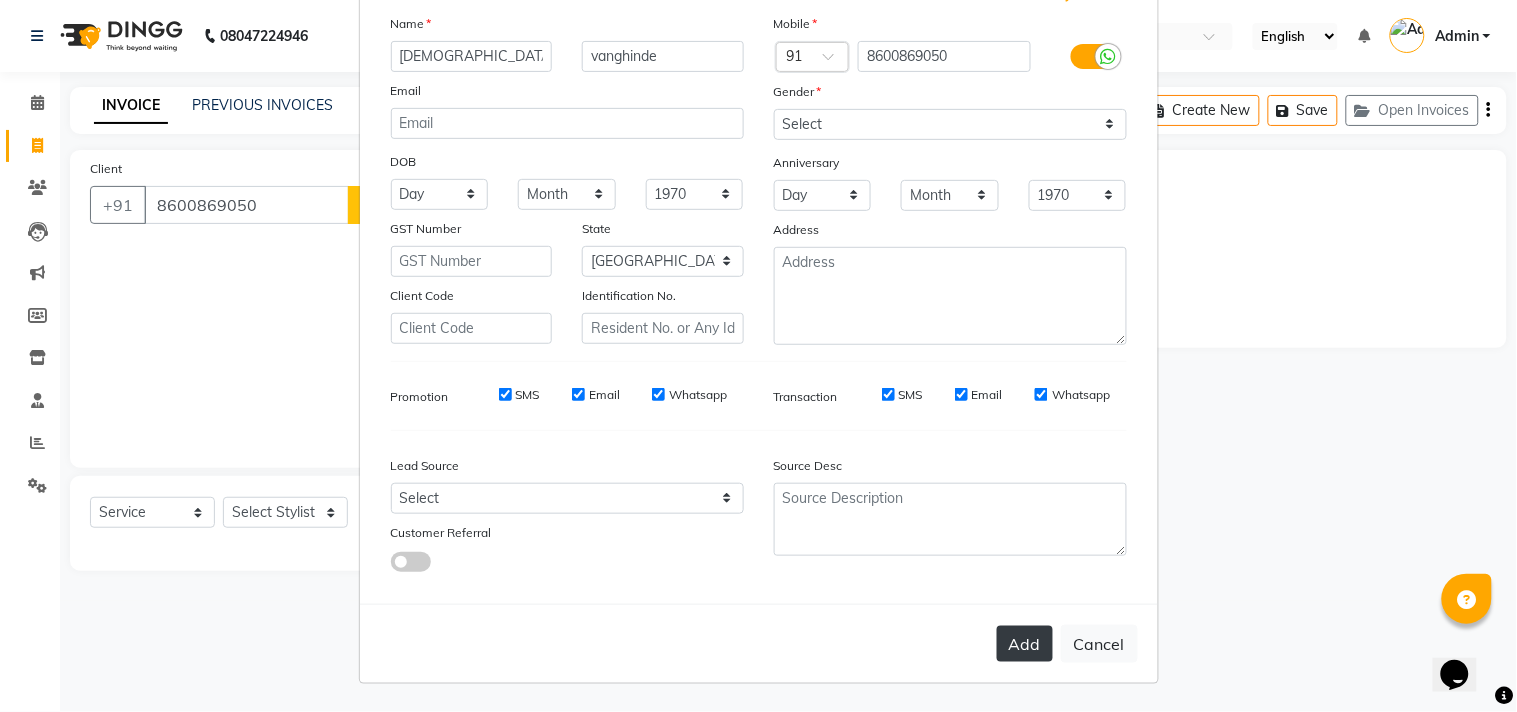 click on "Add" at bounding box center (1025, 644) 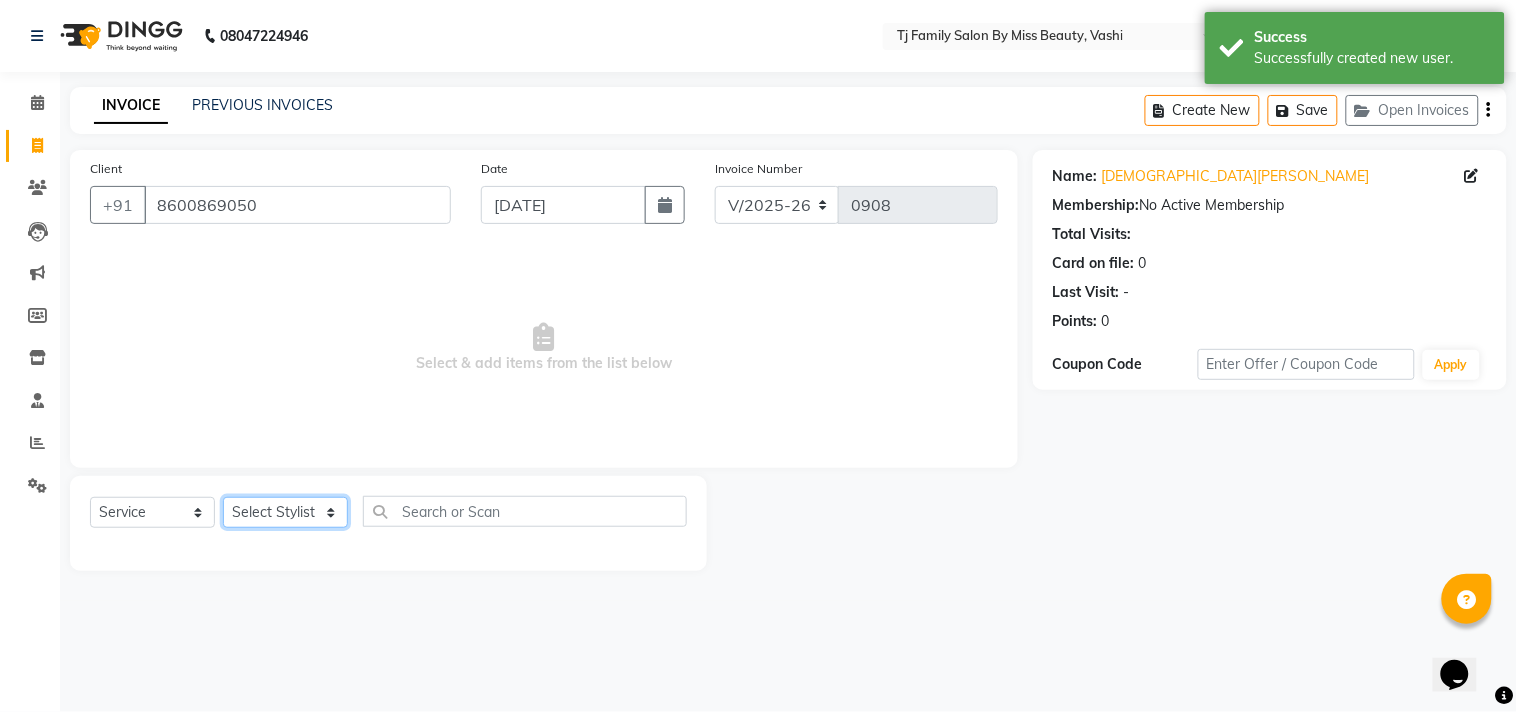 click on "Select Stylist deepak maitay [PERSON_NAME] [PERSON_NAME] Ramita [PERSON_NAME] [PERSON_NAME] more [PERSON_NAME]" 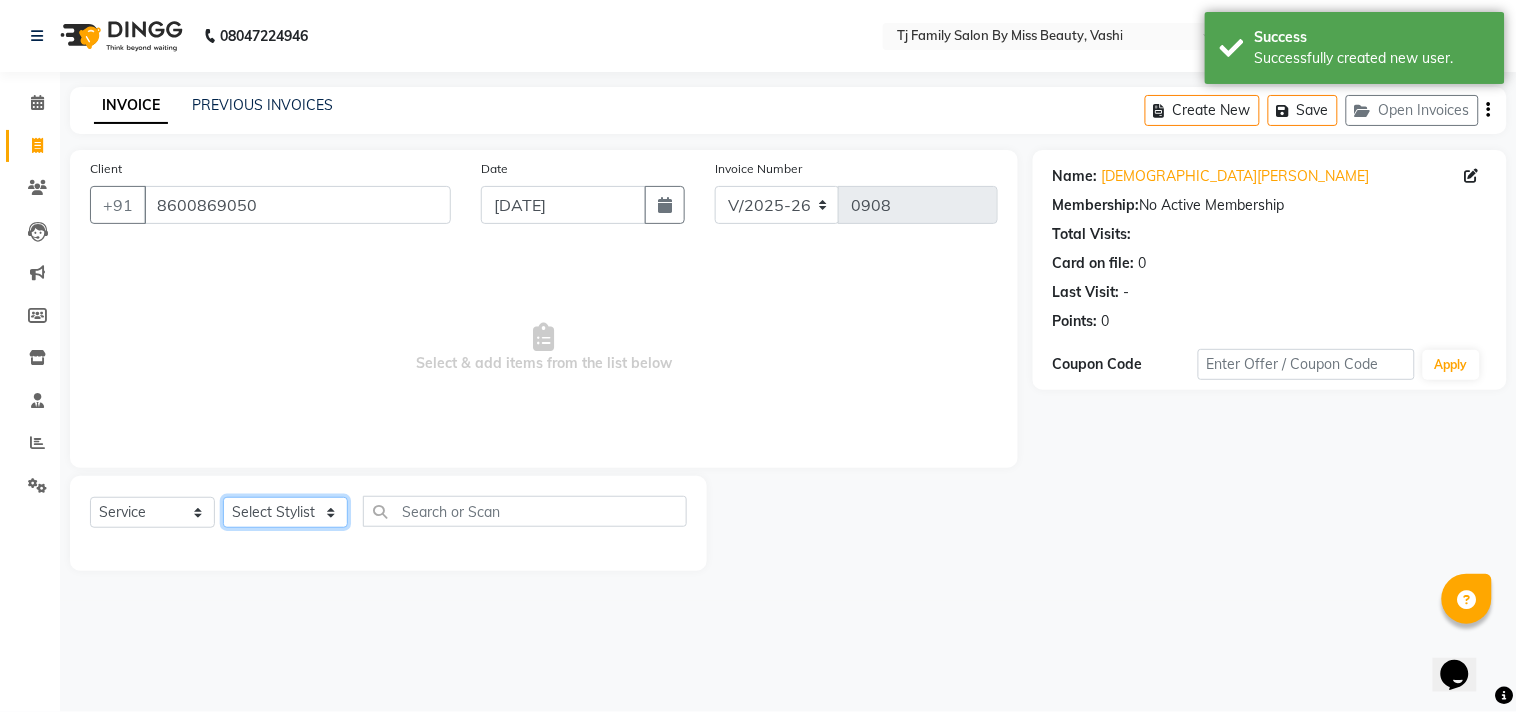 select on "65907" 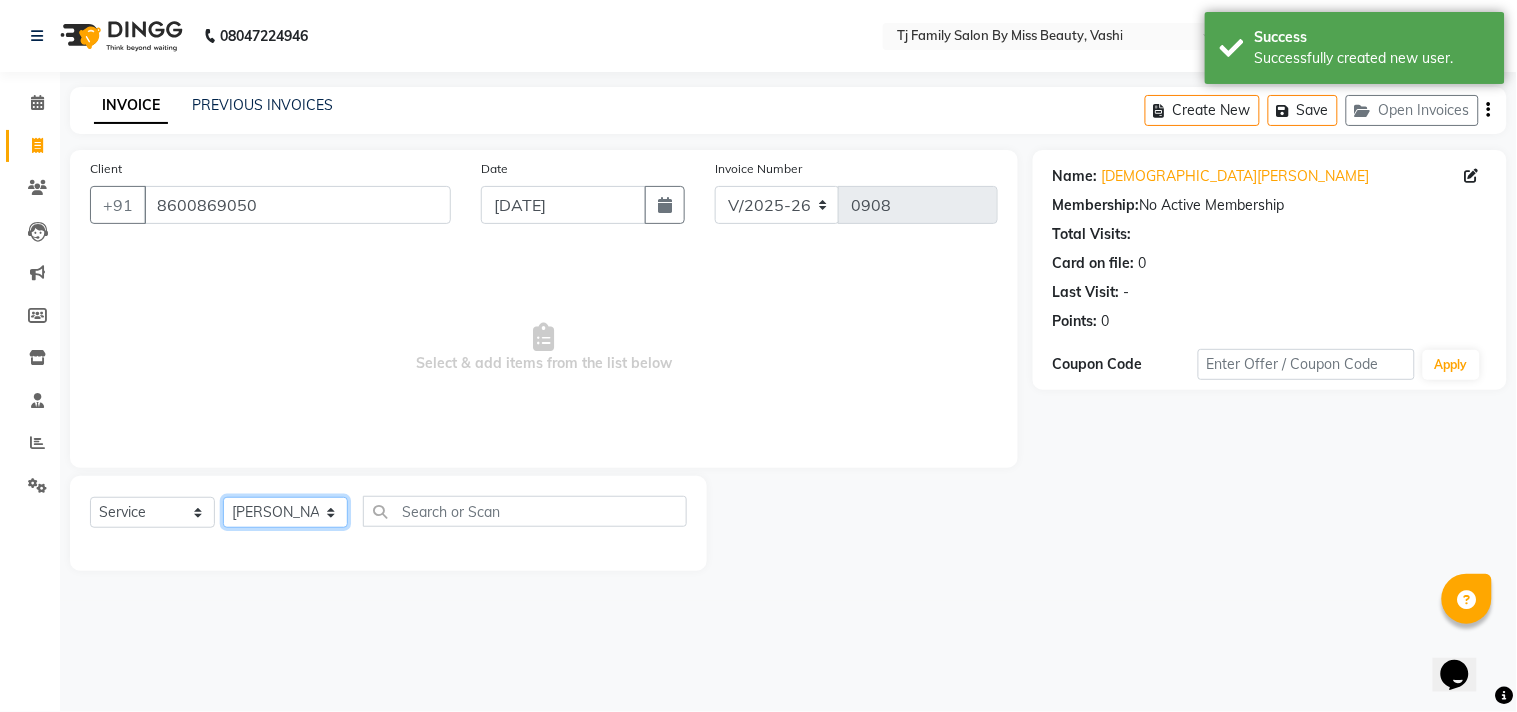 click on "Select Stylist deepak maitay [PERSON_NAME] [PERSON_NAME] Ramita [PERSON_NAME] [PERSON_NAME] more [PERSON_NAME]" 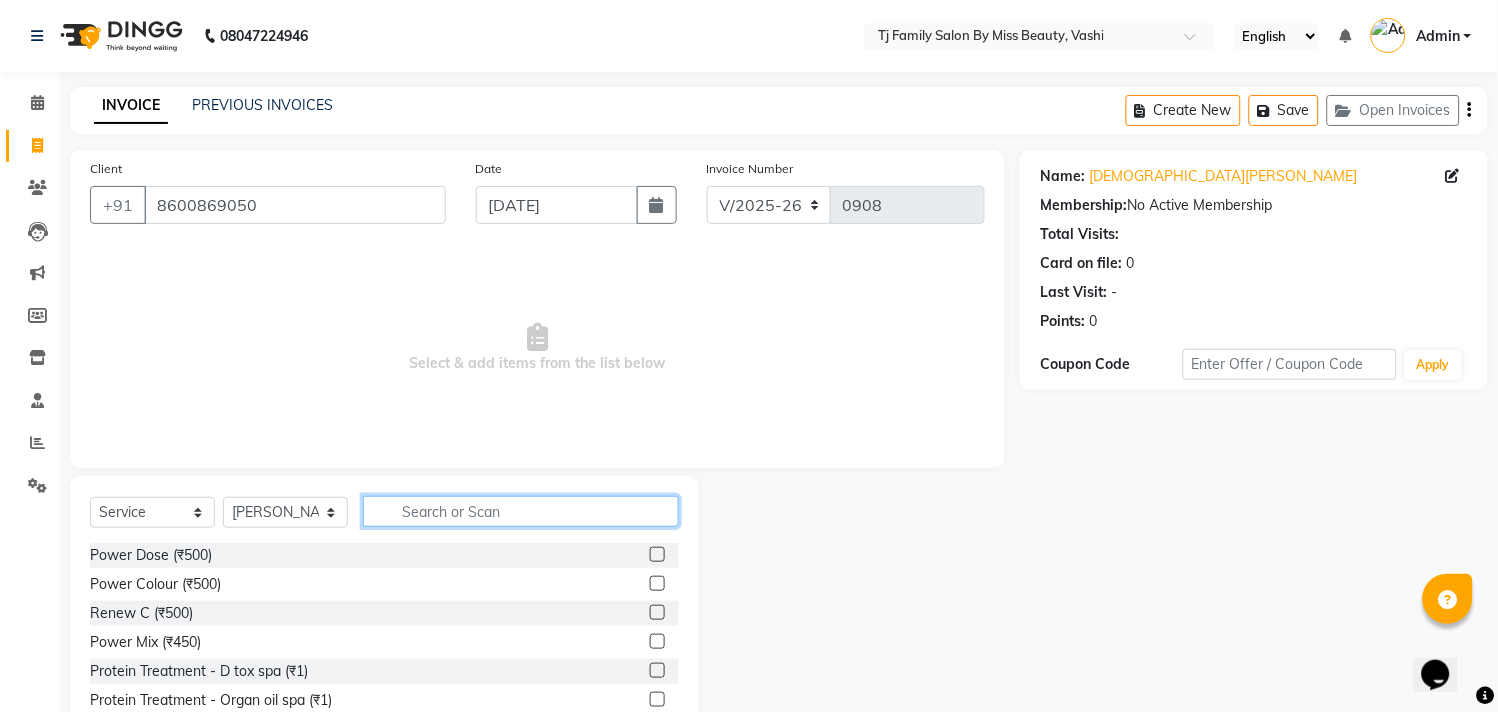 click 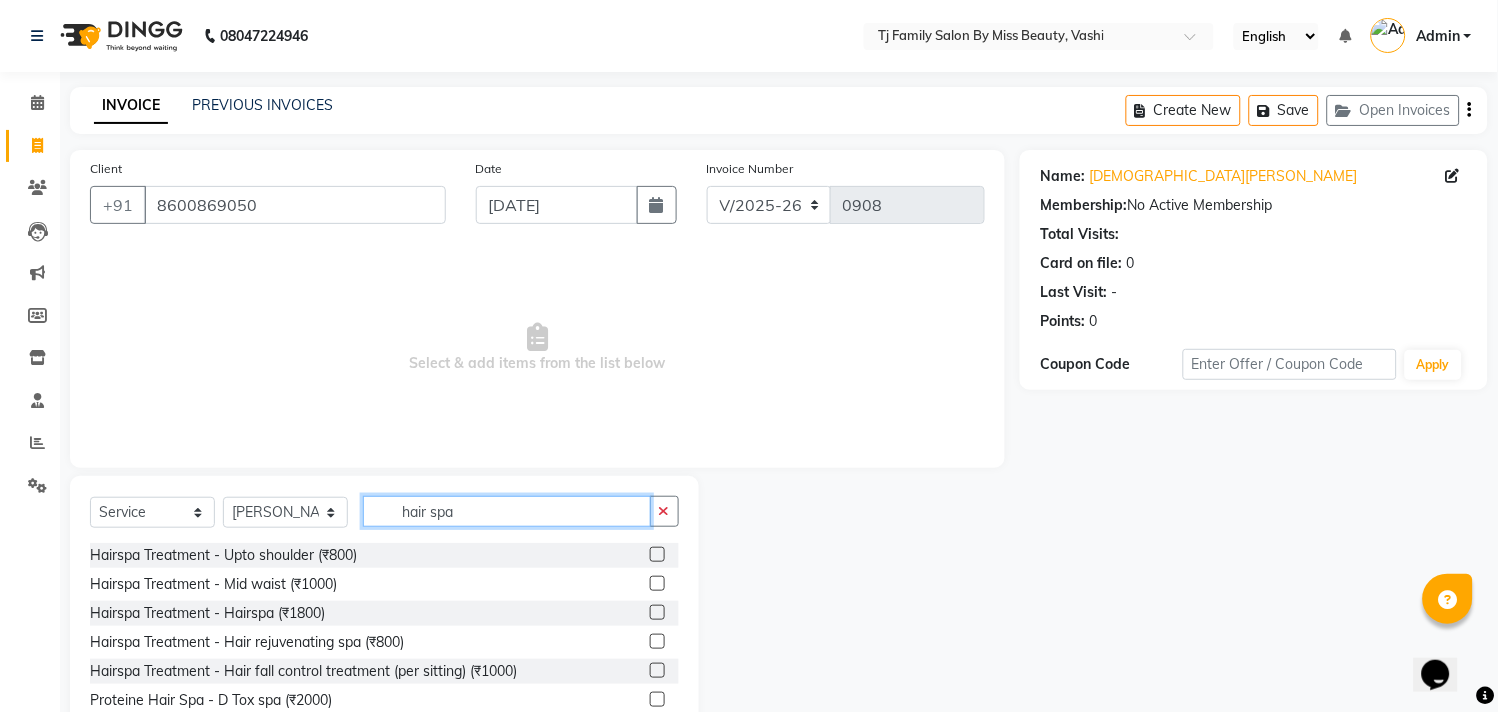 scroll, scrollTop: 88, scrollLeft: 0, axis: vertical 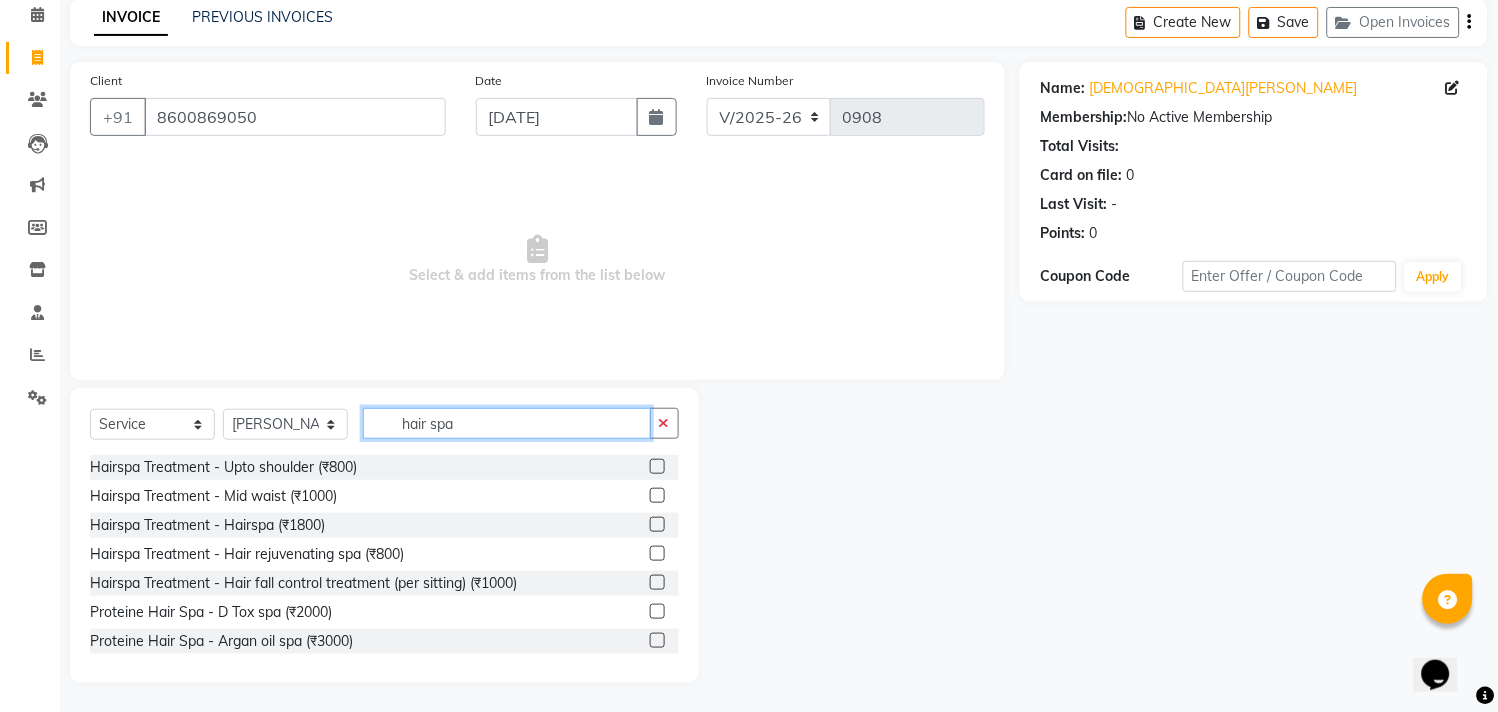 type on "hair spa" 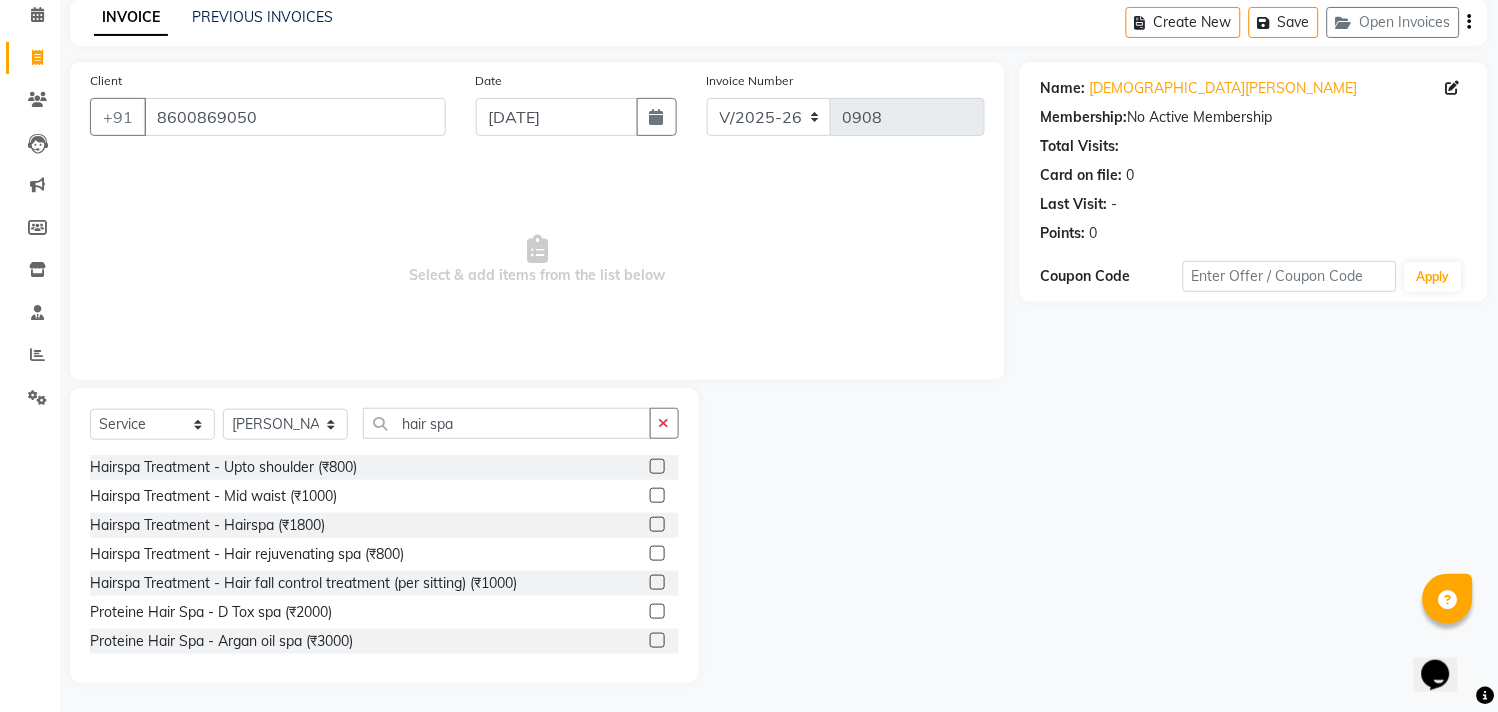 click 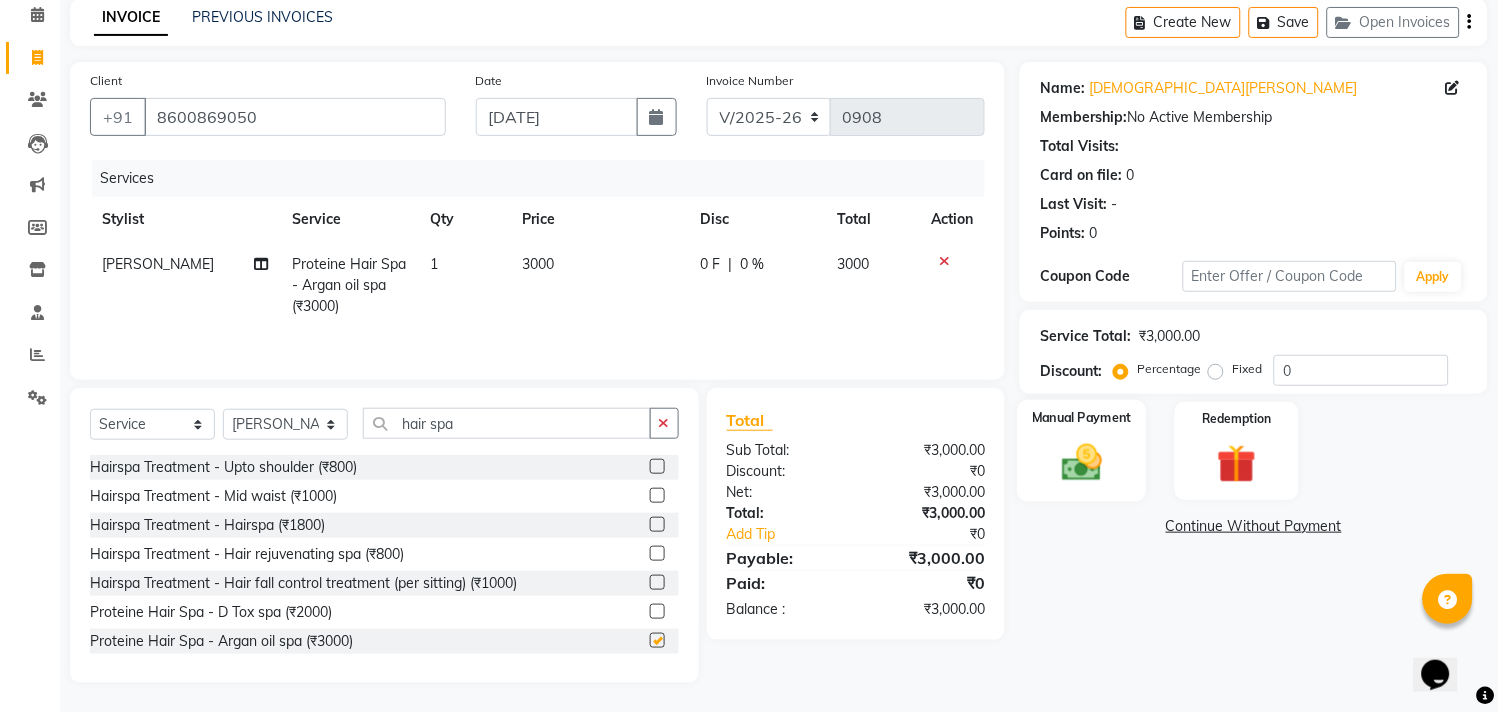 checkbox on "false" 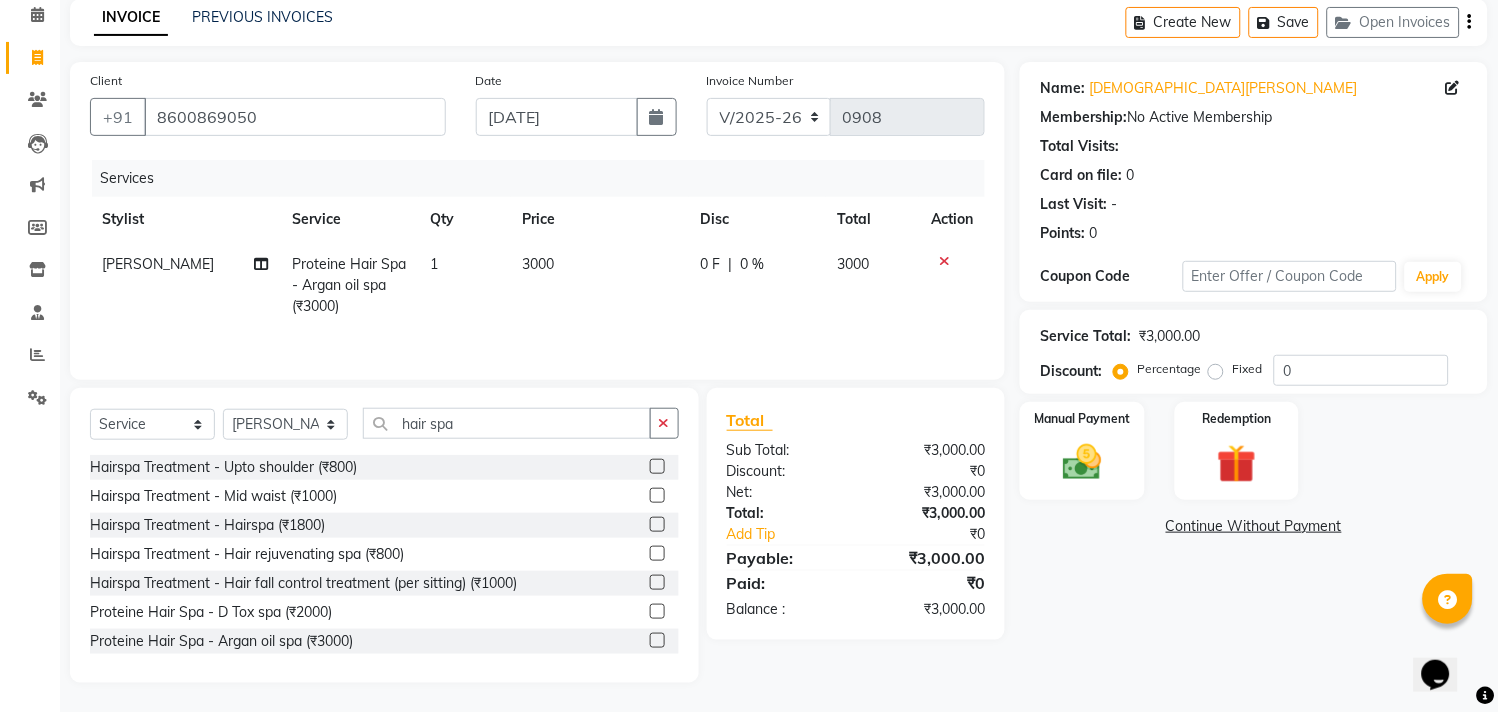 click on "3000" 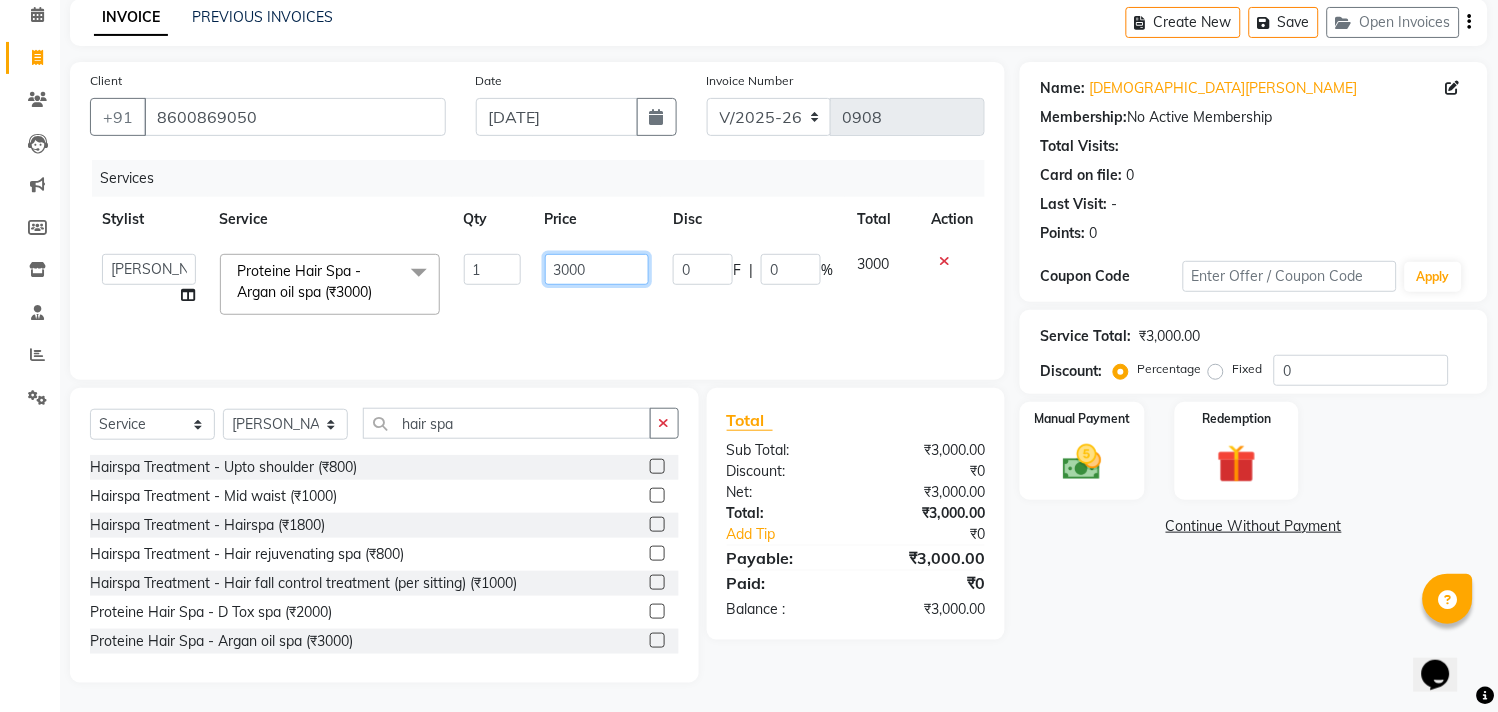 click on "3000" 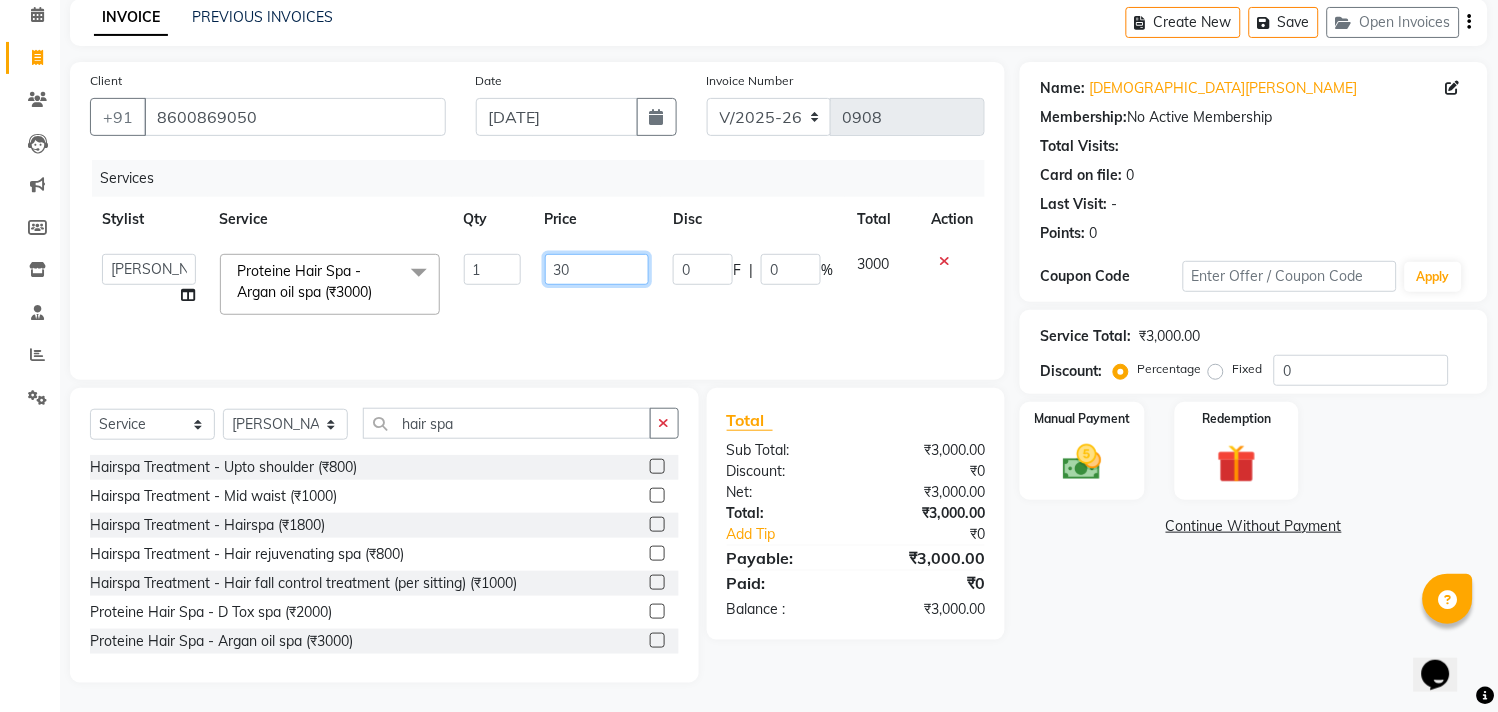 type on "3" 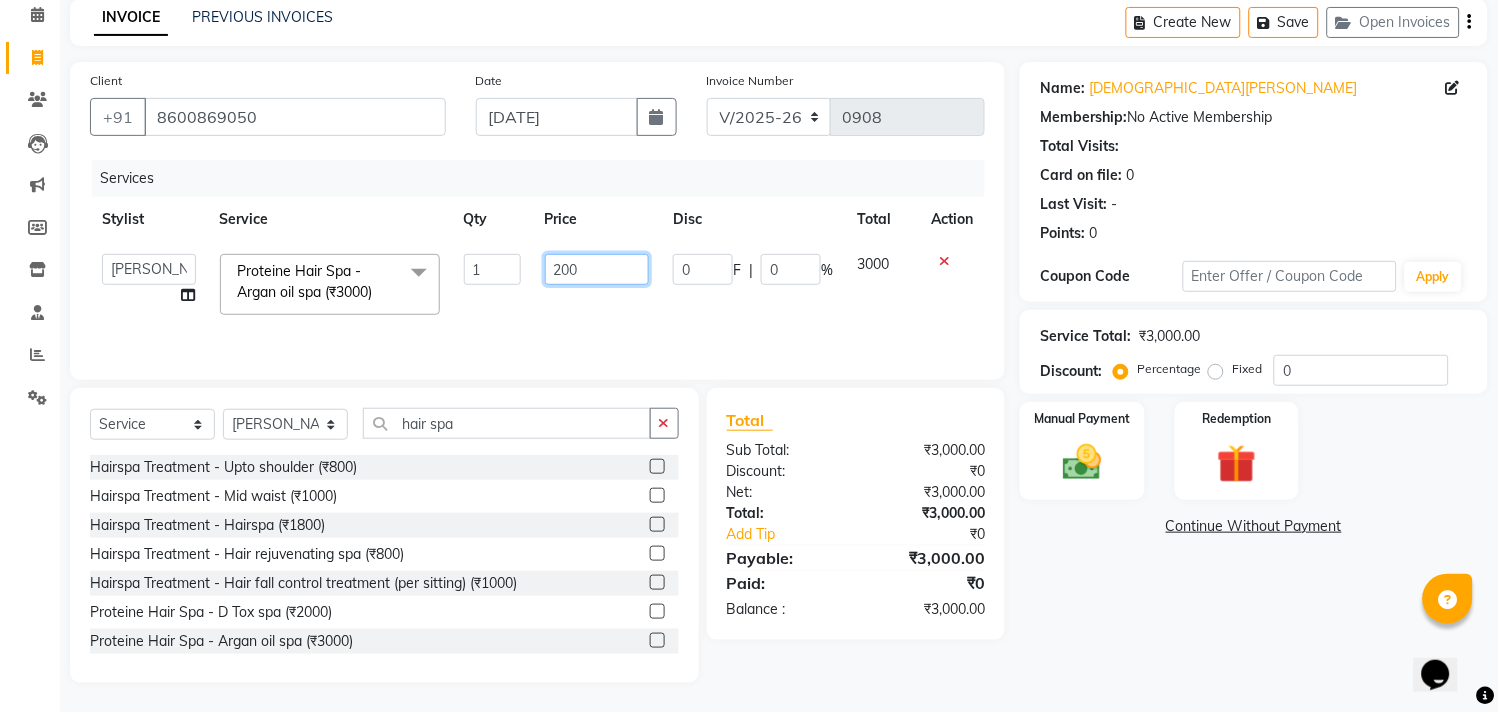 type on "2000" 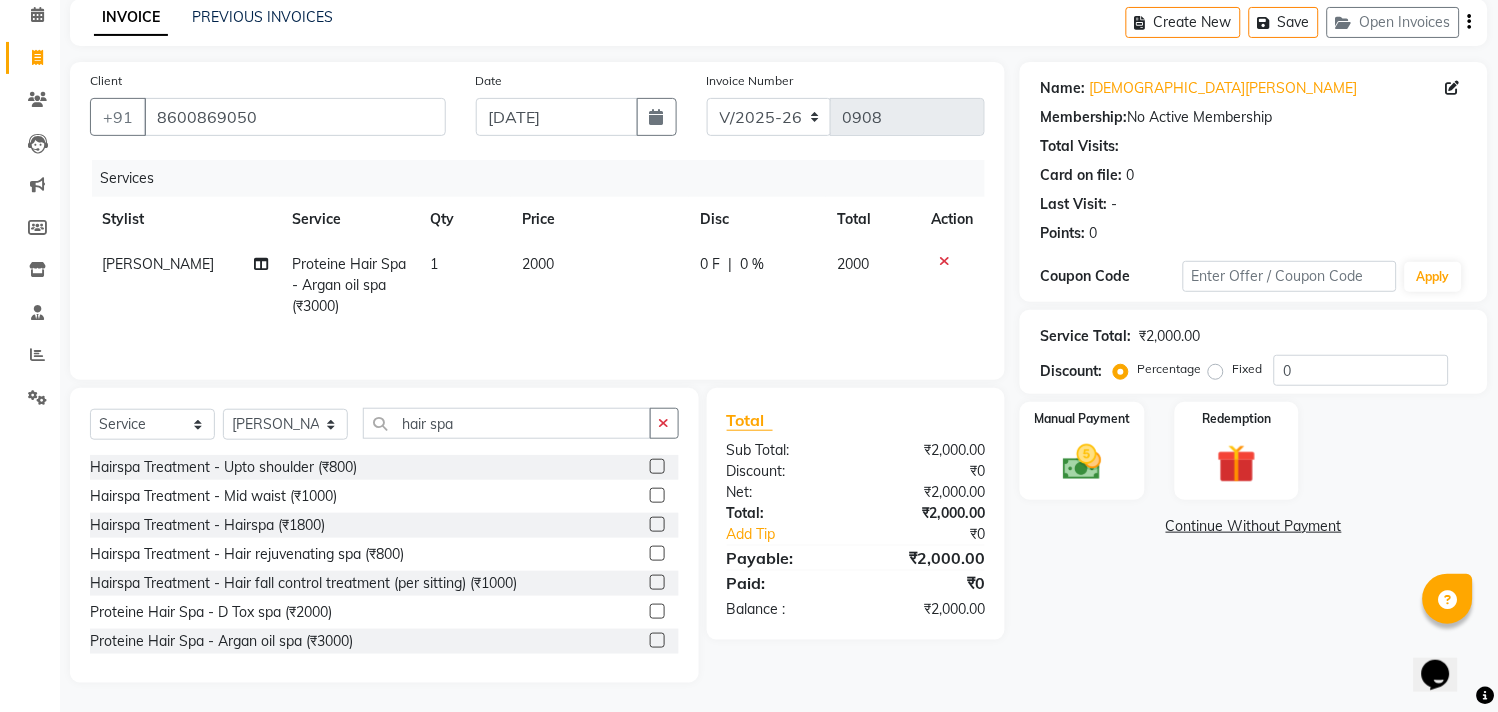 click on "2000" 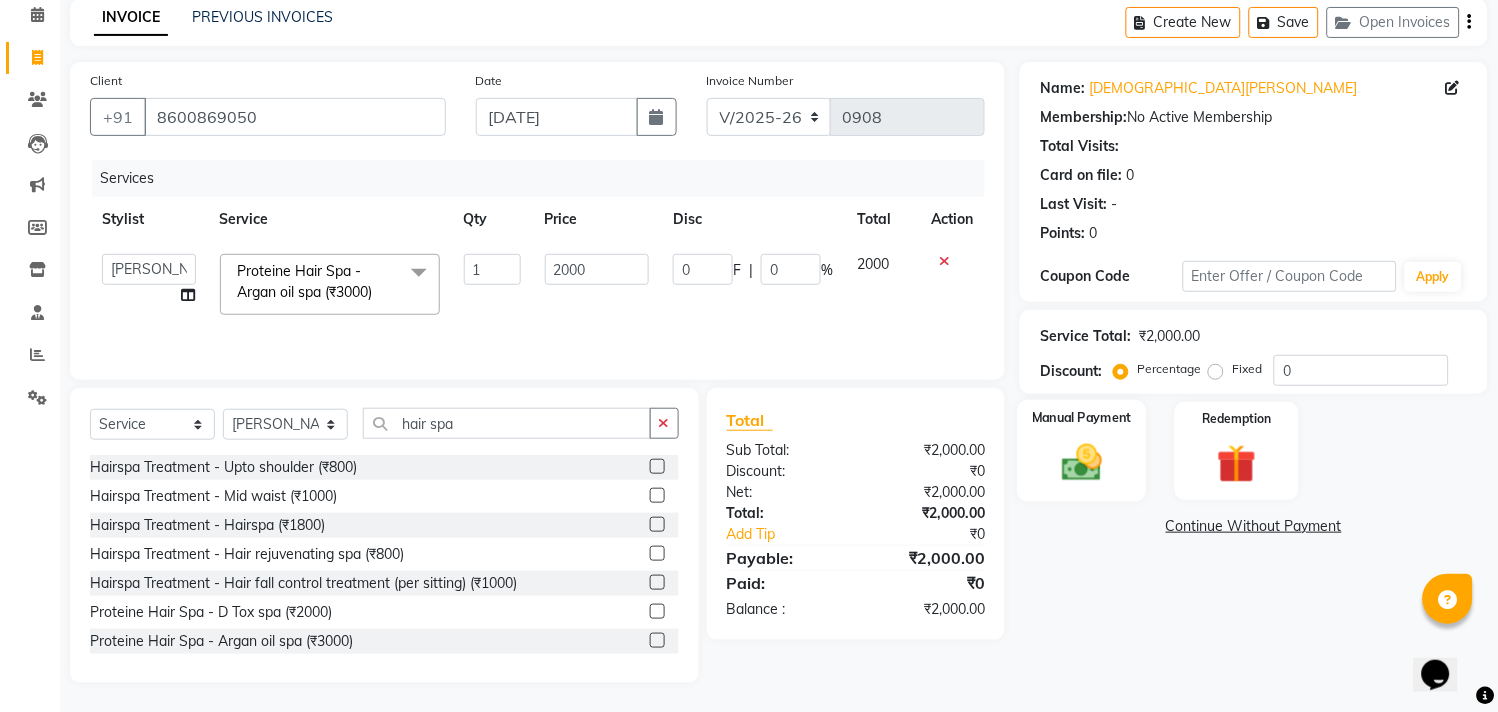 click 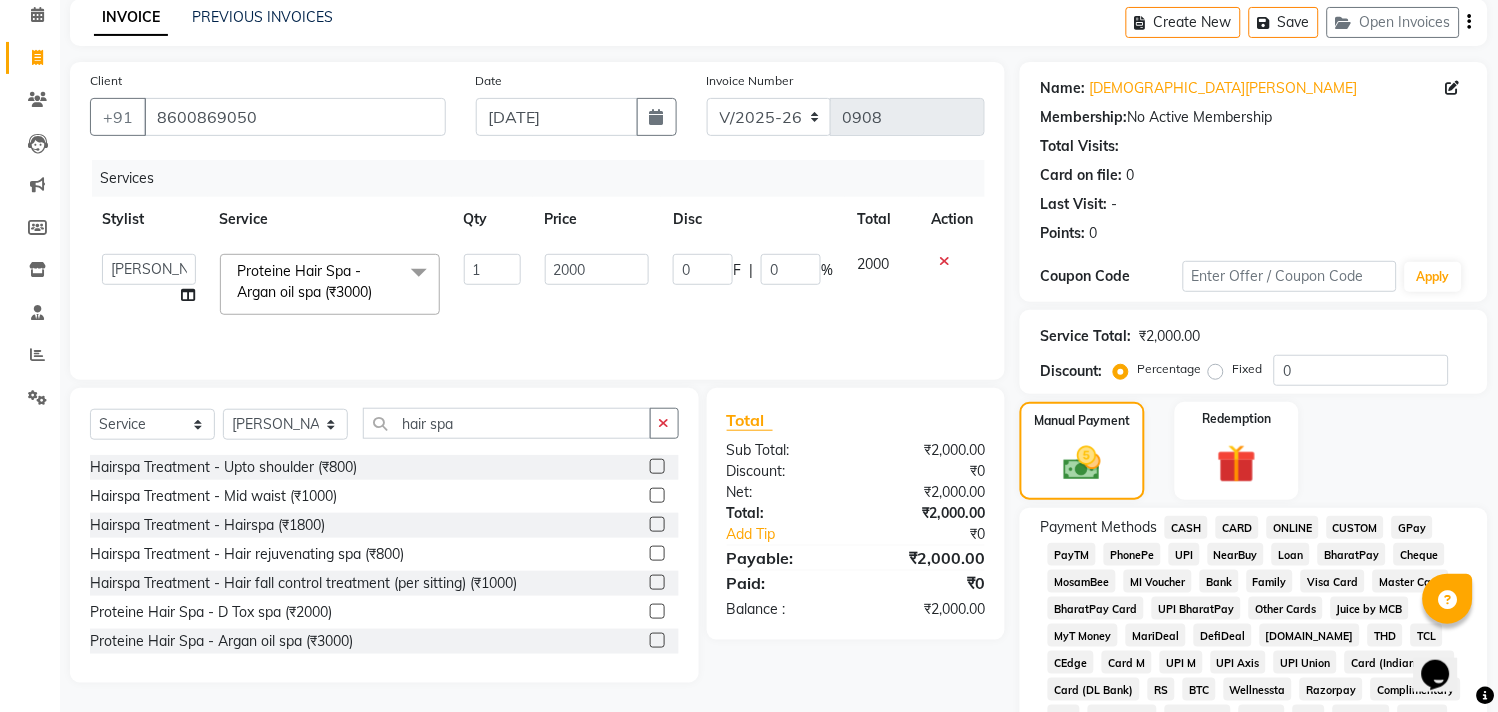 click on "CASH" 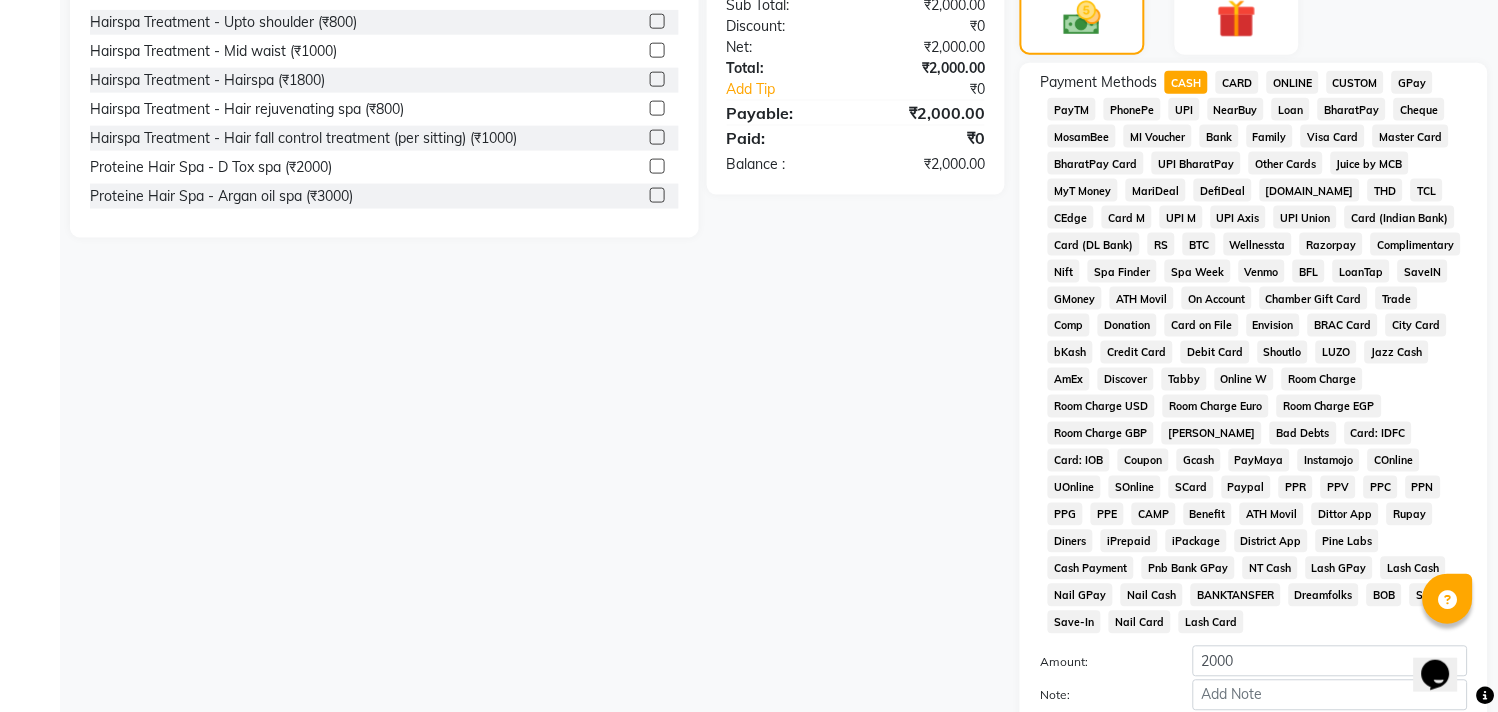 scroll, scrollTop: 644, scrollLeft: 0, axis: vertical 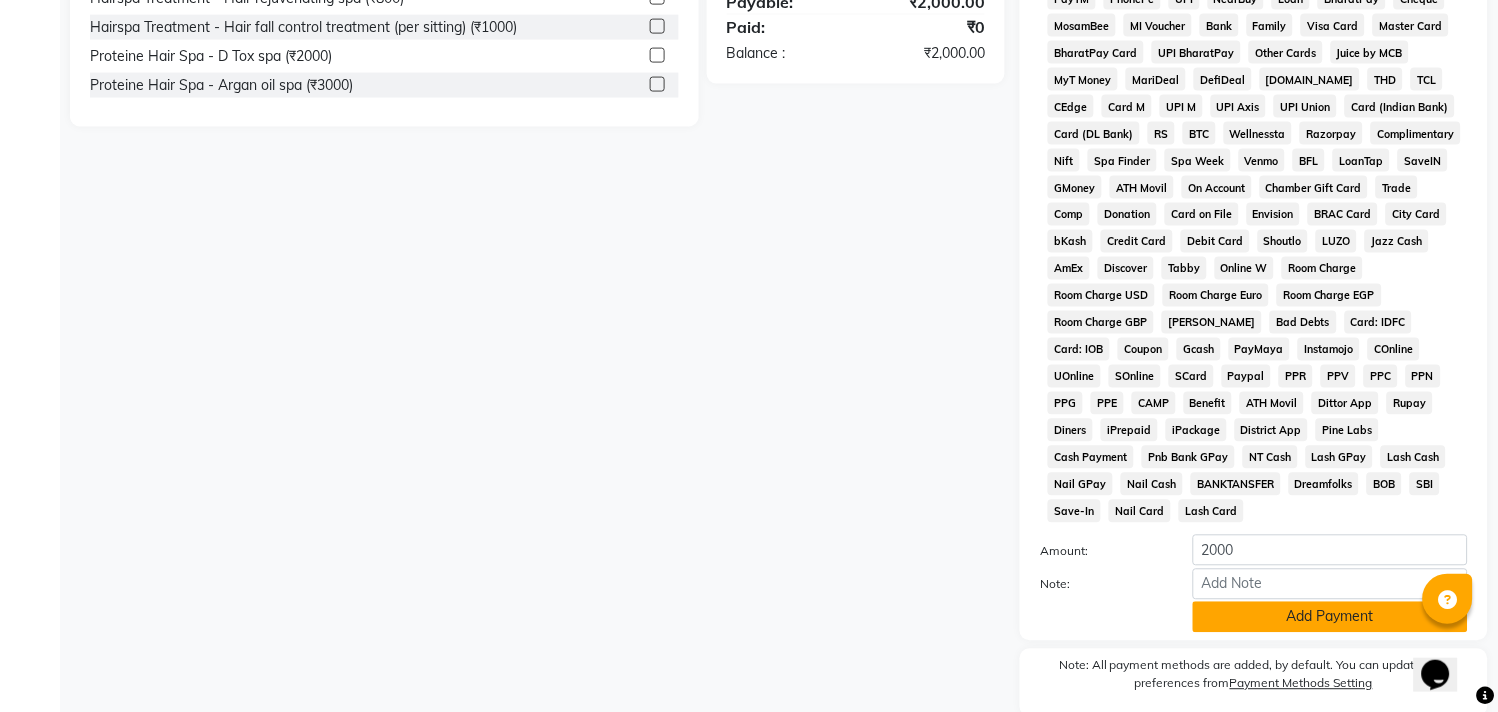 click on "Add Payment" 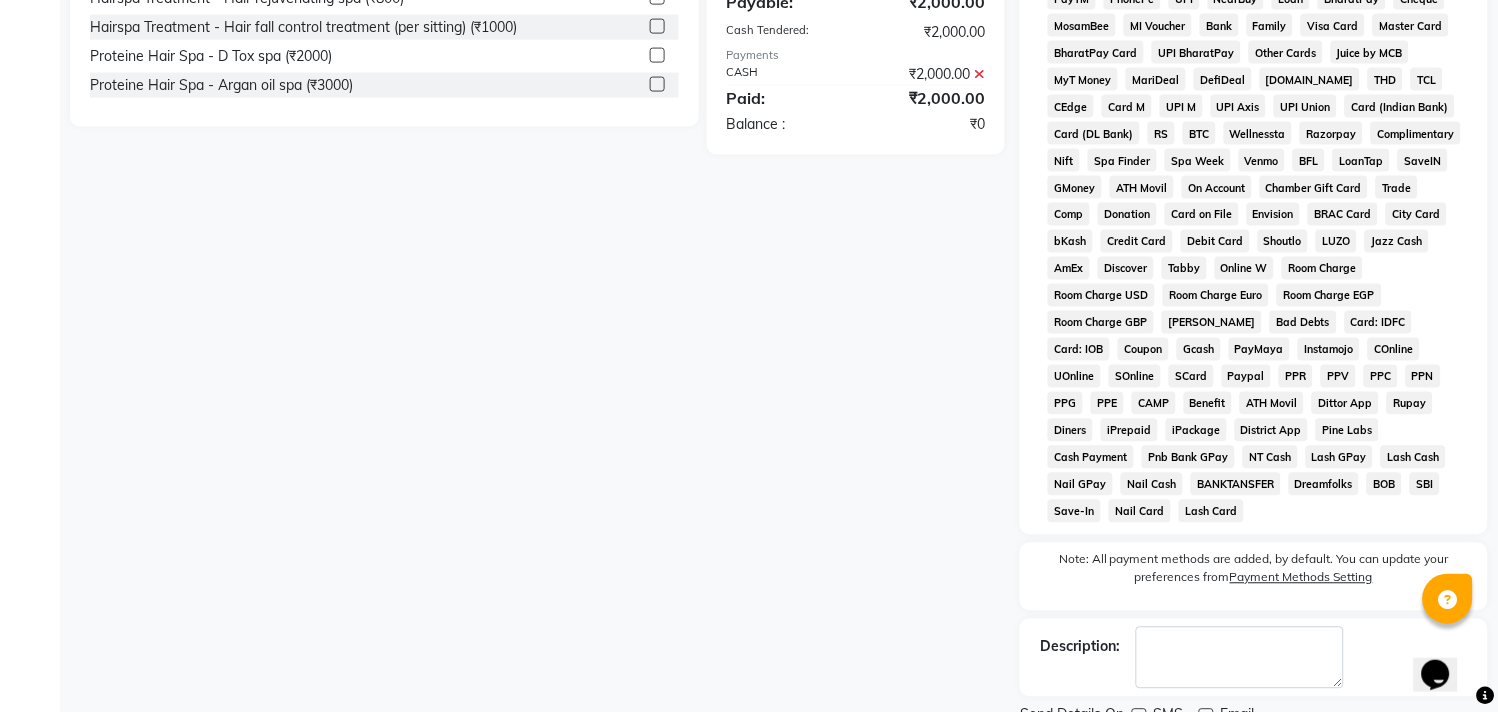 scroll, scrollTop: 705, scrollLeft: 0, axis: vertical 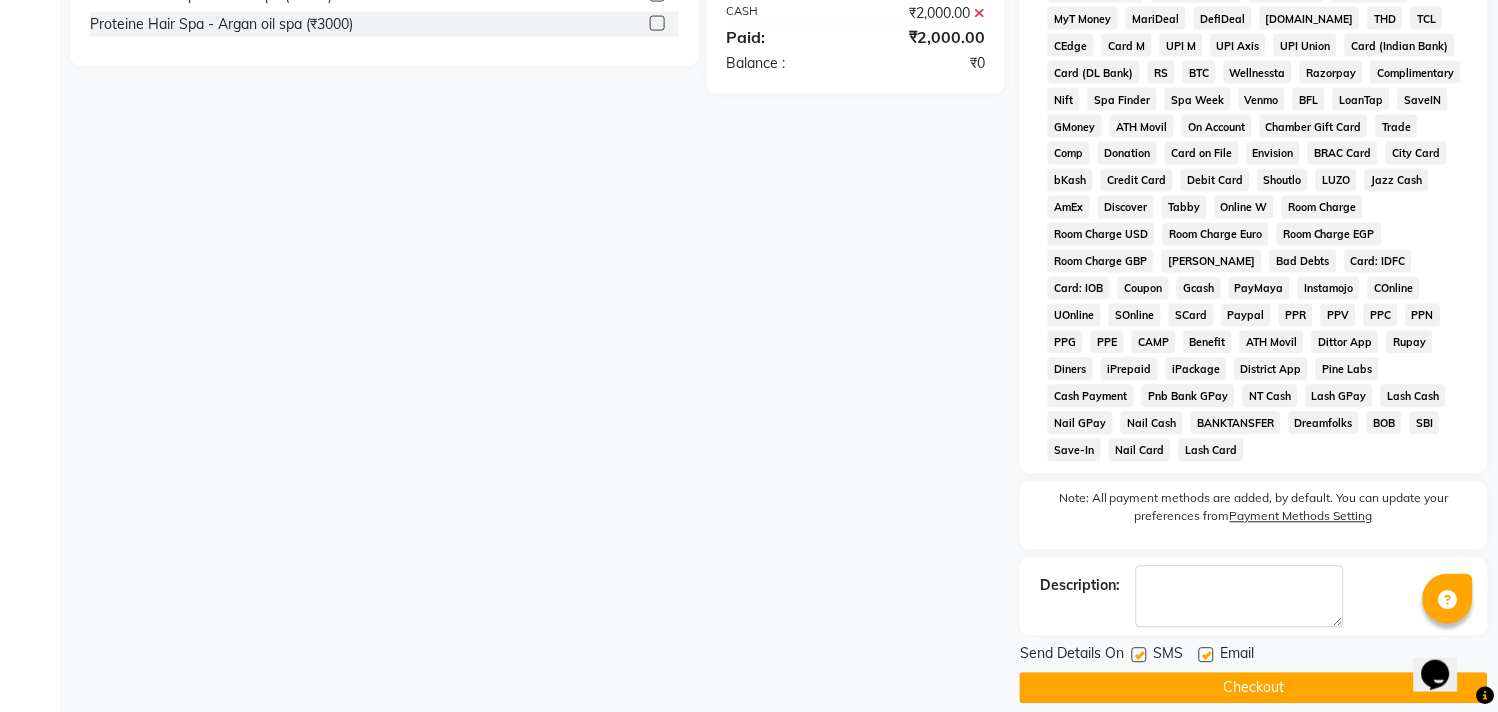 click on "Checkout" 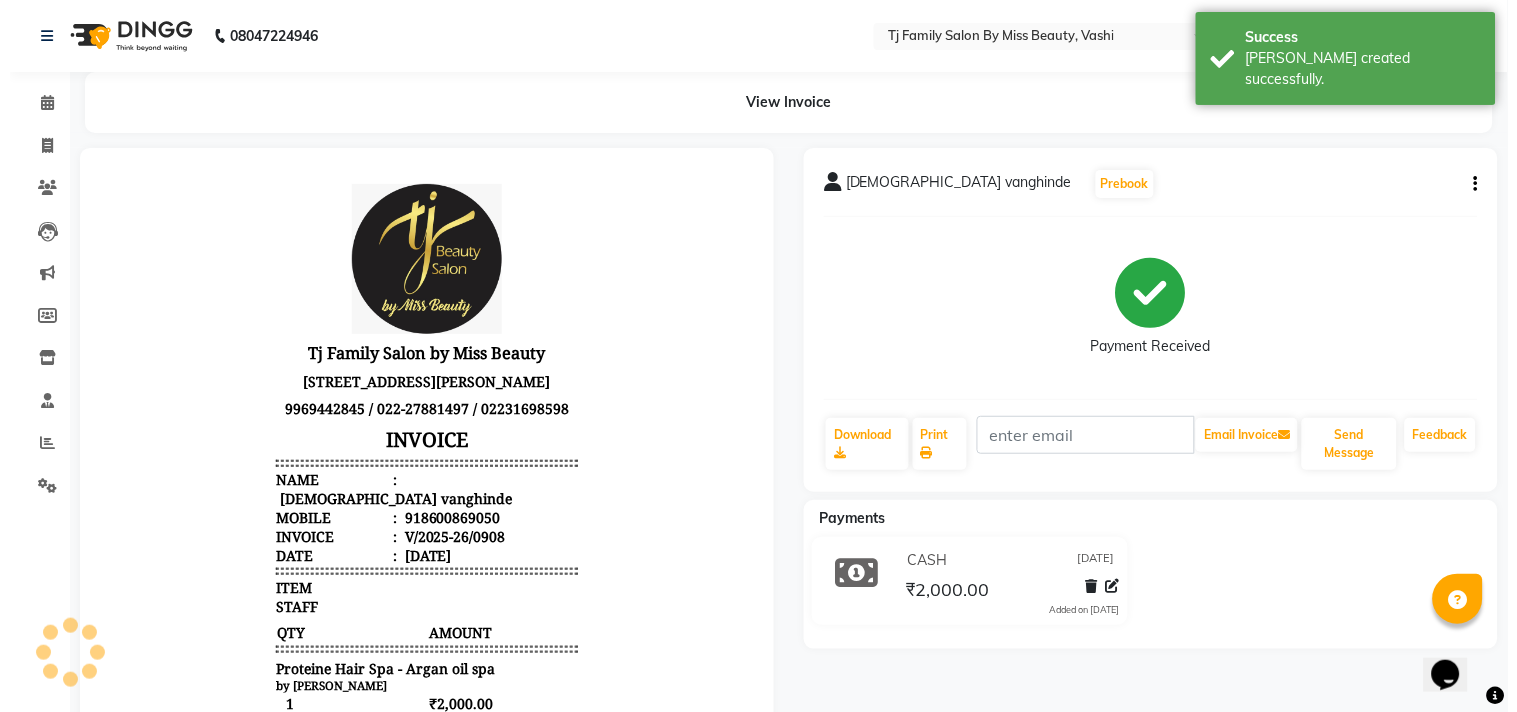 scroll, scrollTop: 0, scrollLeft: 0, axis: both 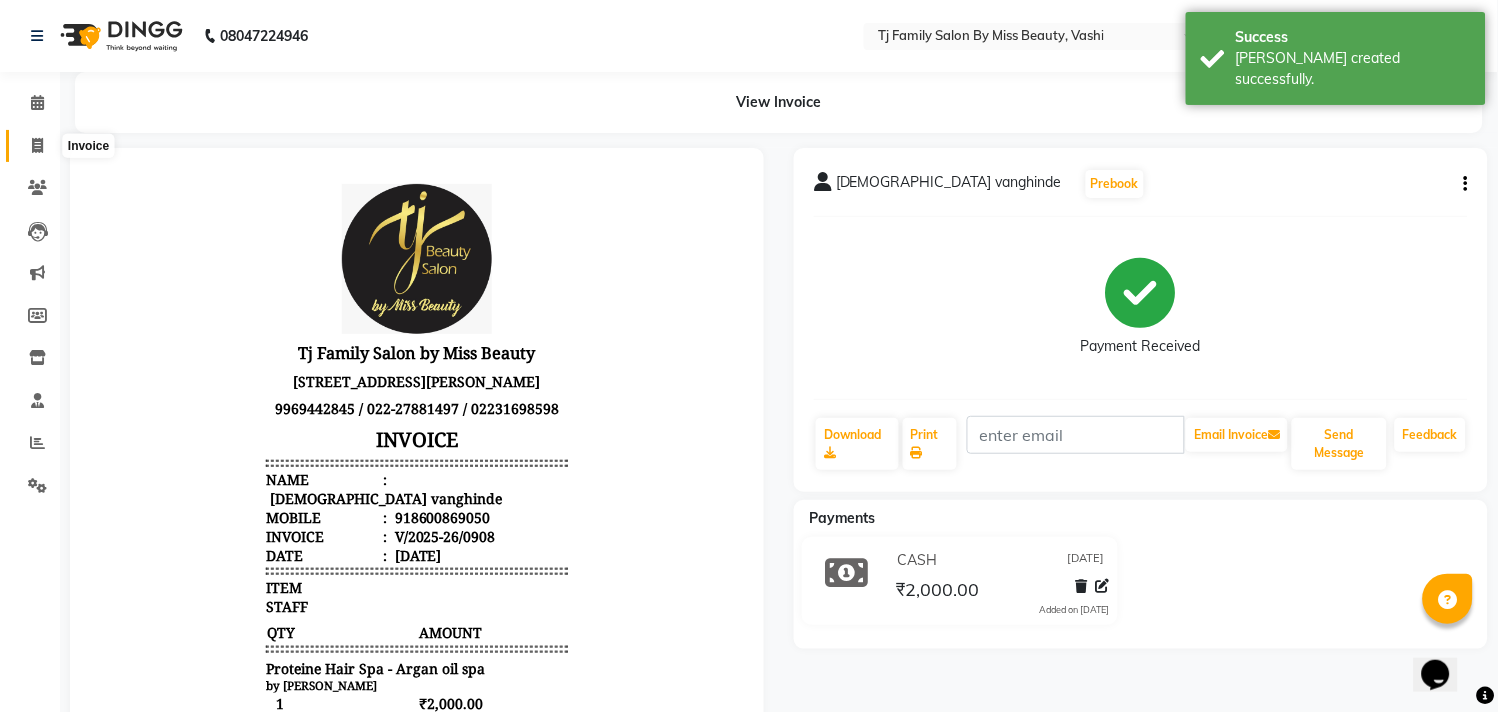 click 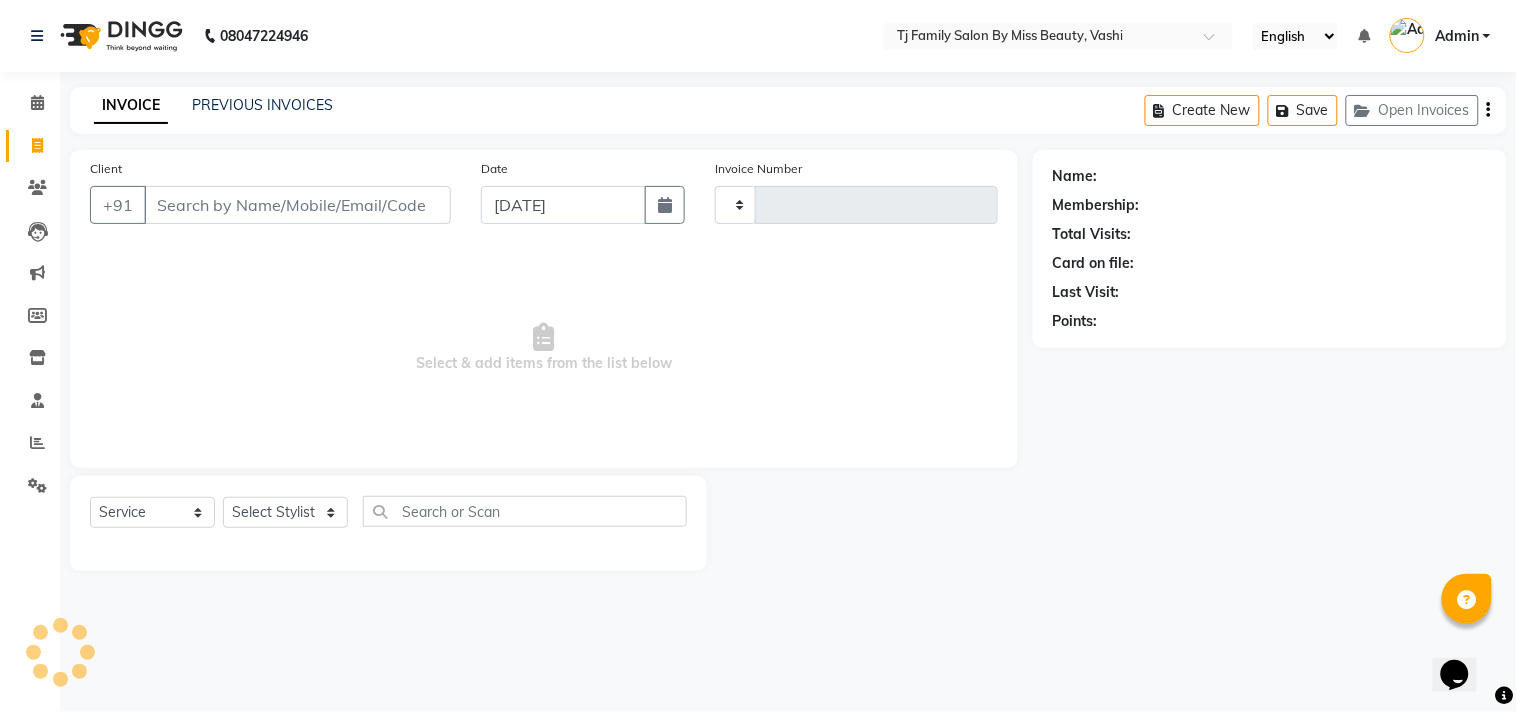type on "0909" 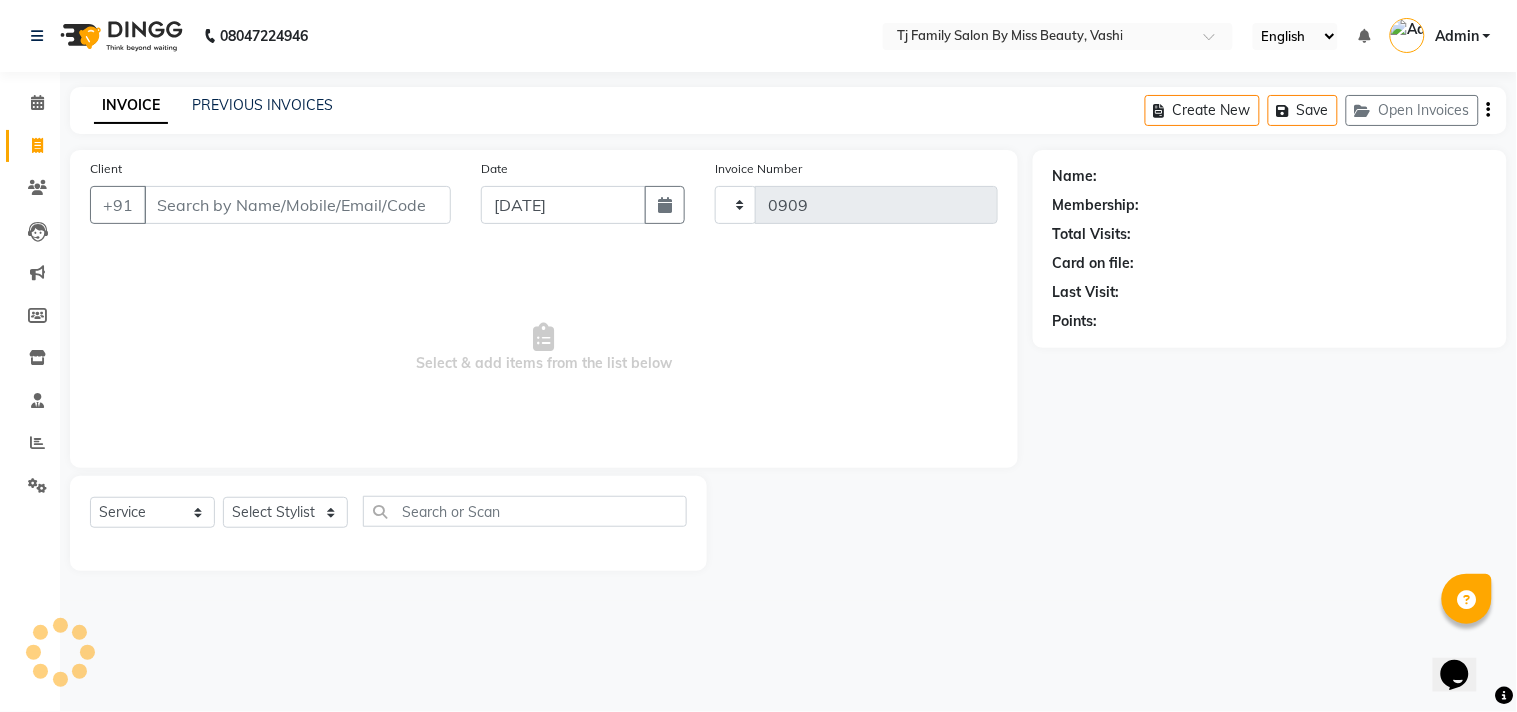 select on "703" 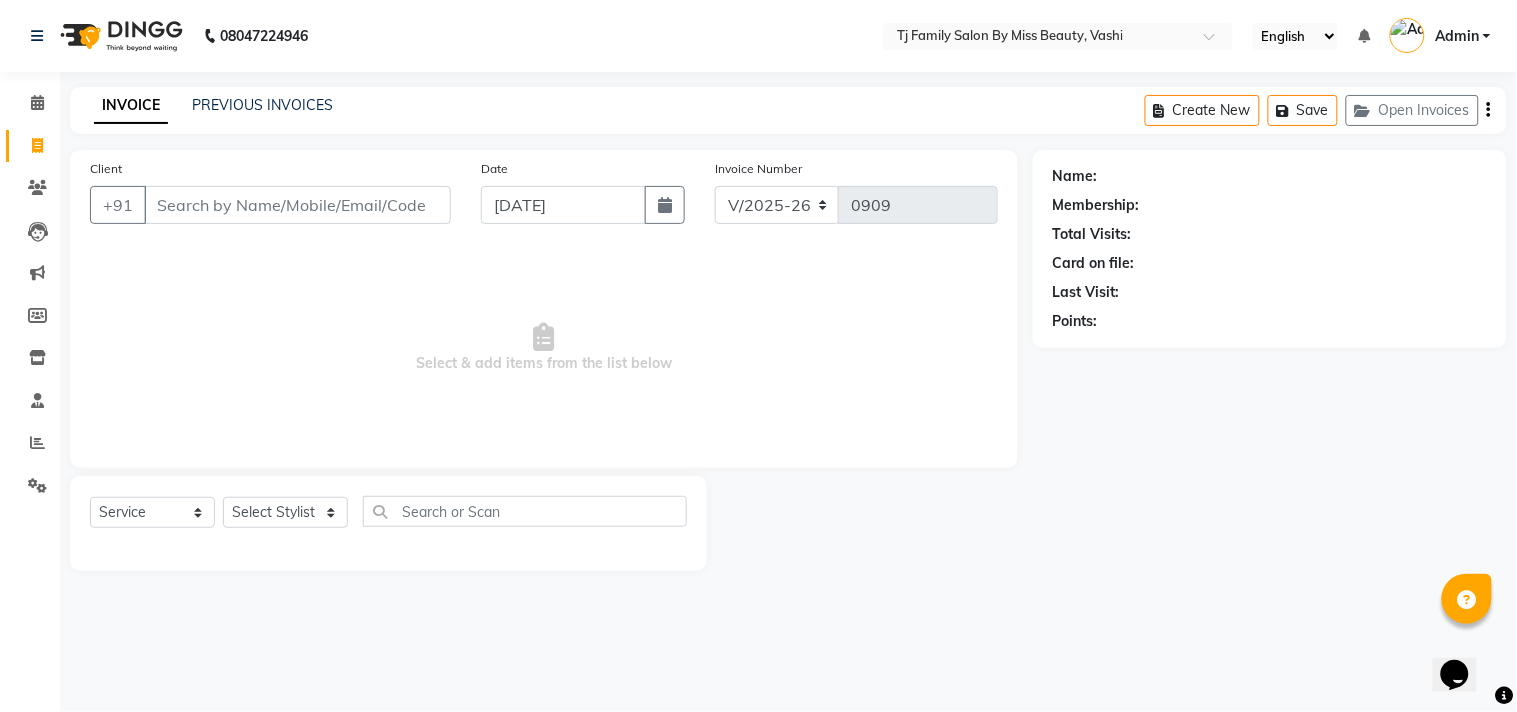 click on "Client" at bounding box center [297, 205] 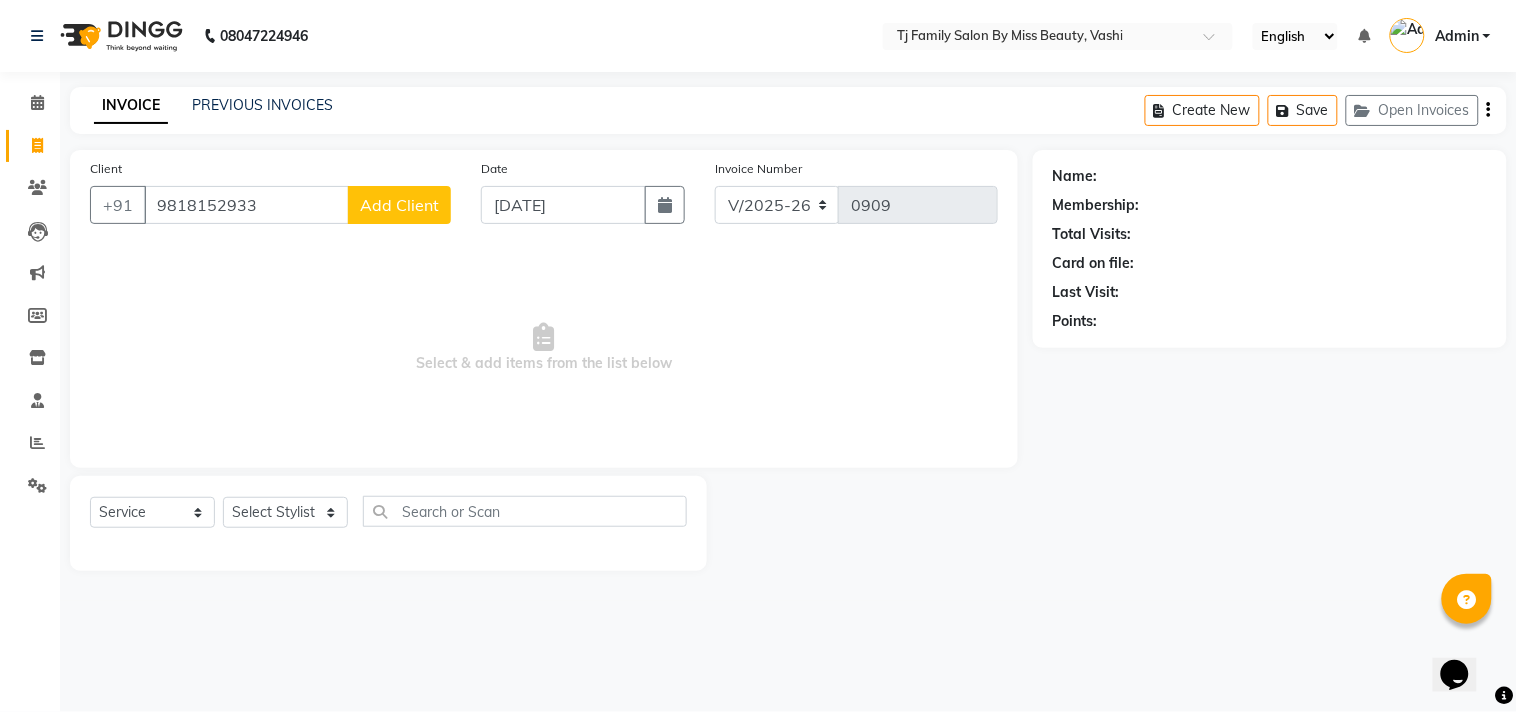 type on "9818152933" 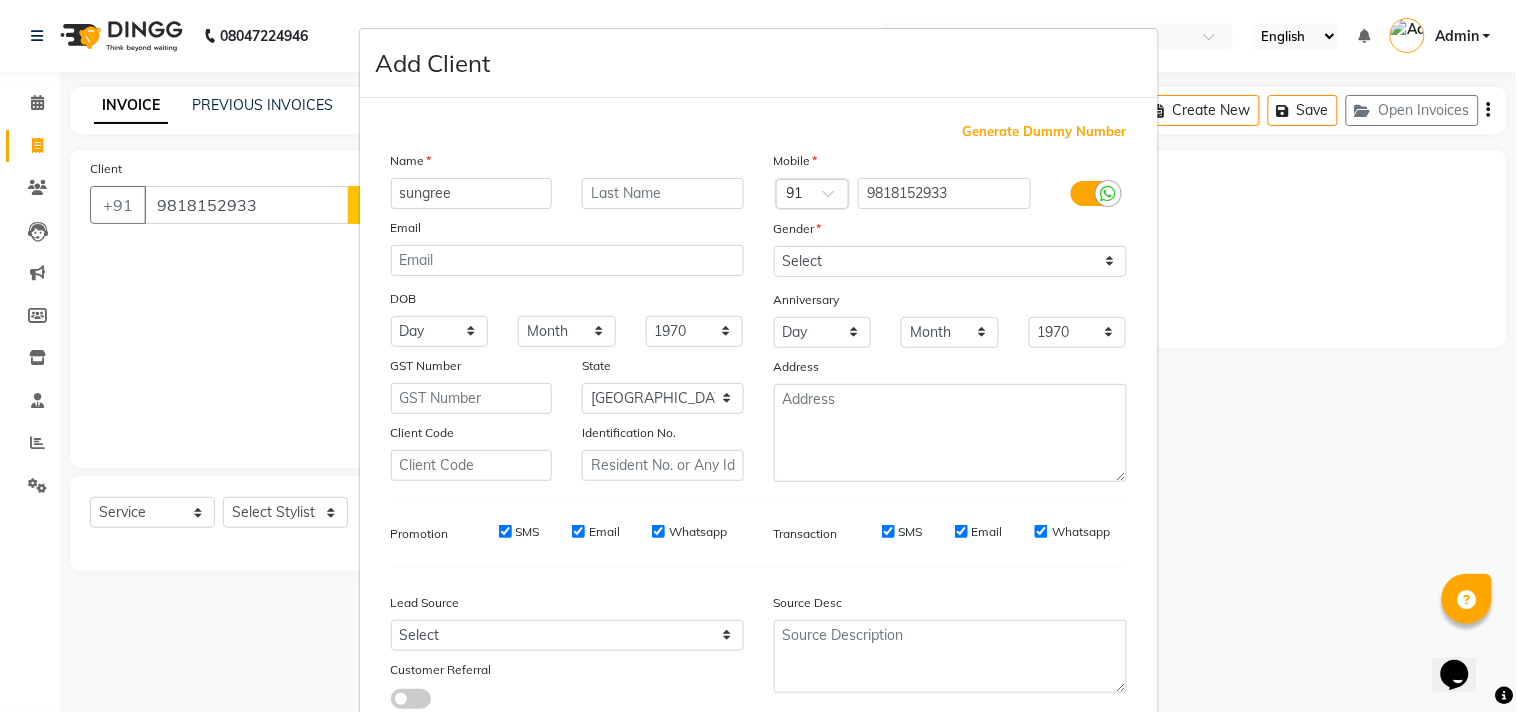 type on "sungree" 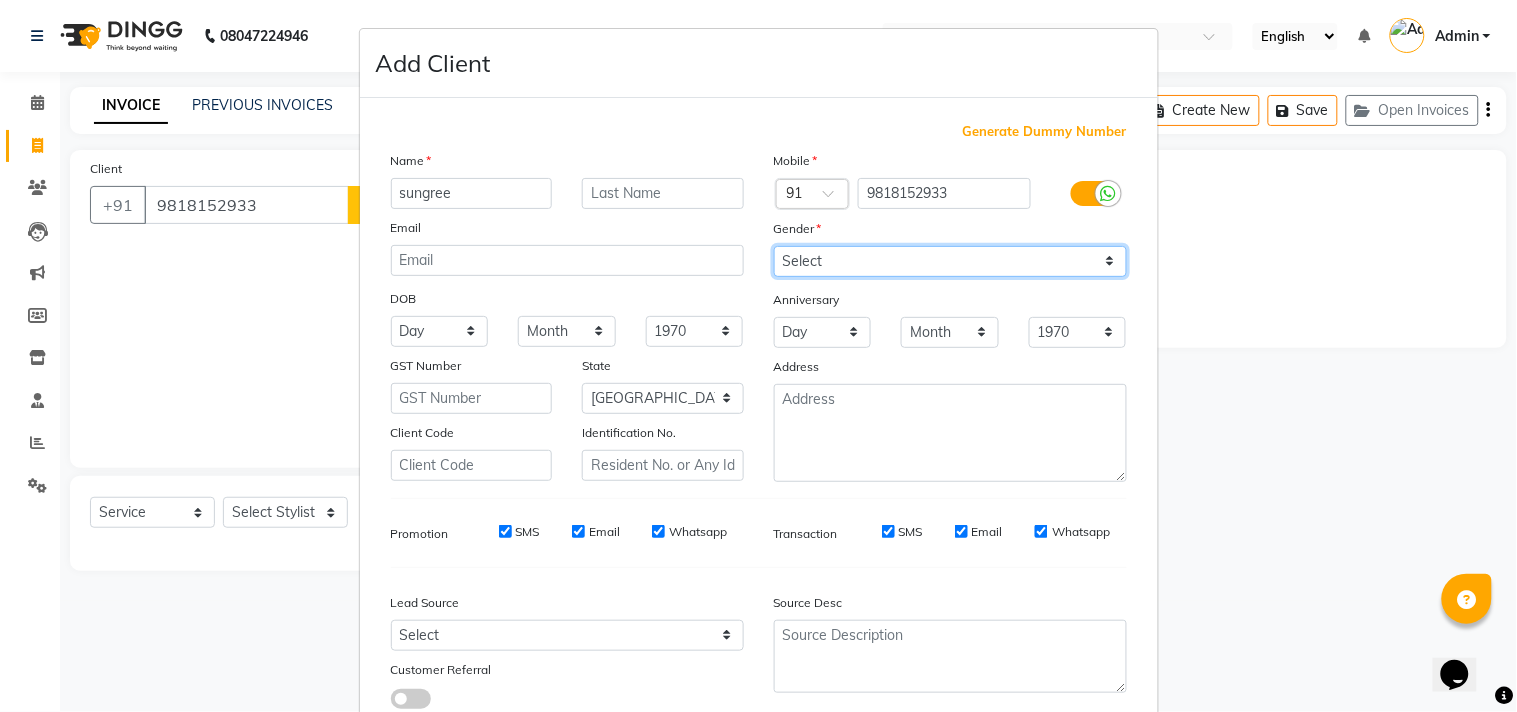 click on "Select [DEMOGRAPHIC_DATA] [DEMOGRAPHIC_DATA] Other Prefer Not To Say" at bounding box center (950, 261) 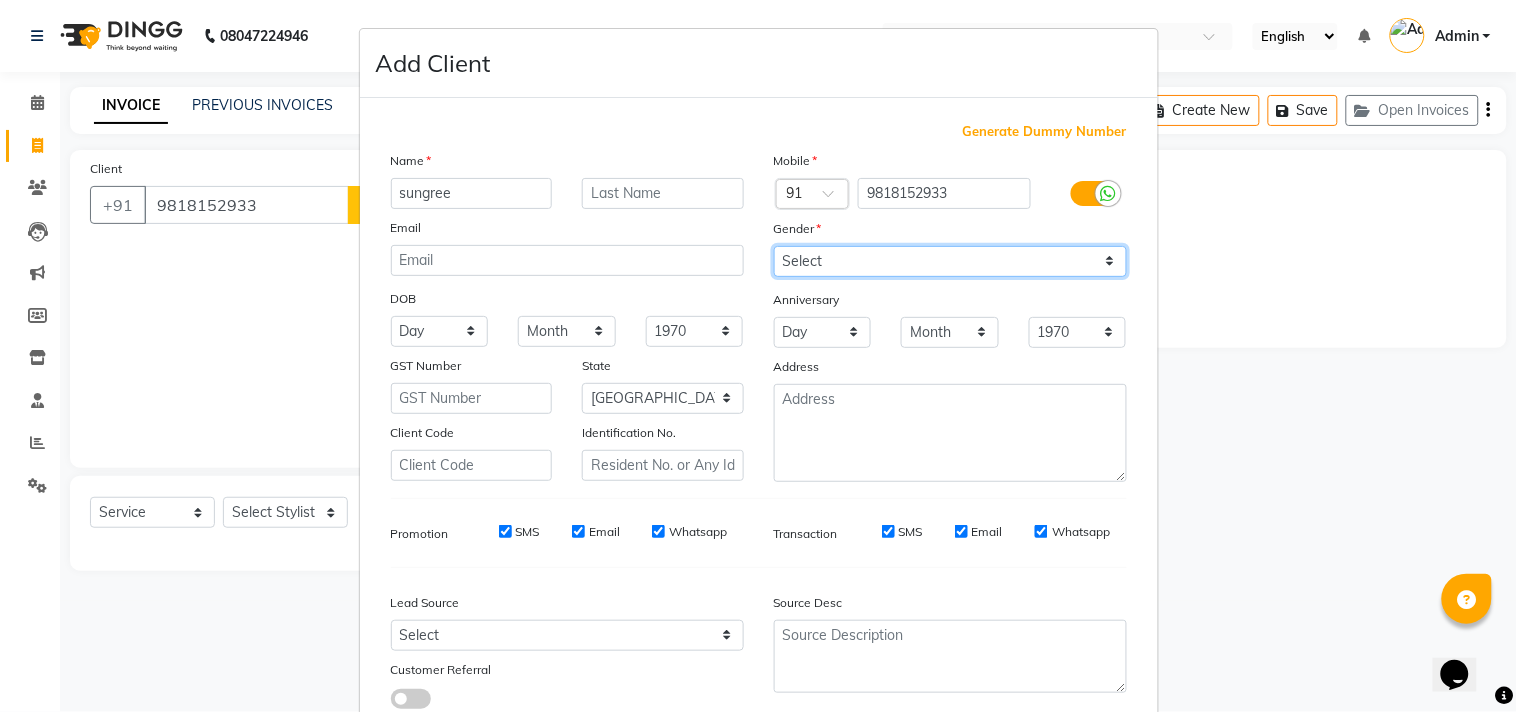 select on "[DEMOGRAPHIC_DATA]" 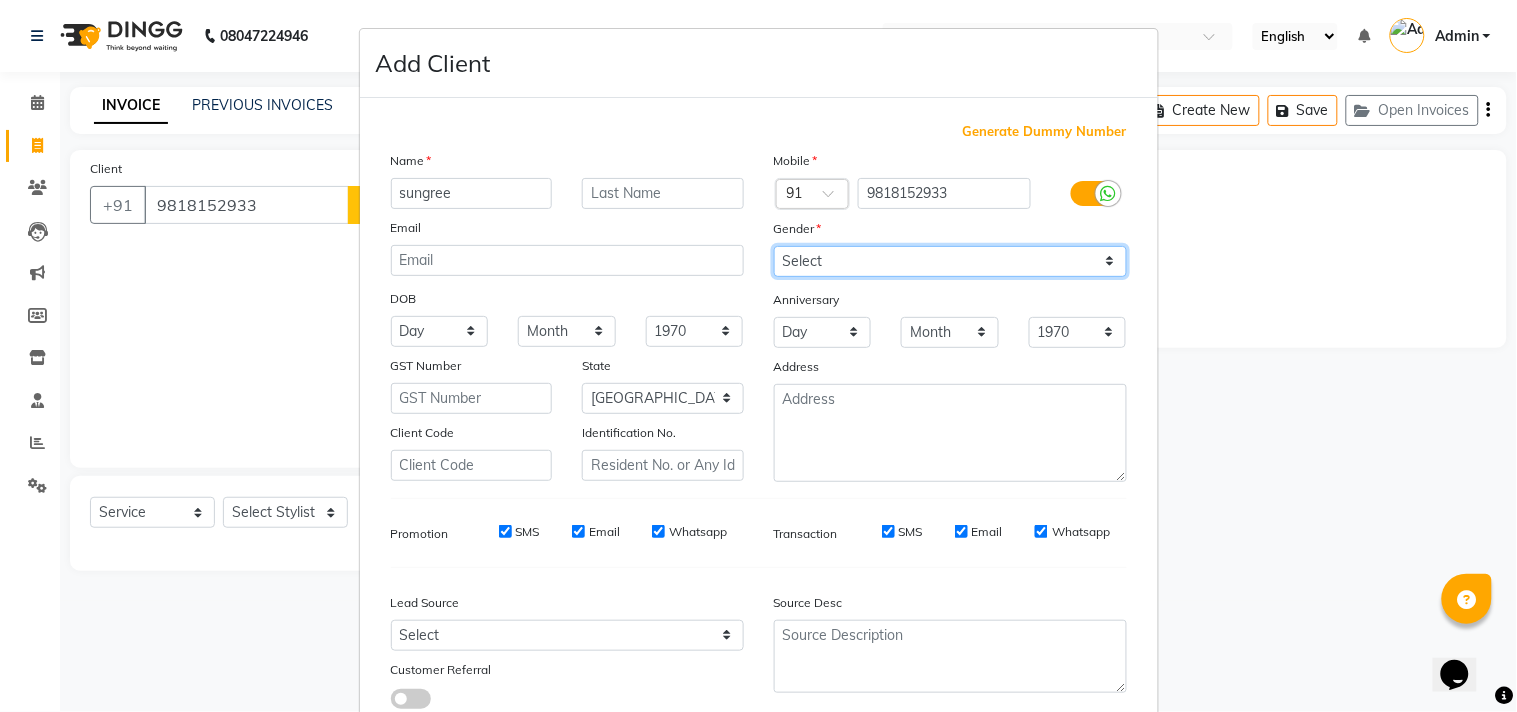 click on "Select [DEMOGRAPHIC_DATA] [DEMOGRAPHIC_DATA] Other Prefer Not To Say" at bounding box center [950, 261] 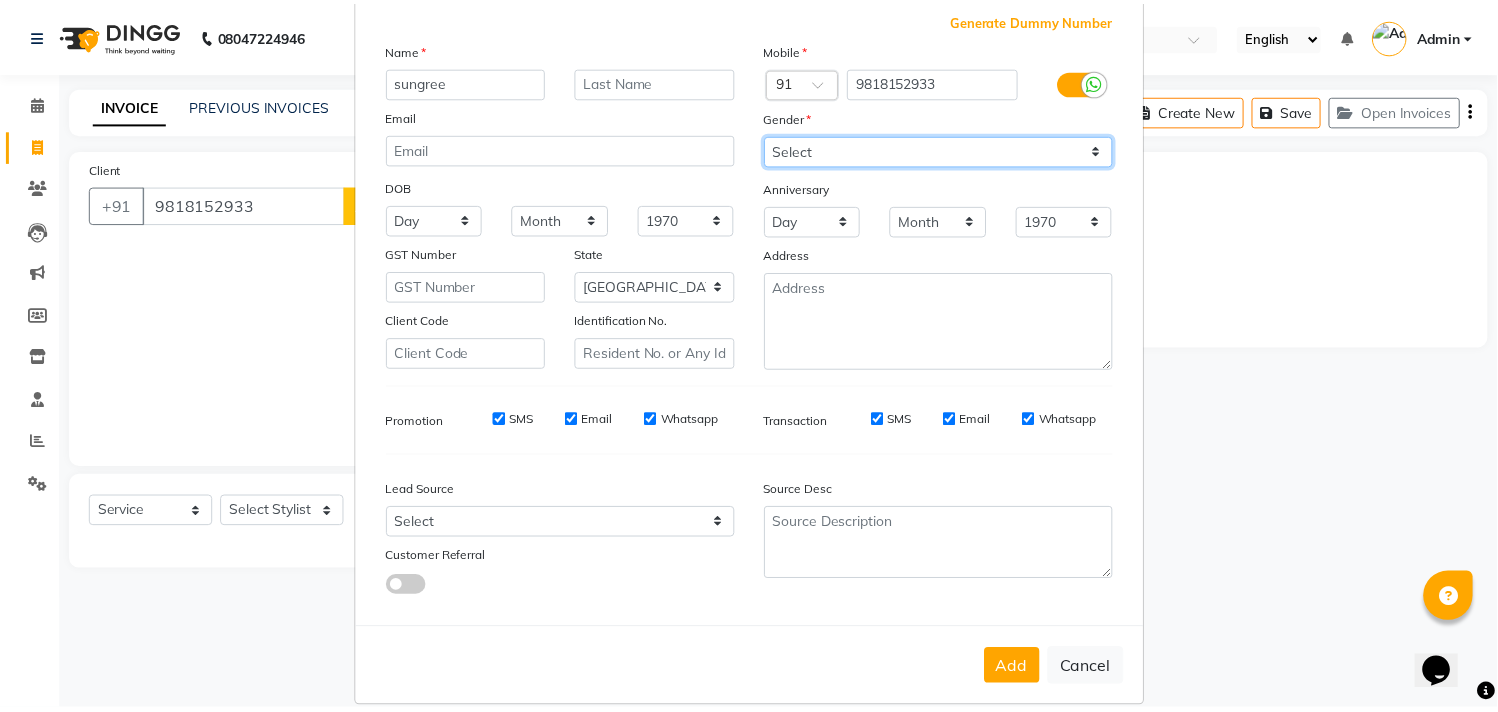 scroll, scrollTop: 138, scrollLeft: 0, axis: vertical 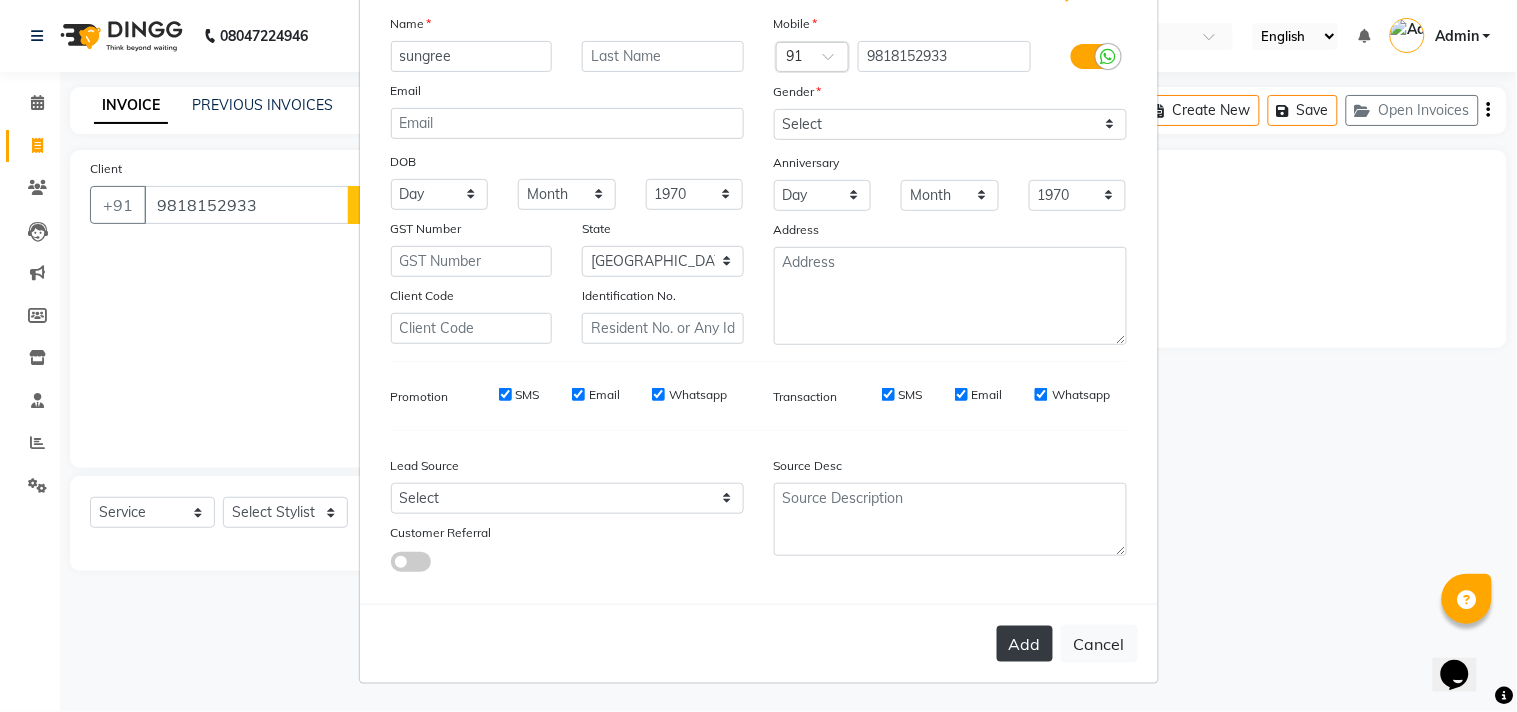 click on "Add" at bounding box center [1025, 644] 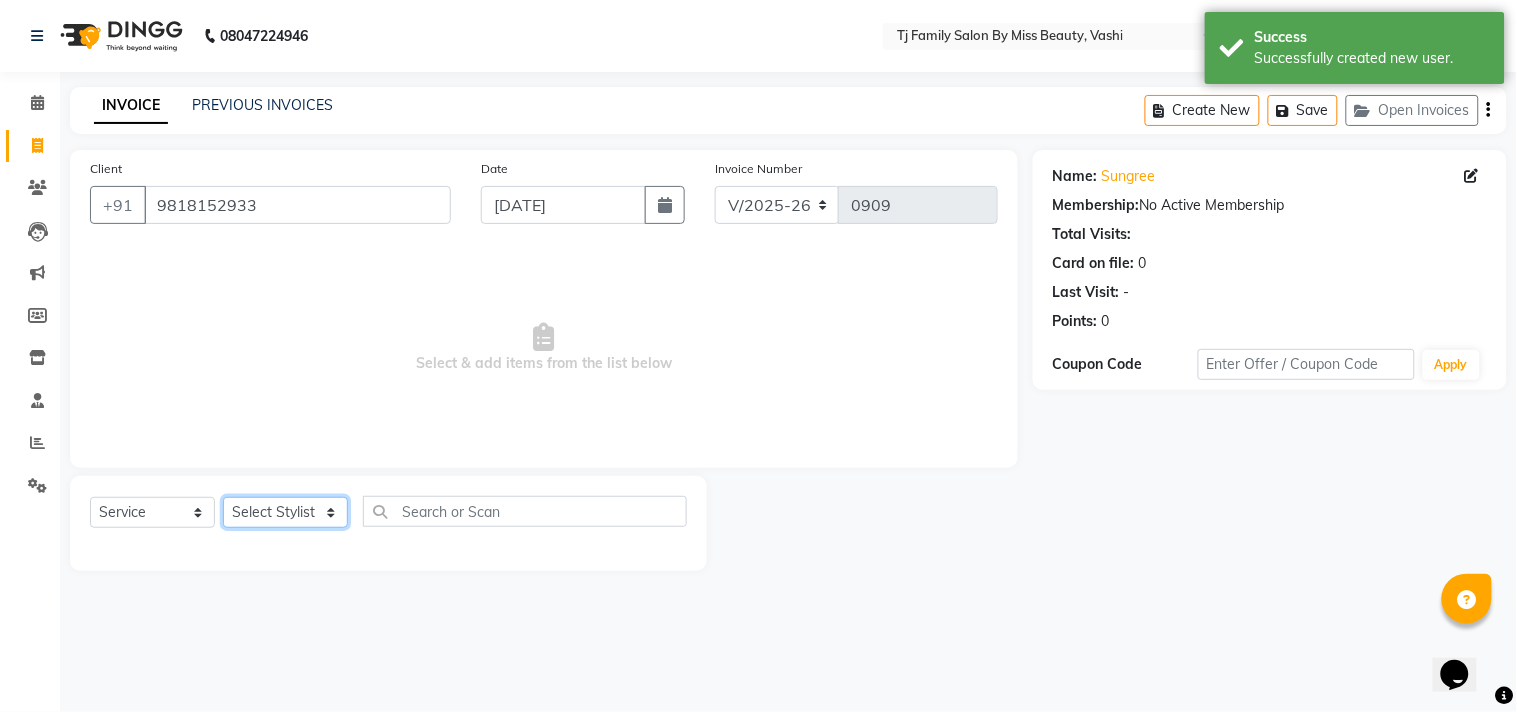 click on "Select Stylist deepak maitay [PERSON_NAME] [PERSON_NAME] Ramita [PERSON_NAME] [PERSON_NAME] more [PERSON_NAME]" 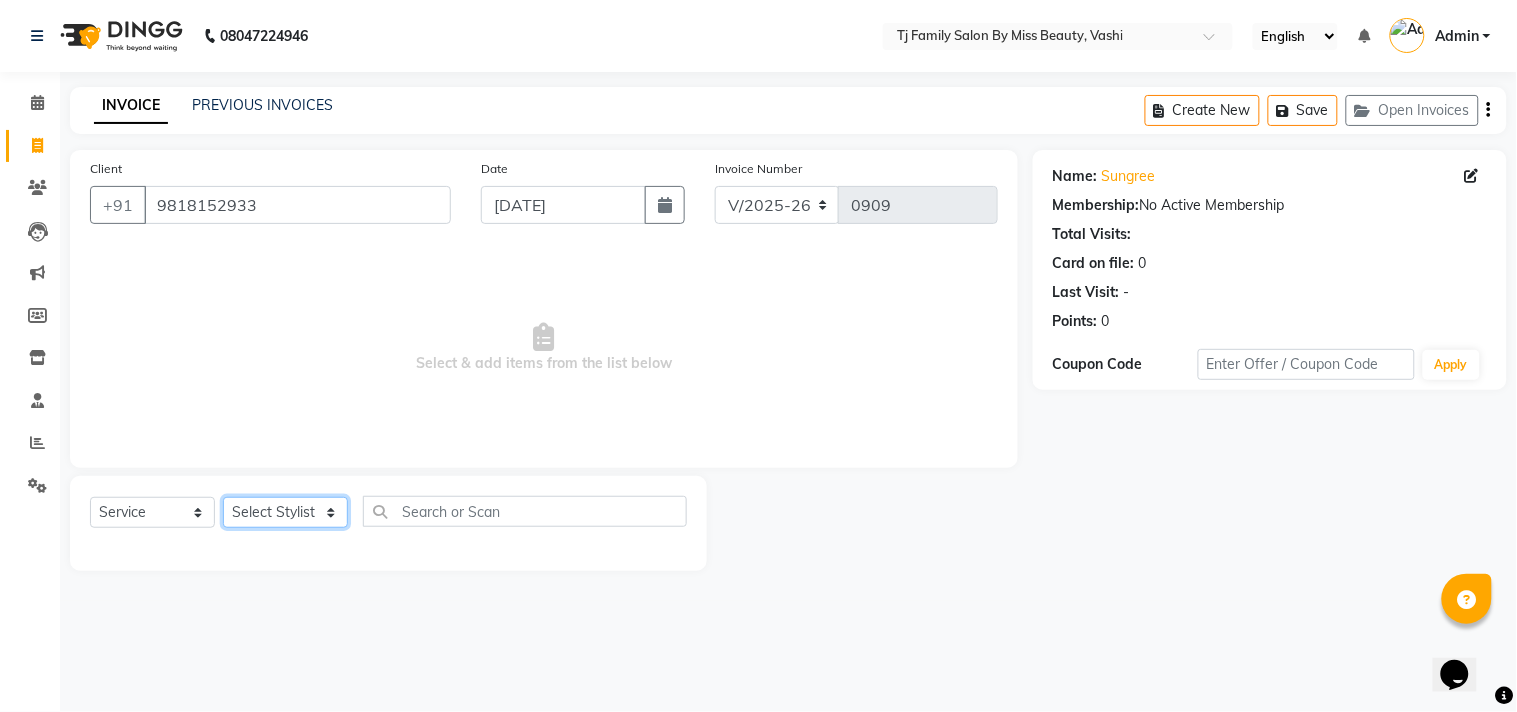select on "65907" 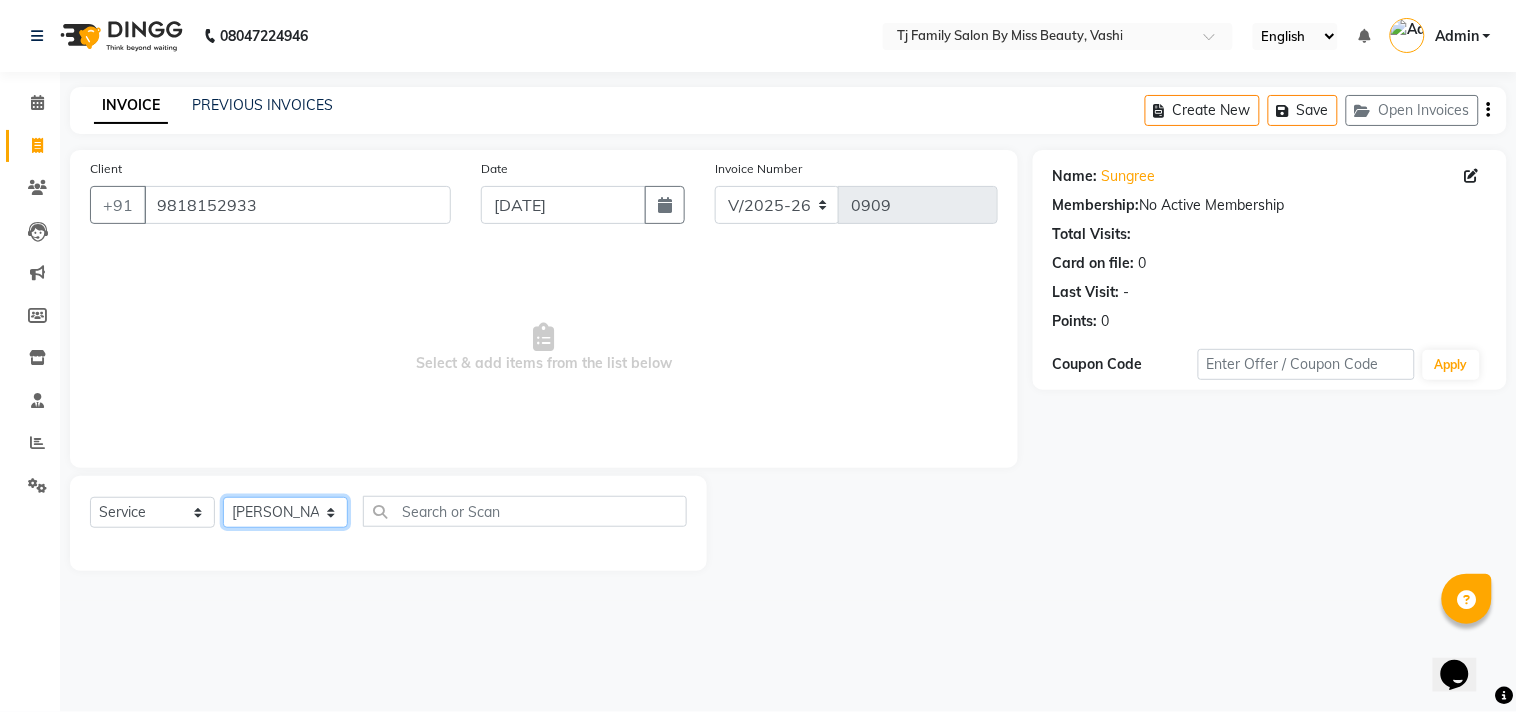 click on "Select Stylist deepak maitay [PERSON_NAME] [PERSON_NAME] Ramita [PERSON_NAME] [PERSON_NAME] more [PERSON_NAME]" 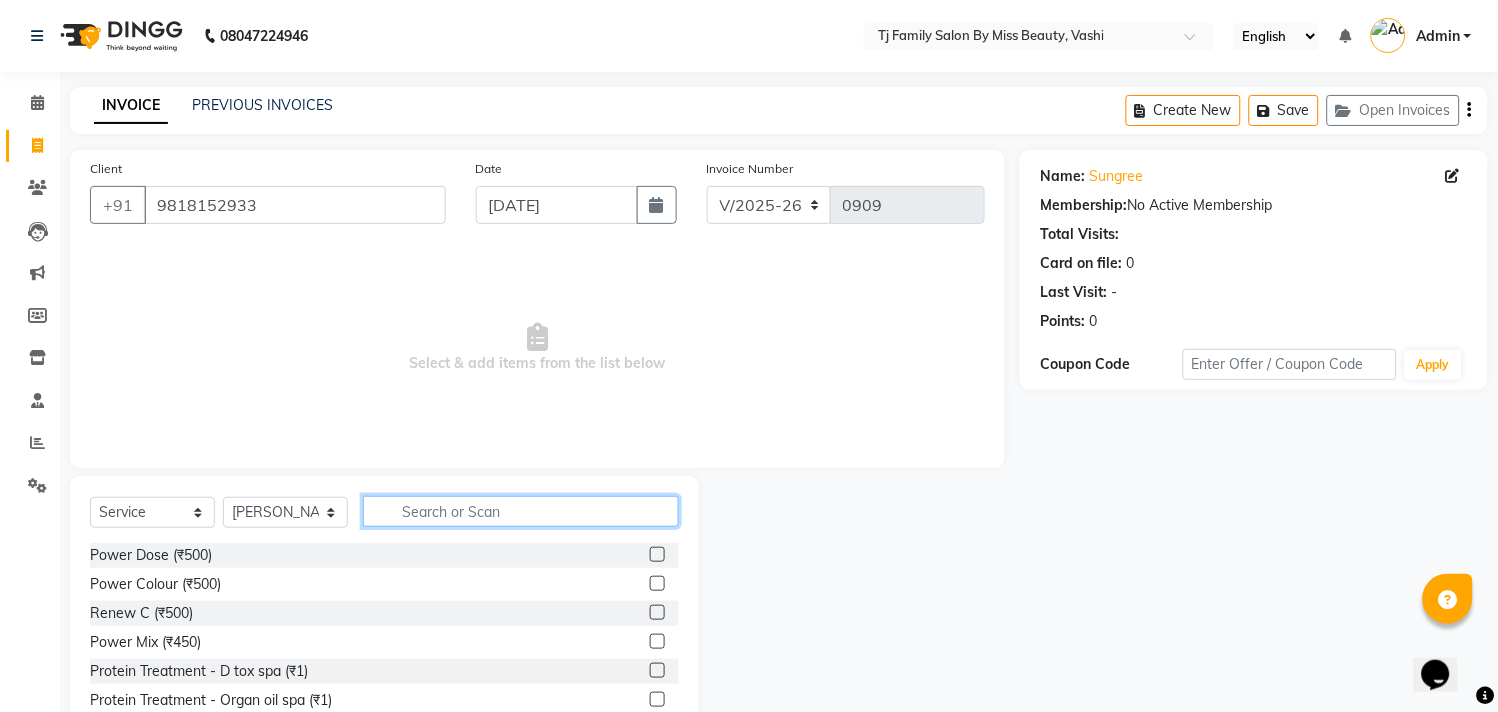 click 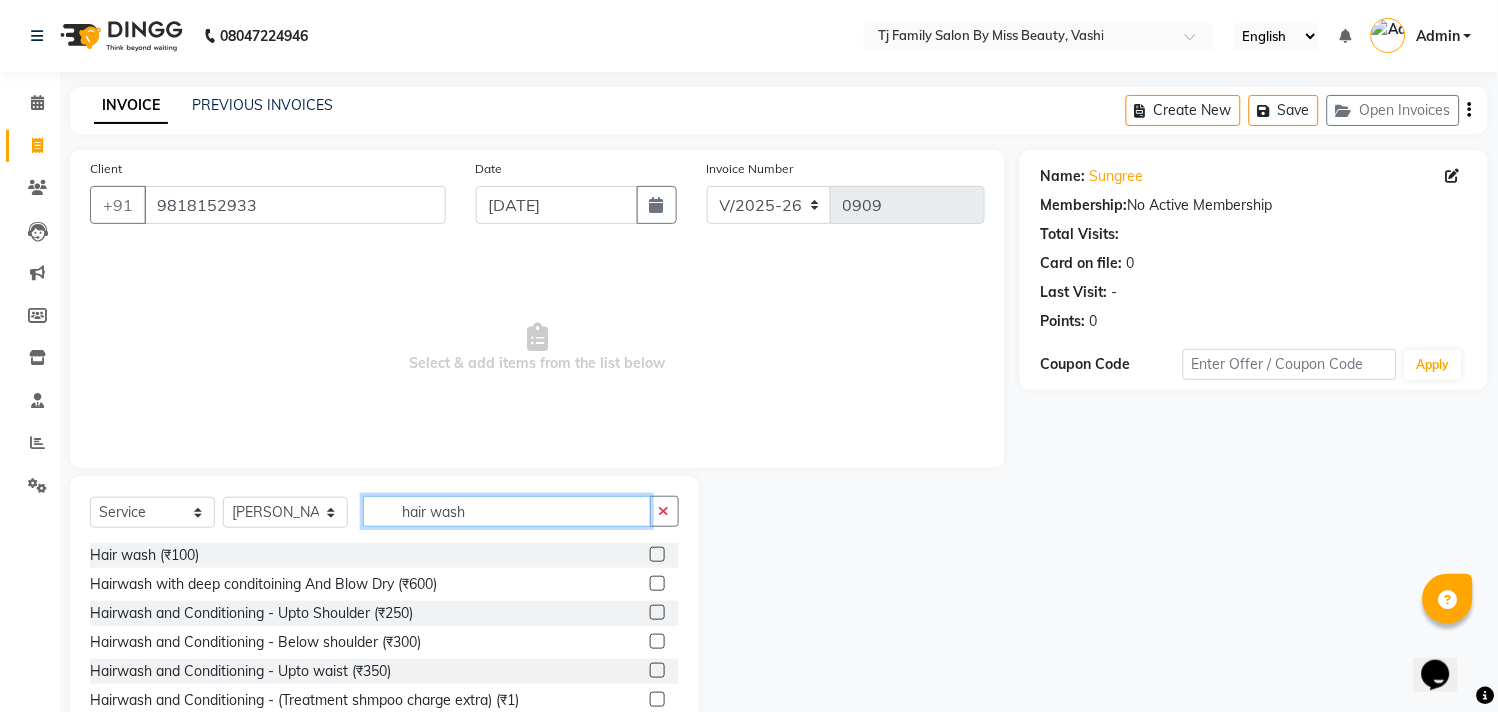 type on "hair wash" 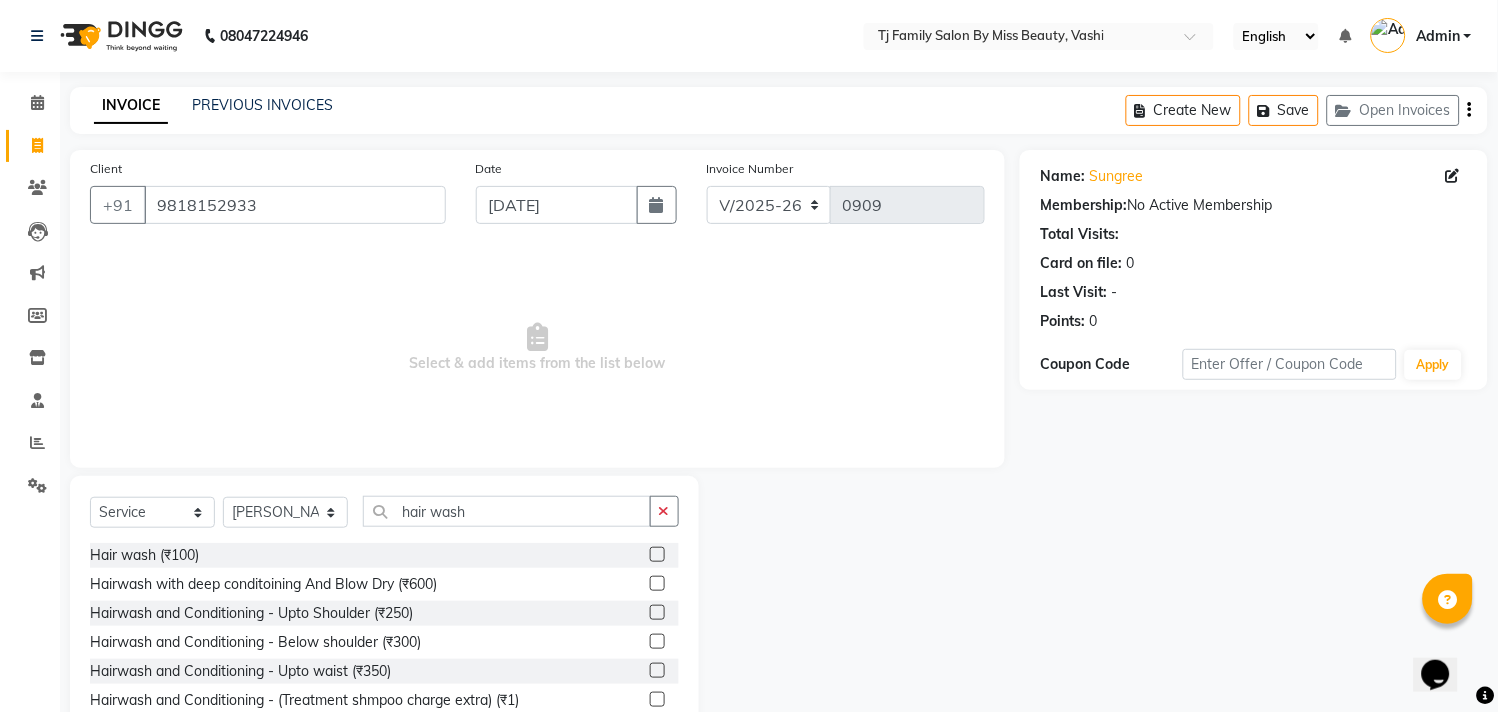 click 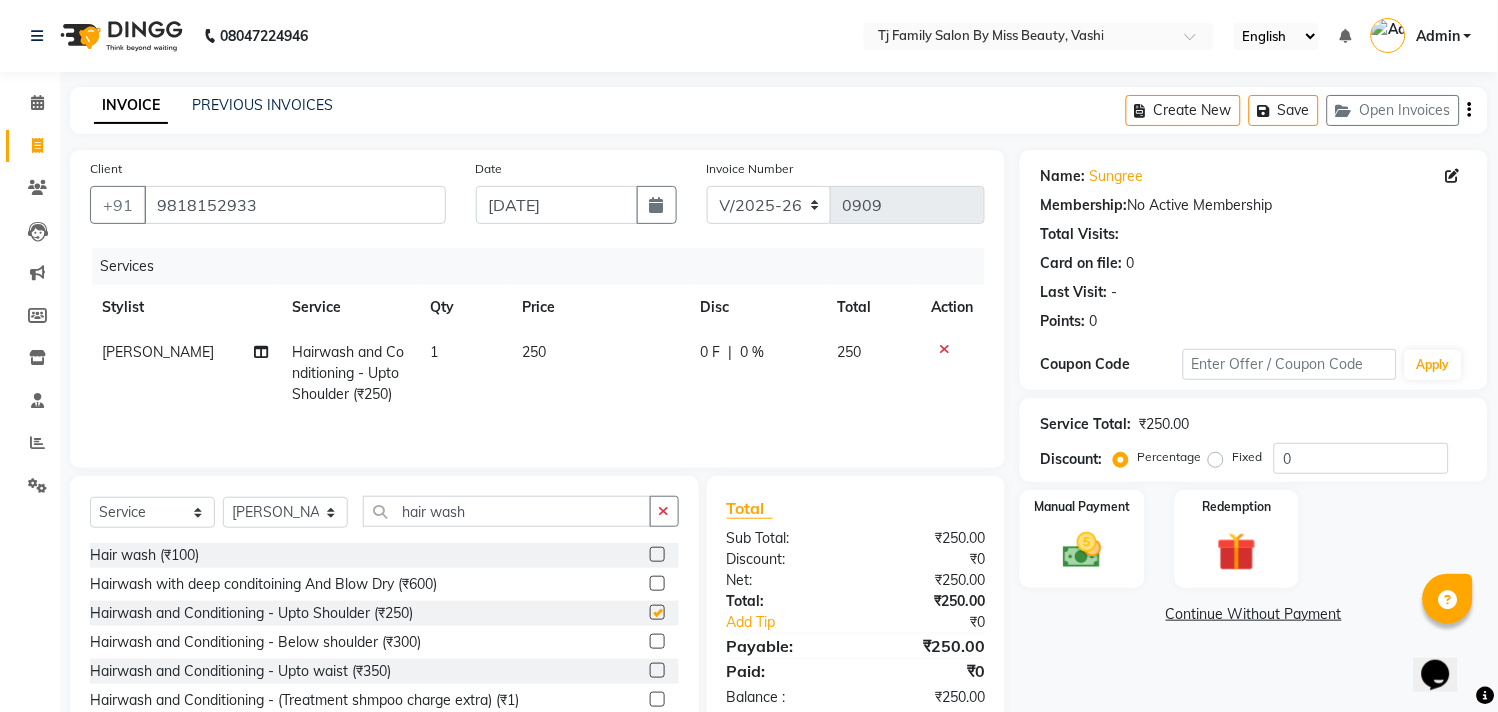 checkbox on "false" 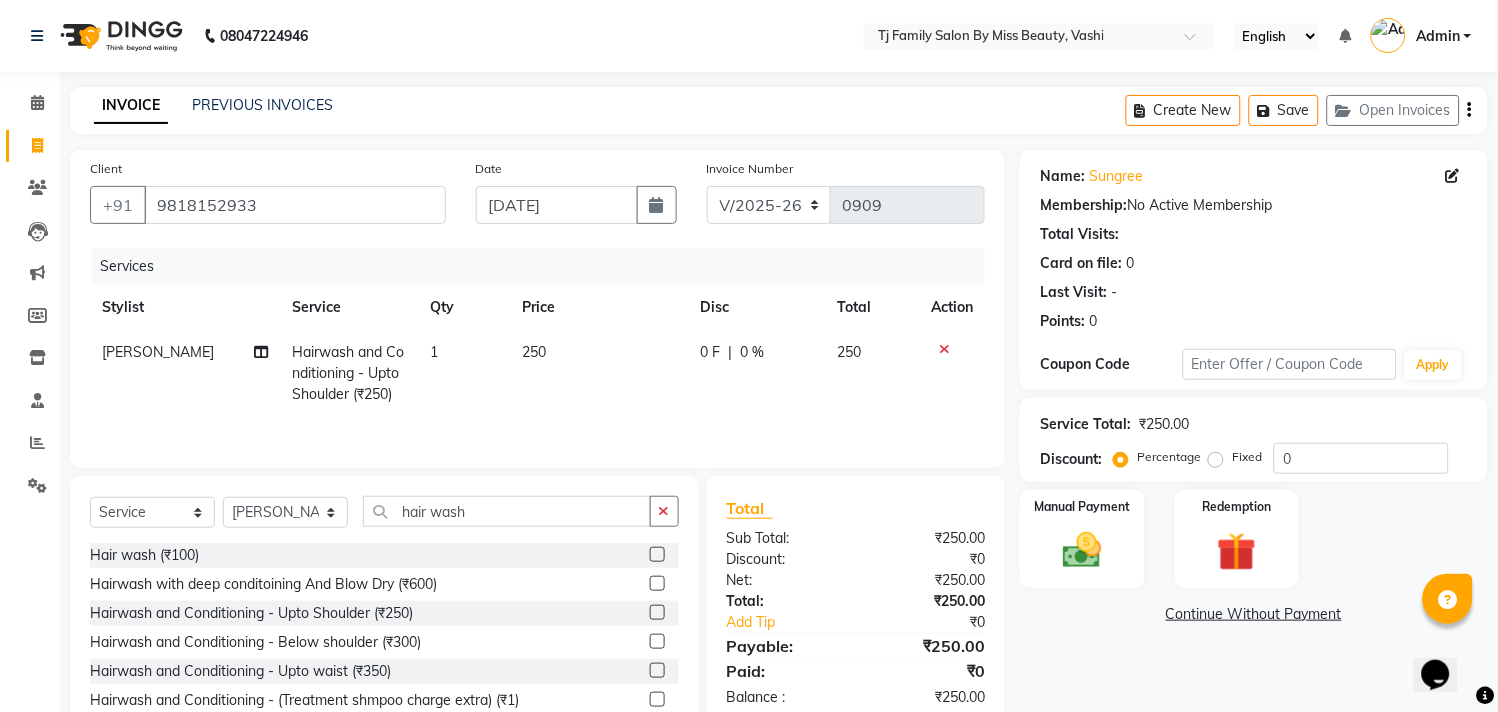 click on "250" 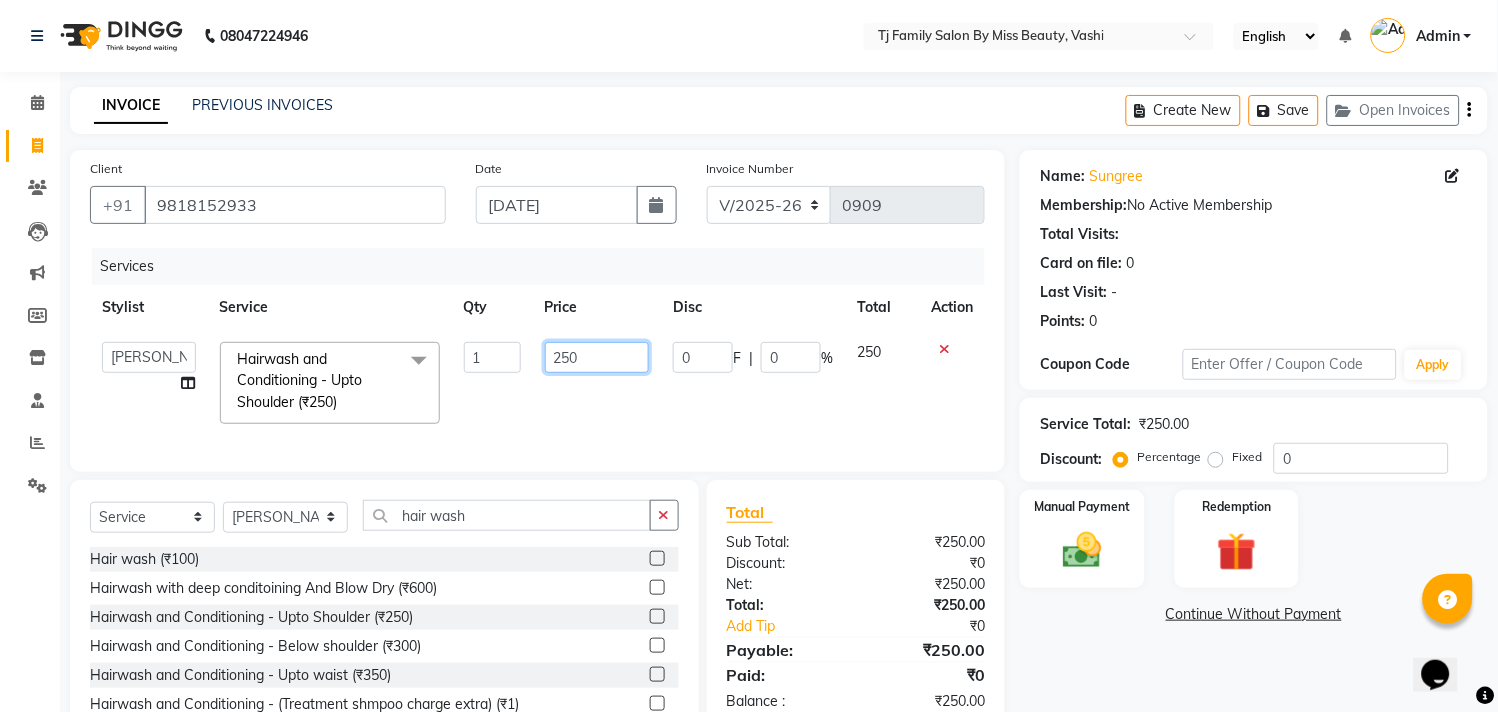 click on "250" 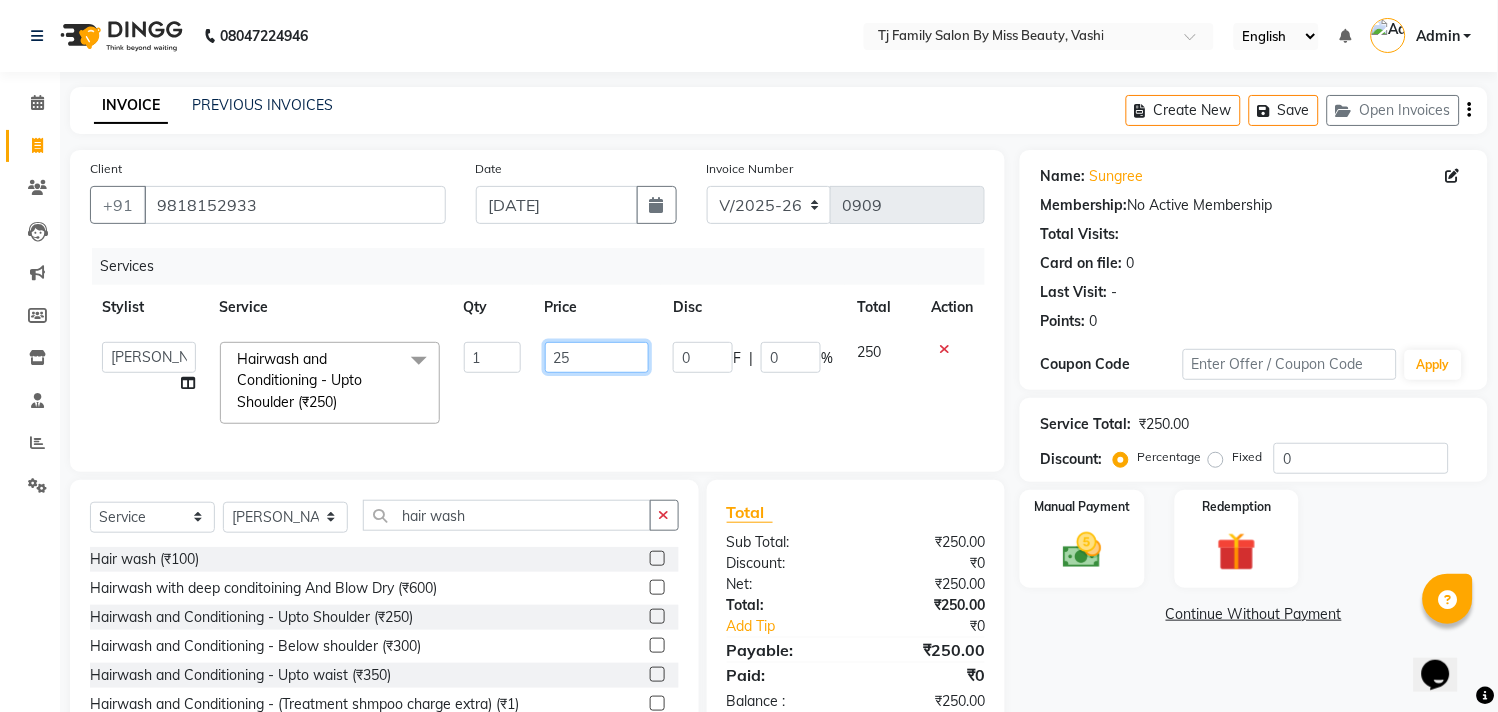 type on "2" 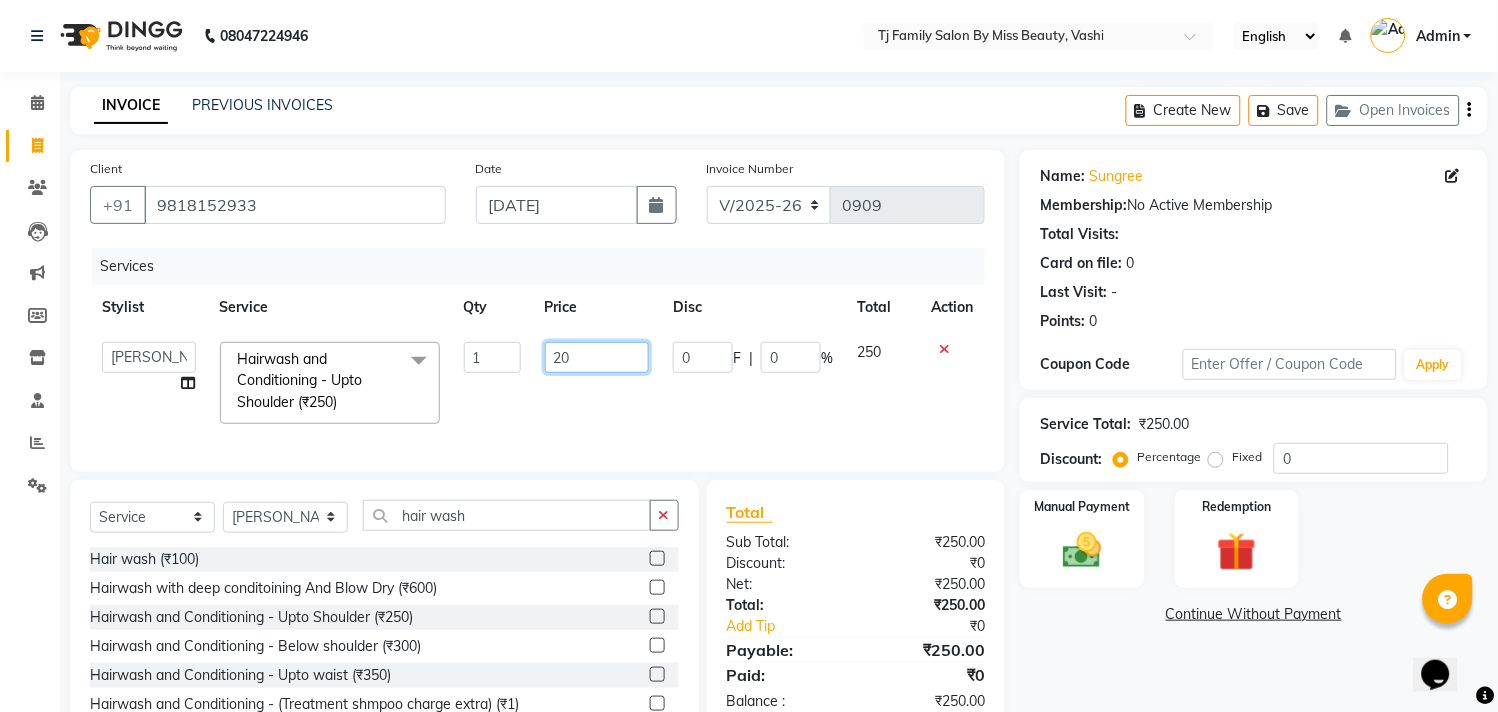 type on "200" 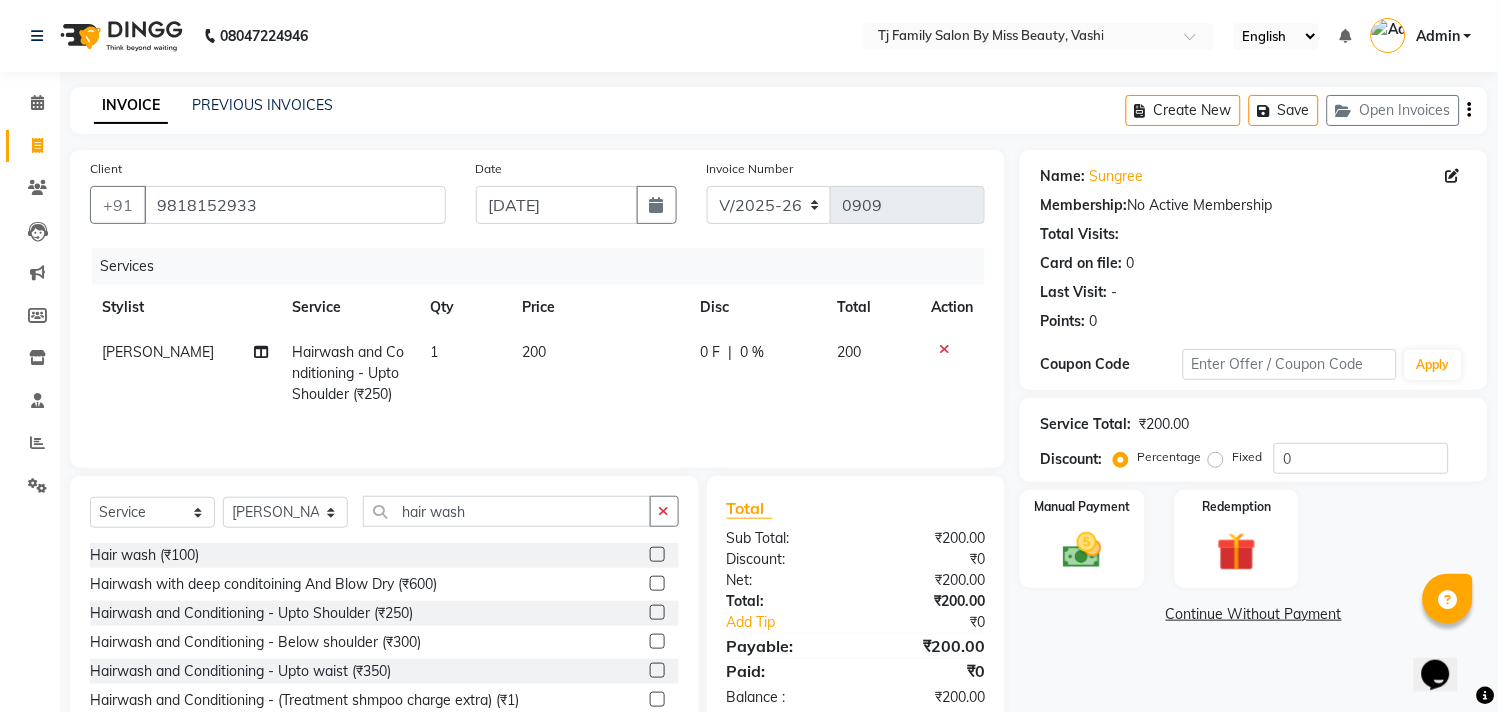 click on "200" 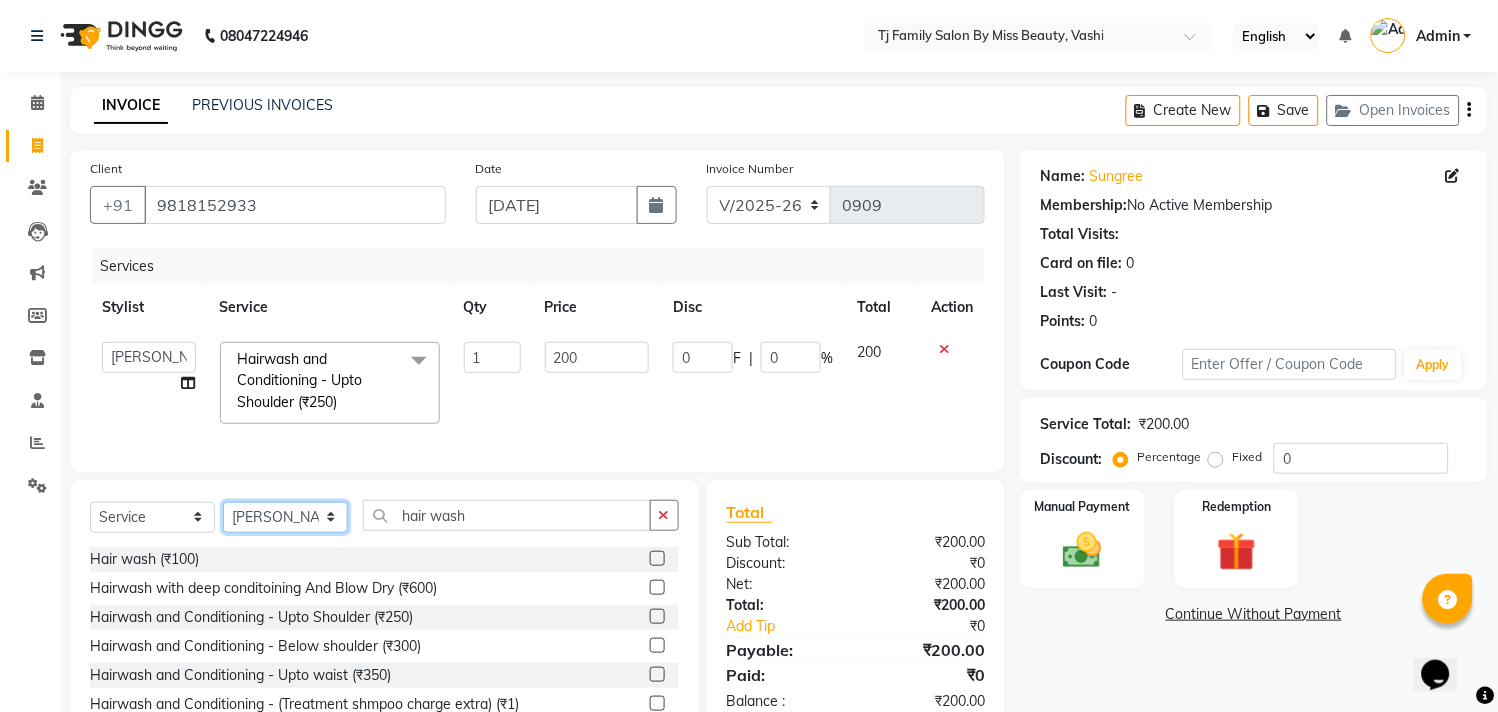 click on "Select Stylist deepak maitay [PERSON_NAME] [PERSON_NAME] Ramita [PERSON_NAME] [PERSON_NAME] more [PERSON_NAME]" 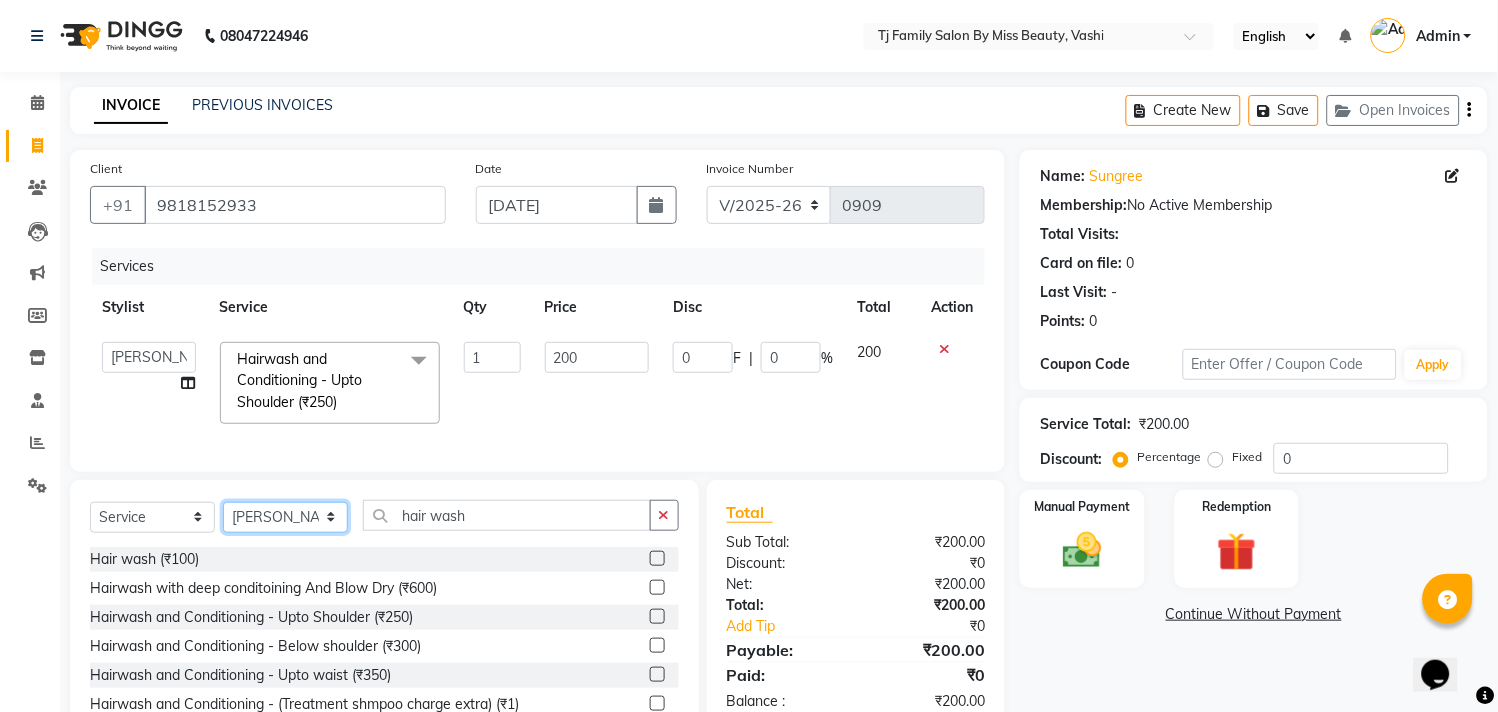 select on "31844" 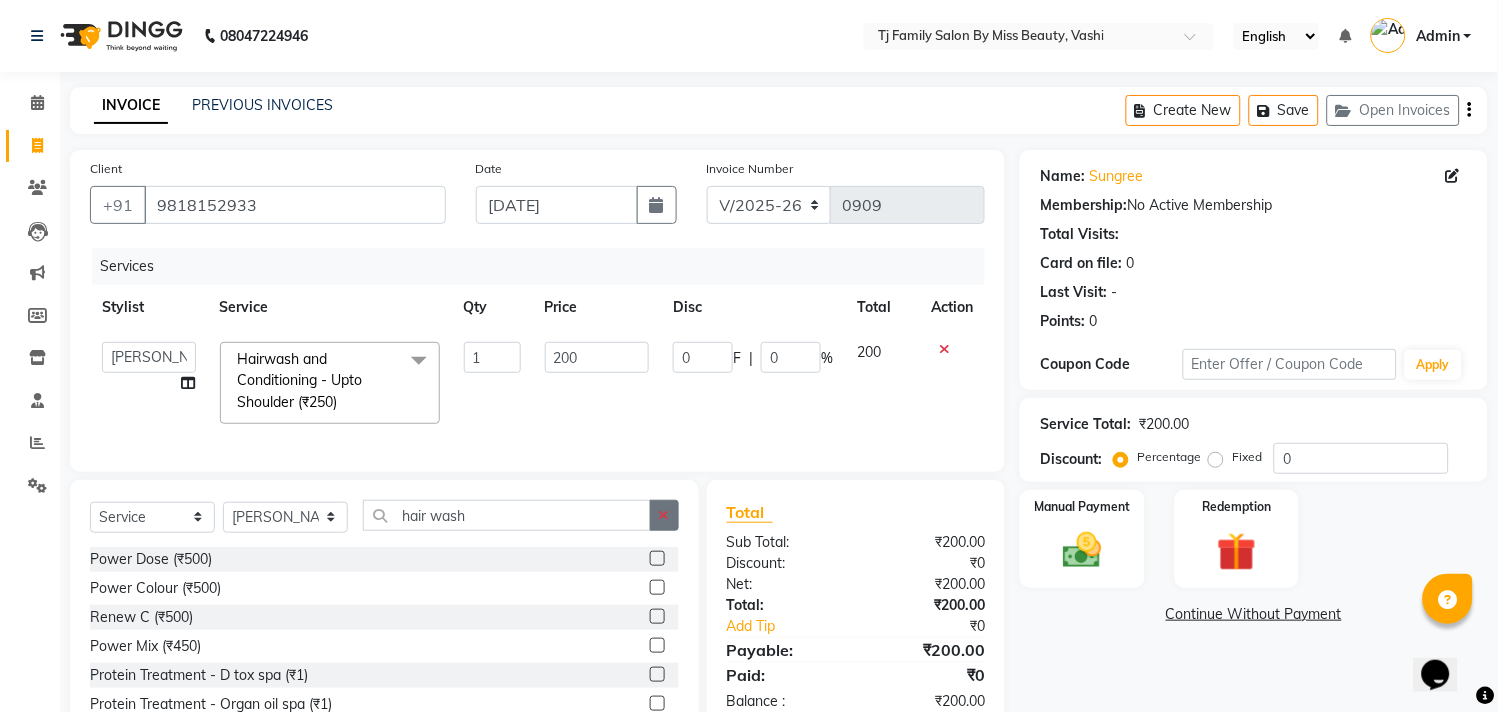 click 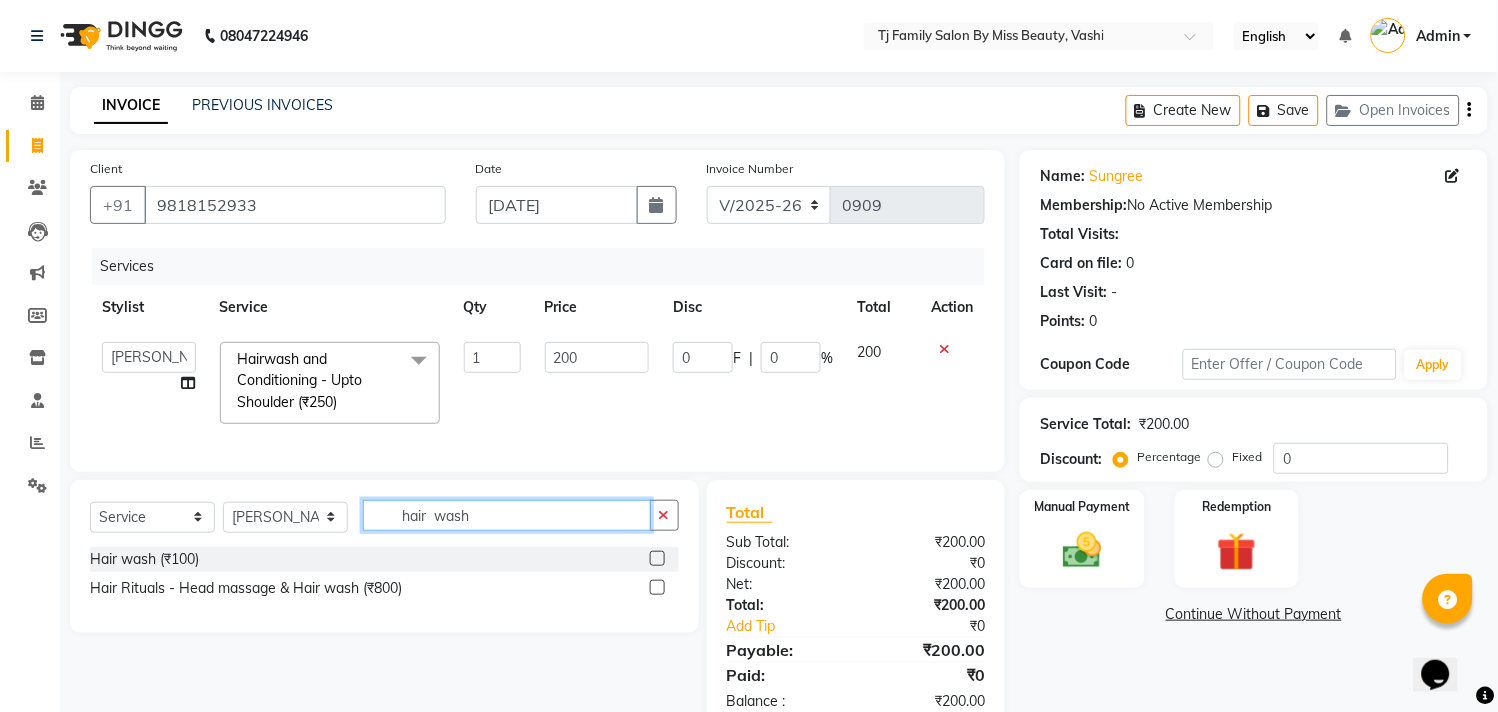 type on "hair  wash" 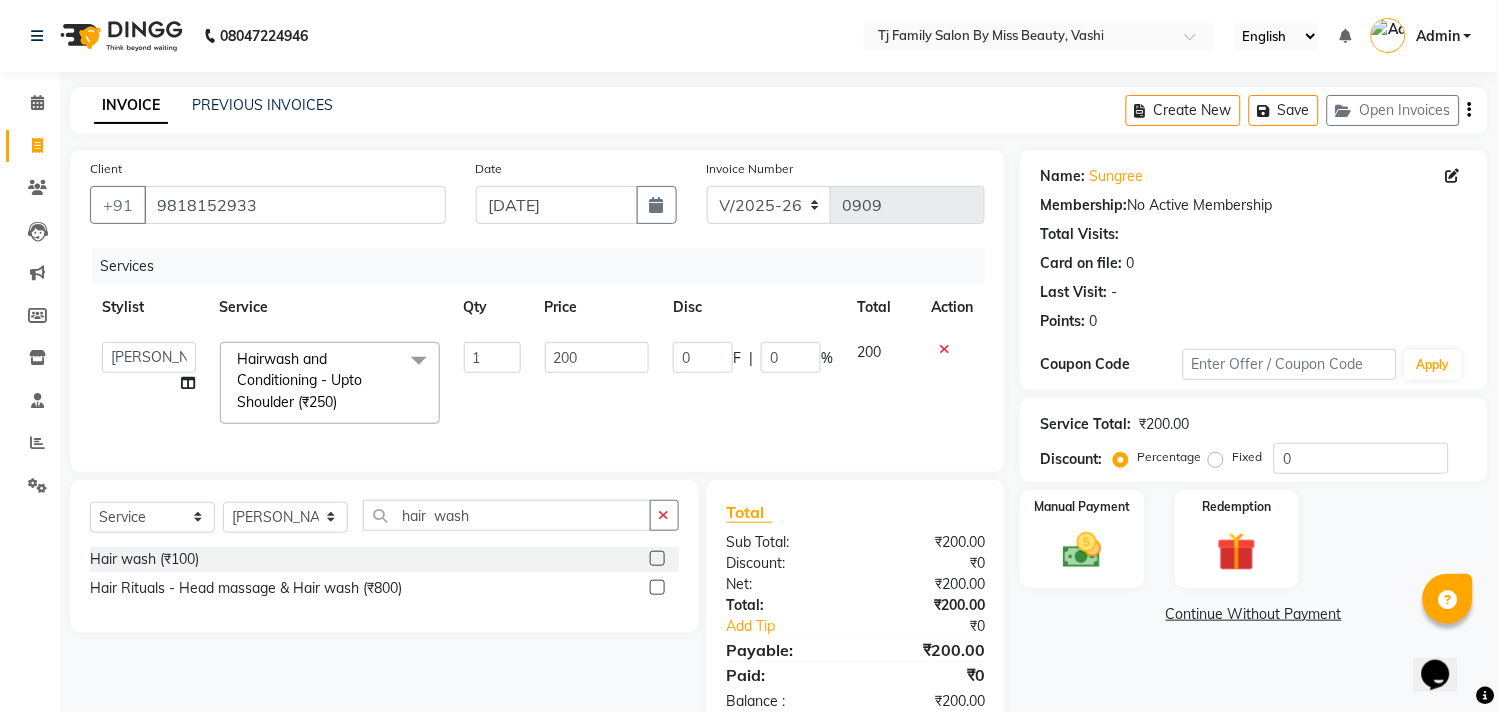 click 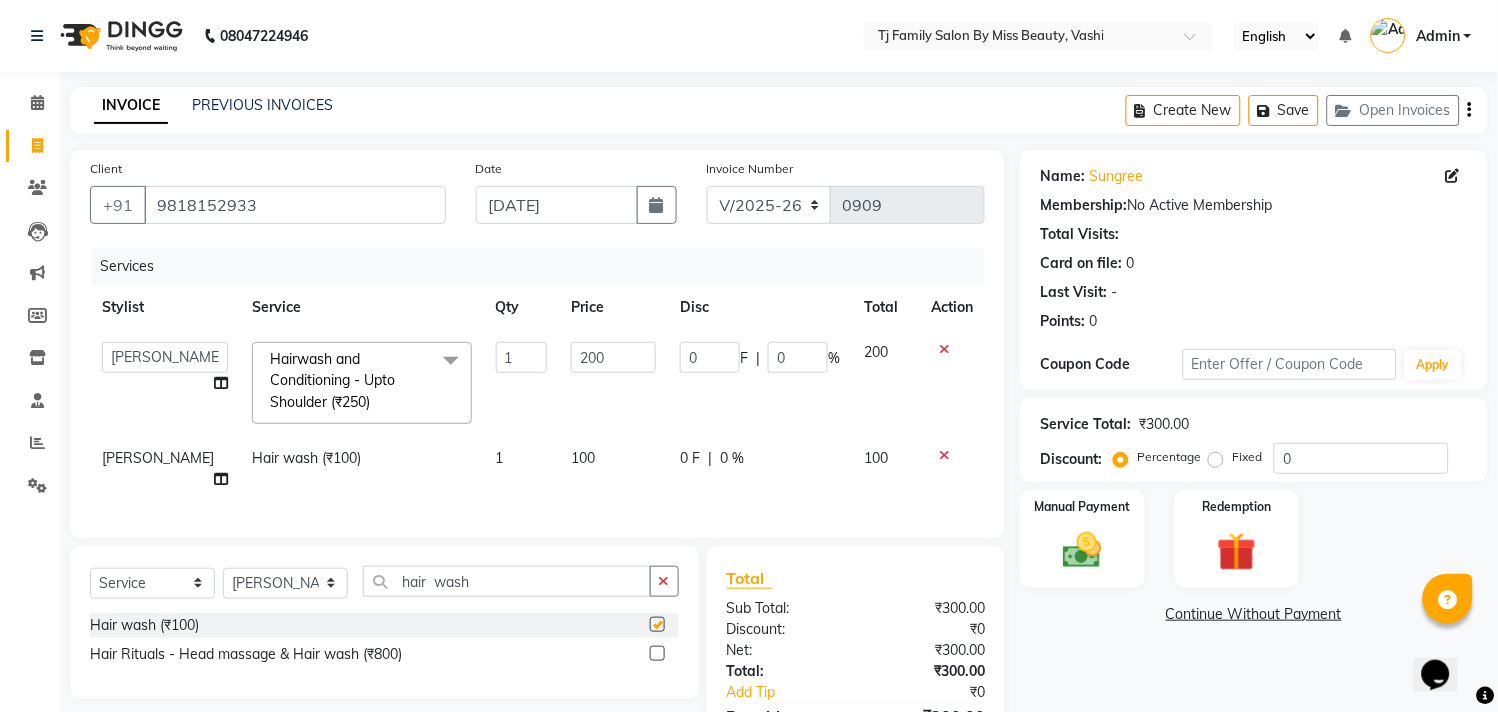 checkbox on "false" 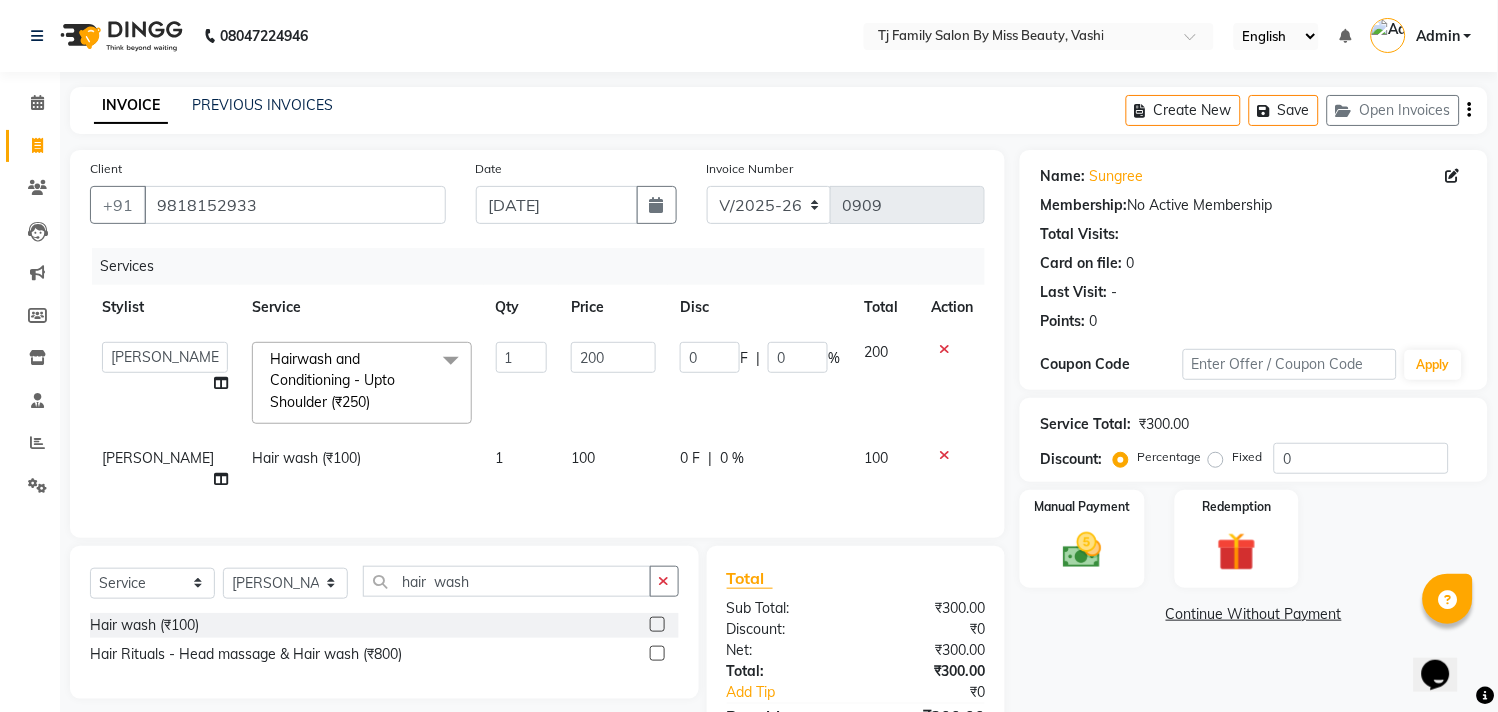 click on "100" 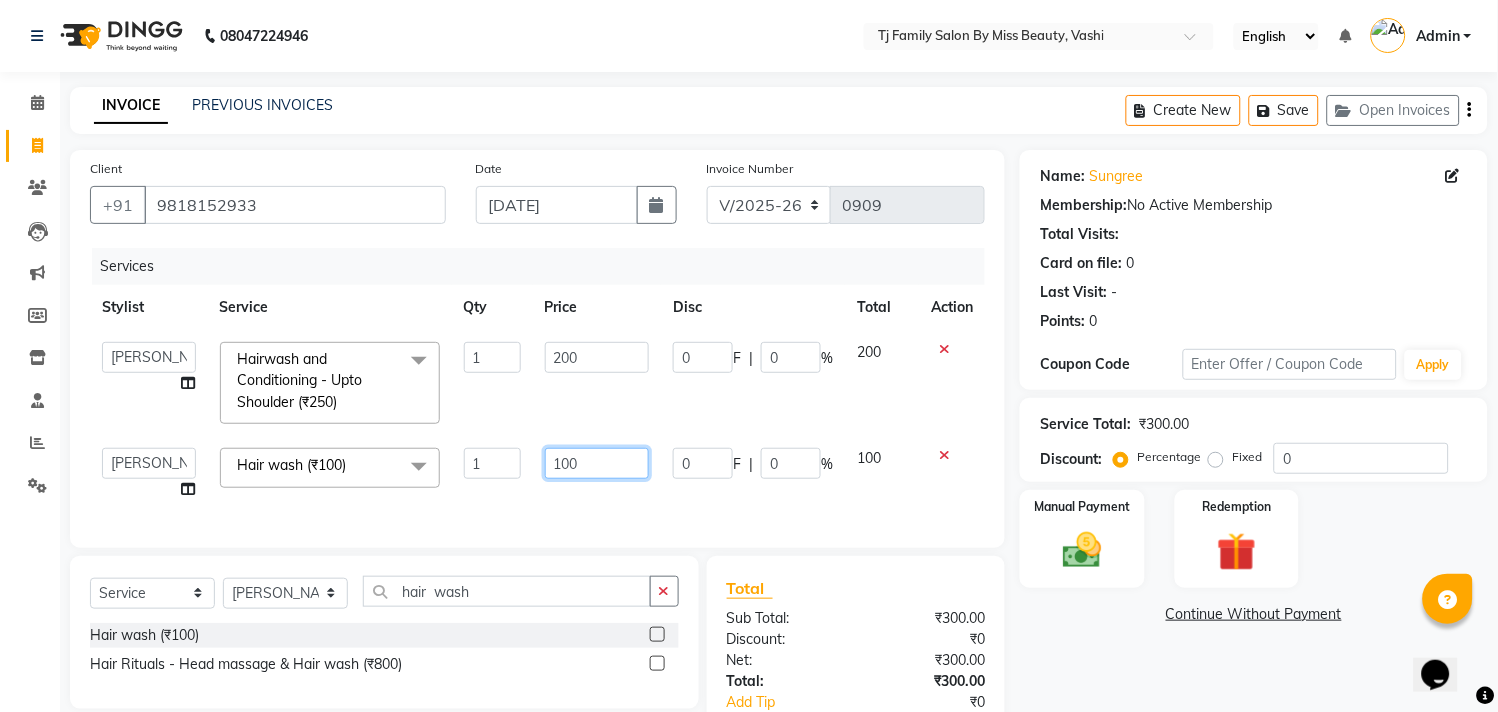 click on "100" 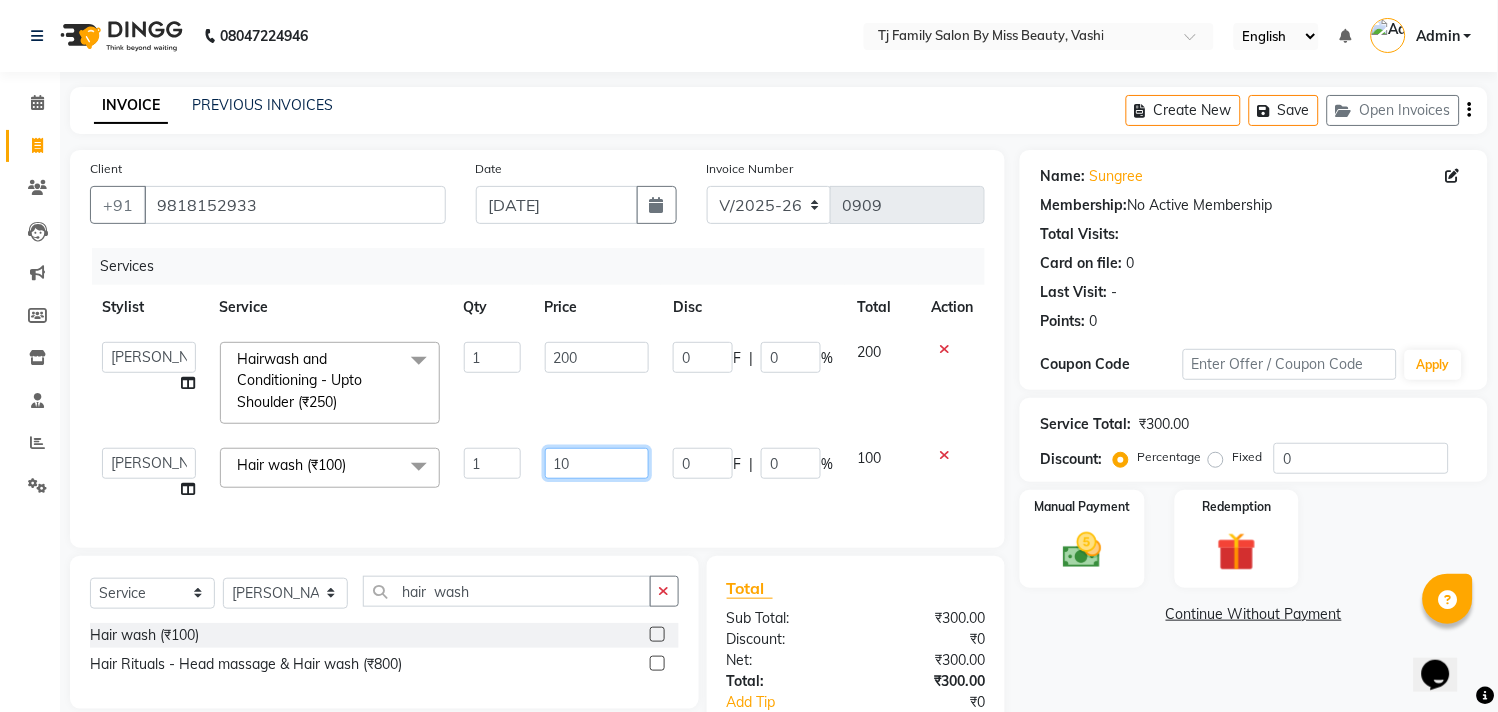 type on "1" 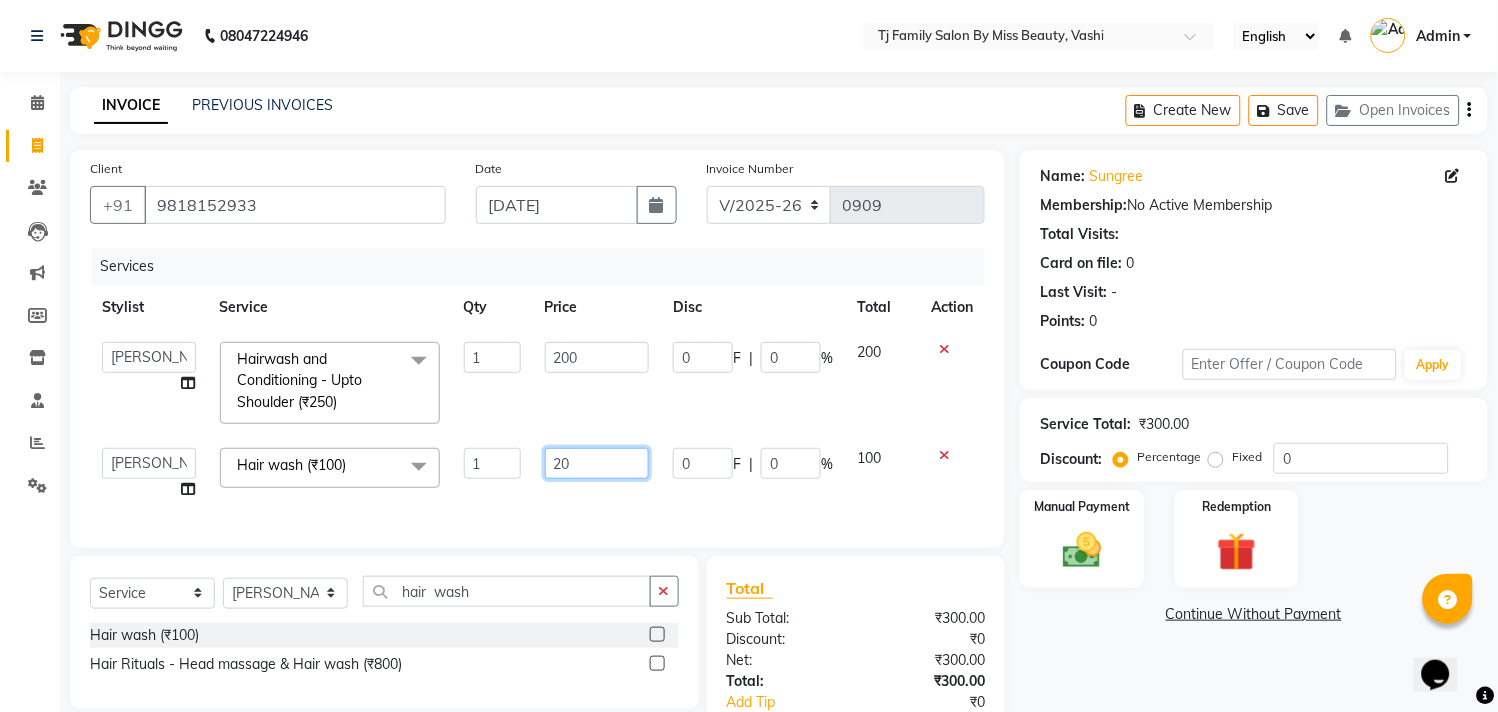 type on "200" 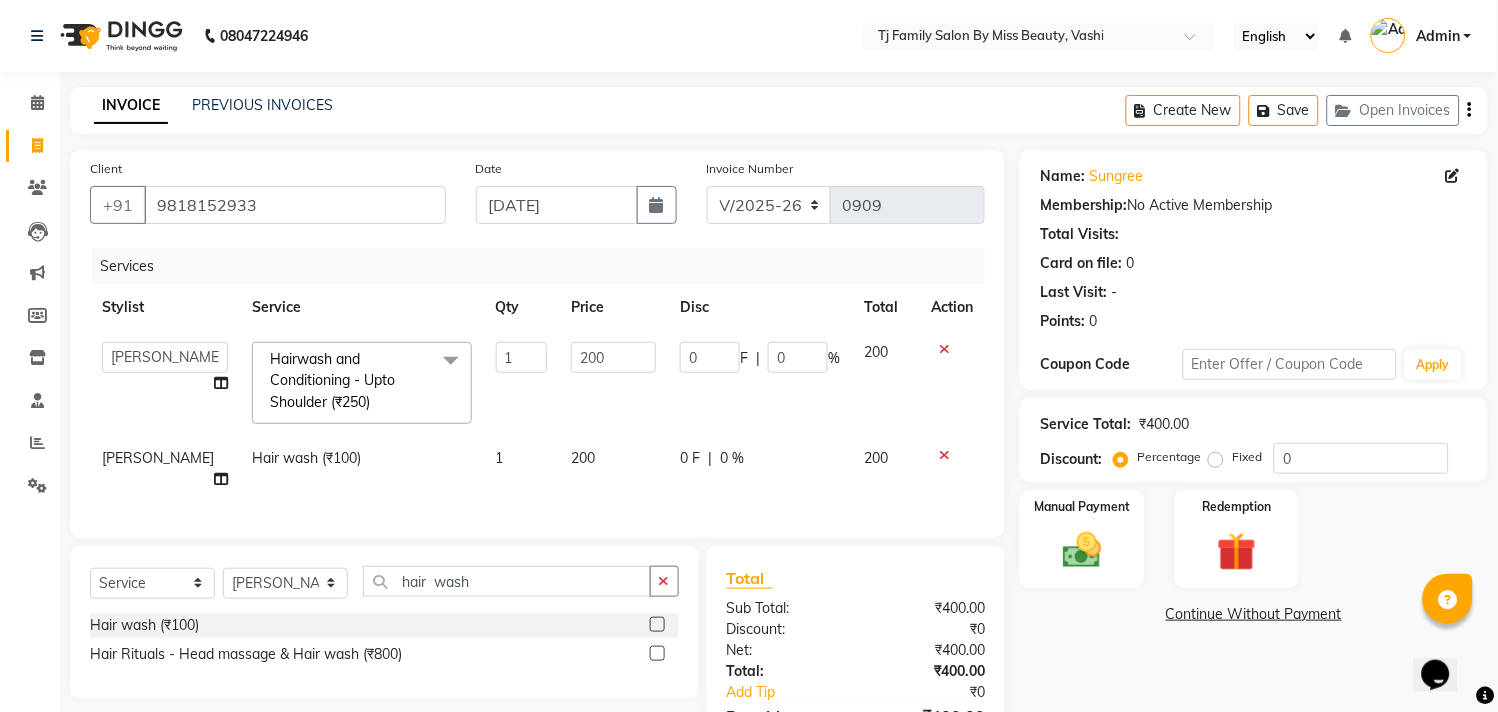 click on "200" 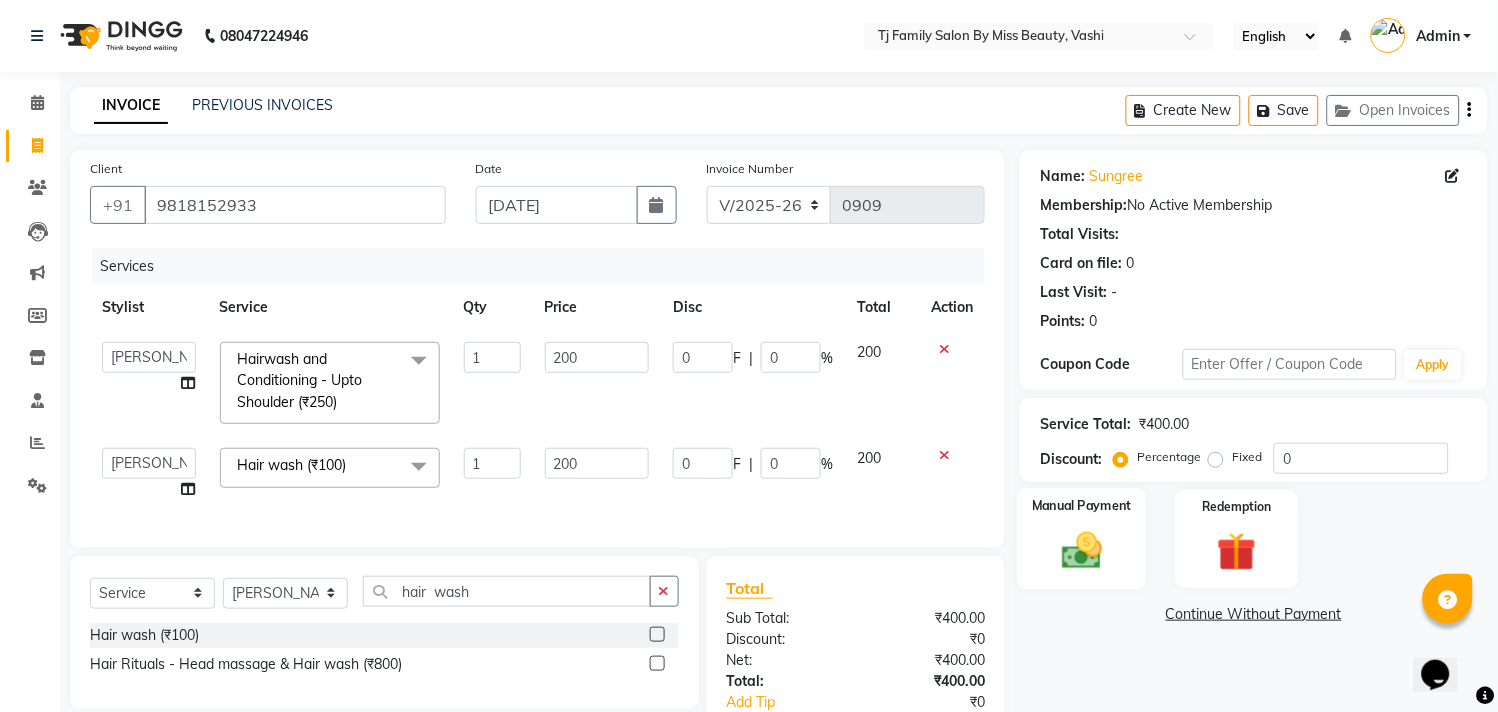click 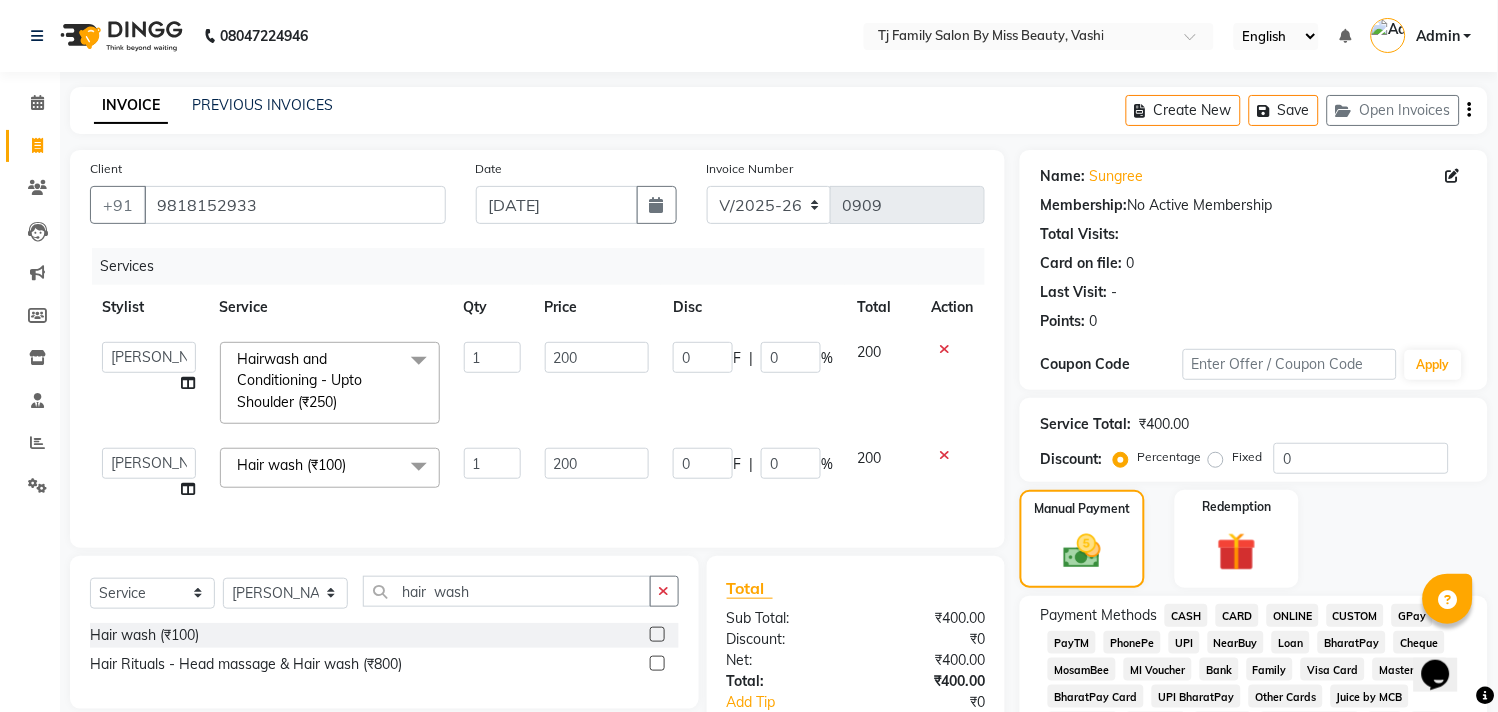 click on "CASH" 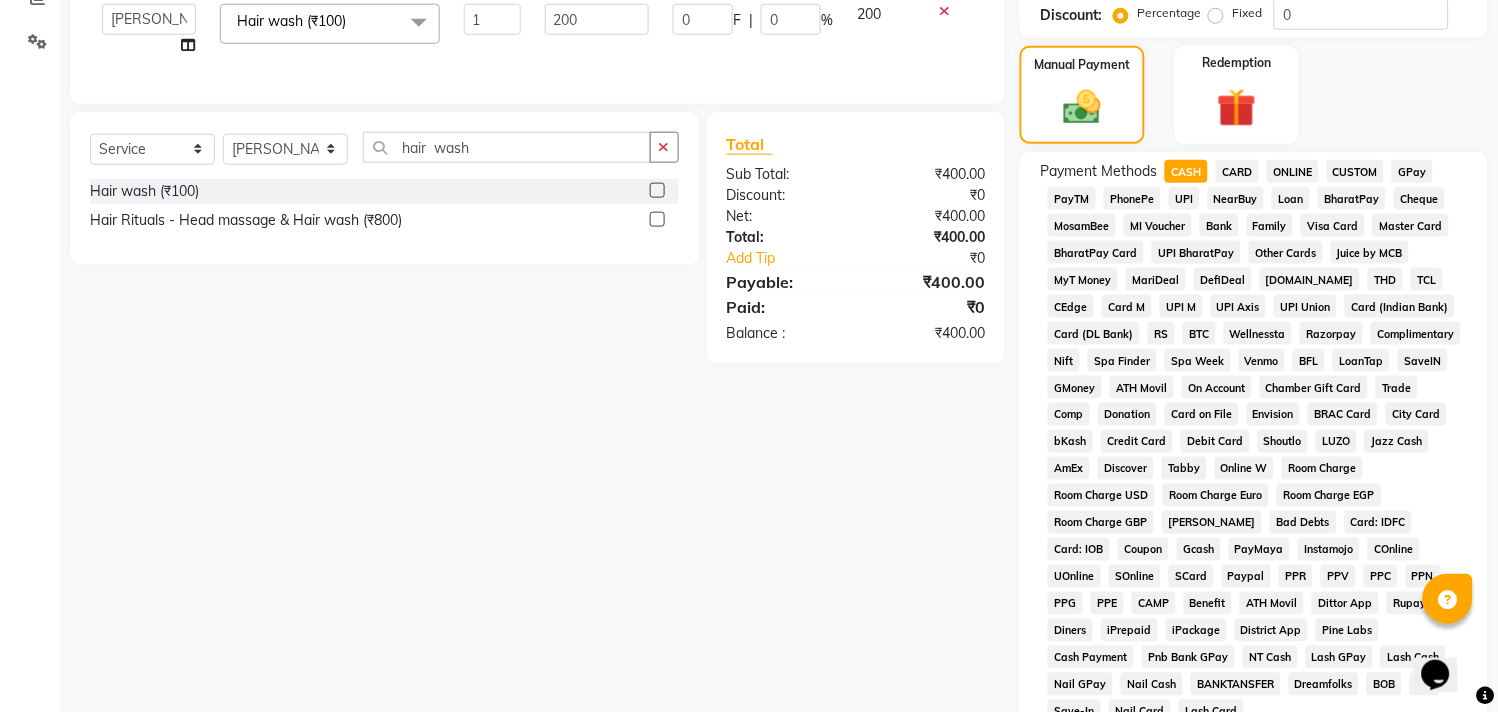 scroll, scrollTop: 666, scrollLeft: 0, axis: vertical 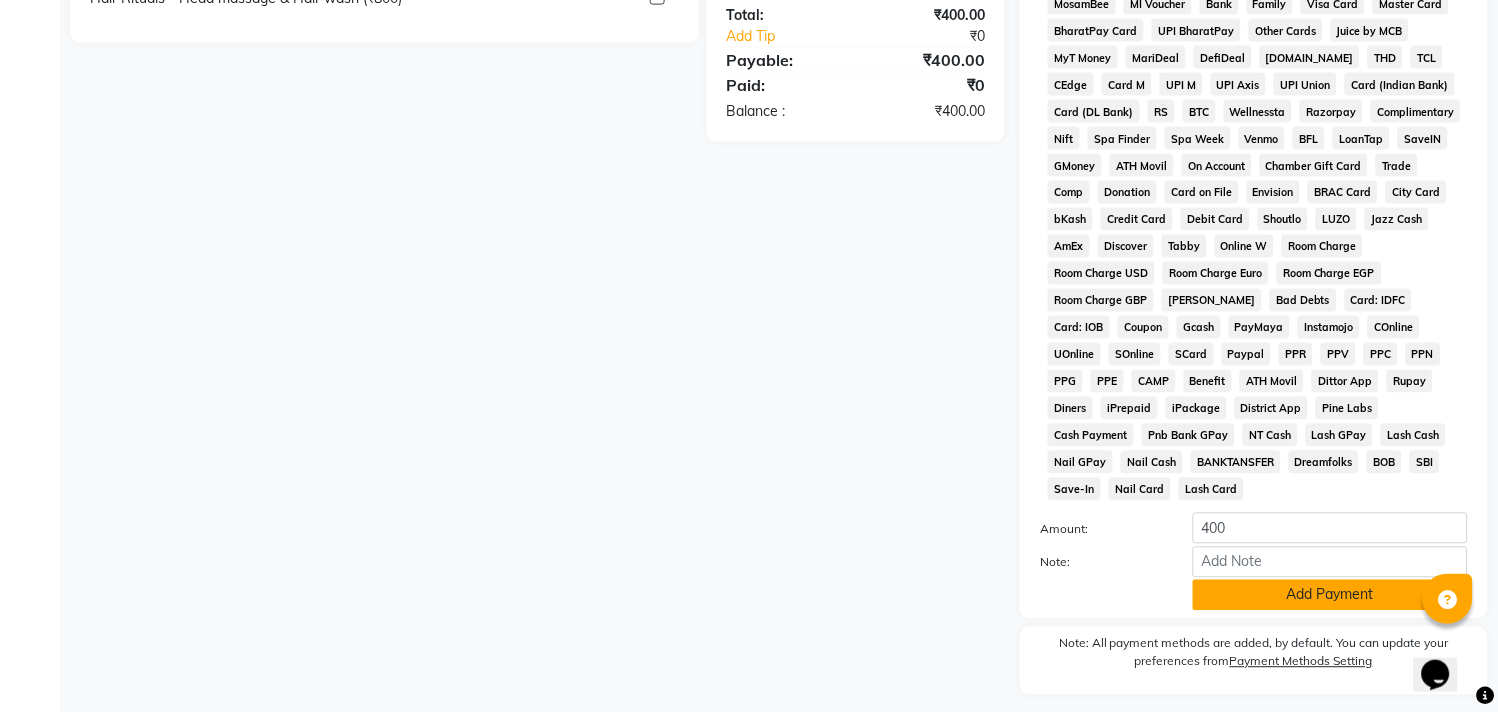 click on "Add Payment" 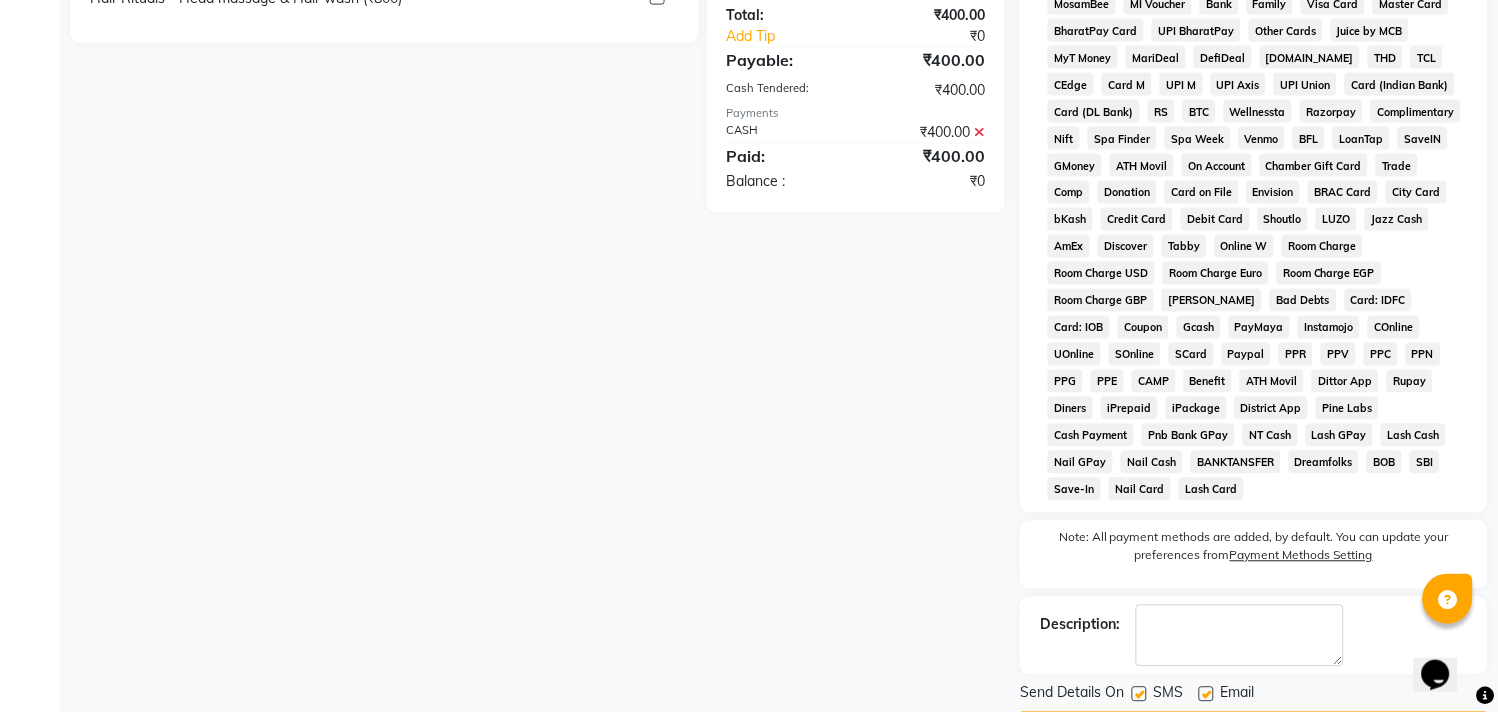 click on "Checkout" 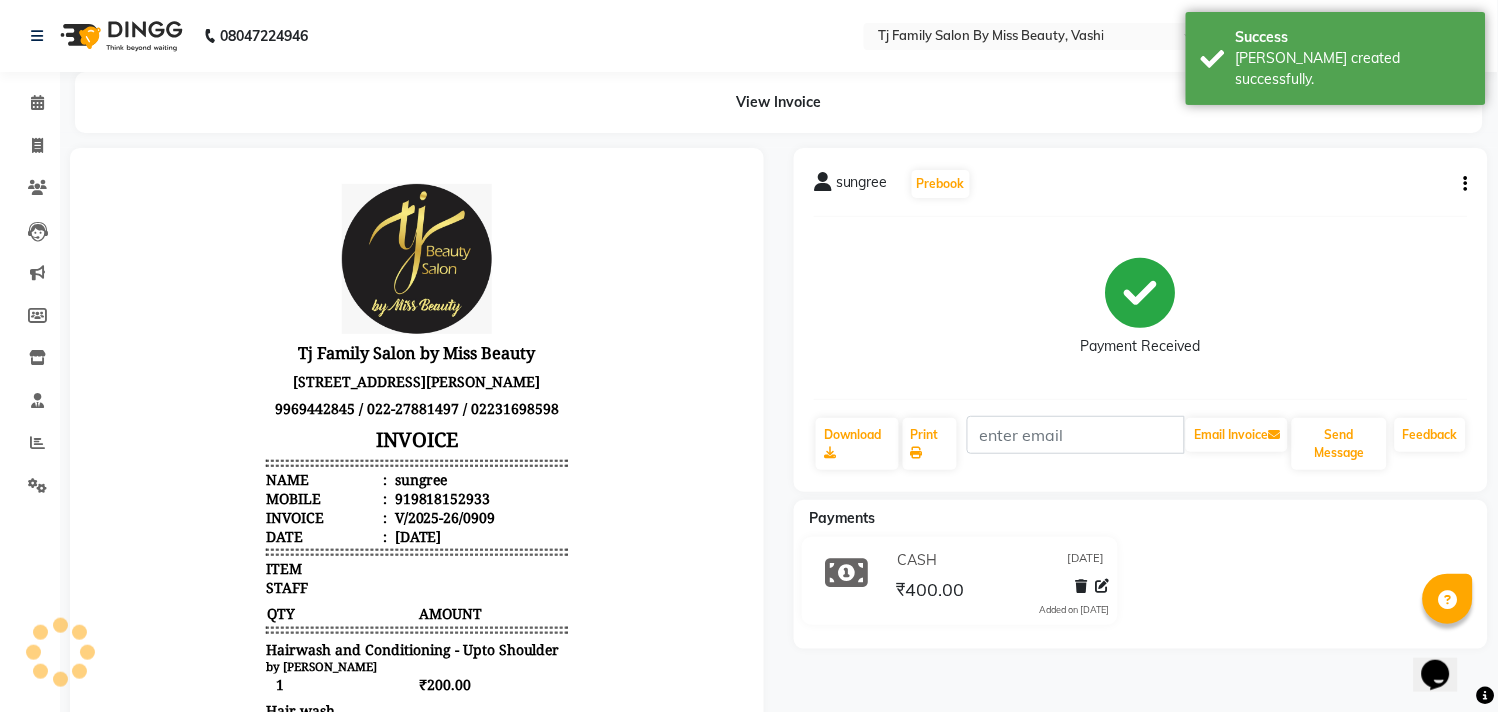 scroll, scrollTop: 0, scrollLeft: 0, axis: both 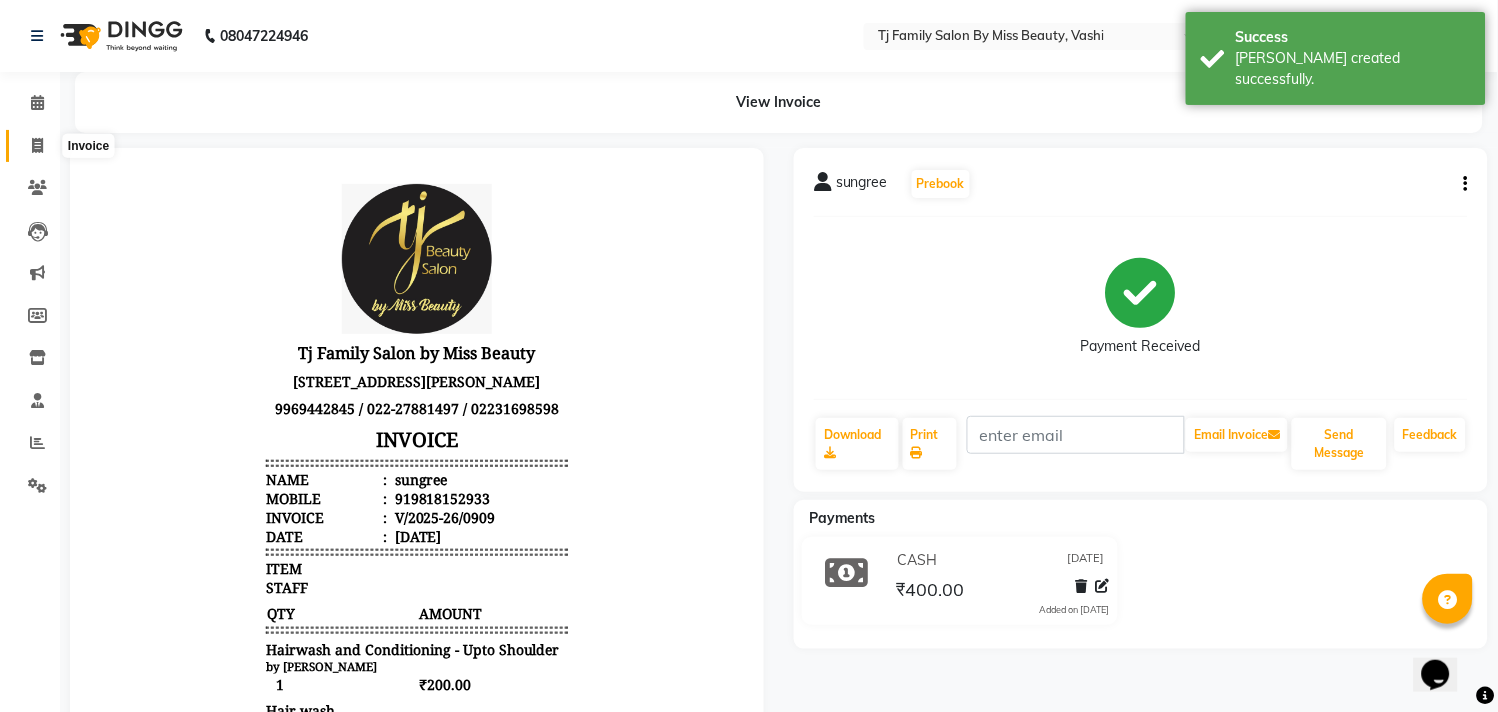 click 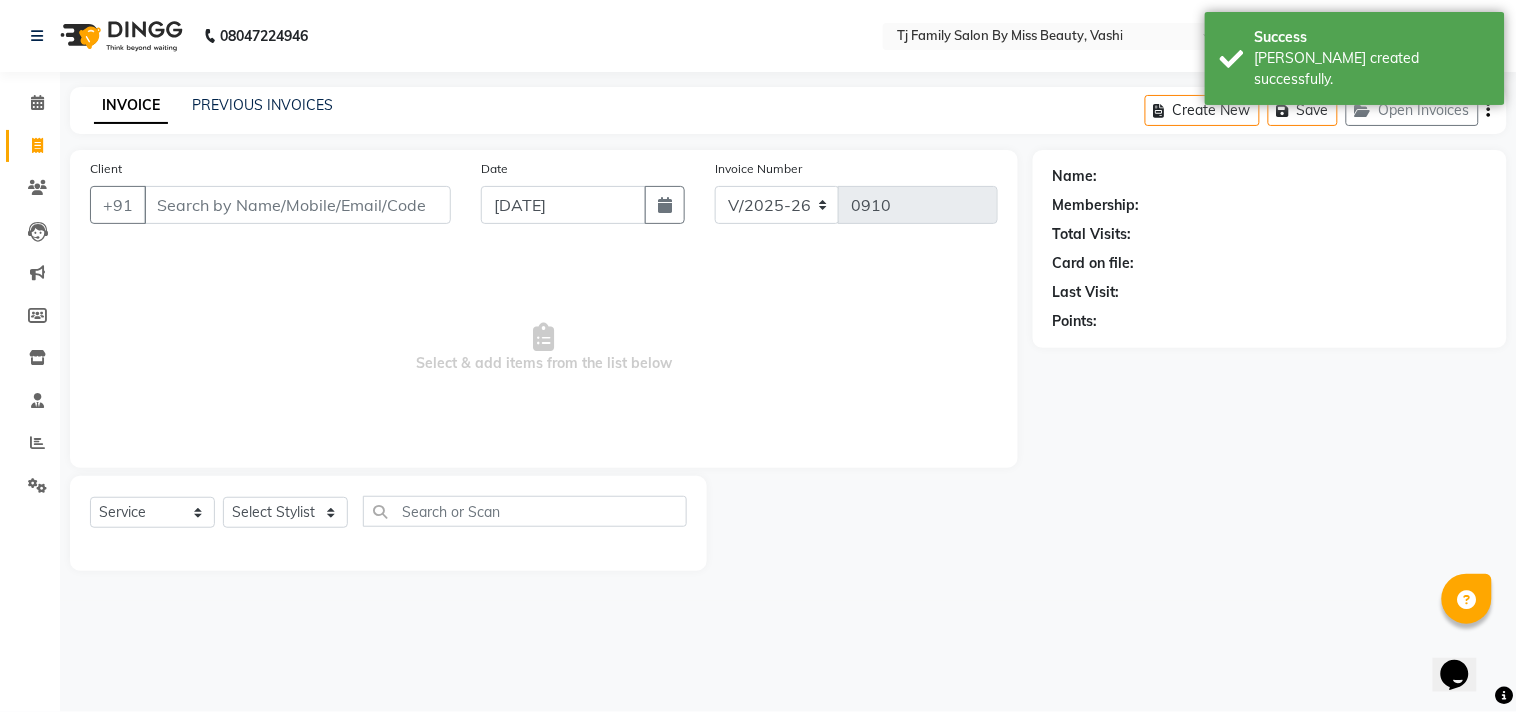 click on "Client" at bounding box center (297, 205) 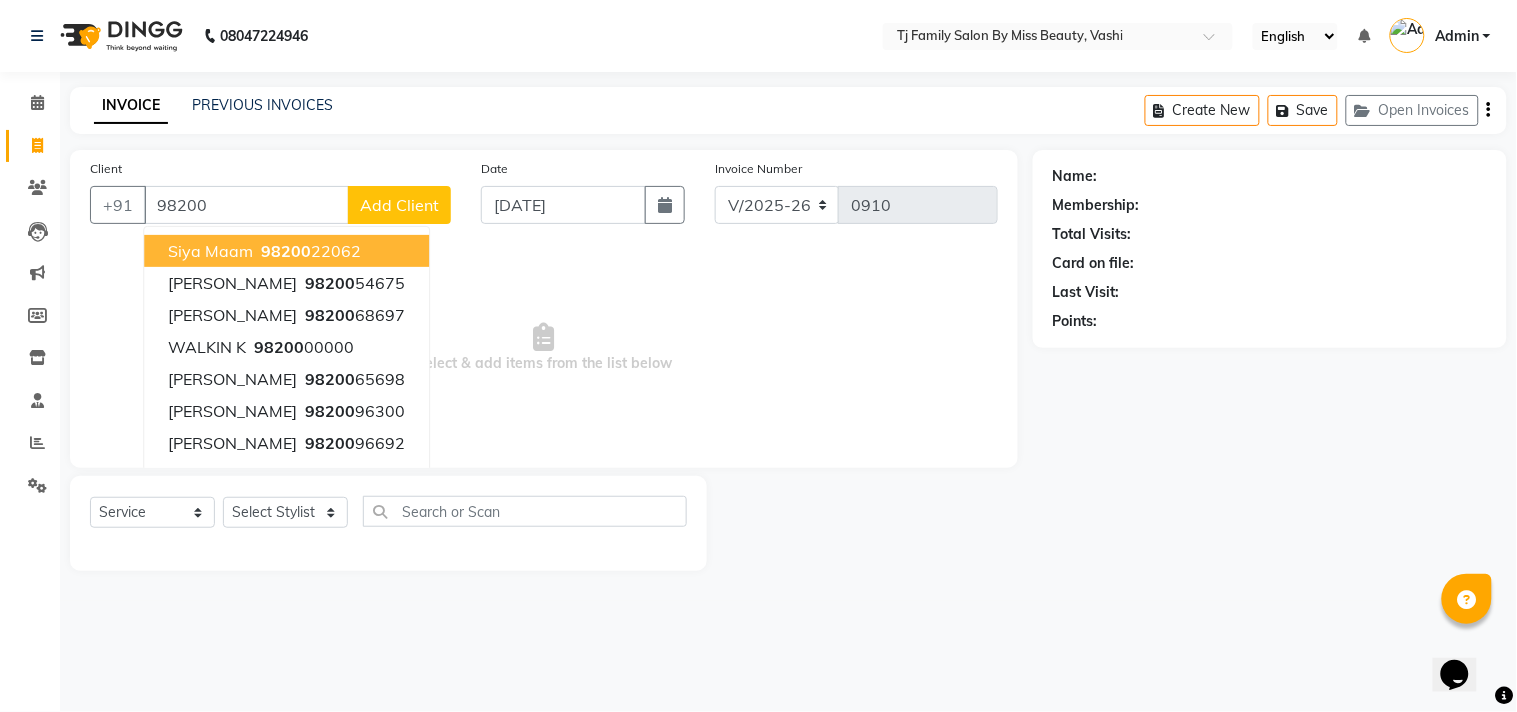 click on "Siya Maam   98200 22062" at bounding box center (286, 251) 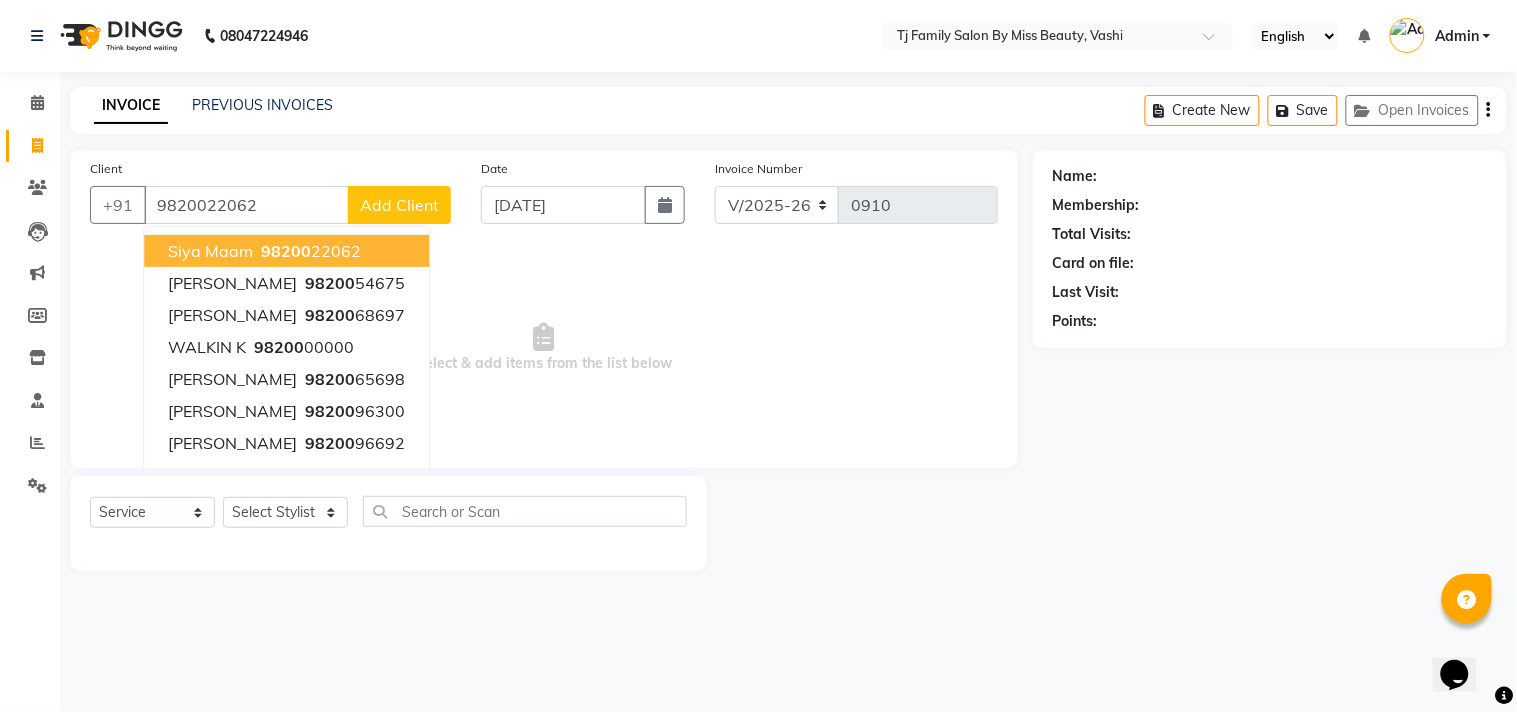 type on "9820022062" 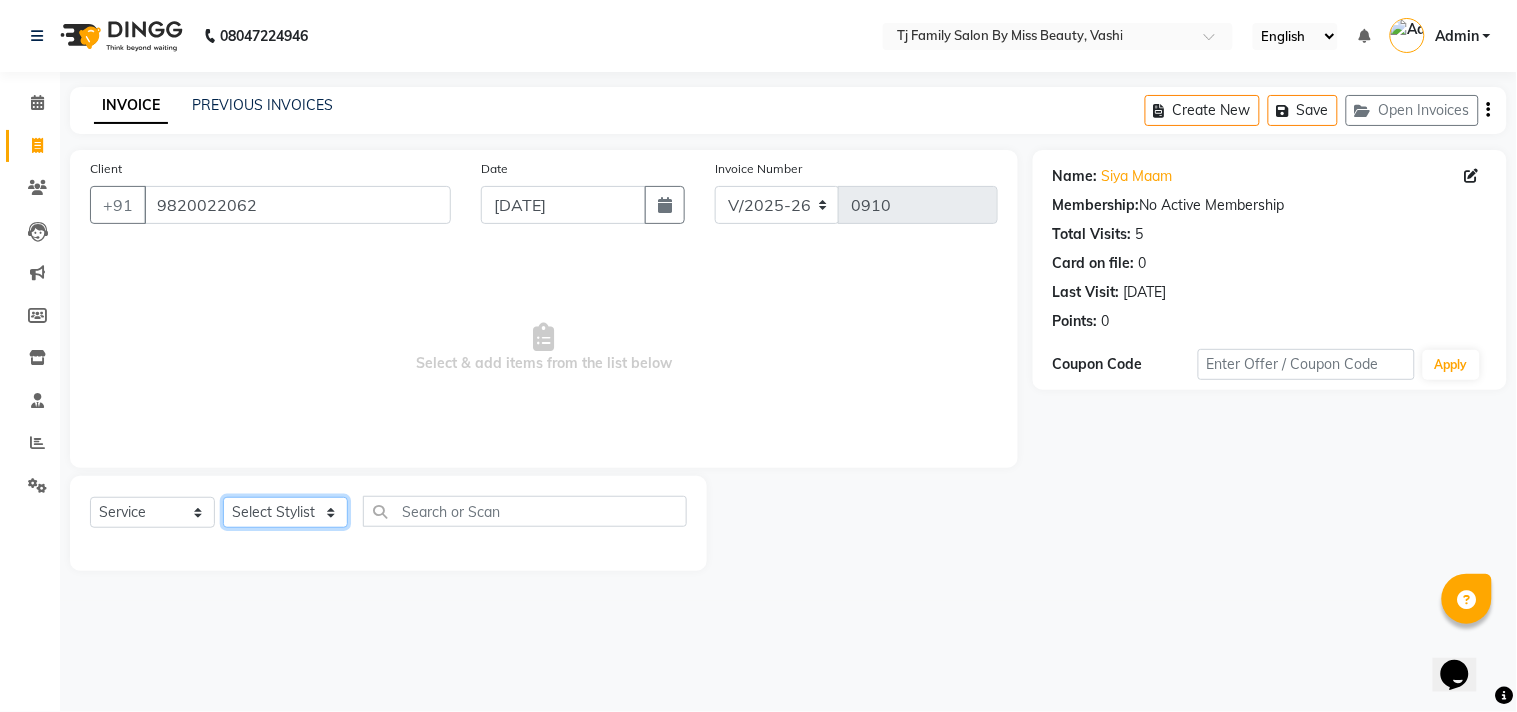 click on "Select Stylist deepak maitay [PERSON_NAME] [PERSON_NAME] Ramita [PERSON_NAME] [PERSON_NAME] more [PERSON_NAME]" 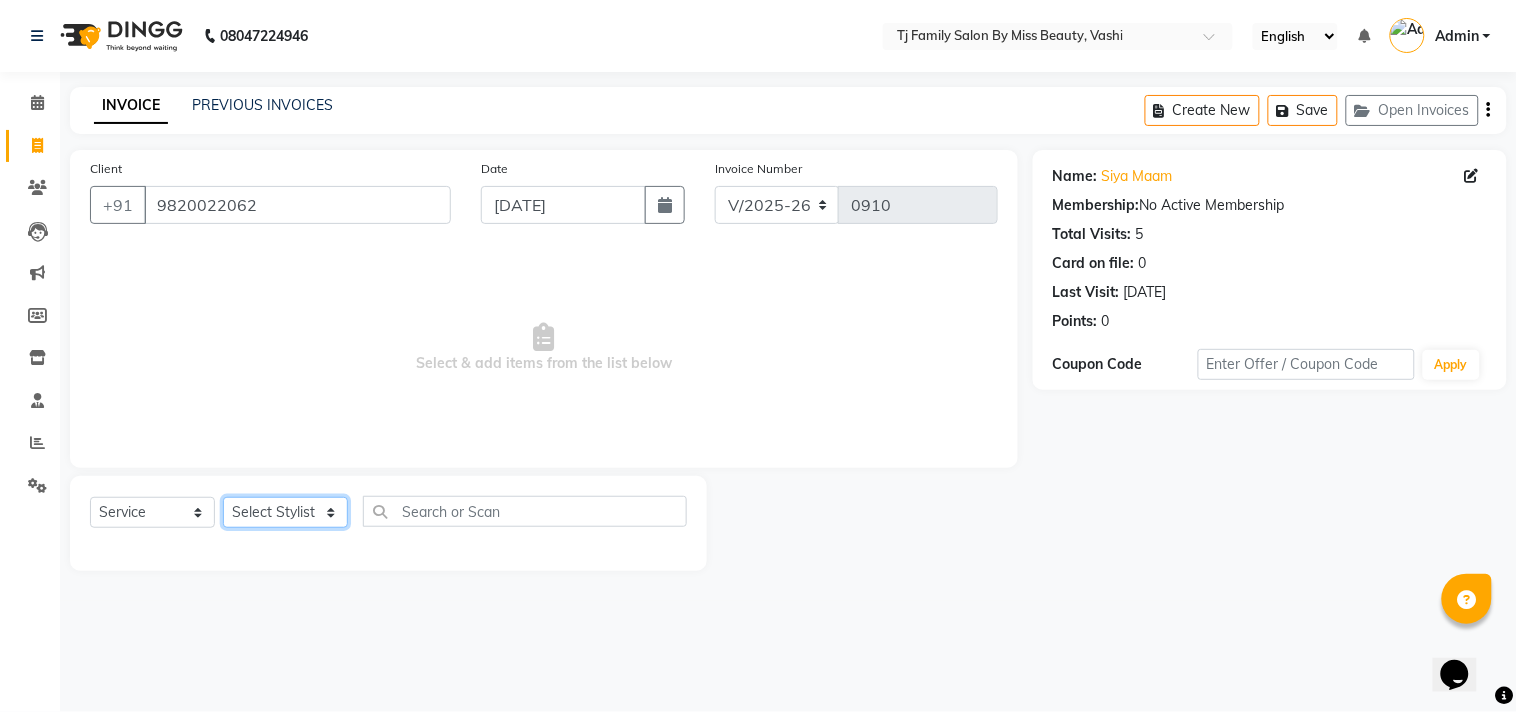 select on "31844" 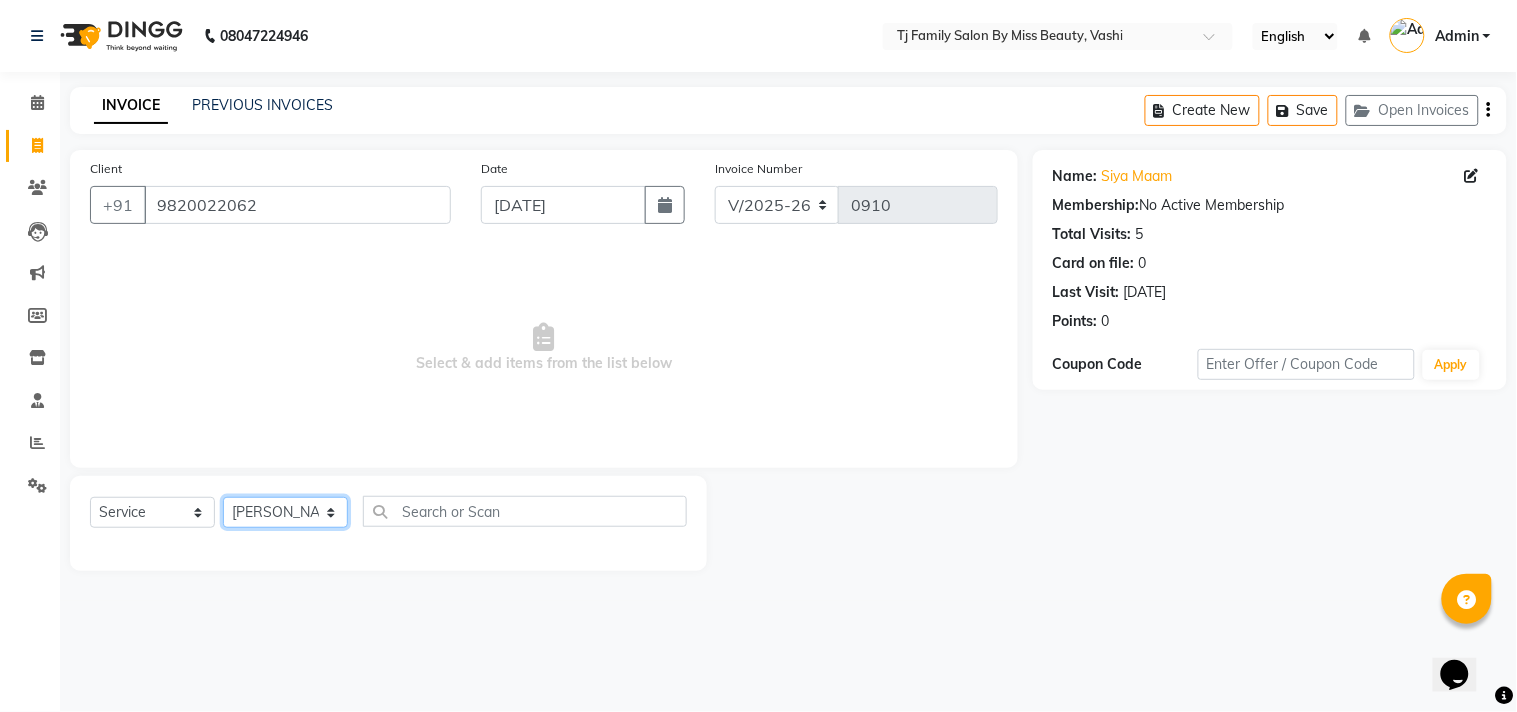 click on "Select Stylist deepak maitay [PERSON_NAME] [PERSON_NAME] Ramita [PERSON_NAME] [PERSON_NAME] more [PERSON_NAME]" 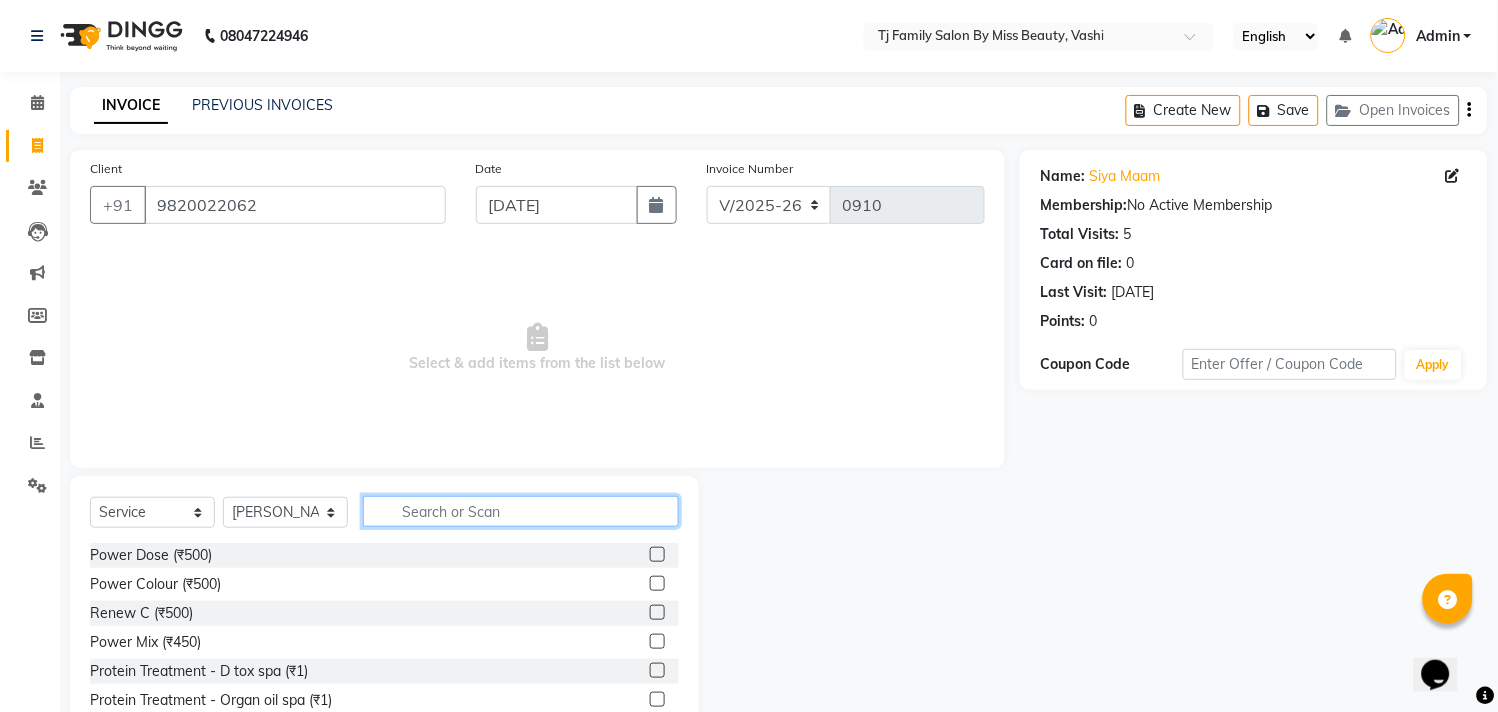 click 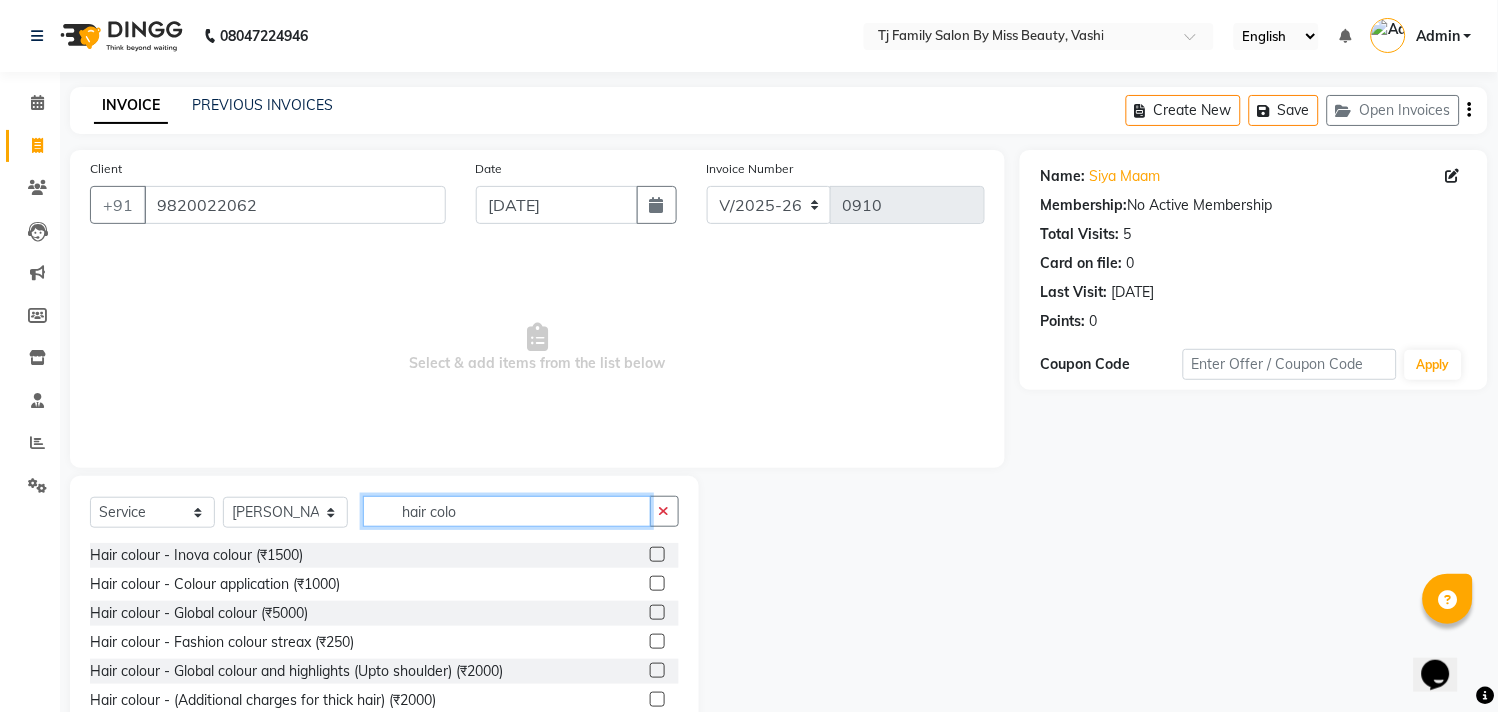 type on "hair colo" 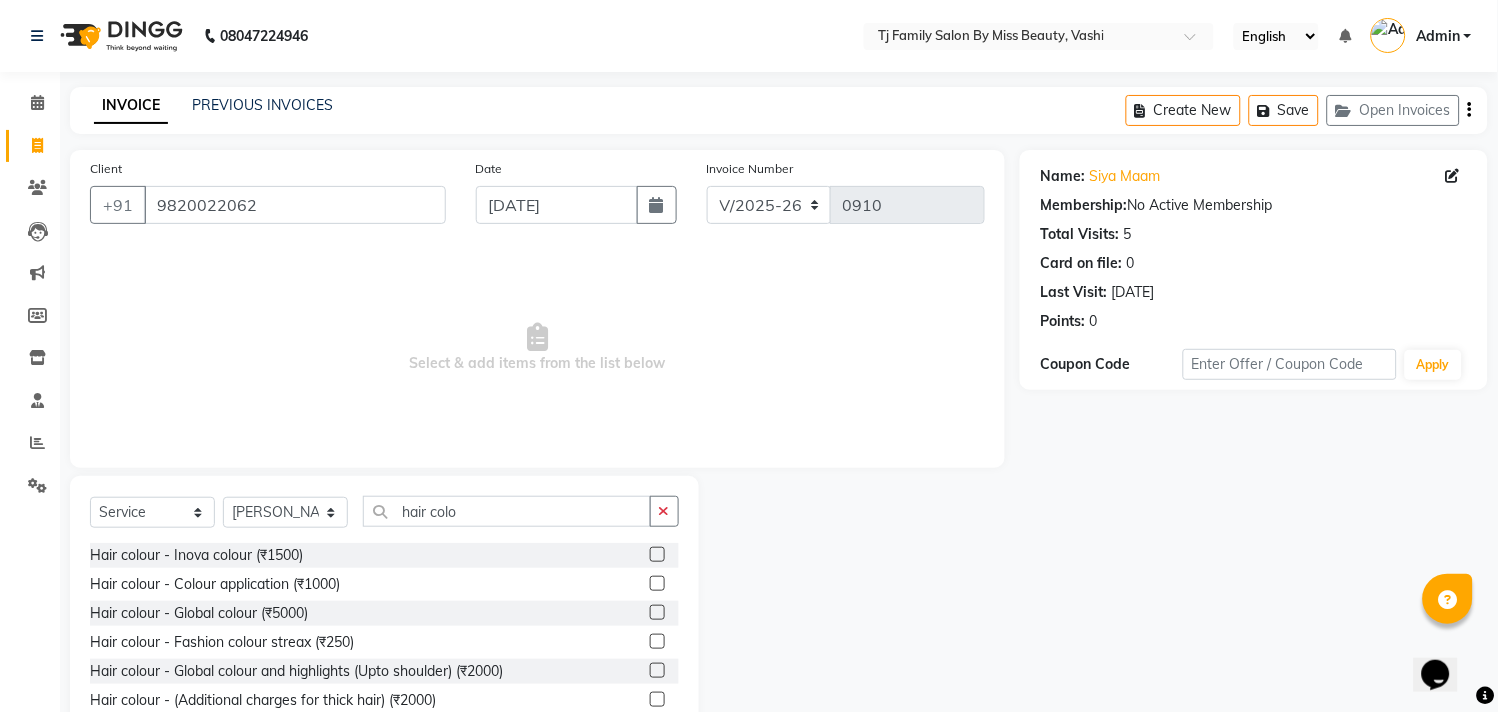 click 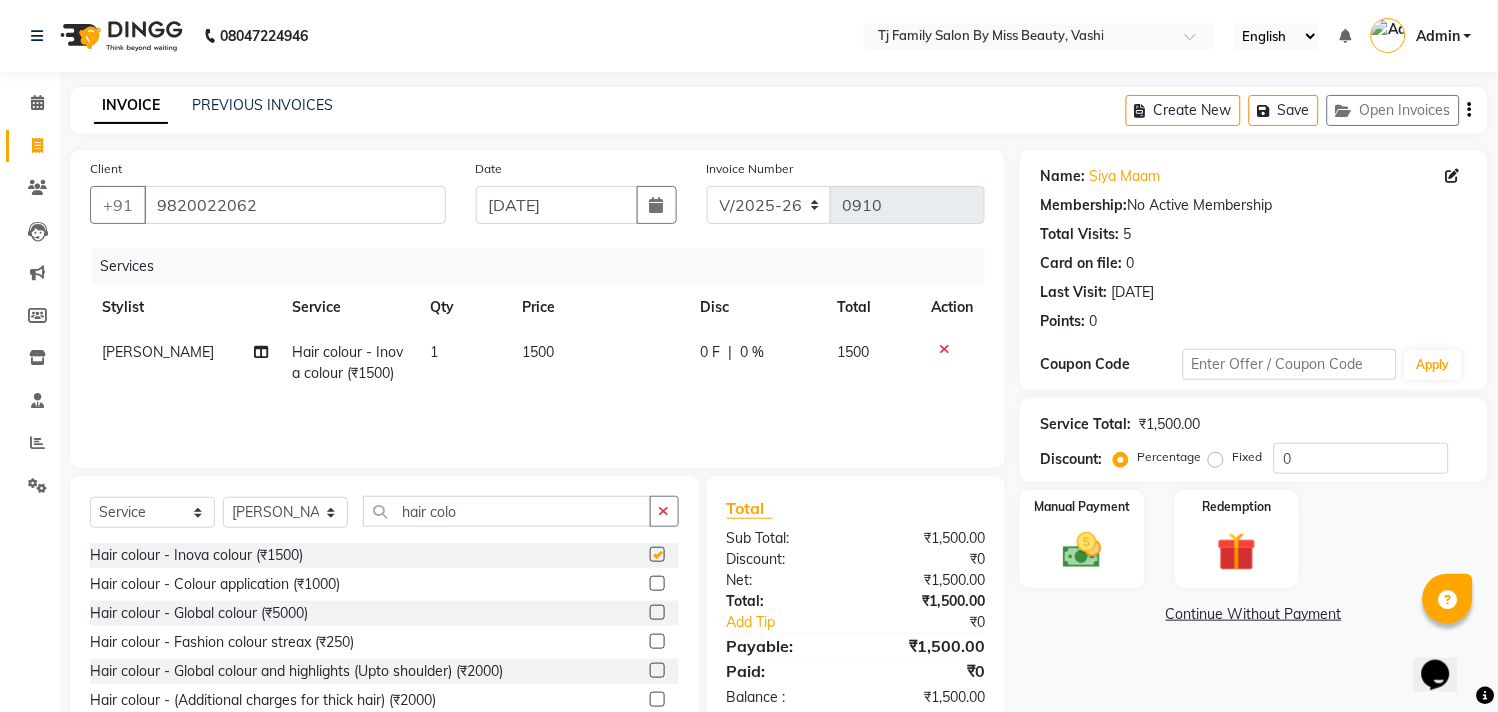 checkbox on "false" 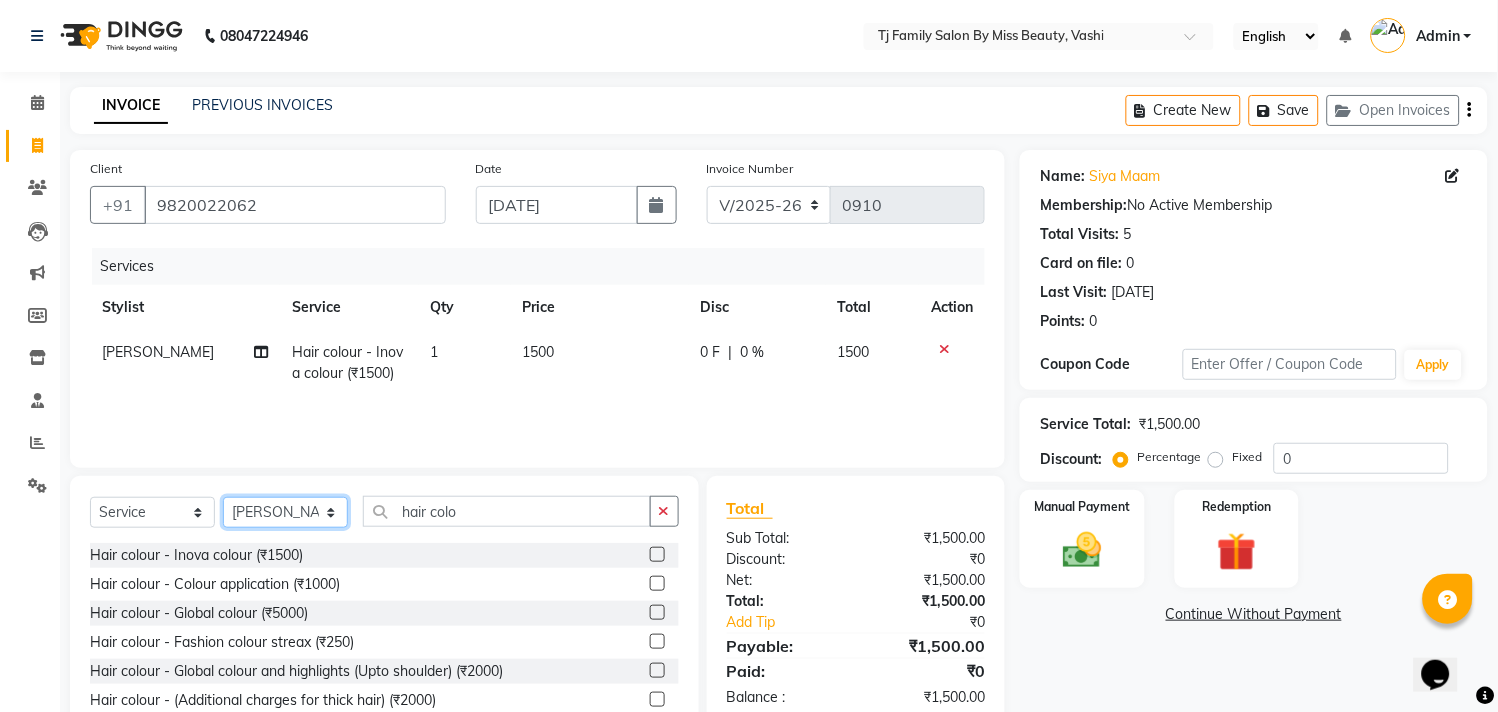 click on "Select Stylist deepak maitay [PERSON_NAME] [PERSON_NAME] Ramita [PERSON_NAME] [PERSON_NAME] more [PERSON_NAME]" 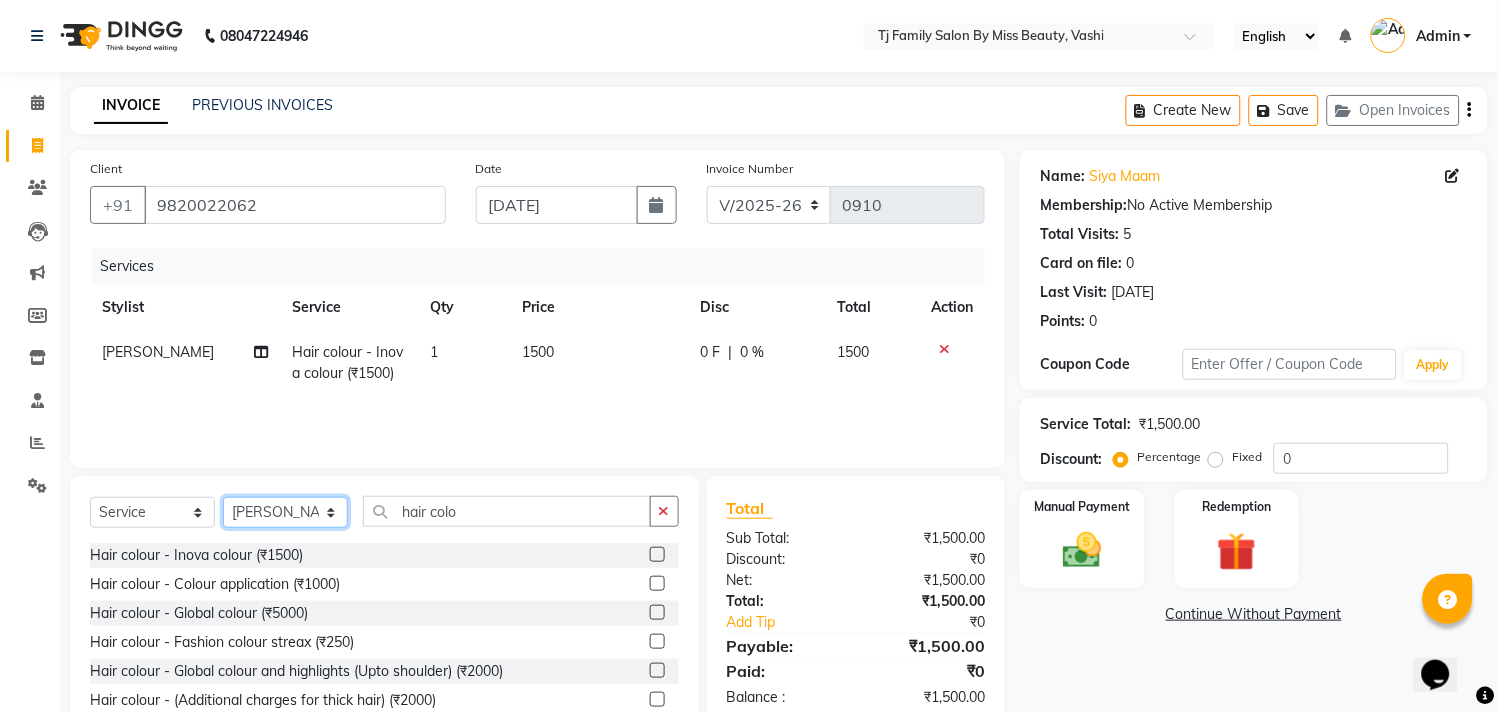 select on "31842" 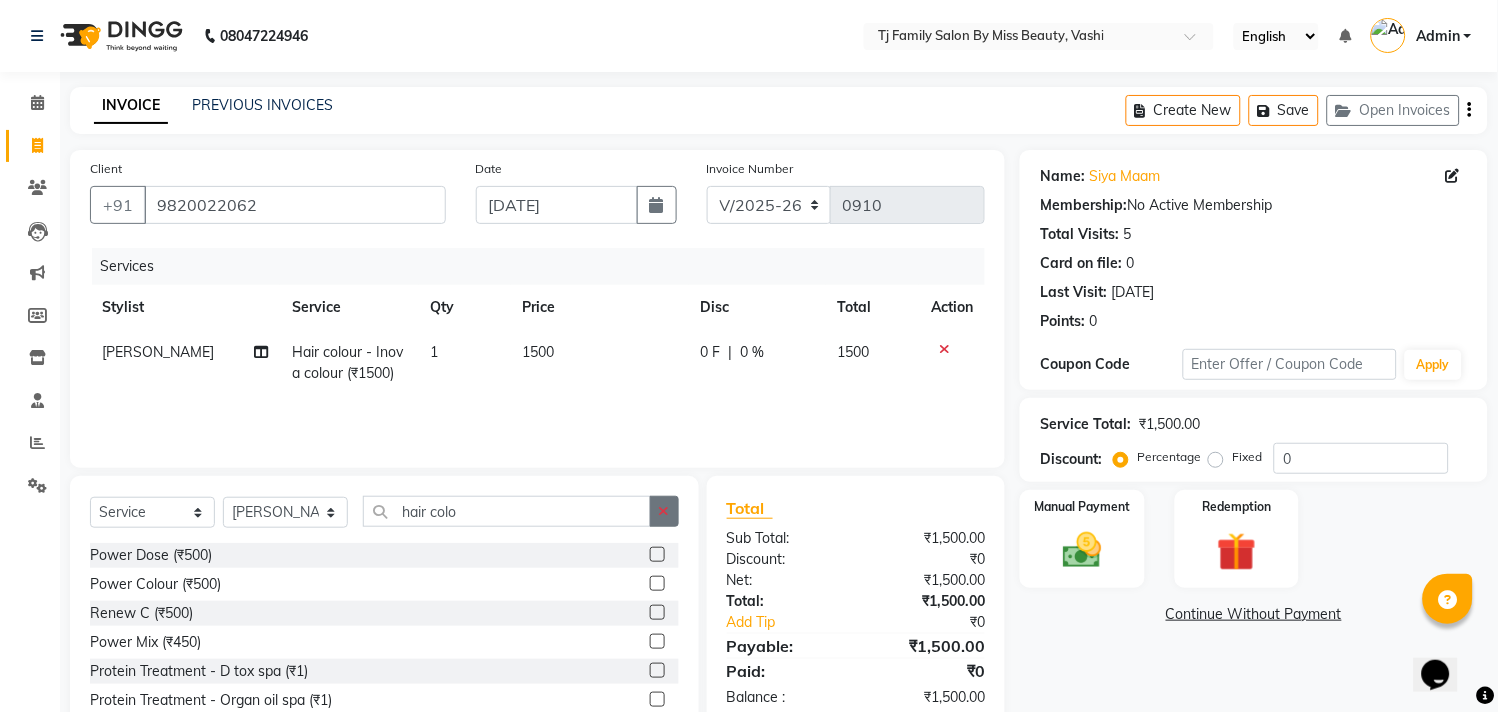 click 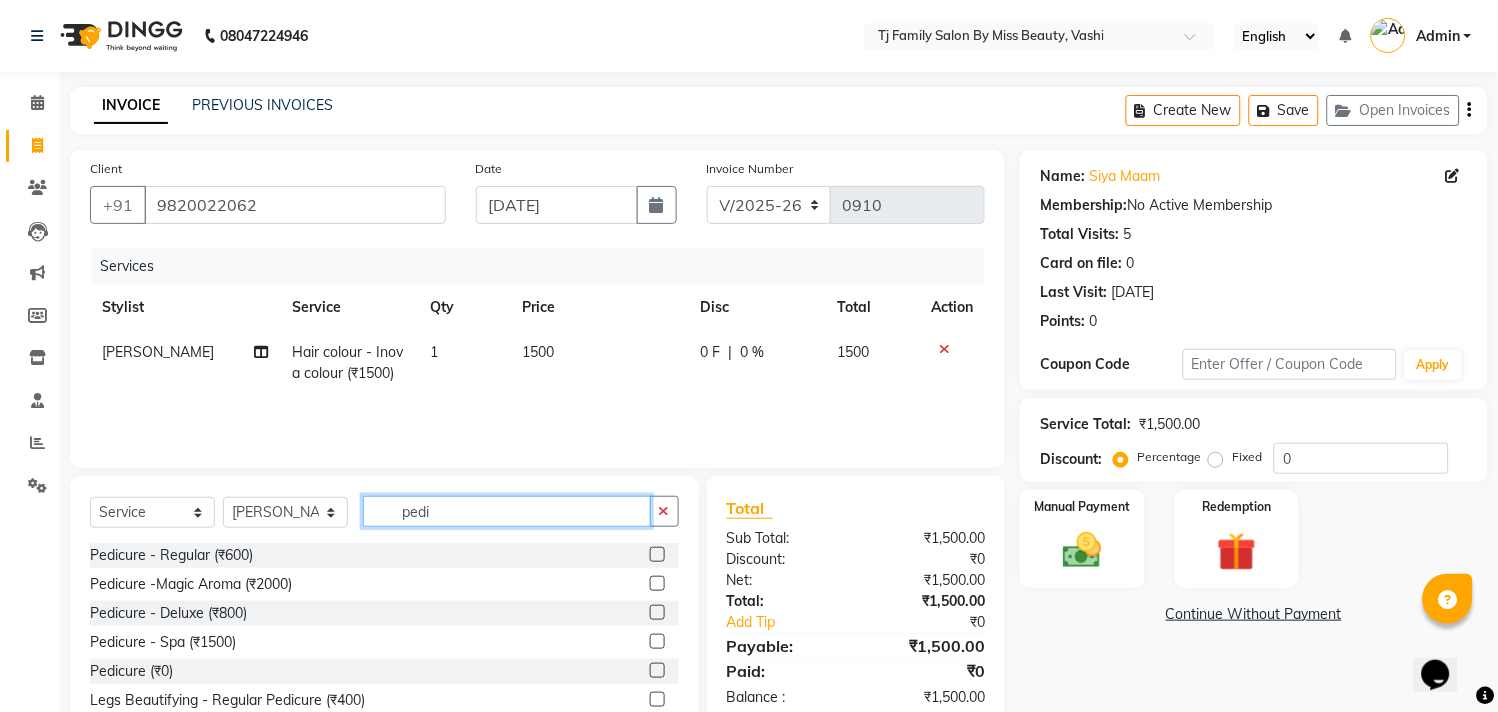 type on "pedi" 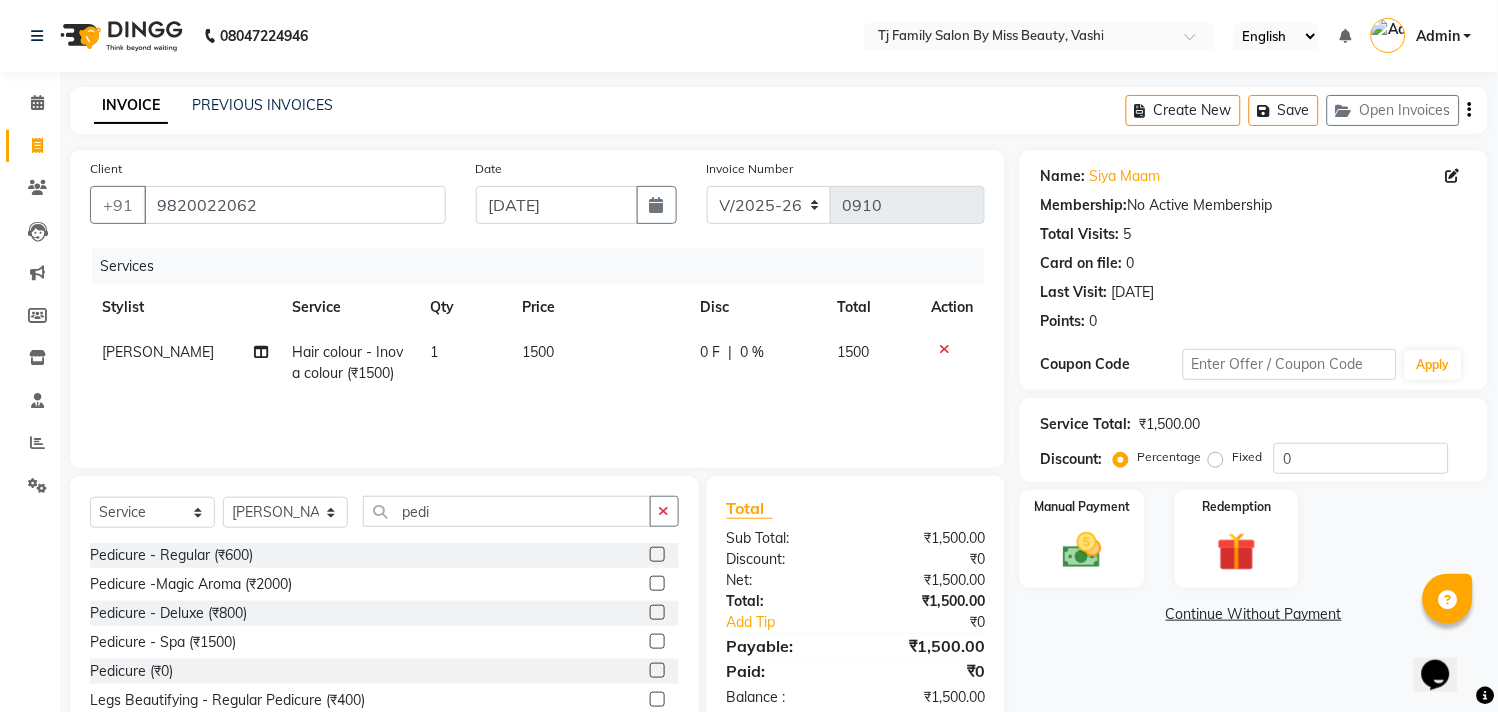 click 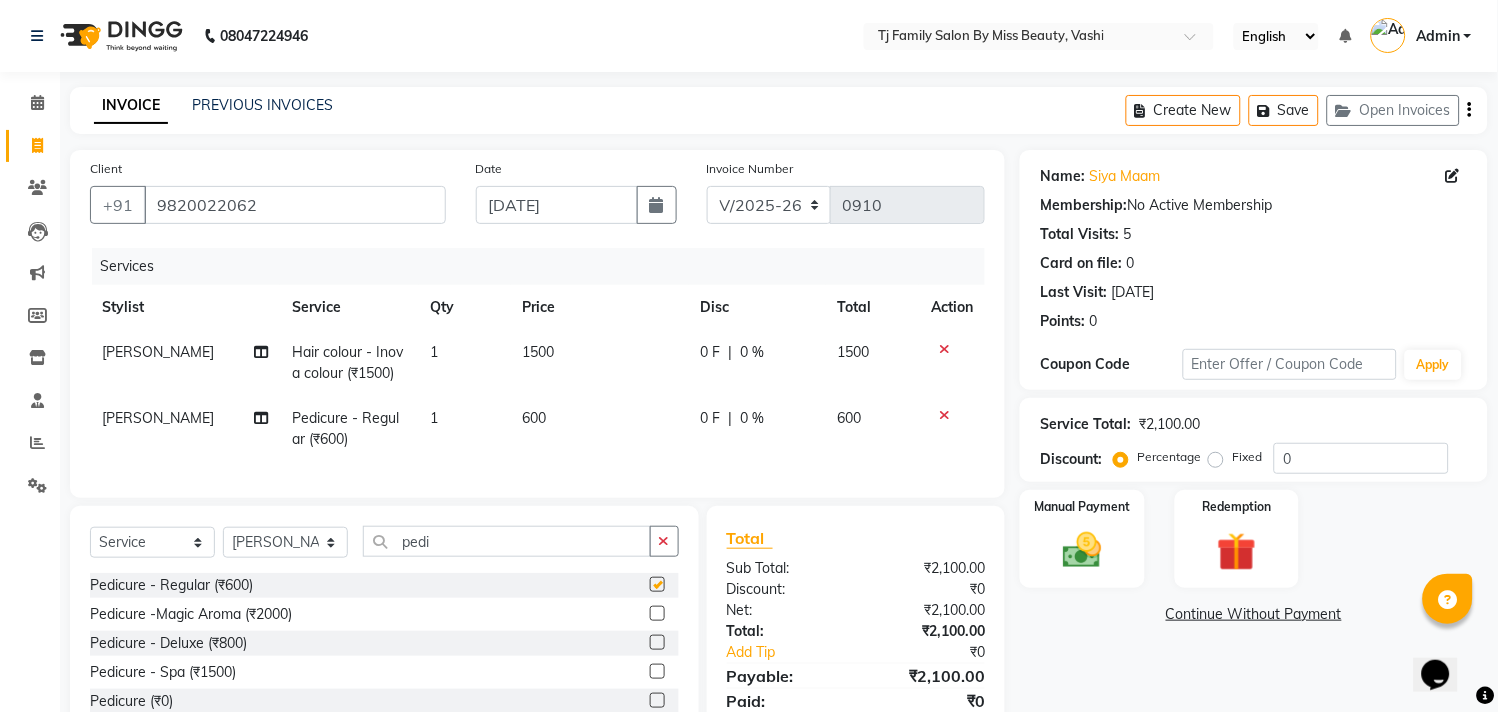 checkbox on "false" 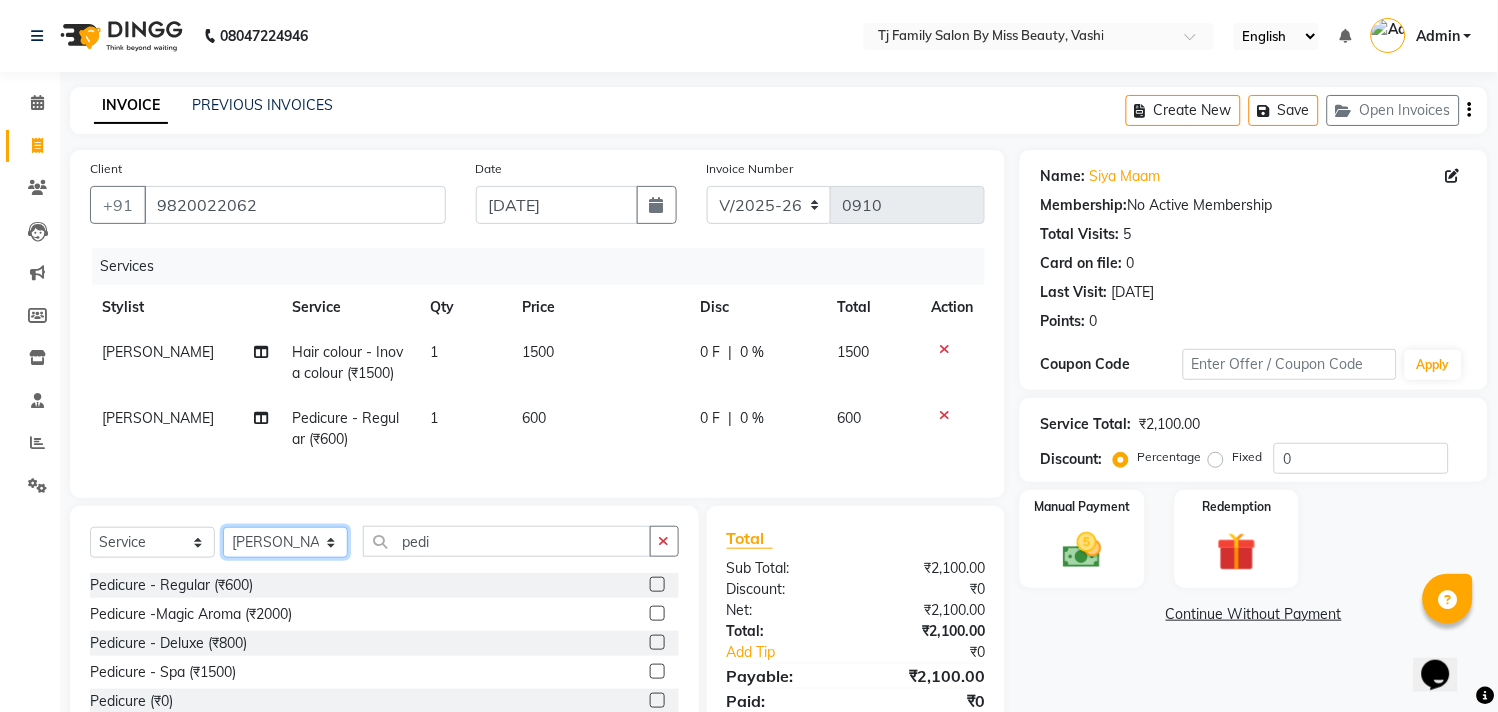 click on "Select Stylist deepak maitay [PERSON_NAME] [PERSON_NAME] Ramita [PERSON_NAME] [PERSON_NAME] more [PERSON_NAME]" 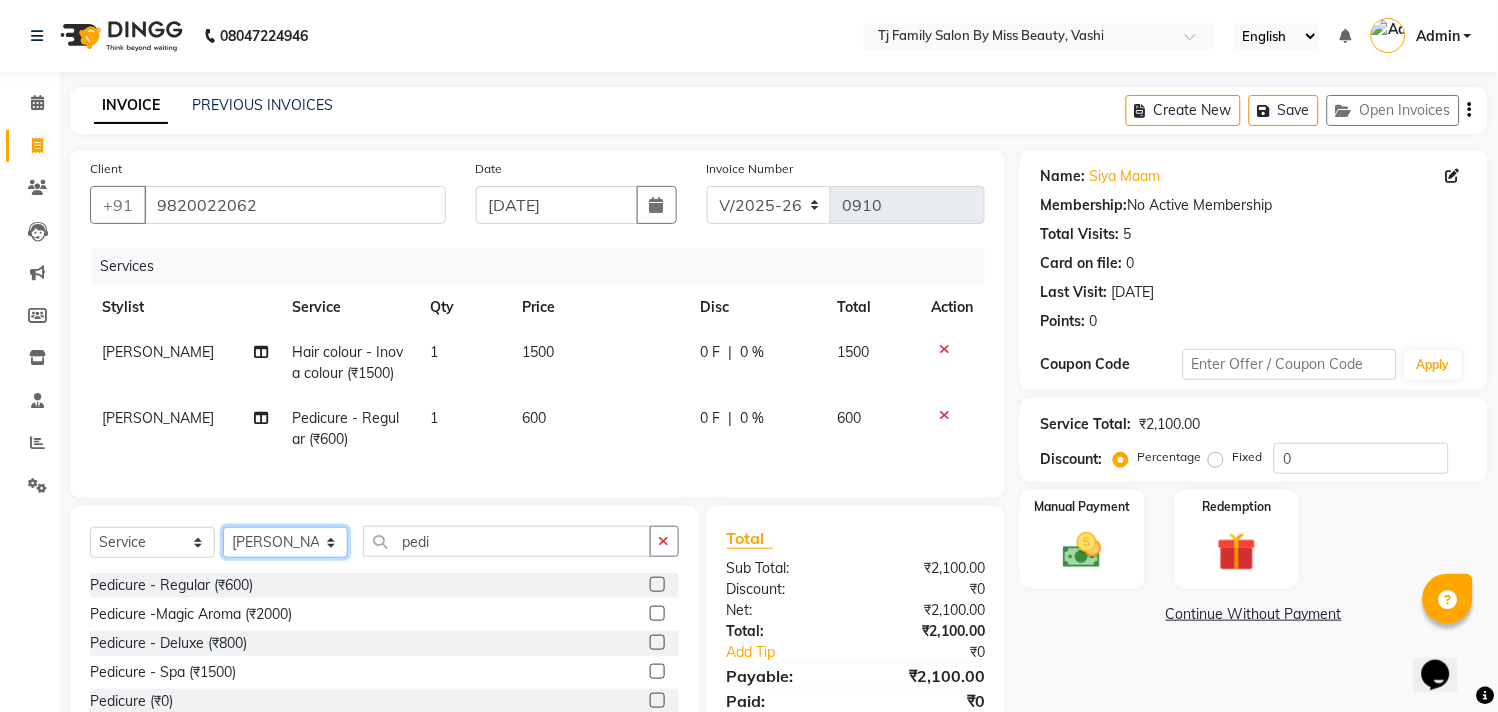 select on "83441" 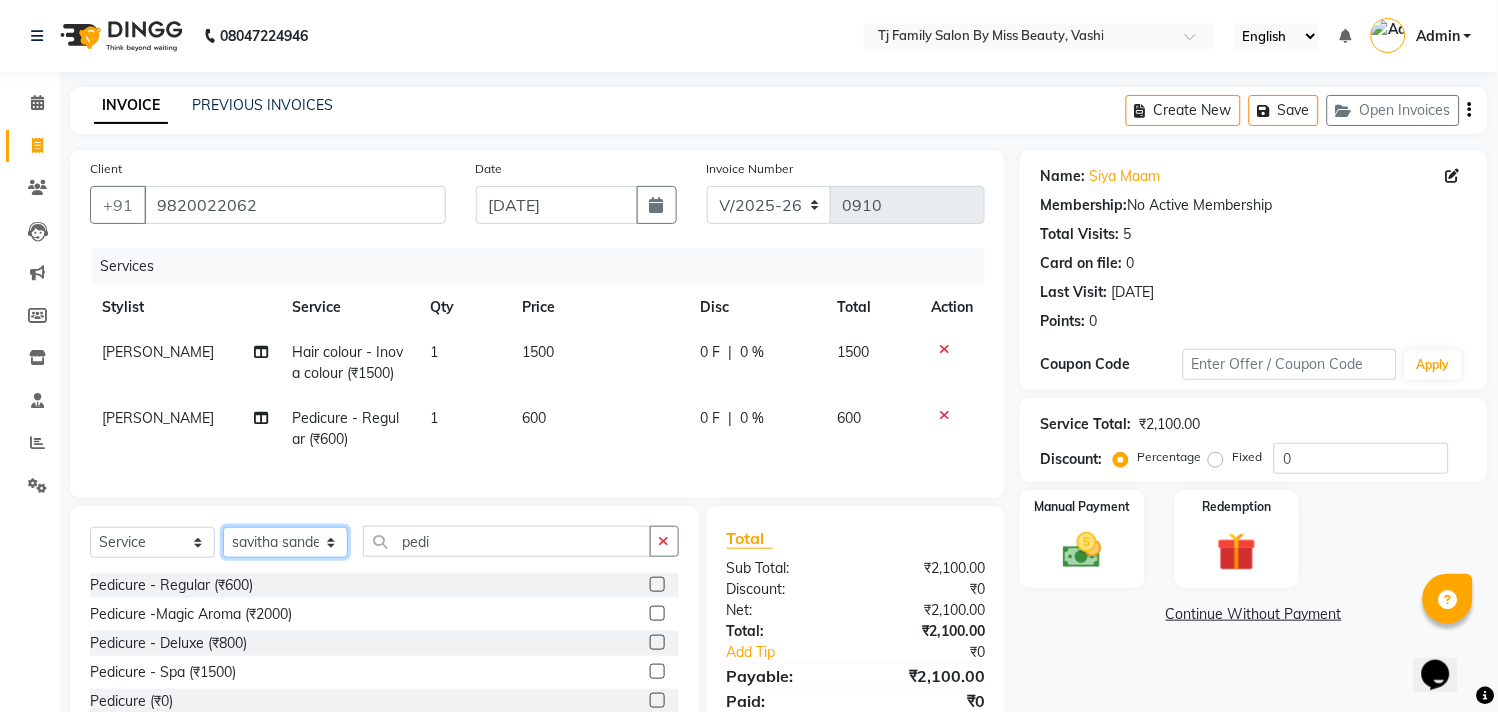 click on "Select Stylist deepak maitay [PERSON_NAME] [PERSON_NAME] Ramita [PERSON_NAME] [PERSON_NAME] more [PERSON_NAME]" 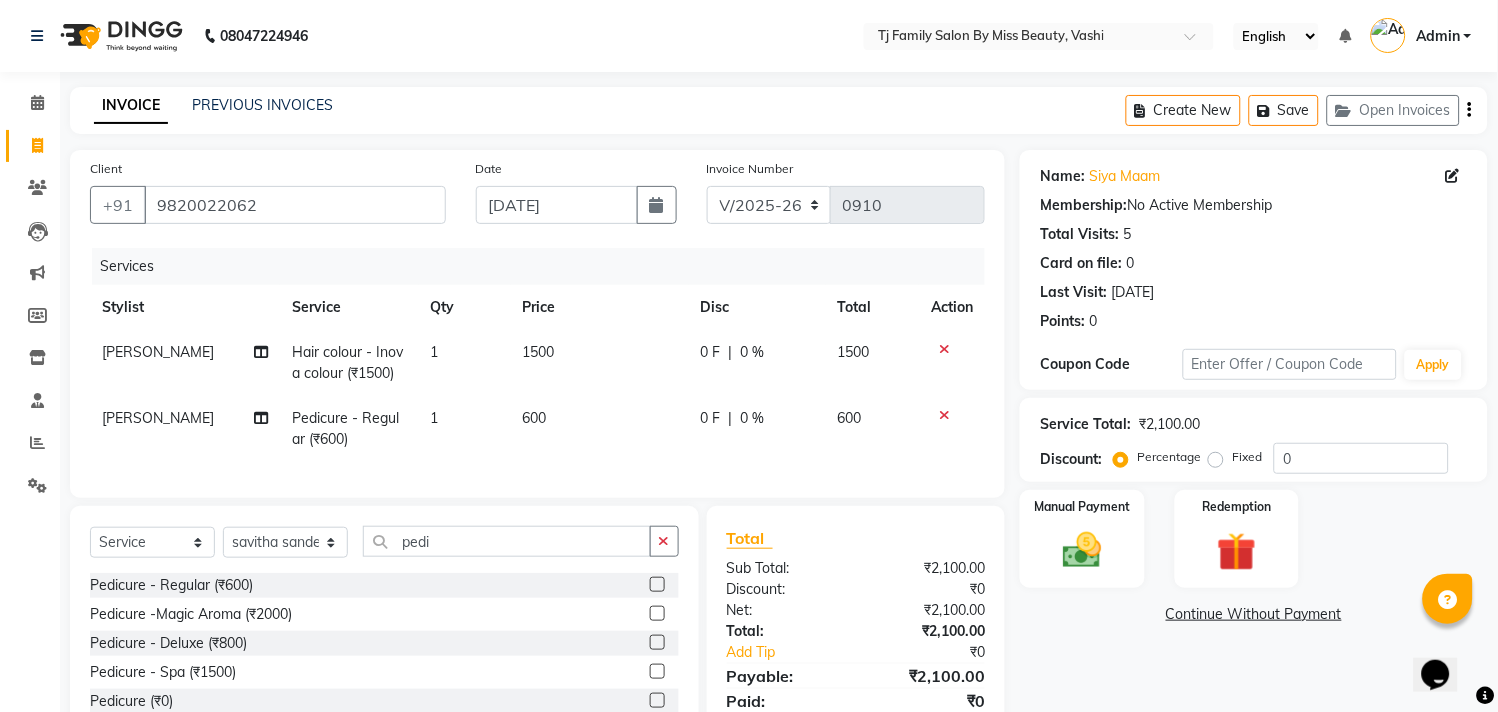 click on "Client [PHONE_NUMBER] Date [DATE] Invoice Number V/2025 V/[PHONE_NUMBER] Services Stylist Service Qty Price Disc Total Action [PERSON_NAME] Hair colour  - Inova colour (₹1500) 1 1500 0 F | 0 % 1500 [PERSON_NAME] Pedicure  - Regular (₹600) 1 600 0 F | 0 % 600" 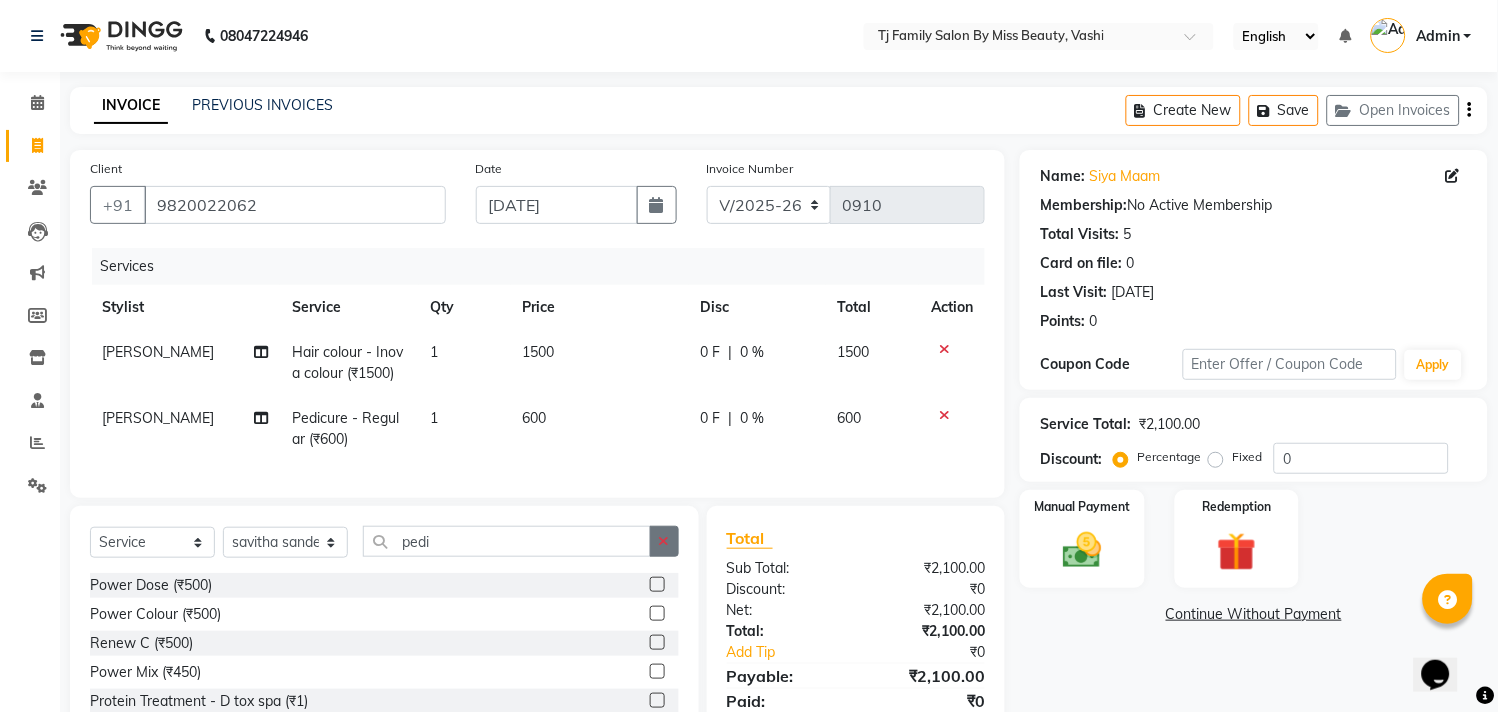 click 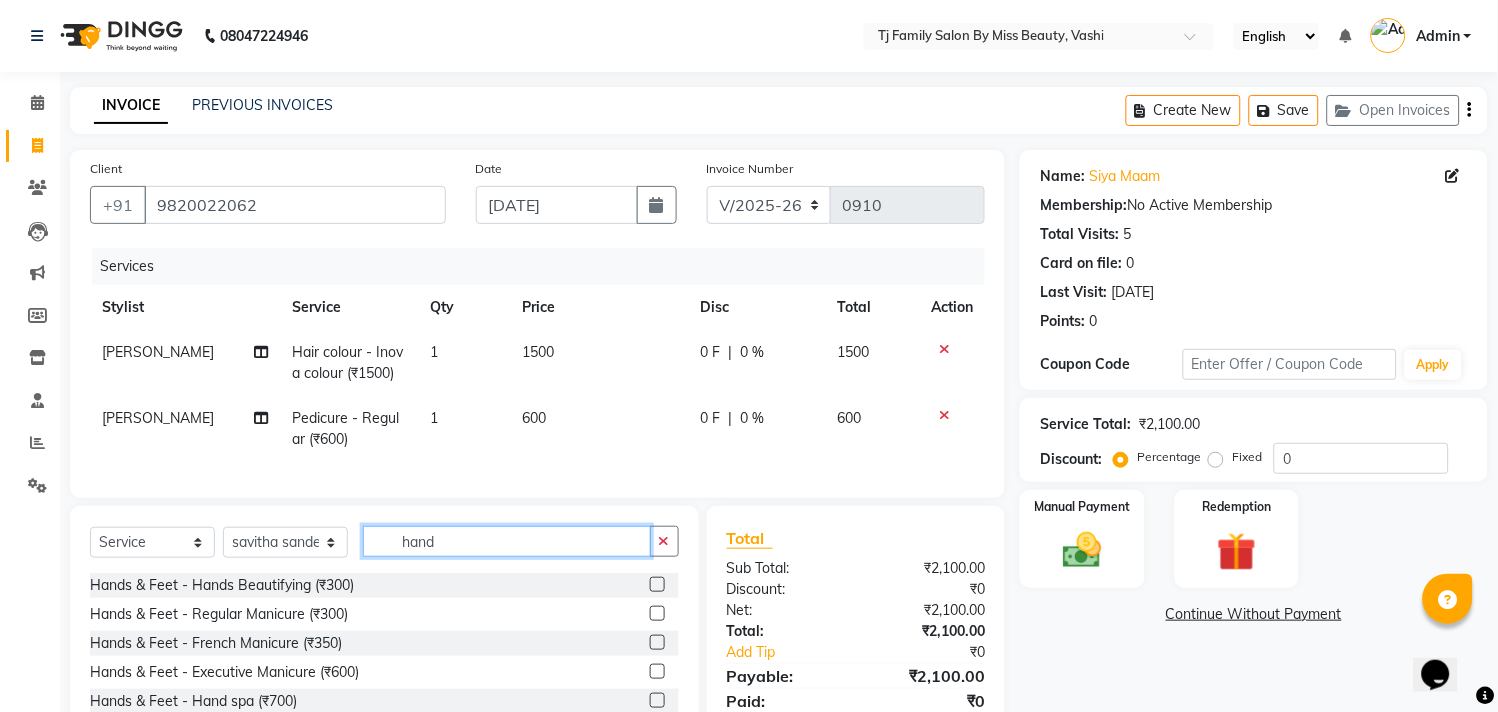 type on "hand" 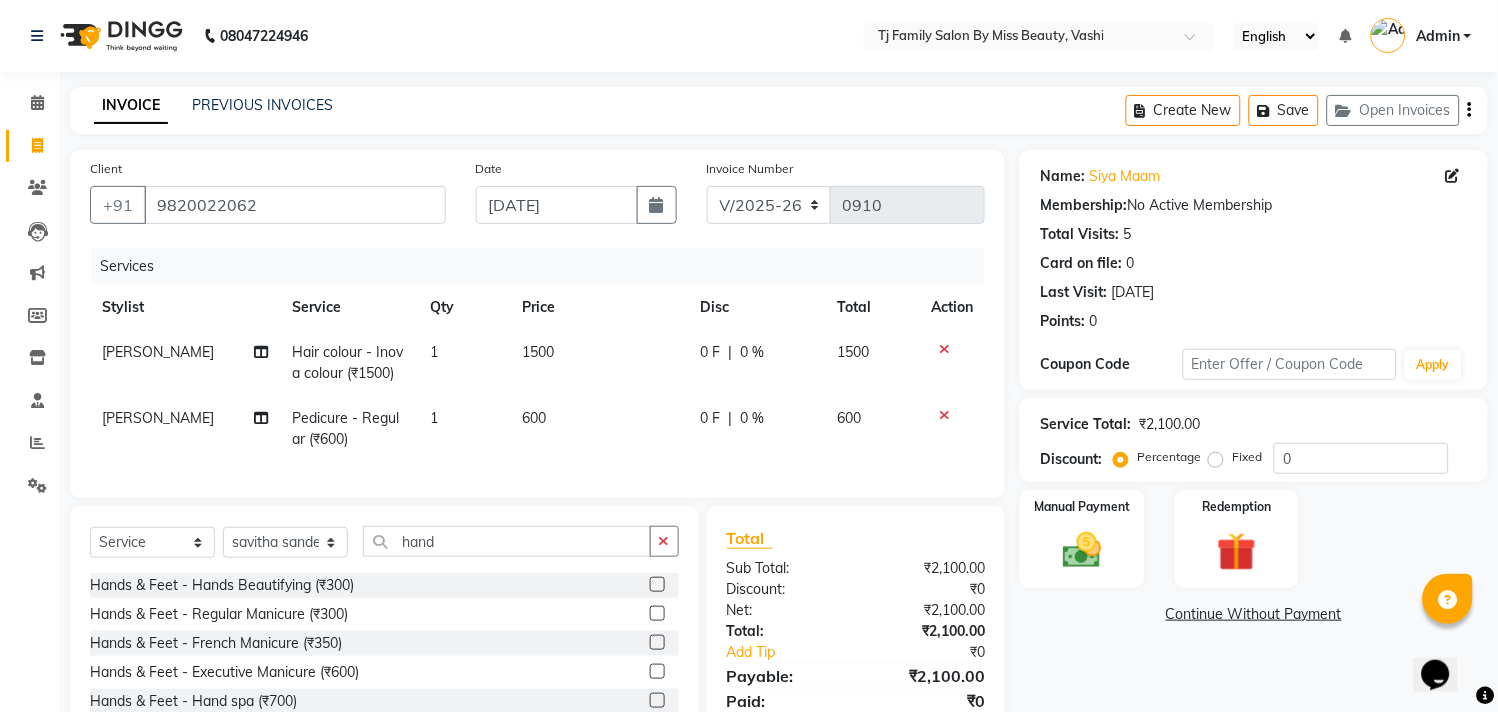 click 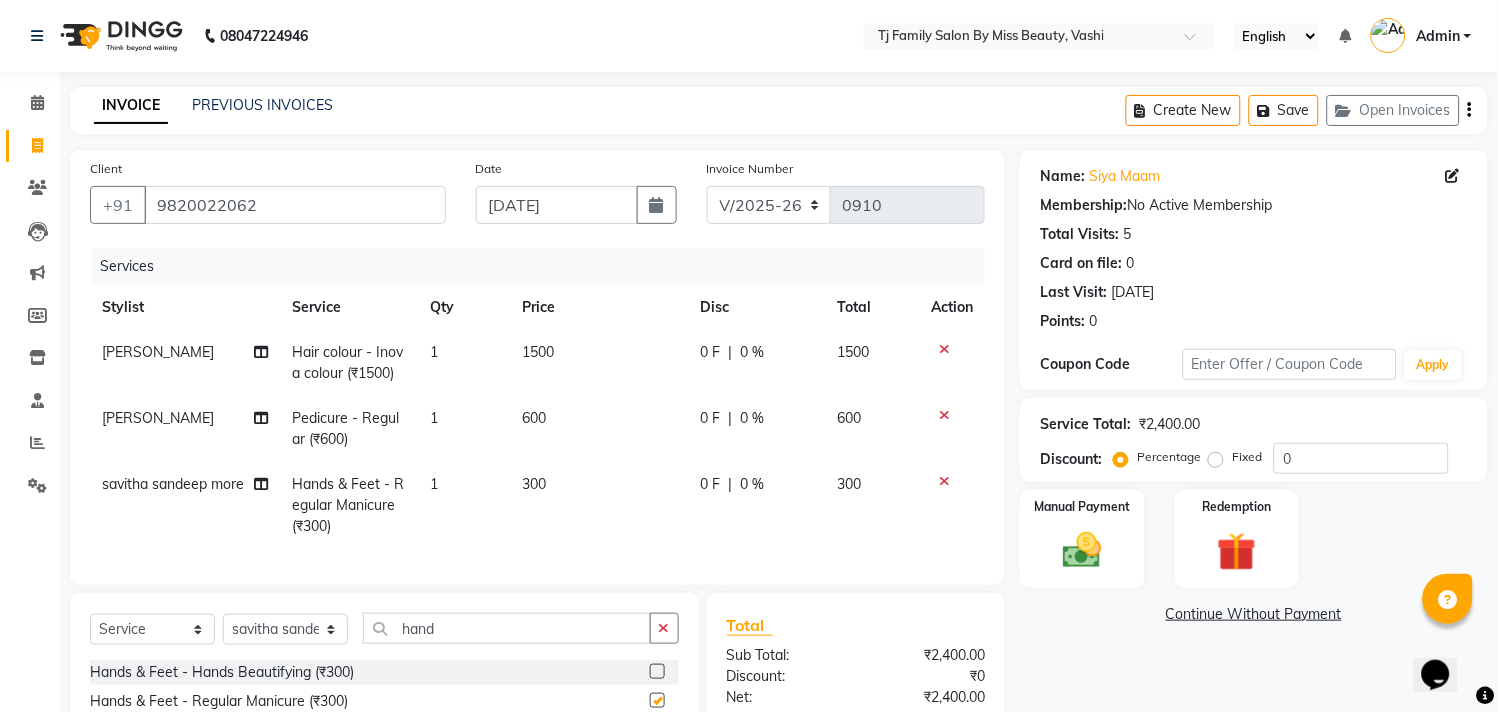 checkbox on "false" 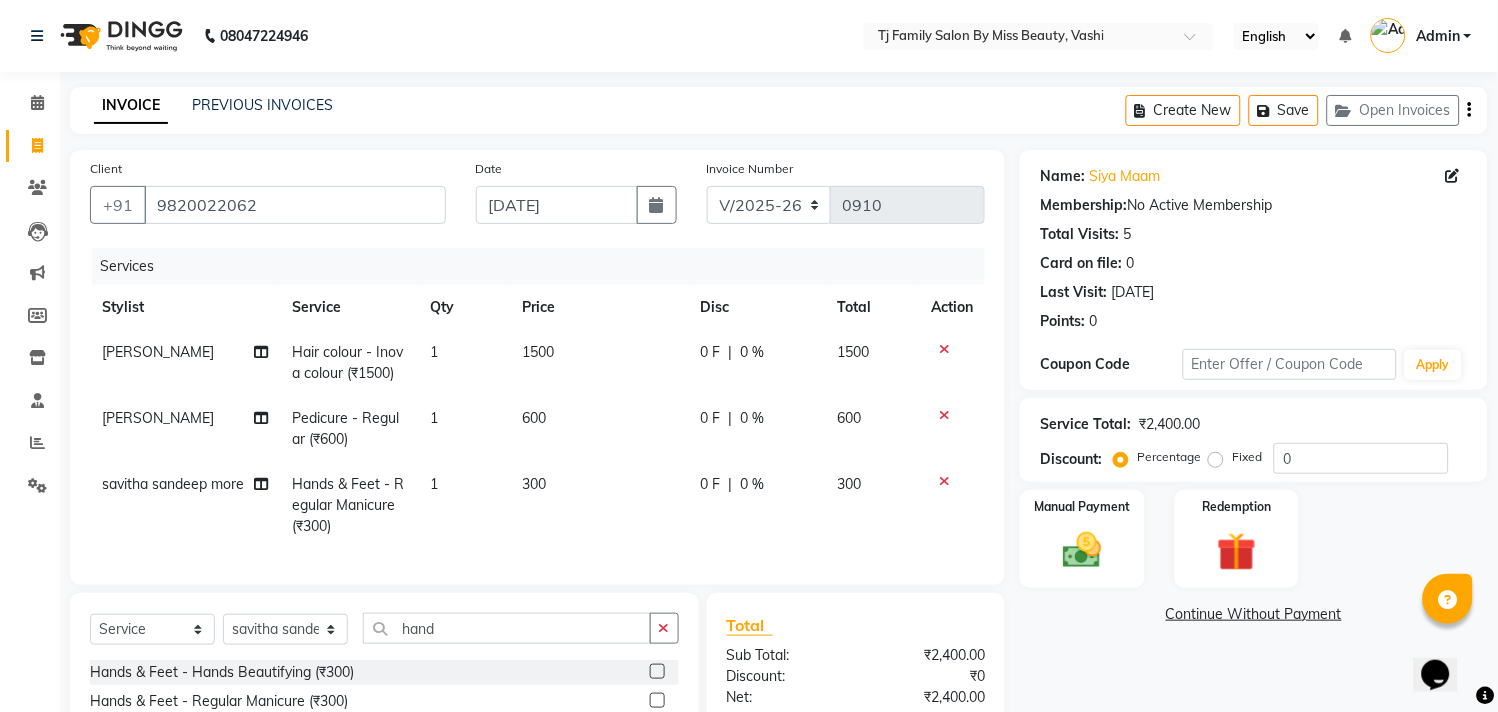click on "600" 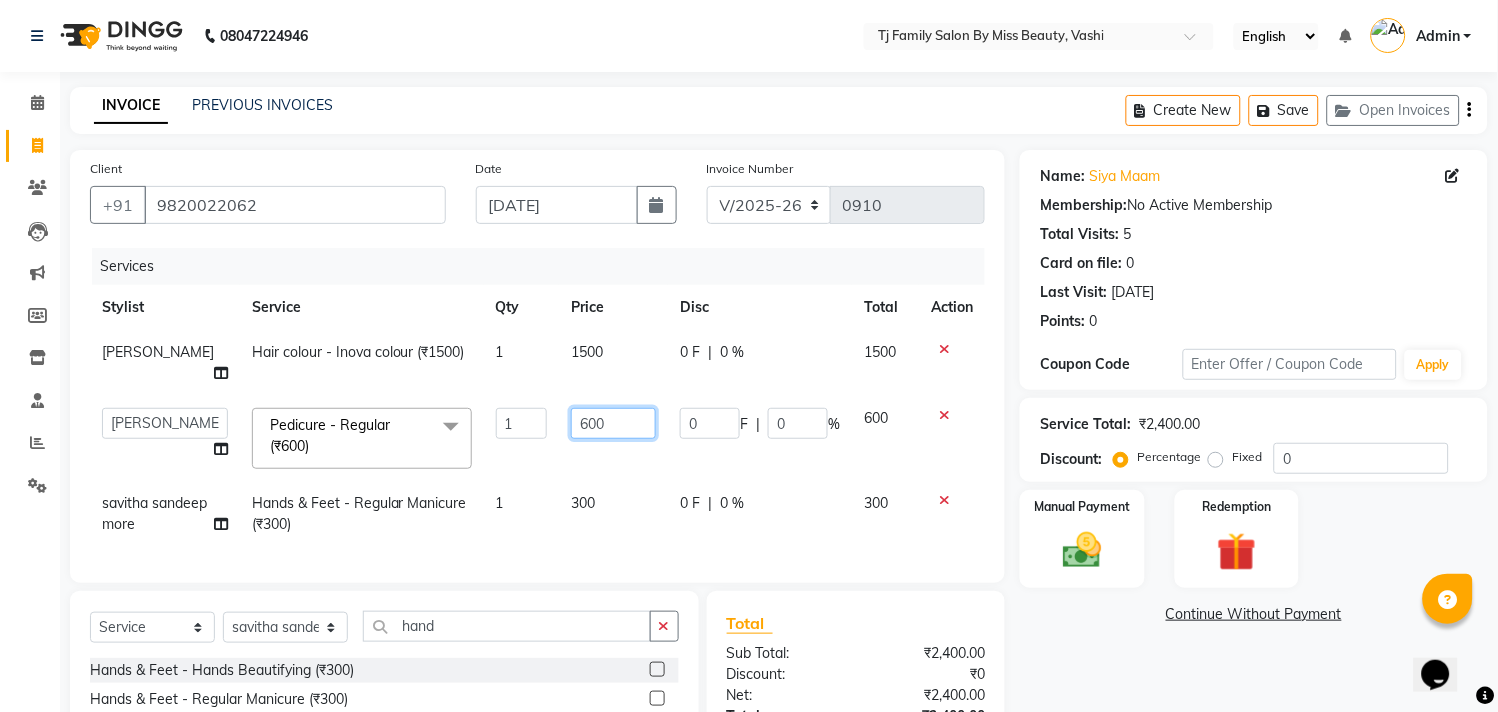click on "600" 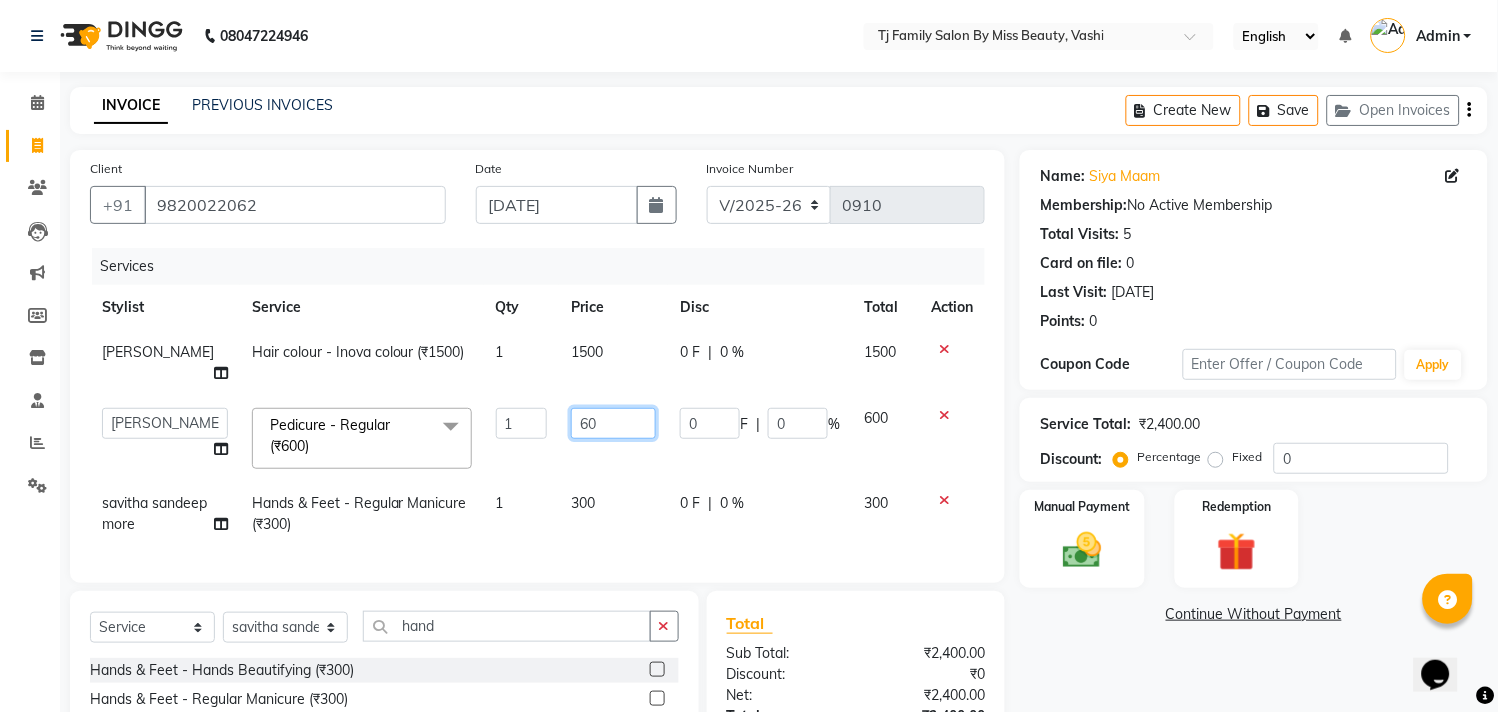type on "6" 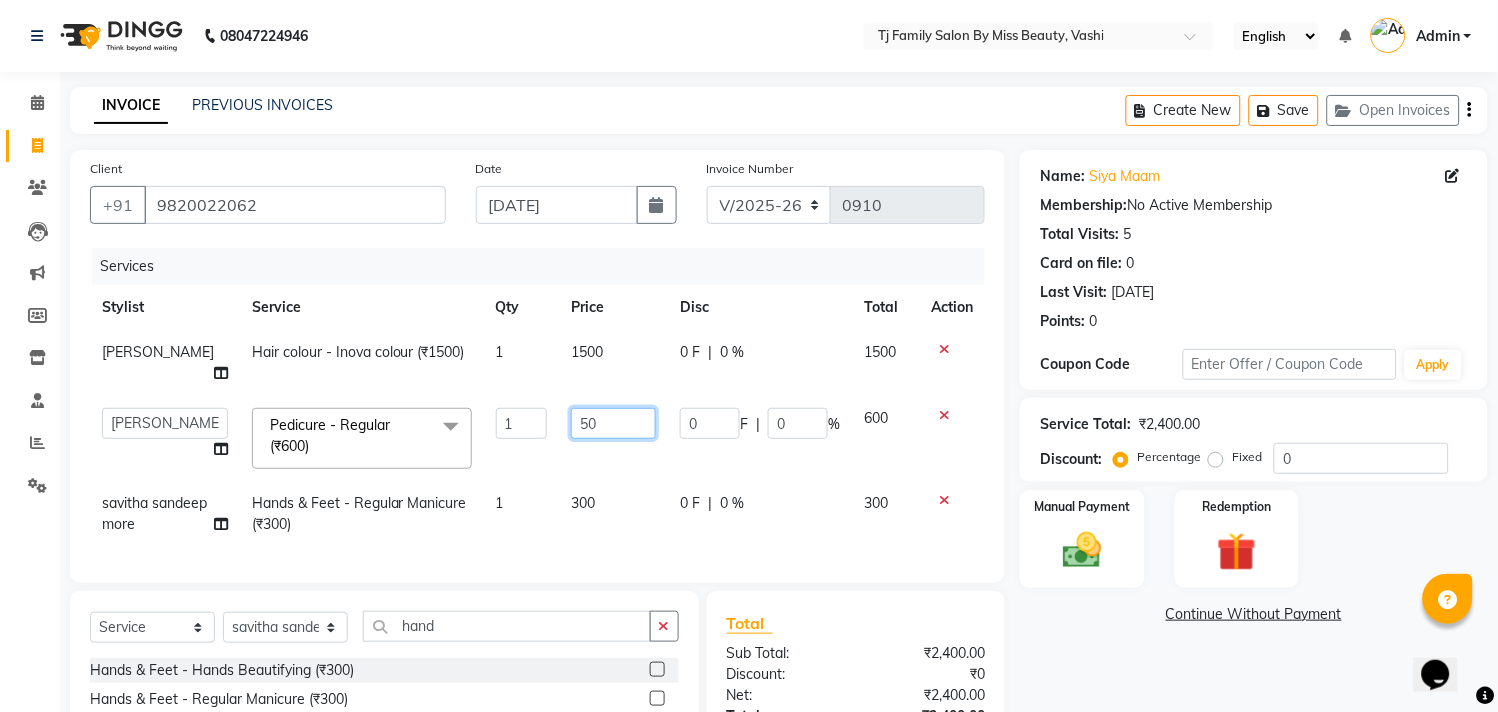 type on "500" 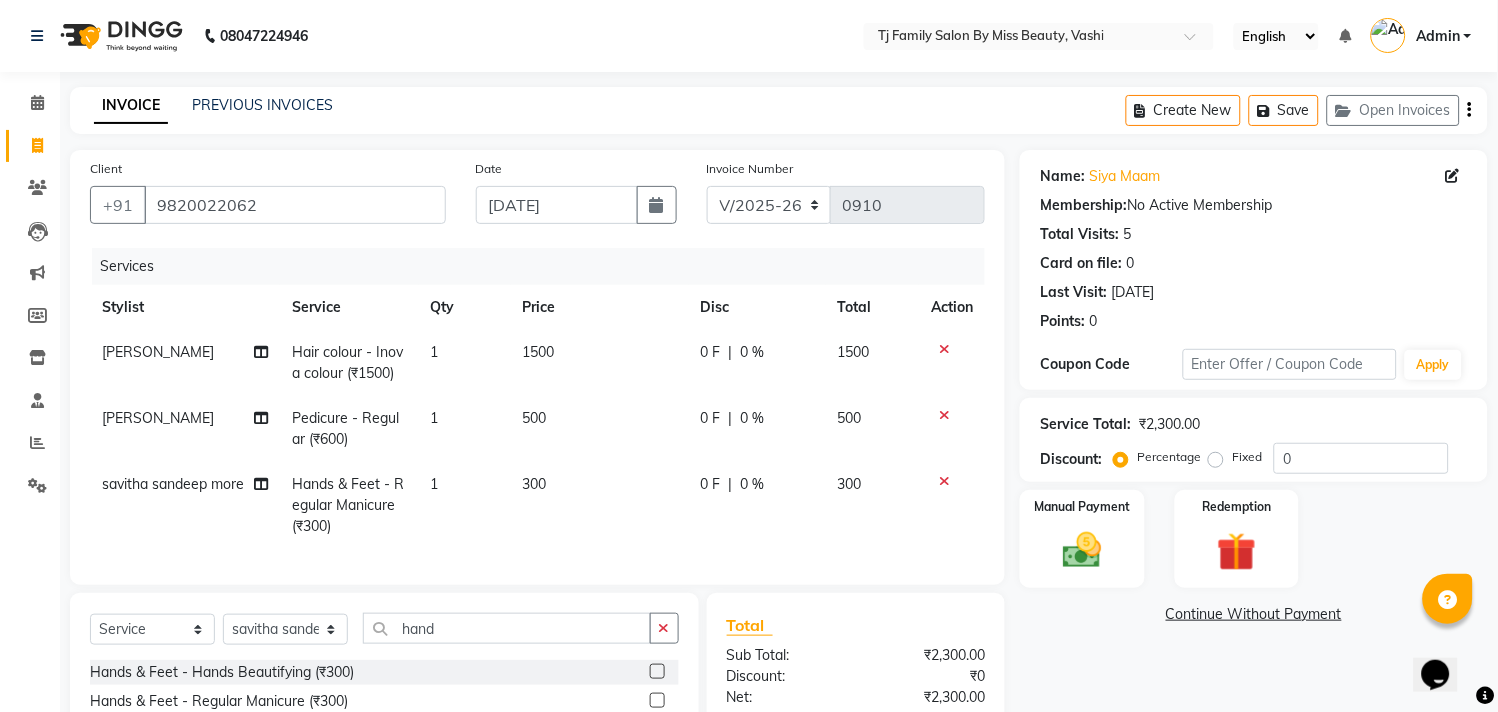 click on "500" 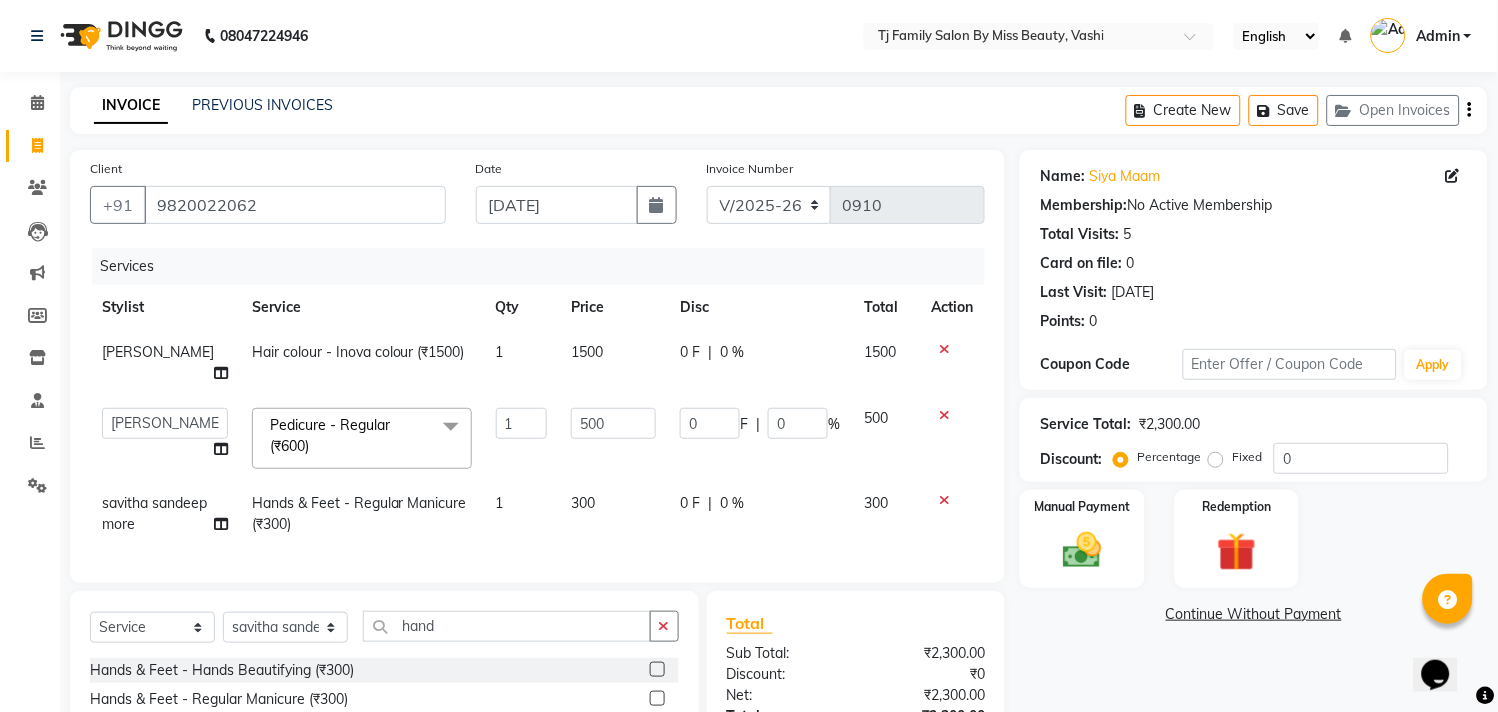 click on "300" 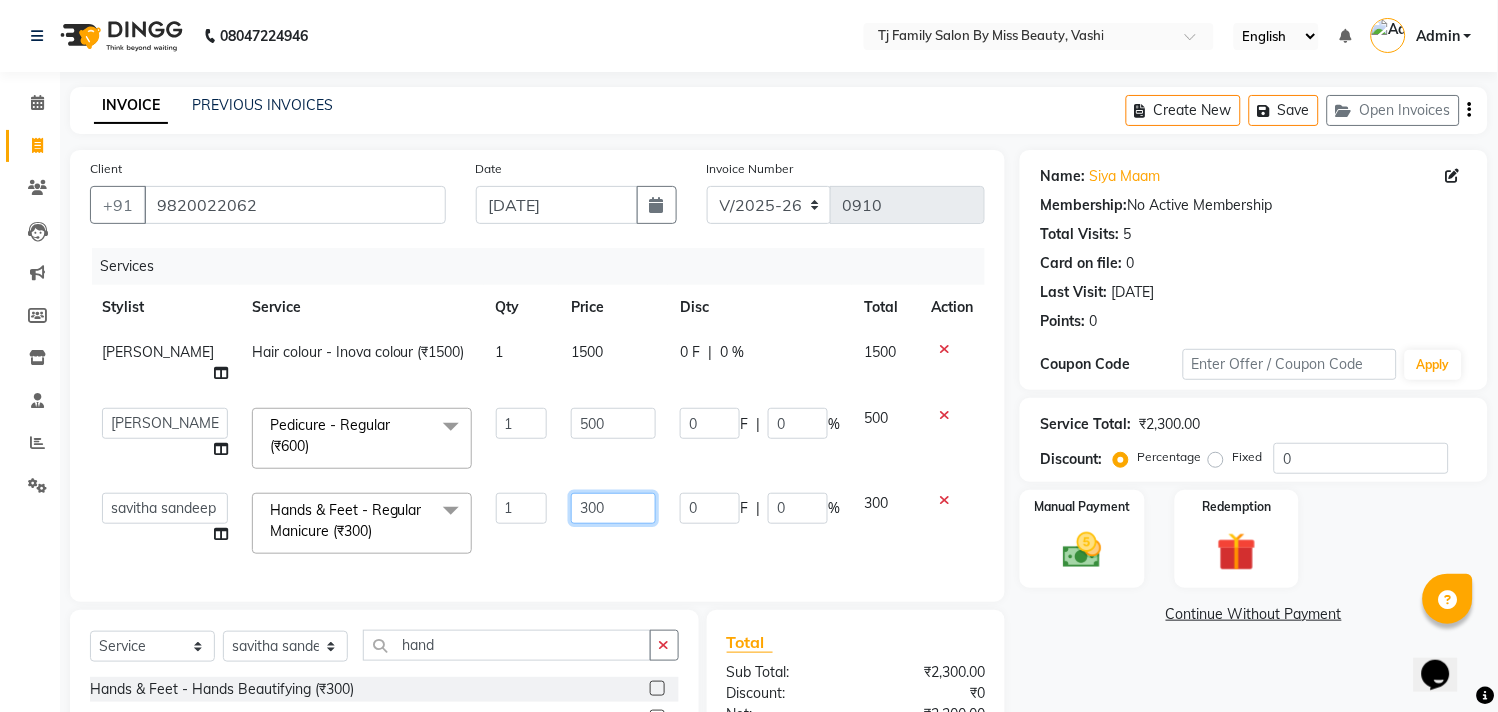 click on "300" 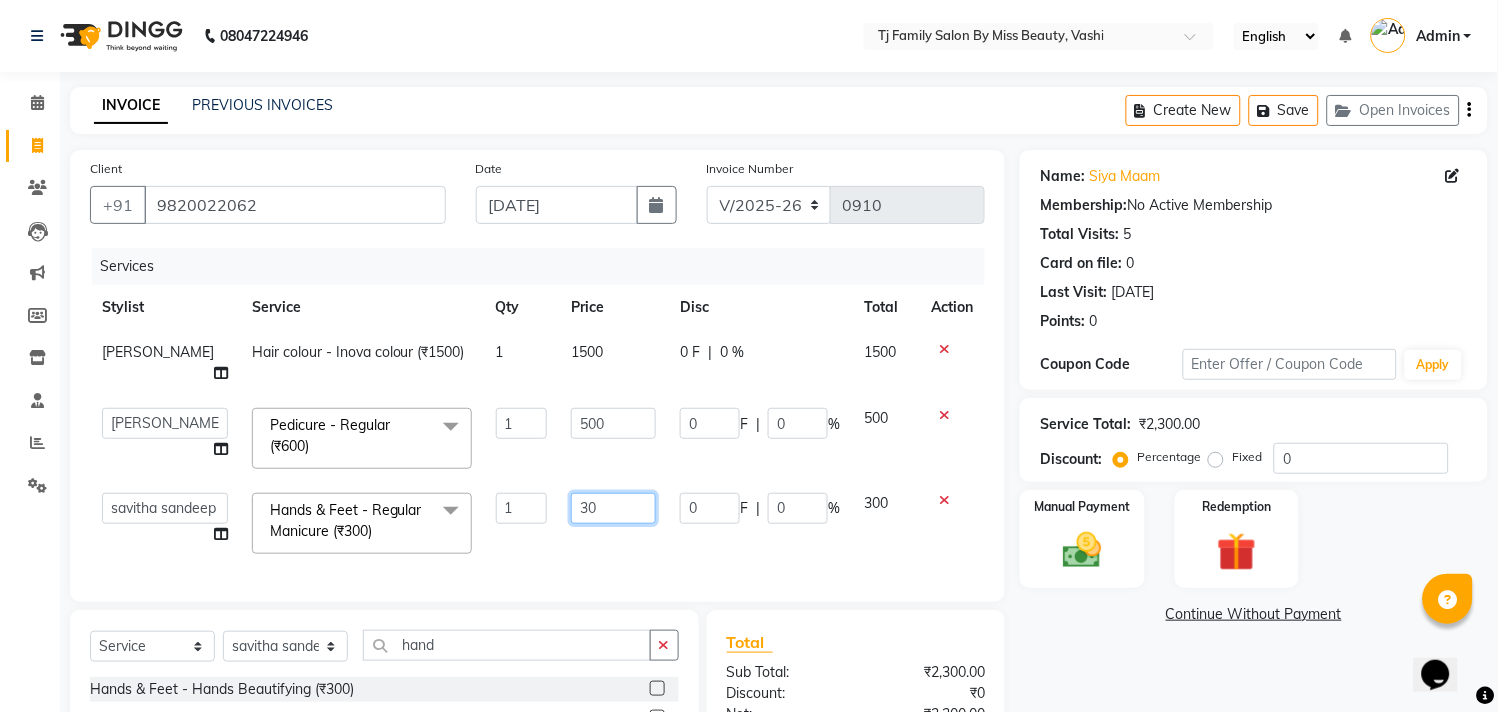 type on "3" 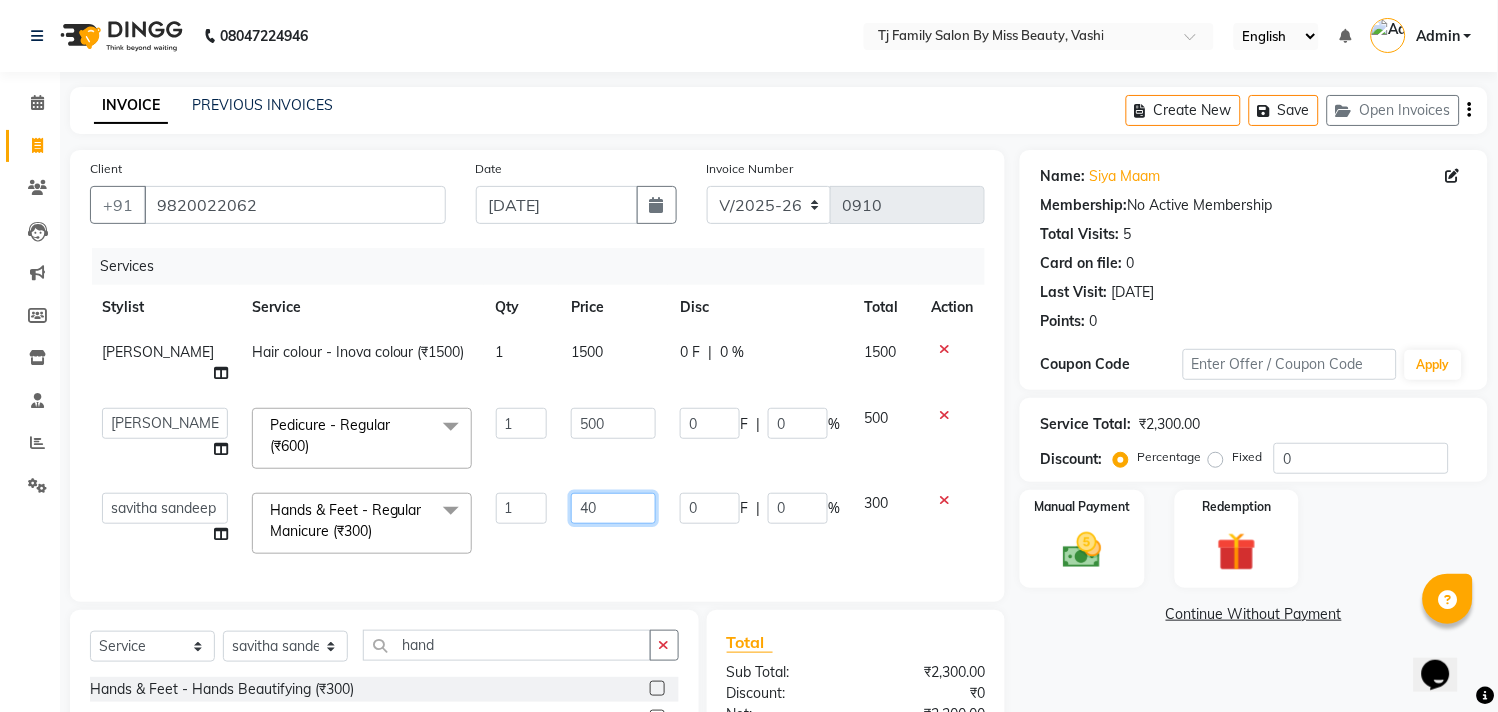 type on "400" 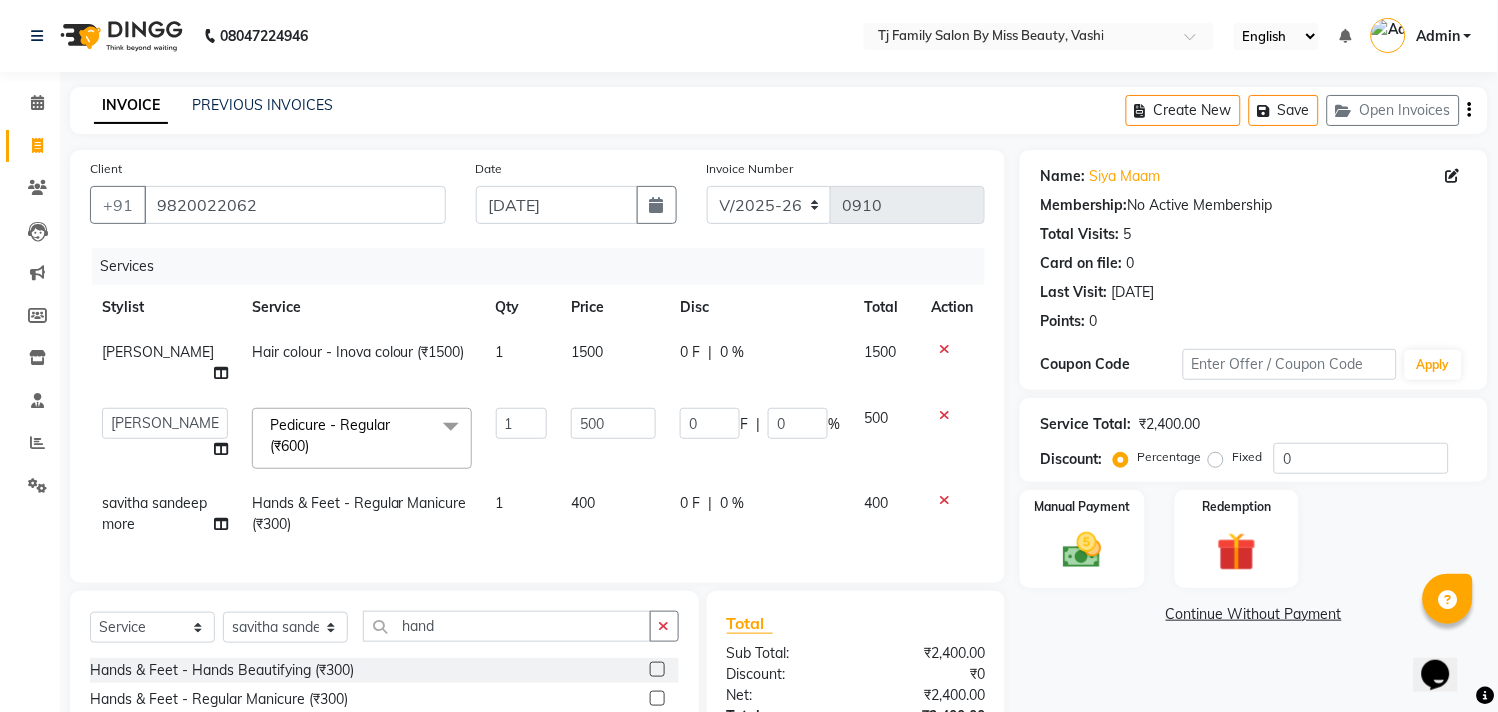 click on "400" 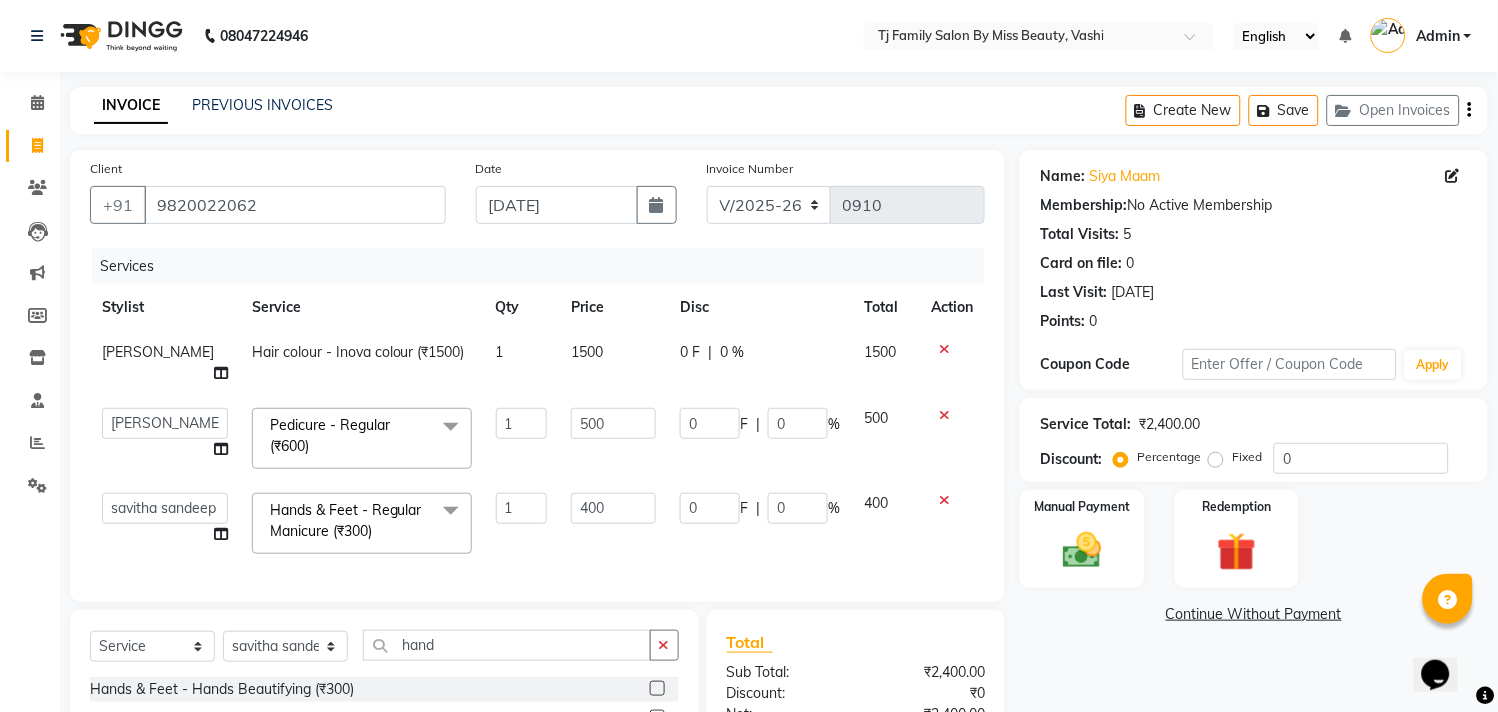 click on "1500" 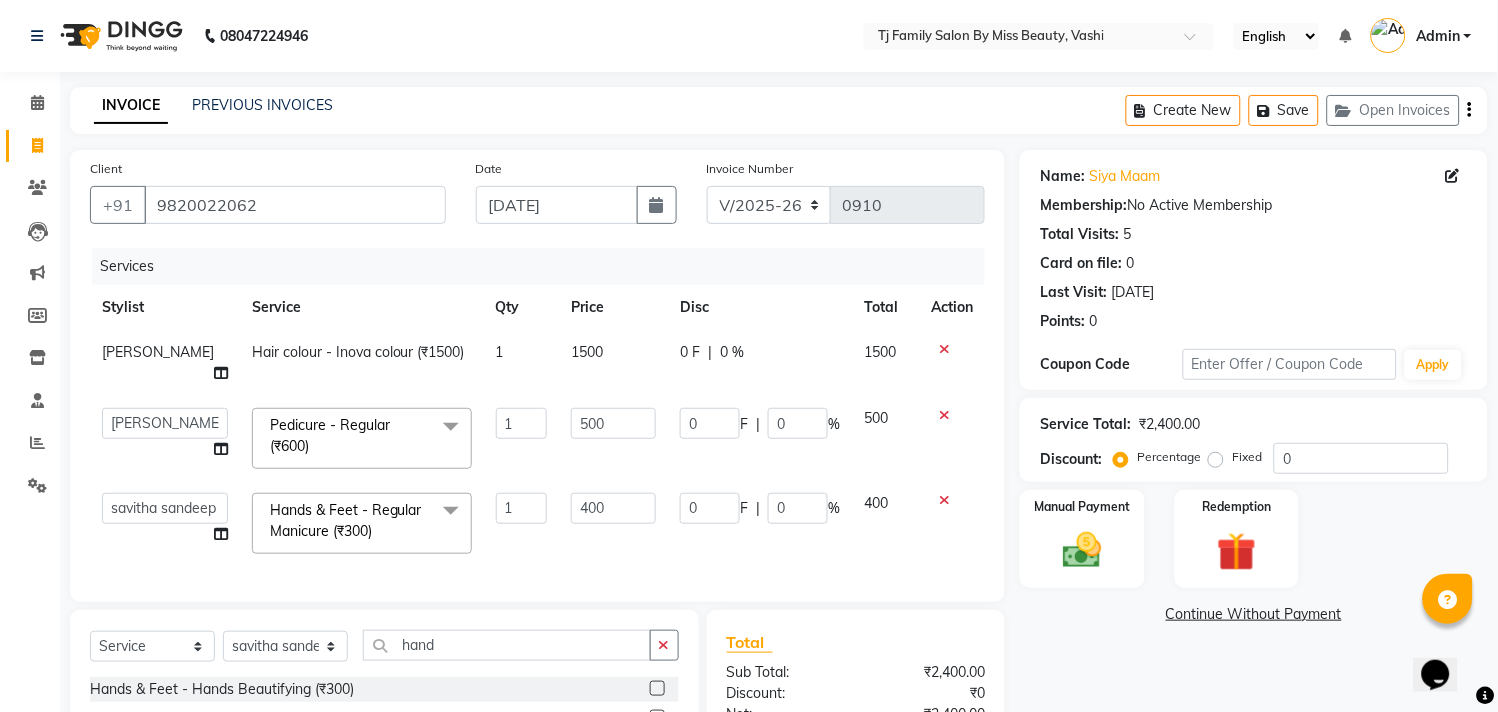select on "31844" 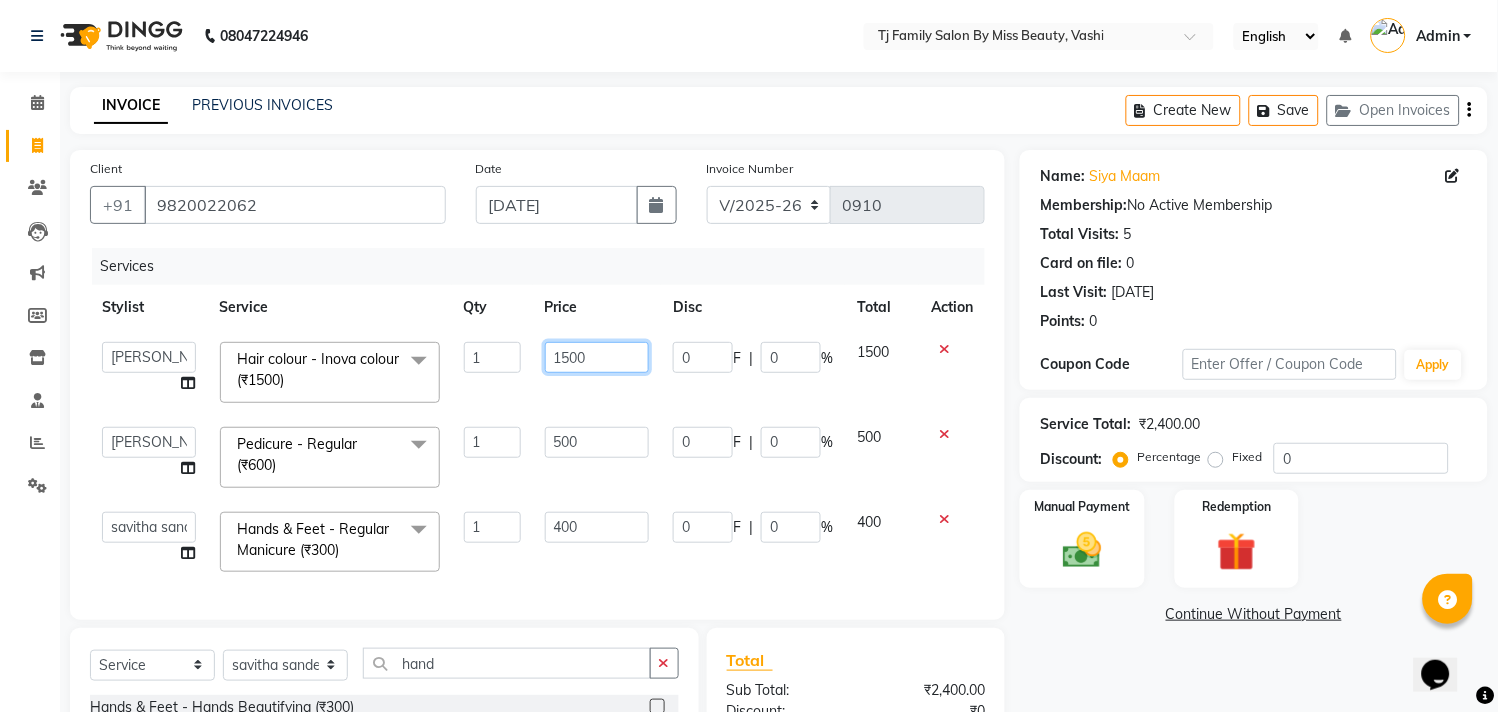 click on "1500" 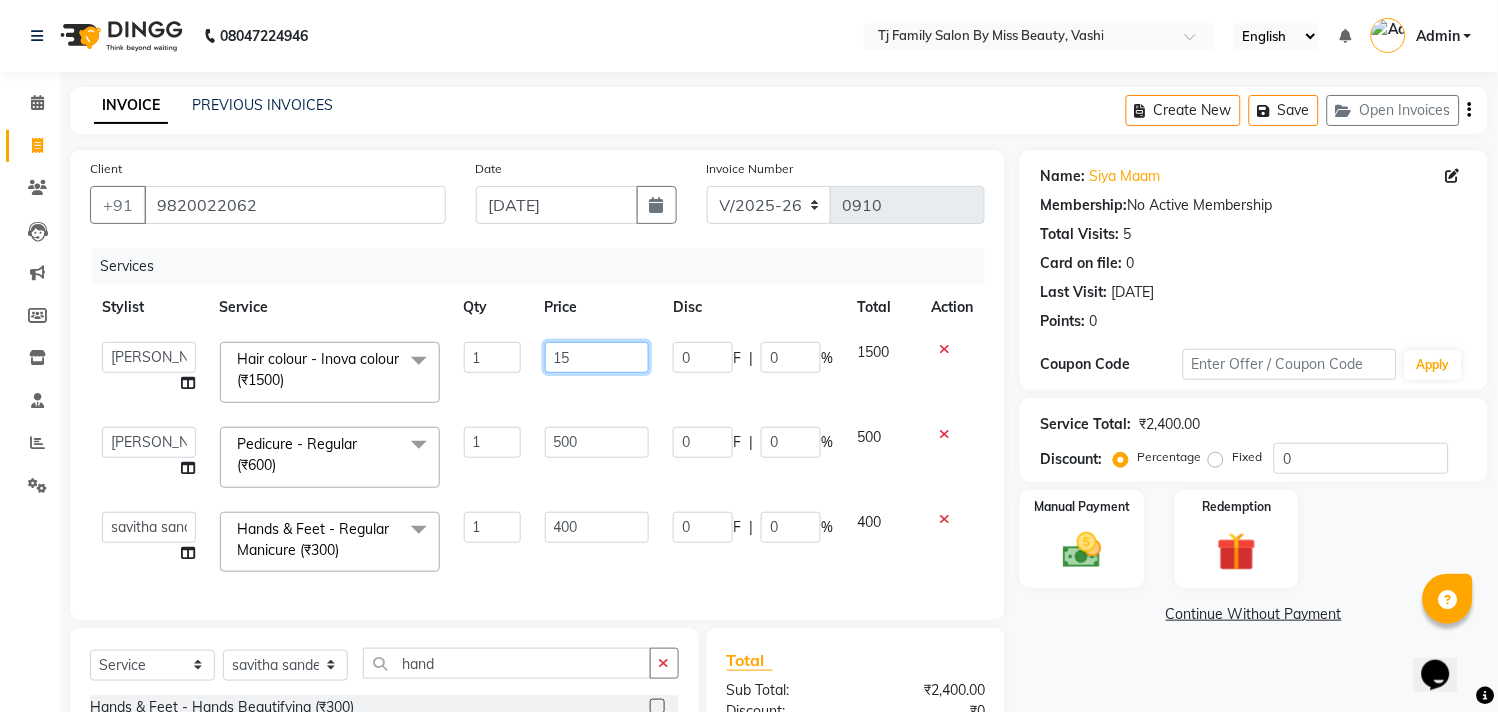type on "1" 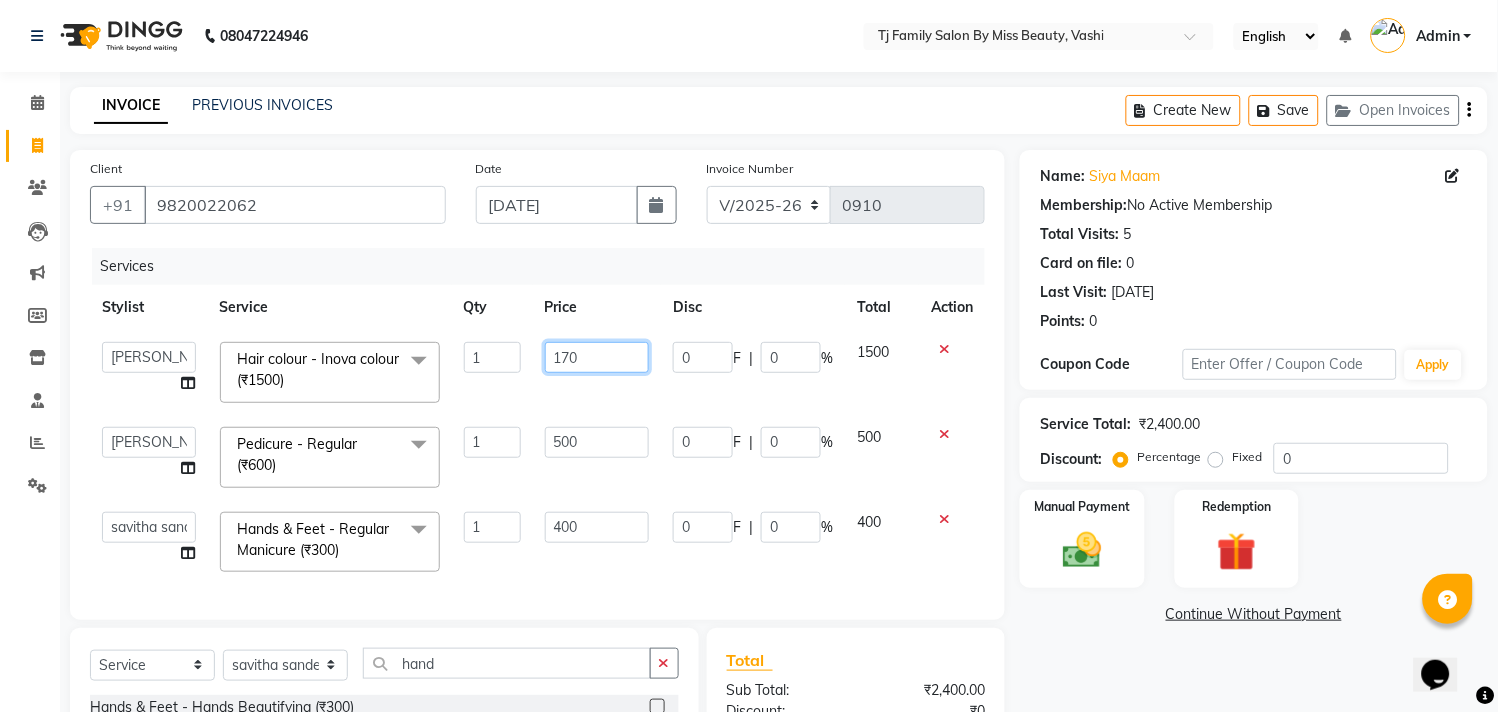 type on "1700" 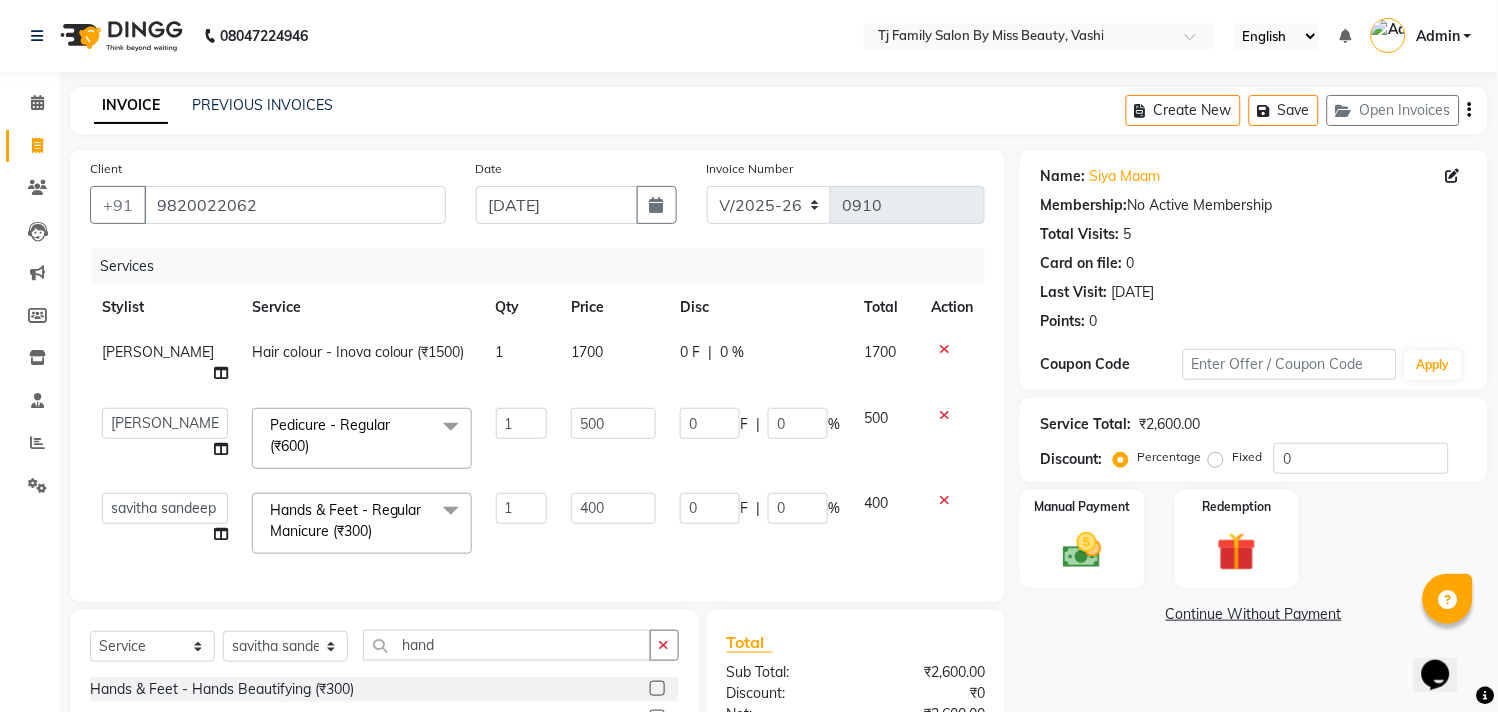 click on "1700" 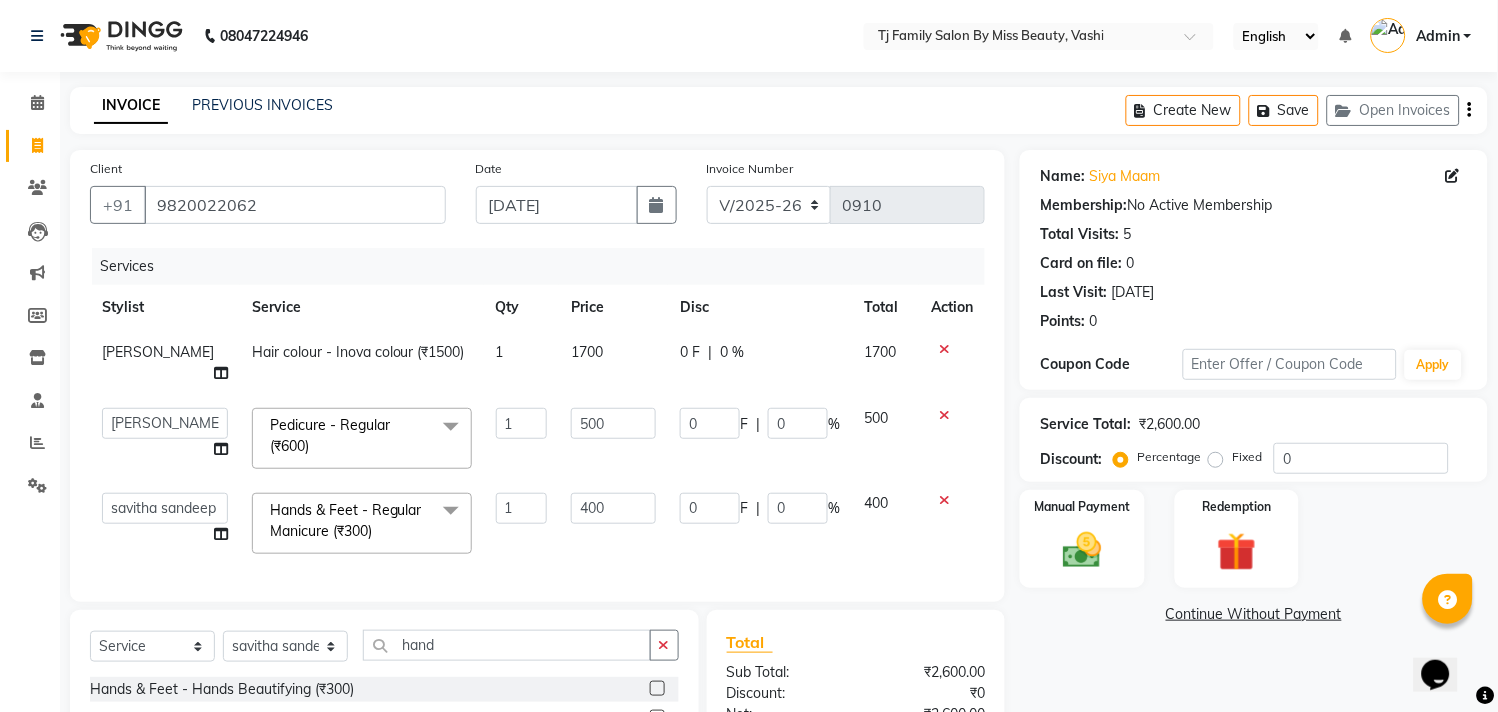 select on "31844" 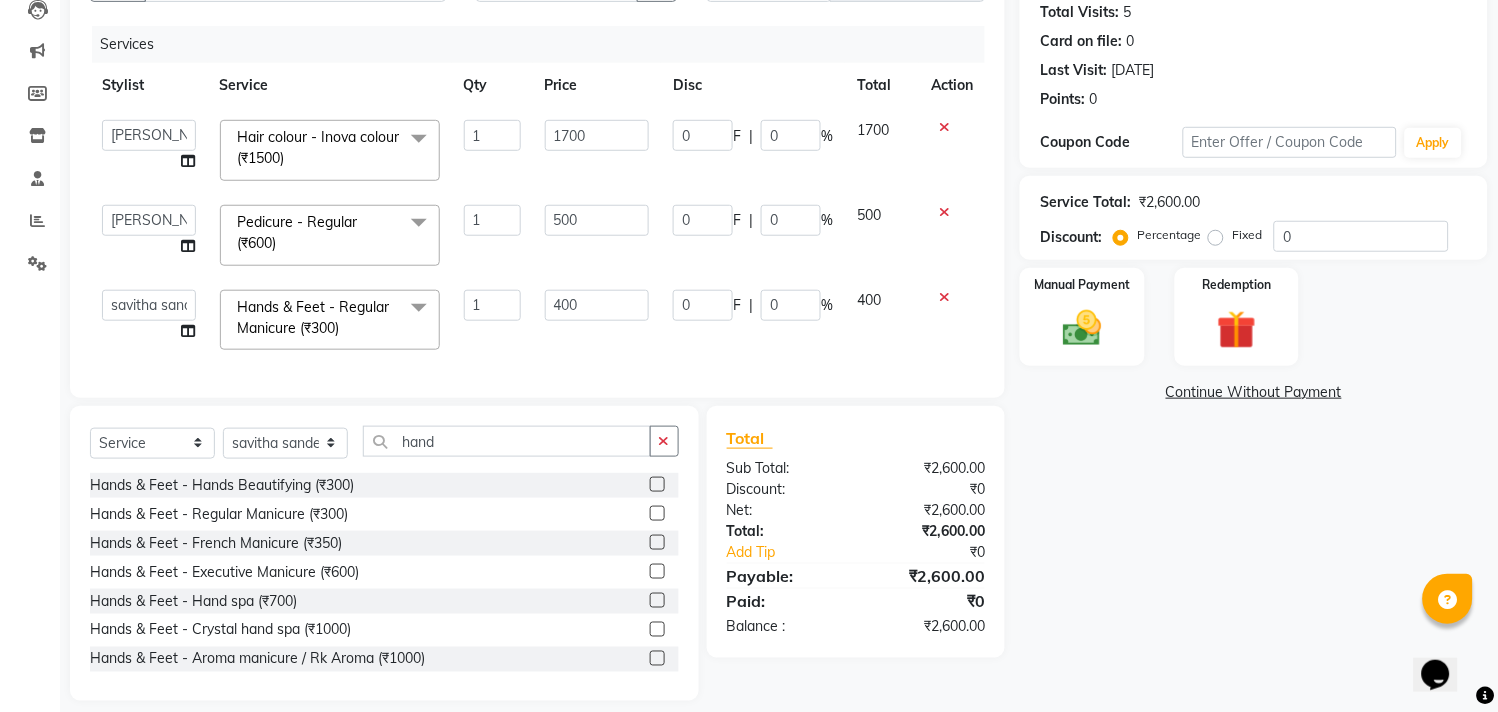 scroll, scrollTop: 261, scrollLeft: 0, axis: vertical 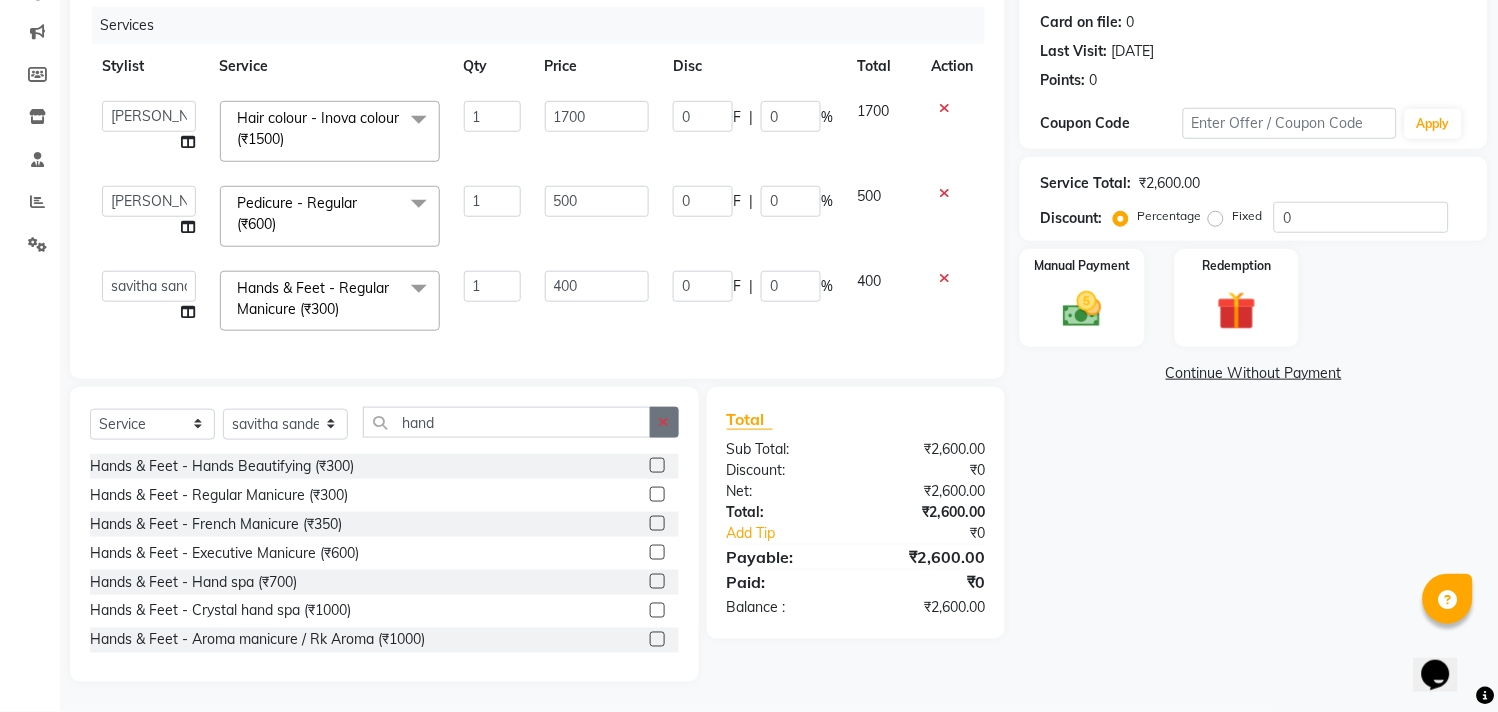 click 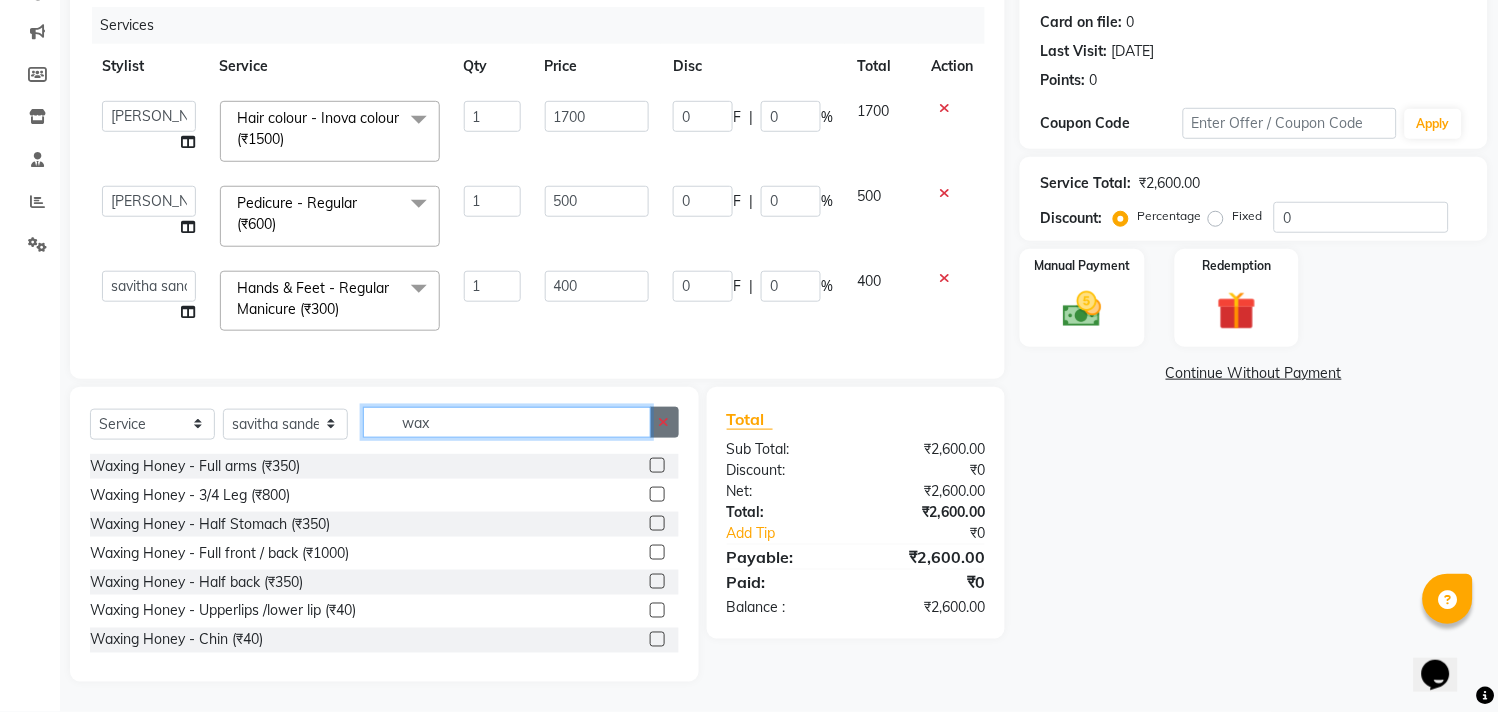 type on "wax" 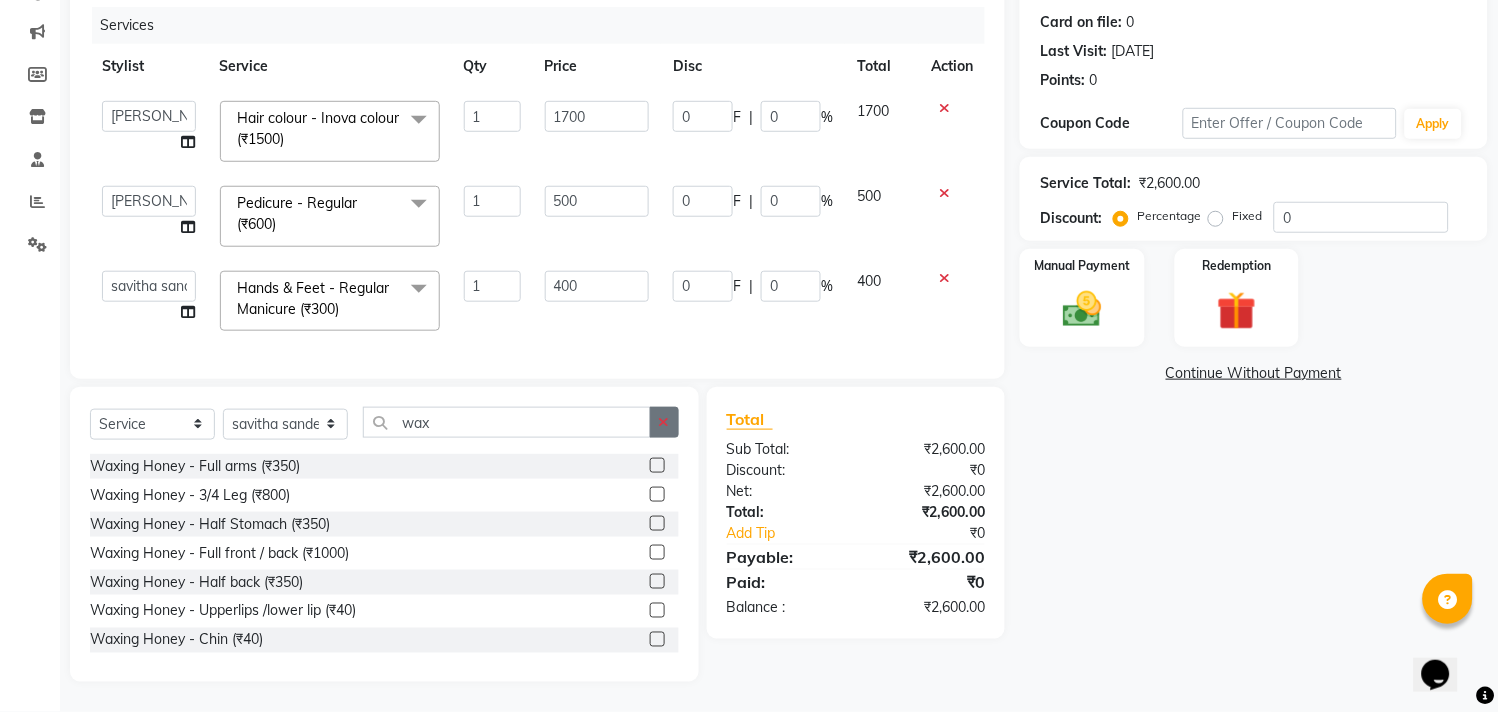 click 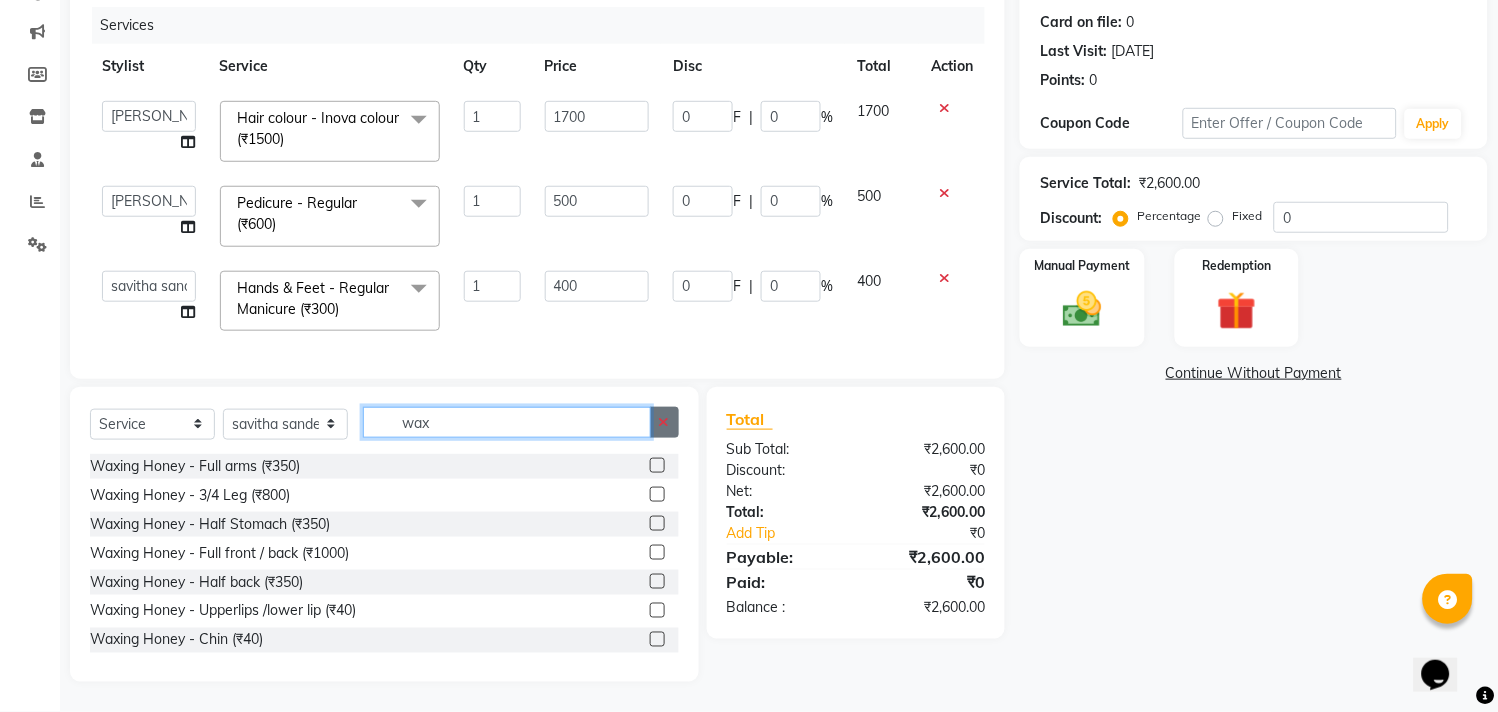 type 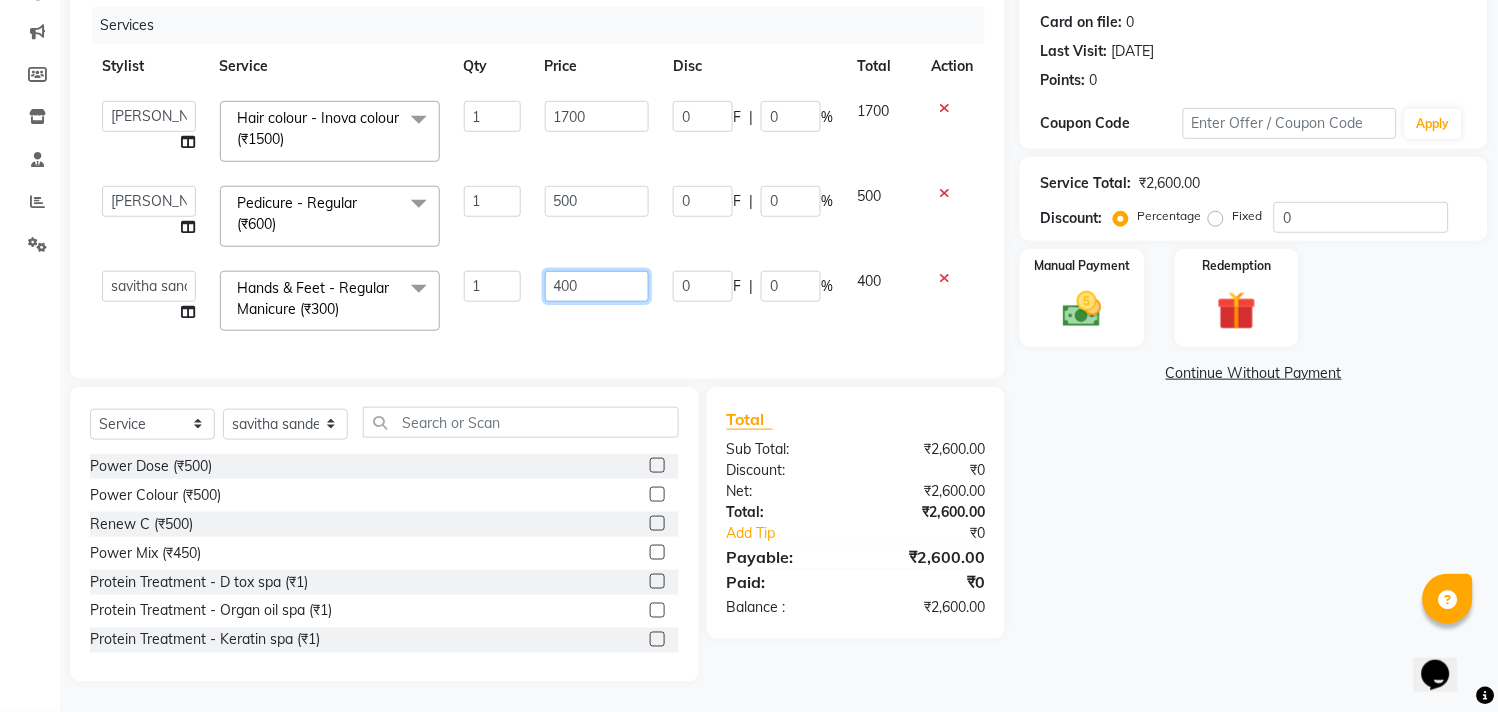 click on "400" 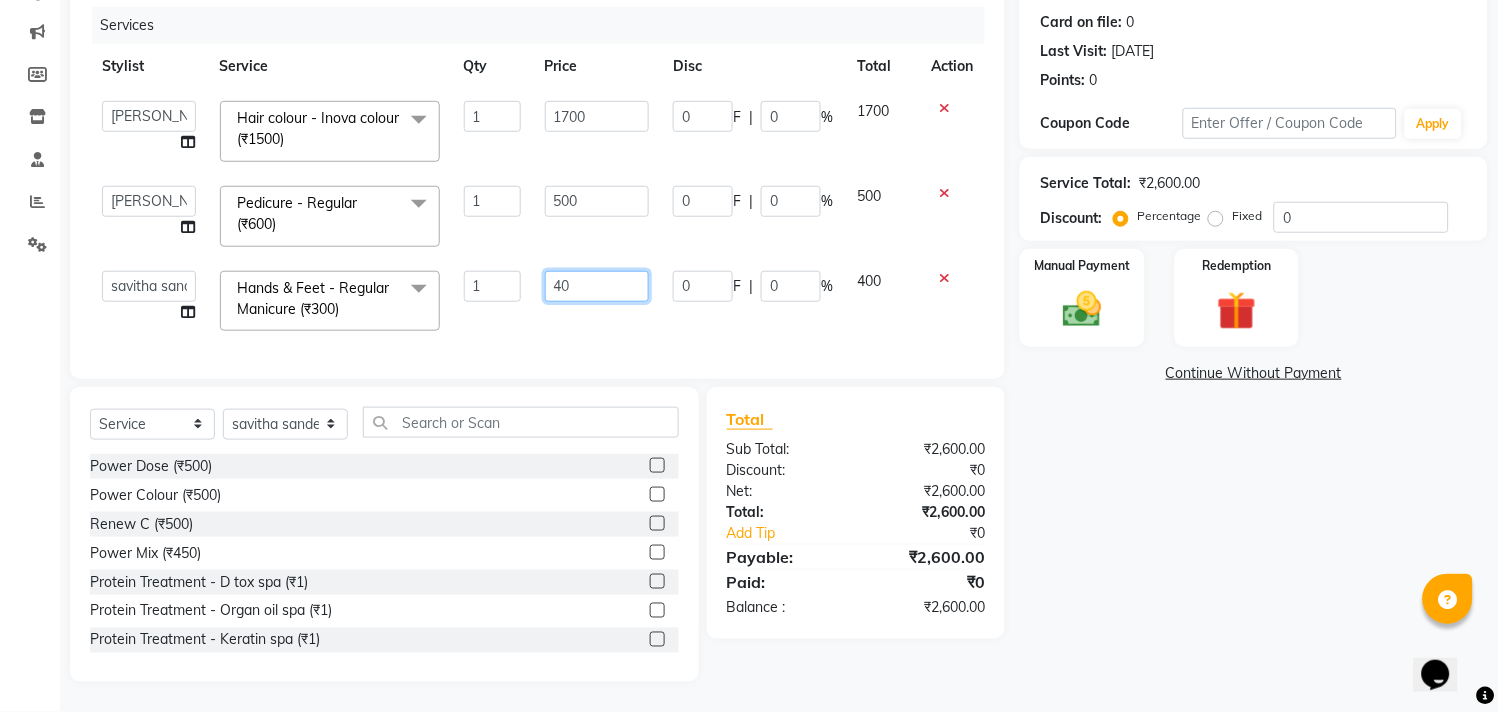 type on "4" 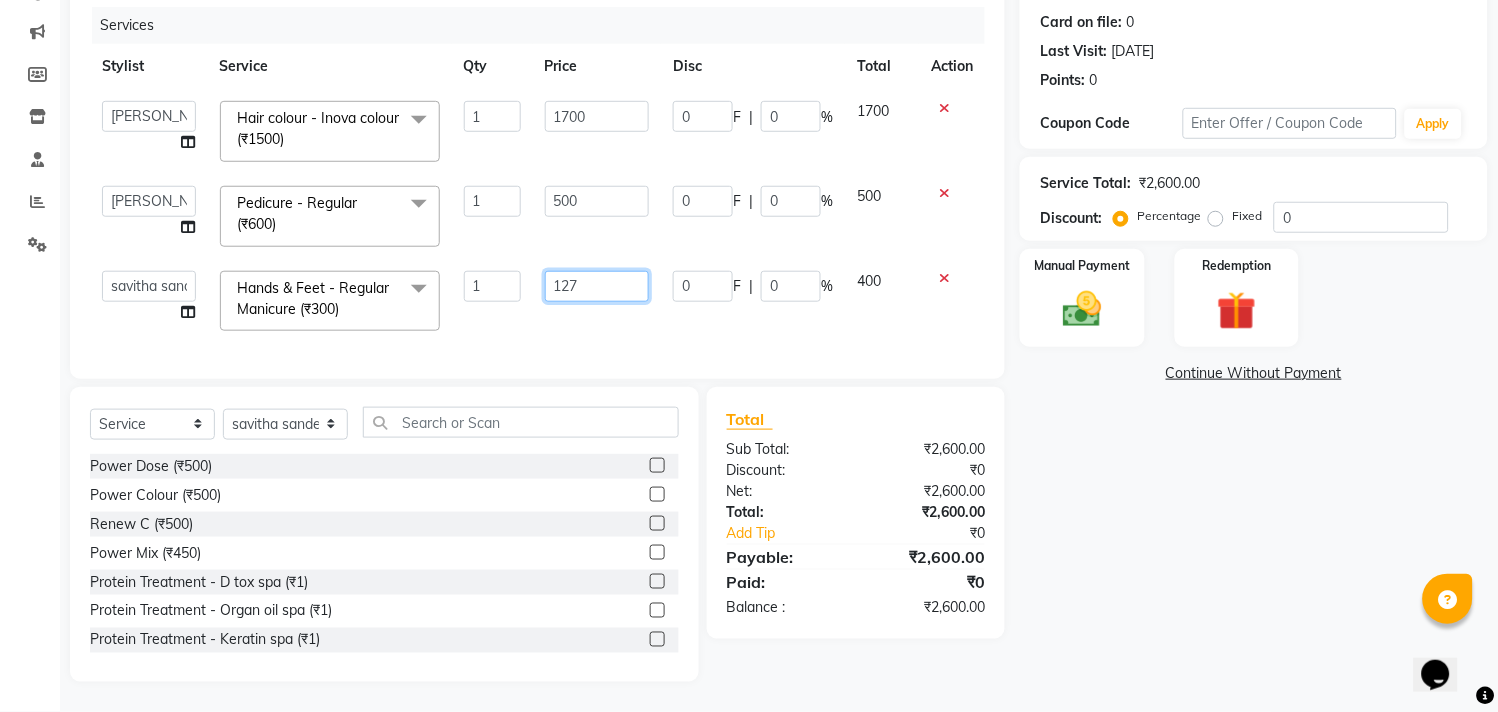 type on "1270" 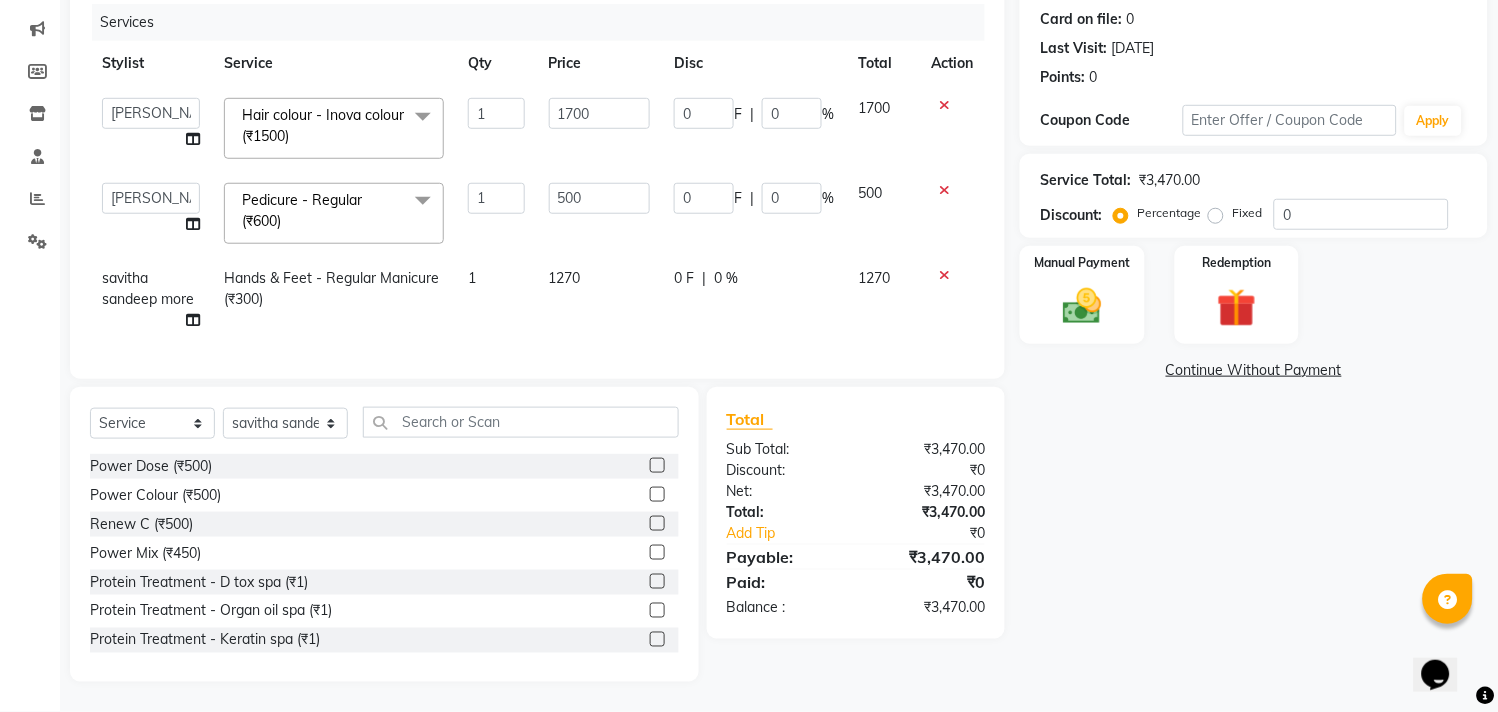 click on "1270" 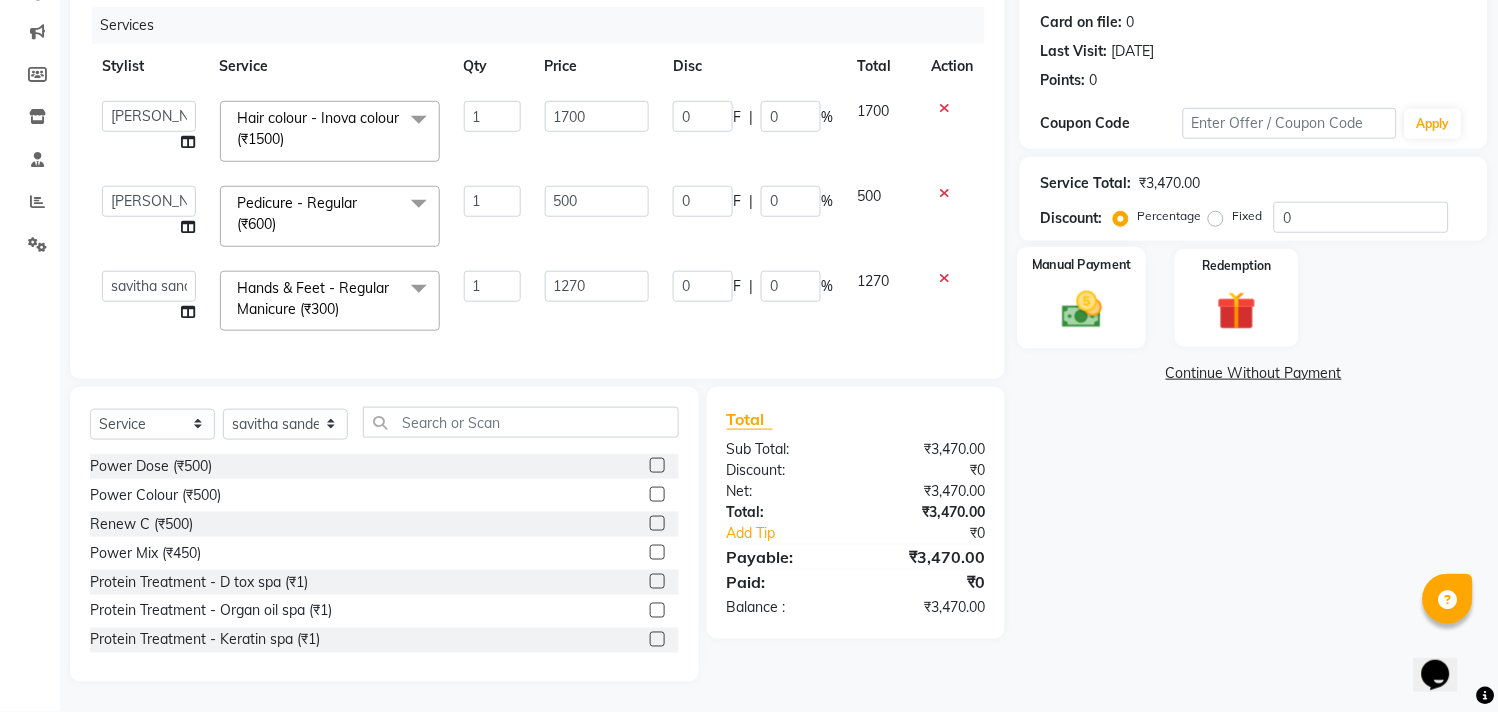 click 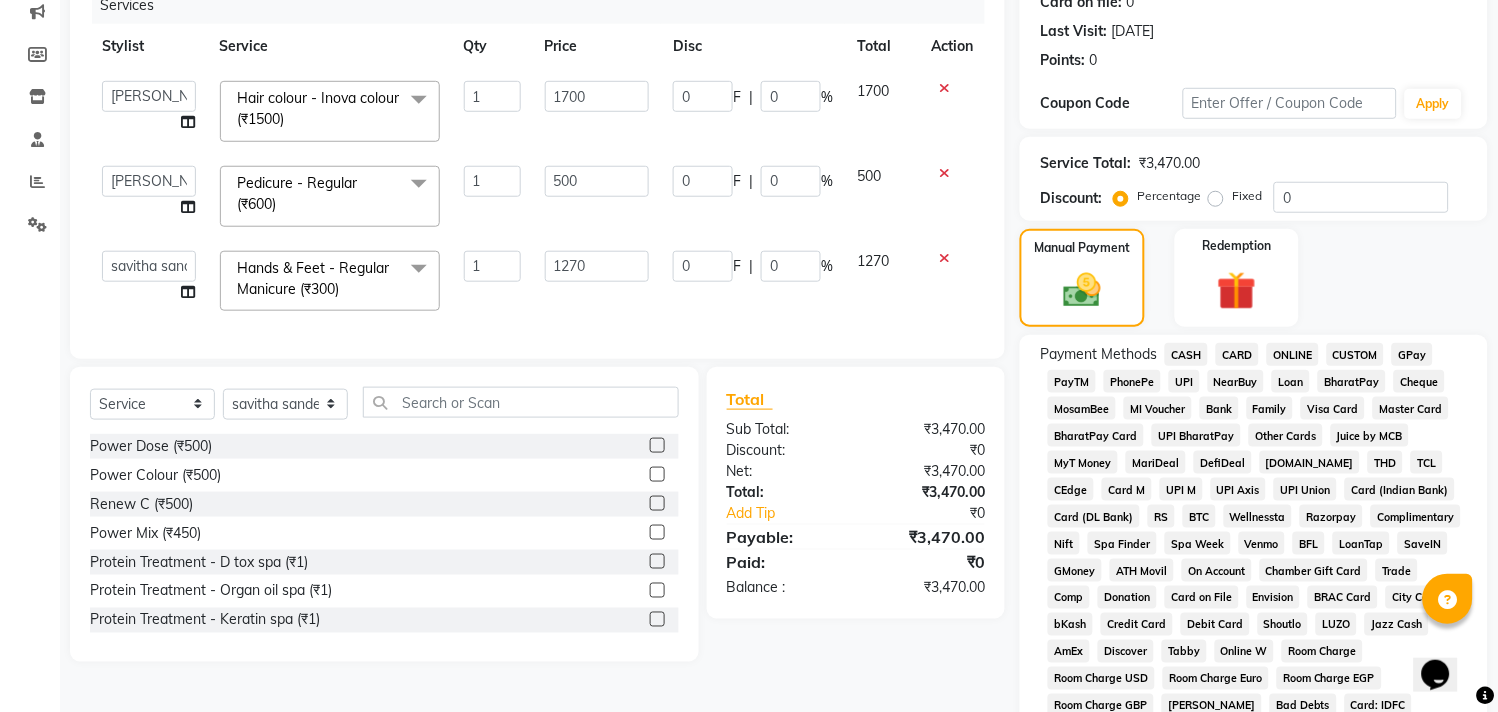 click on "GPay" 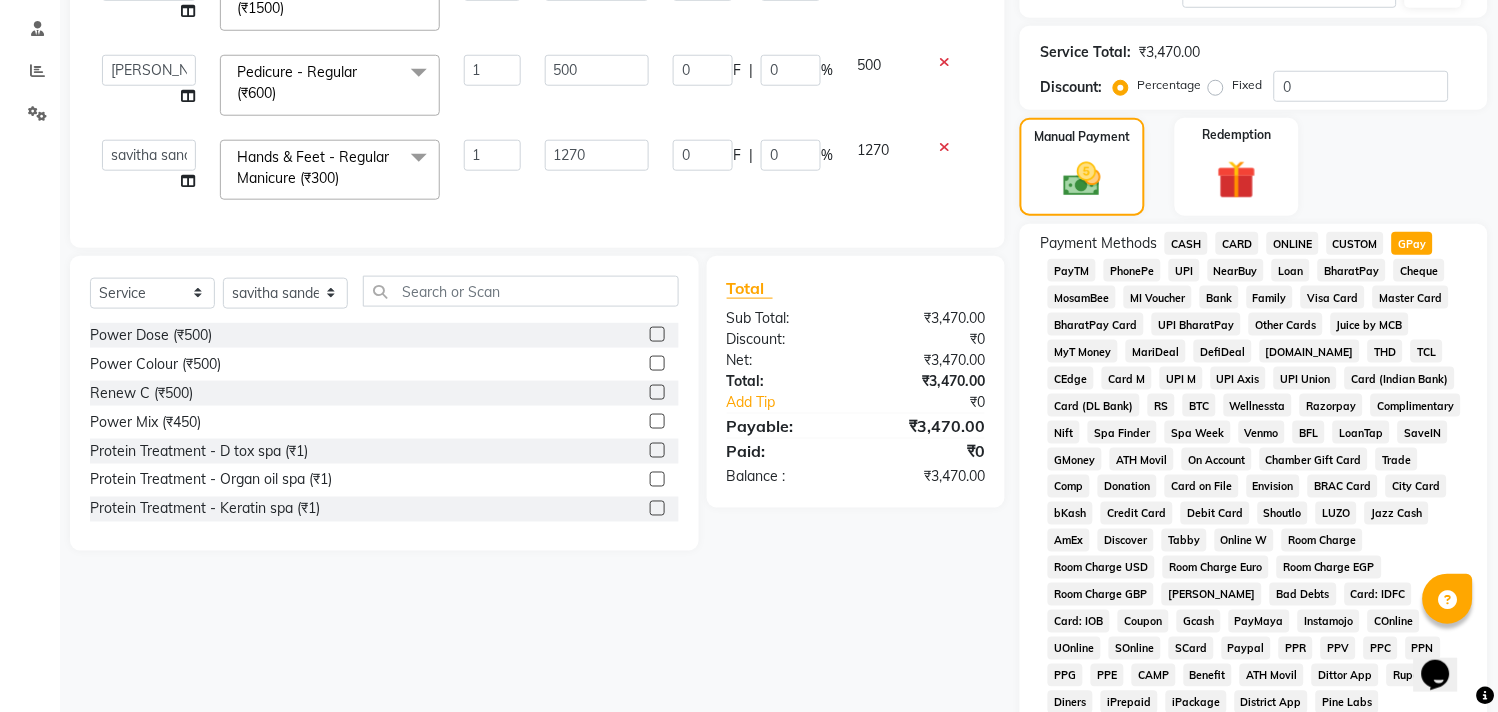 scroll, scrollTop: 698, scrollLeft: 0, axis: vertical 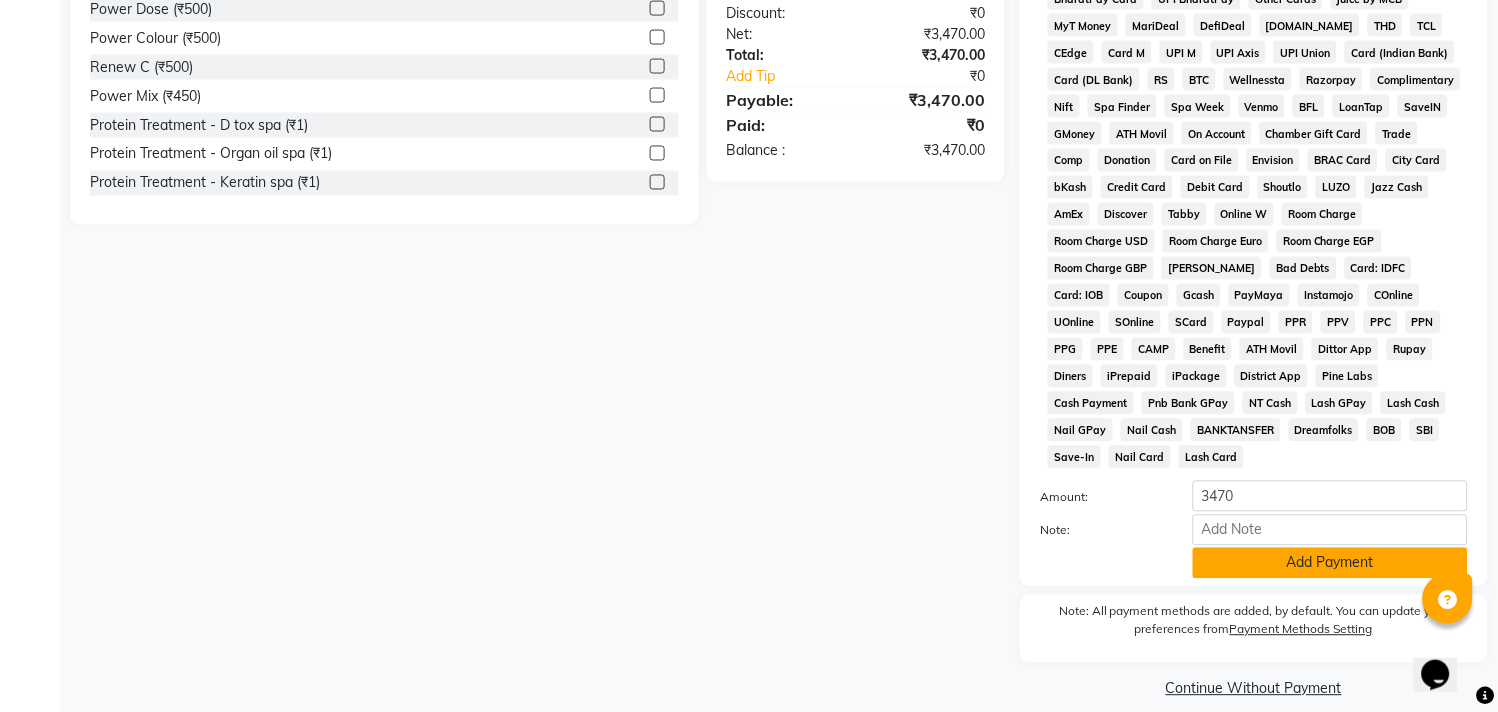 click on "Add Payment" 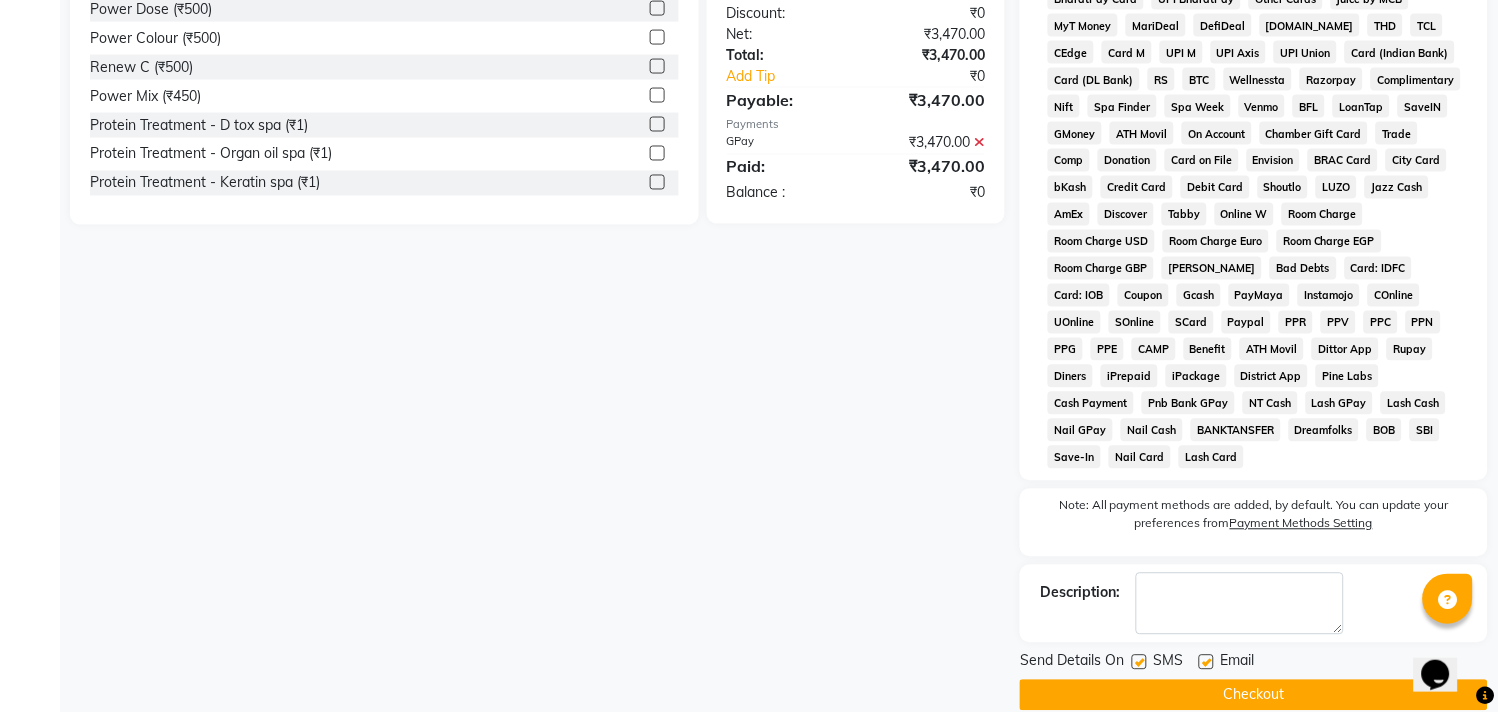 click on "Checkout" 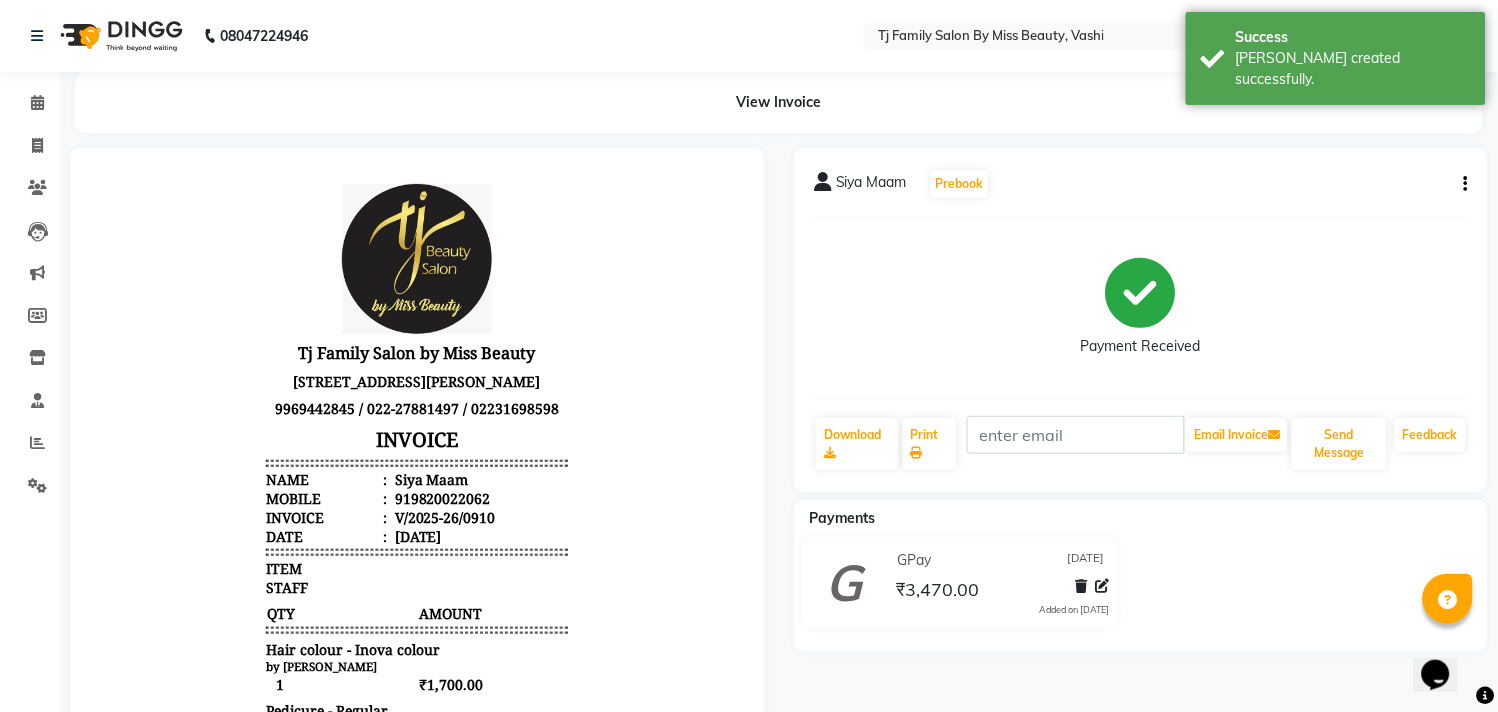 scroll, scrollTop: 0, scrollLeft: 0, axis: both 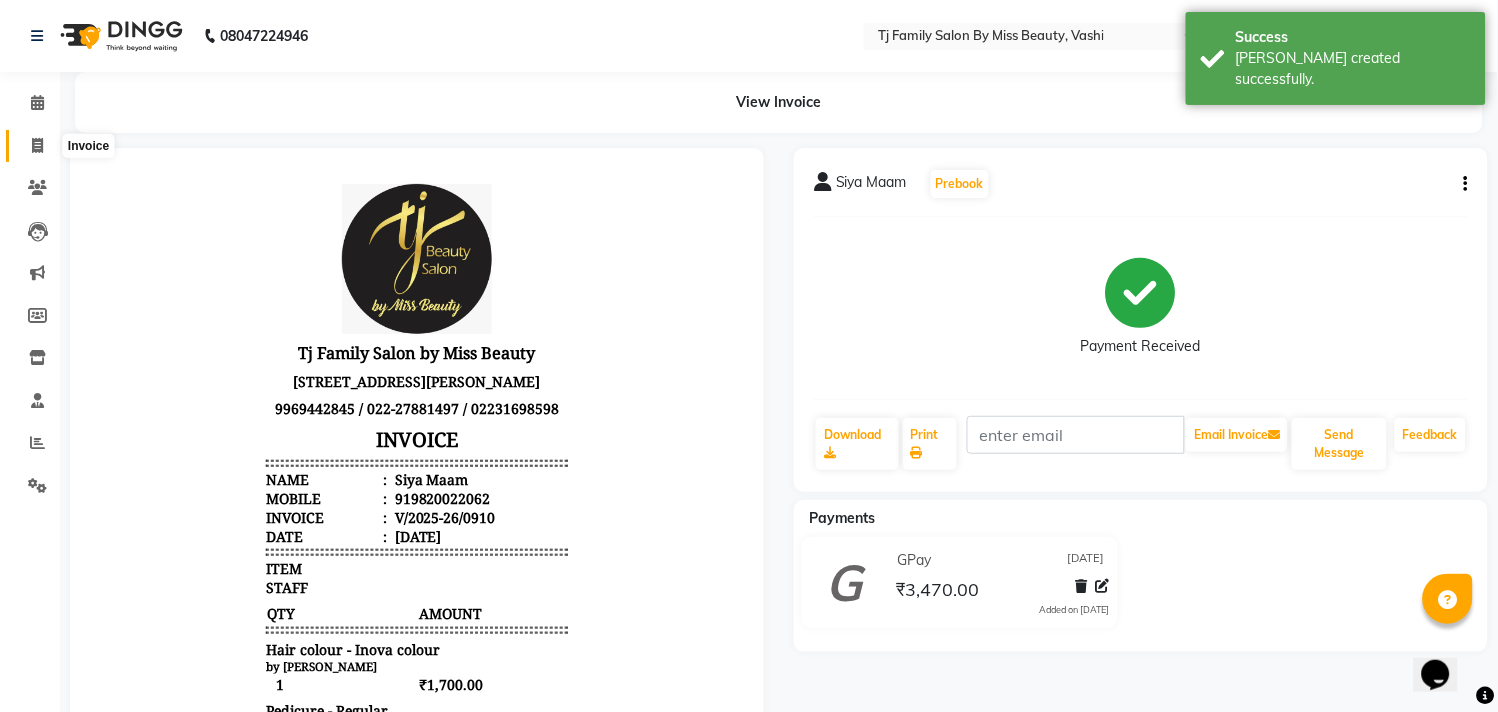 click 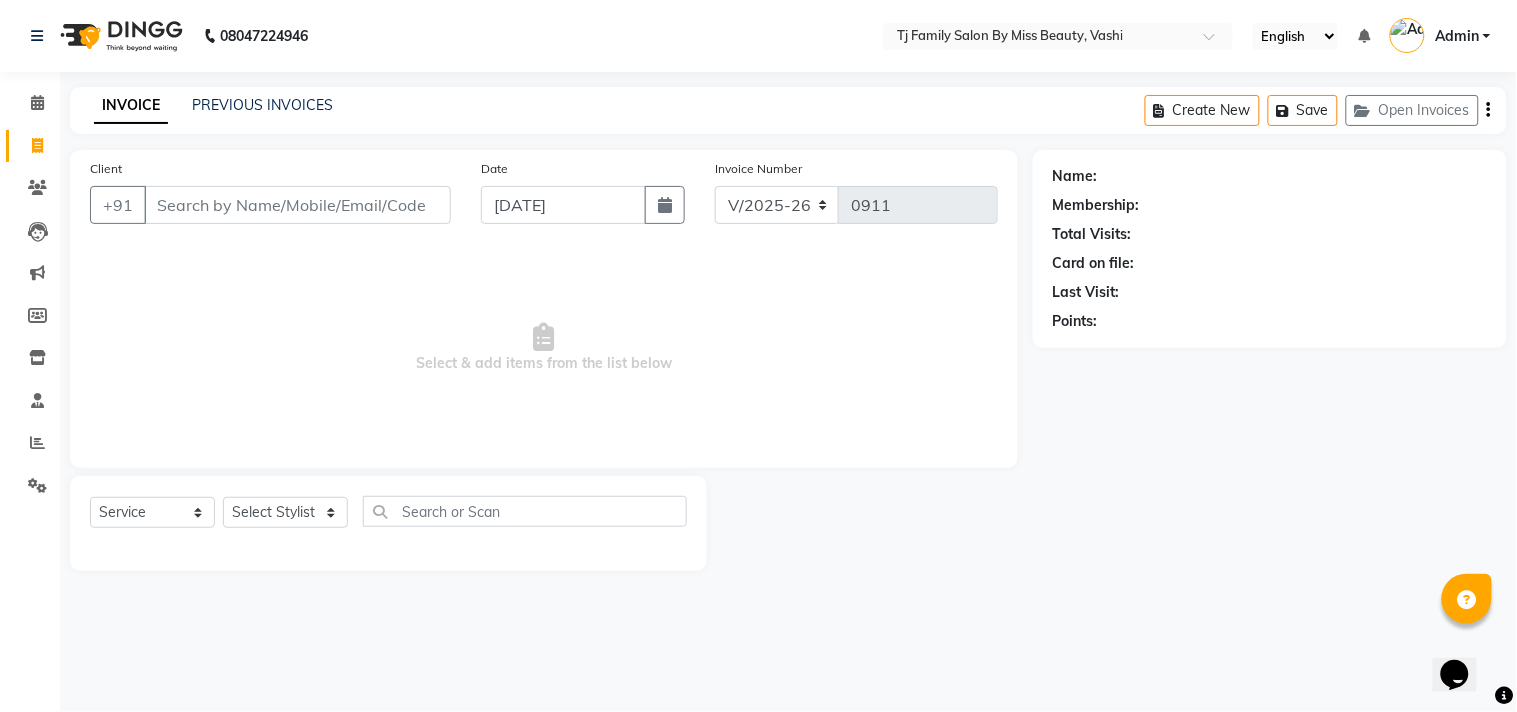 click on "Calendar  Invoice  Clients  Leads   Marketing  Members  Inventory  Staff  Reports  Settings Completed InProgress Upcoming Dropped Tentative Check-In Confirm Bookings Generate Report Segments Page Builder" 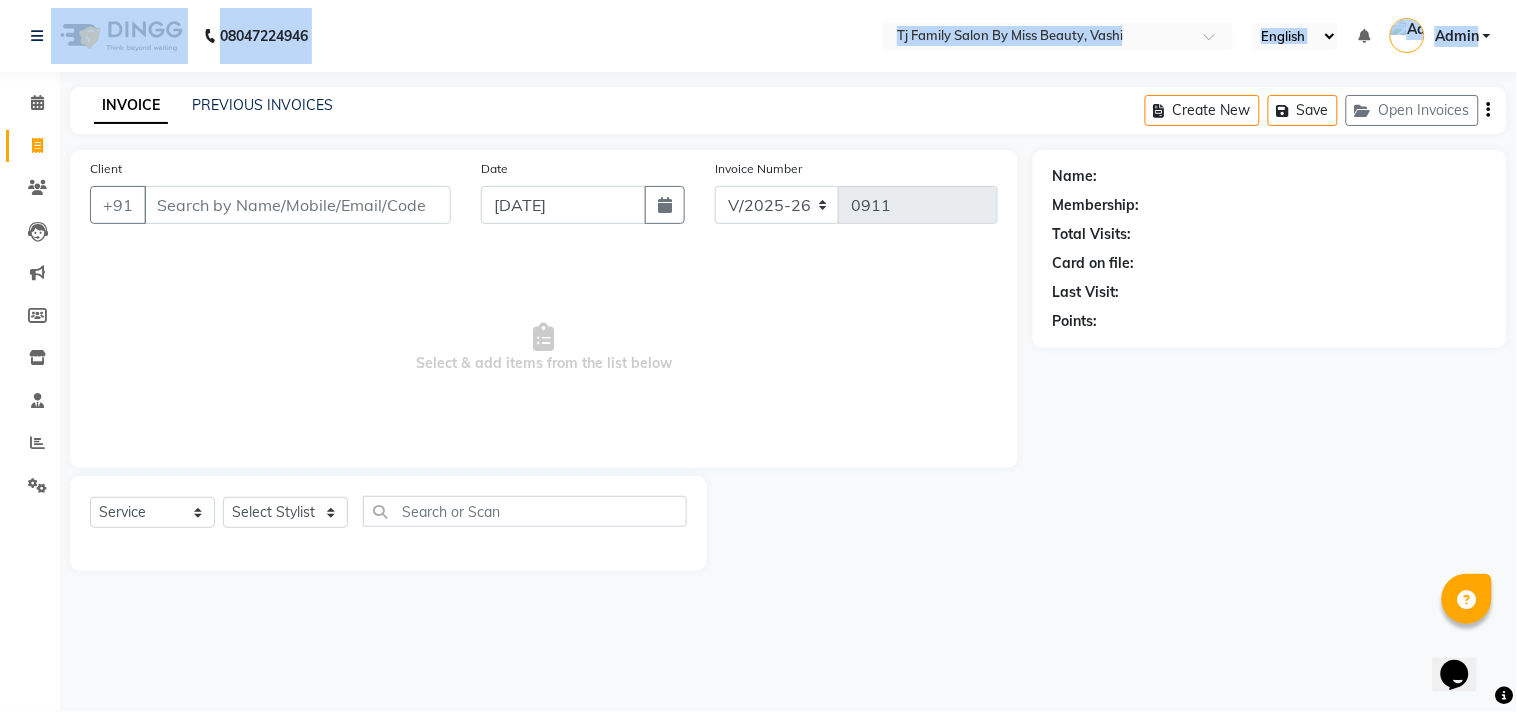drag, startPoint x: 0, startPoint y: -97, endPoint x: 36, endPoint y: -97, distance: 36 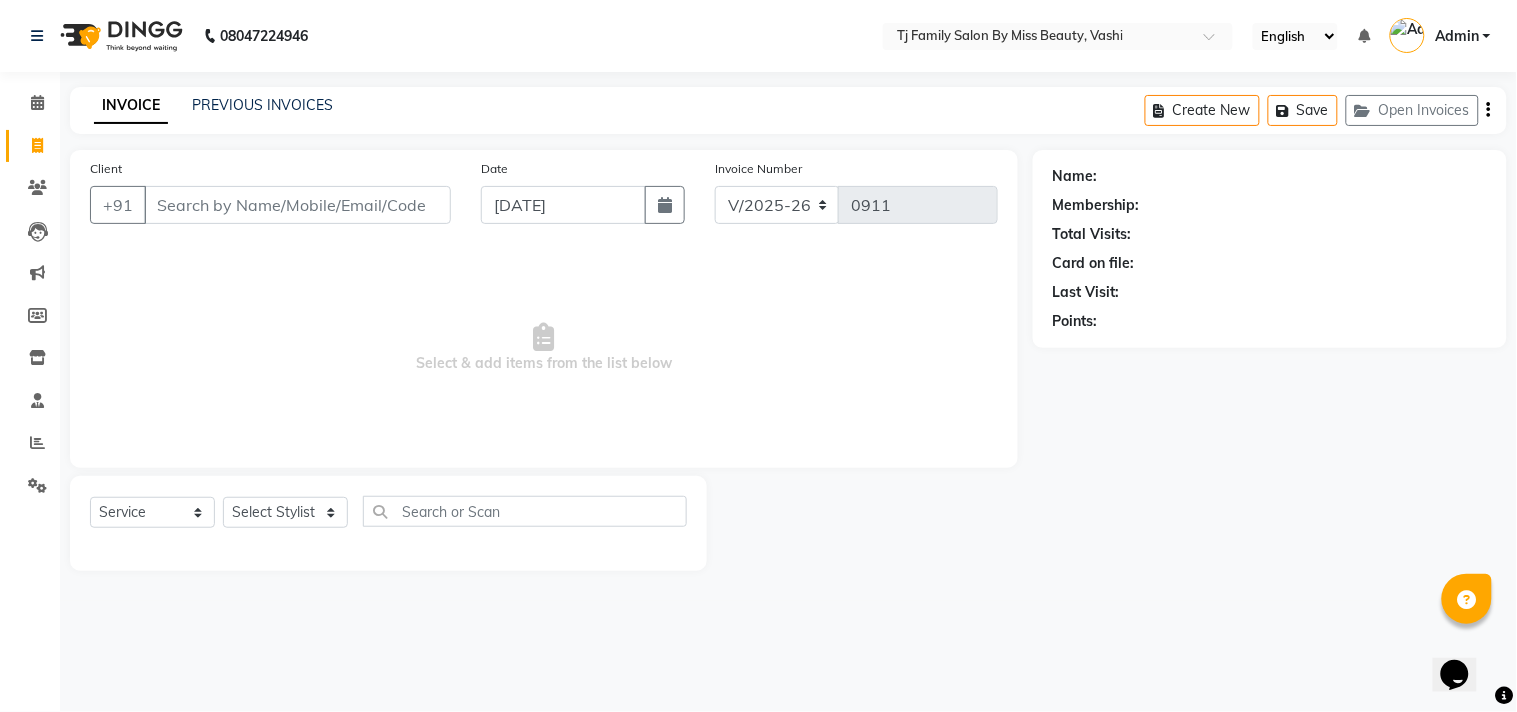 drag, startPoint x: 525, startPoint y: 105, endPoint x: 951, endPoint y: 132, distance: 426.85477 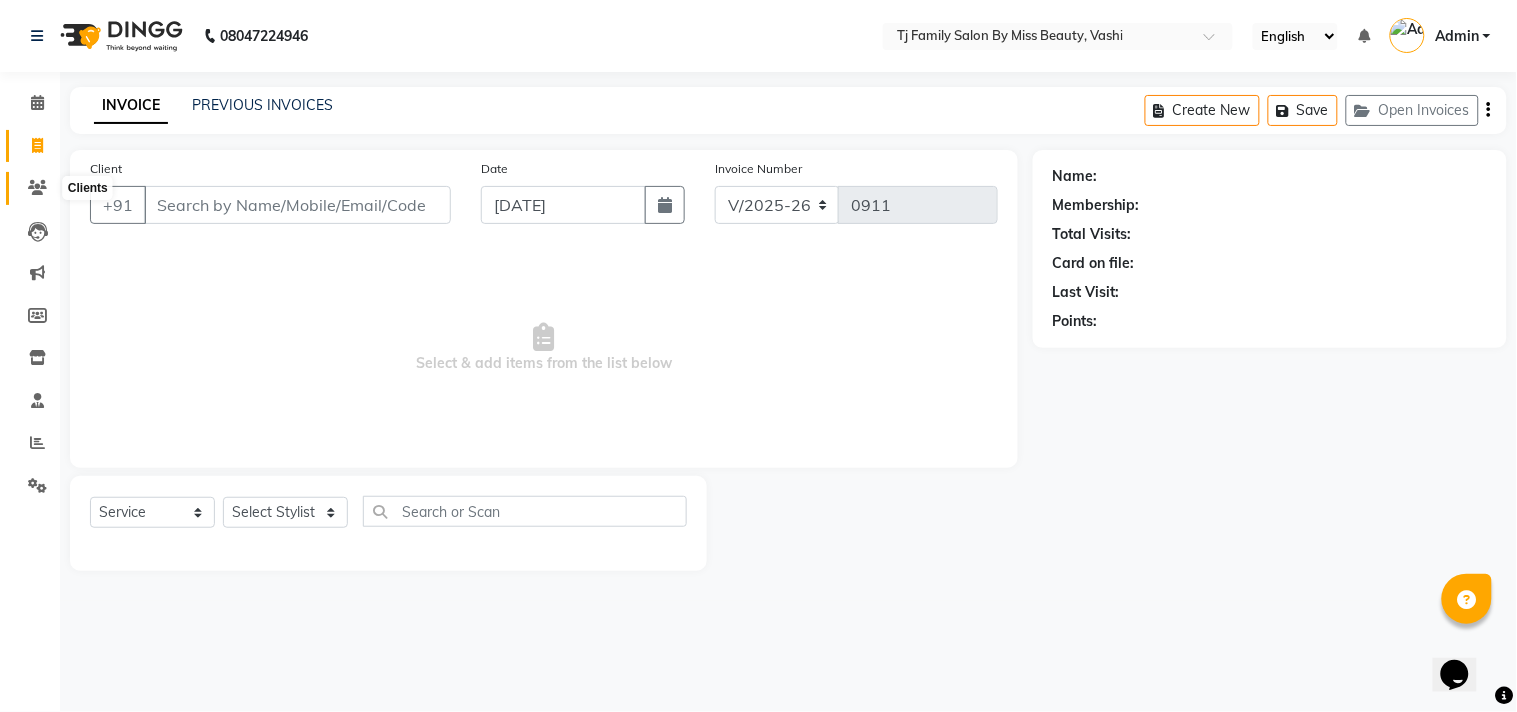 click 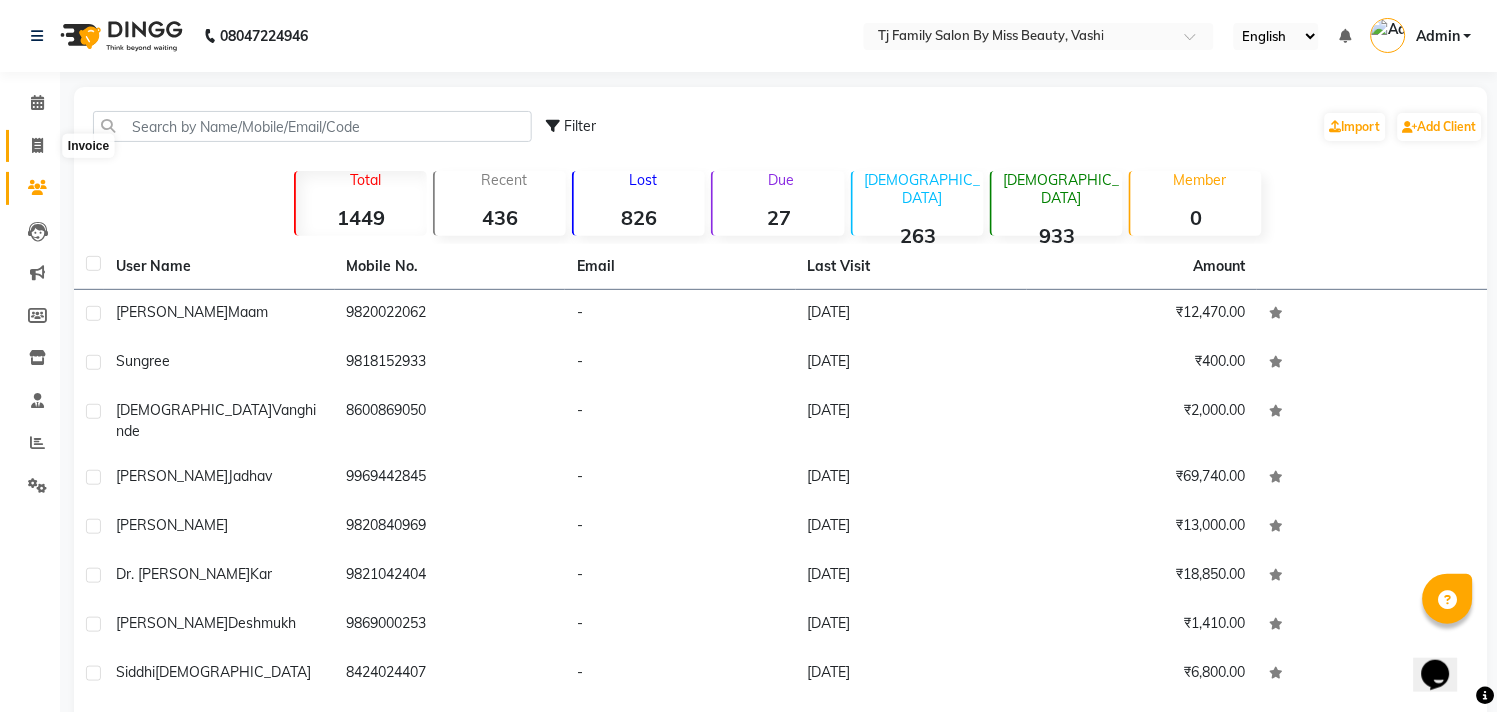 click 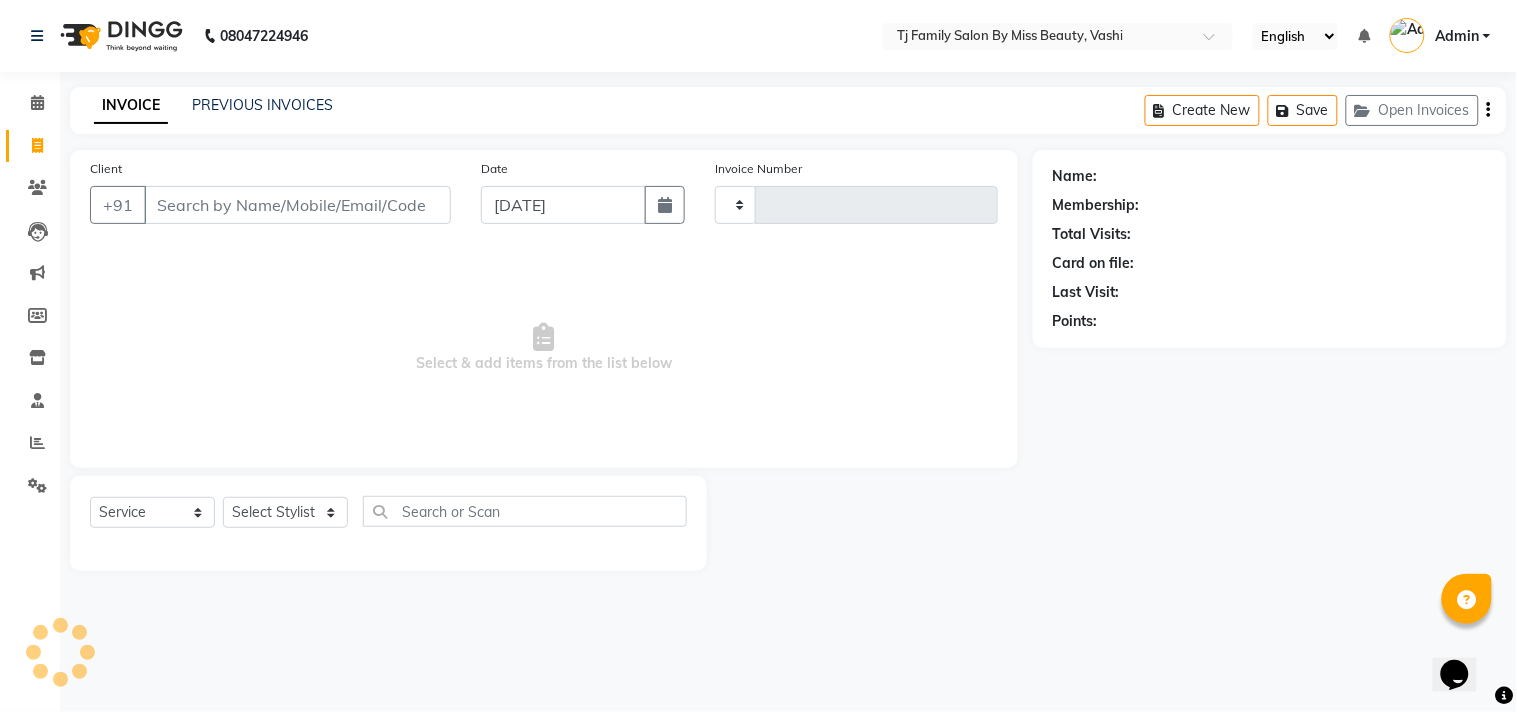 type on "0911" 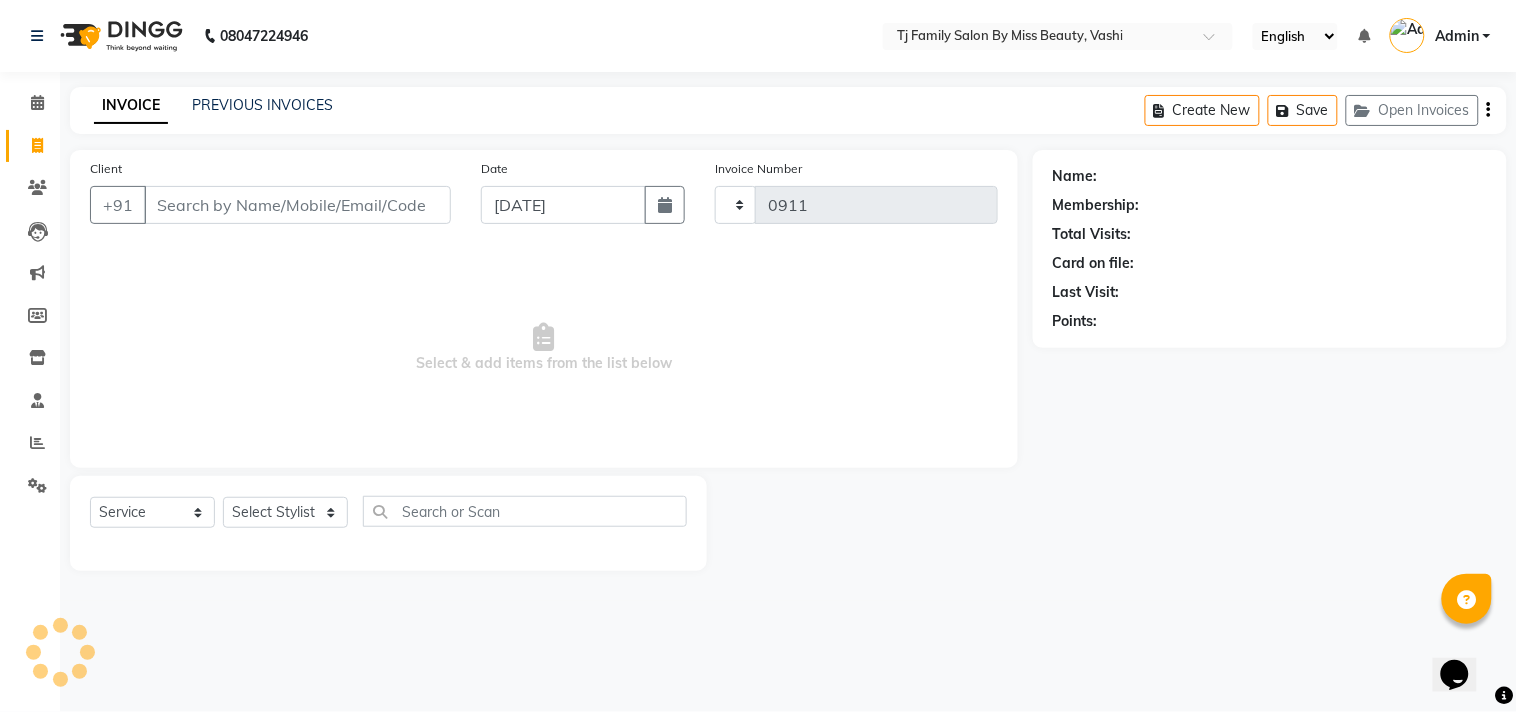 select on "703" 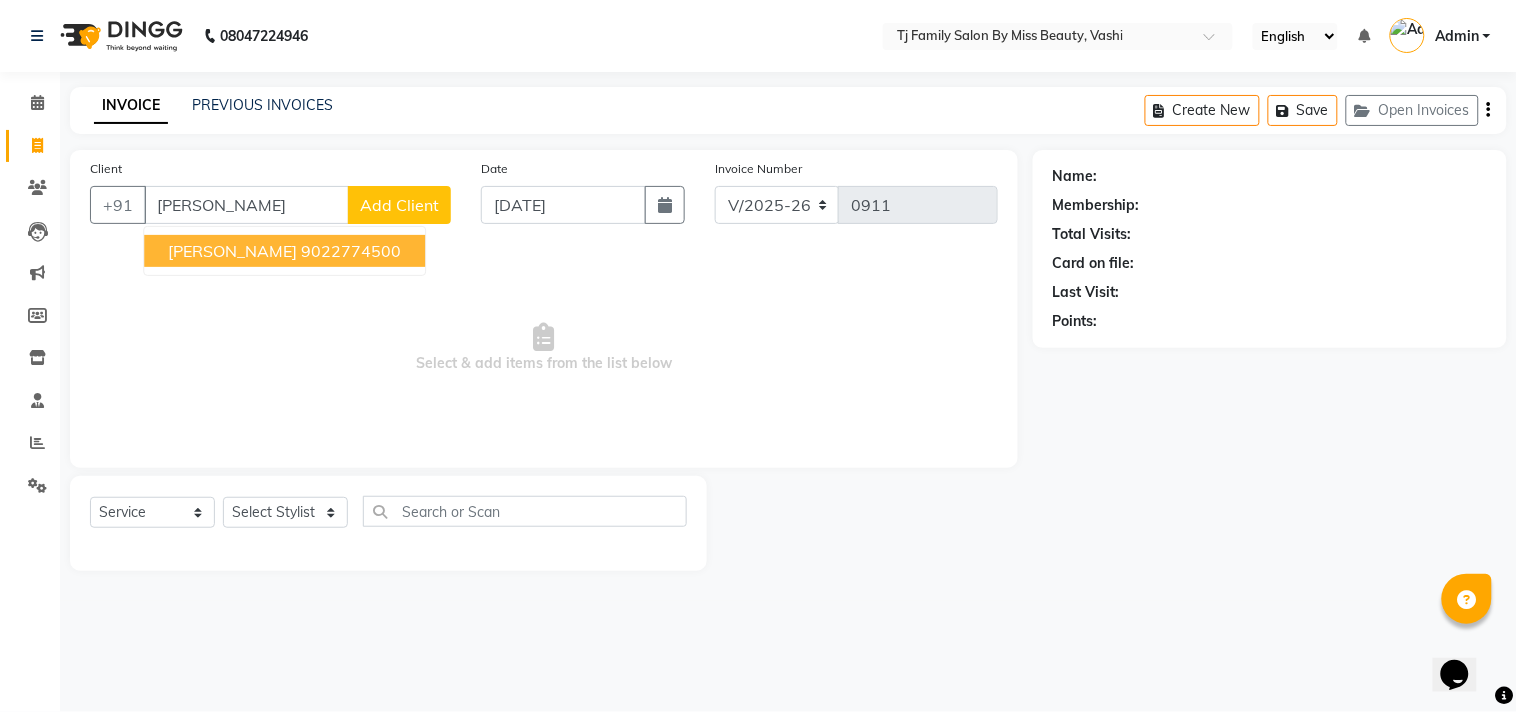 click on "9022774500" at bounding box center (351, 251) 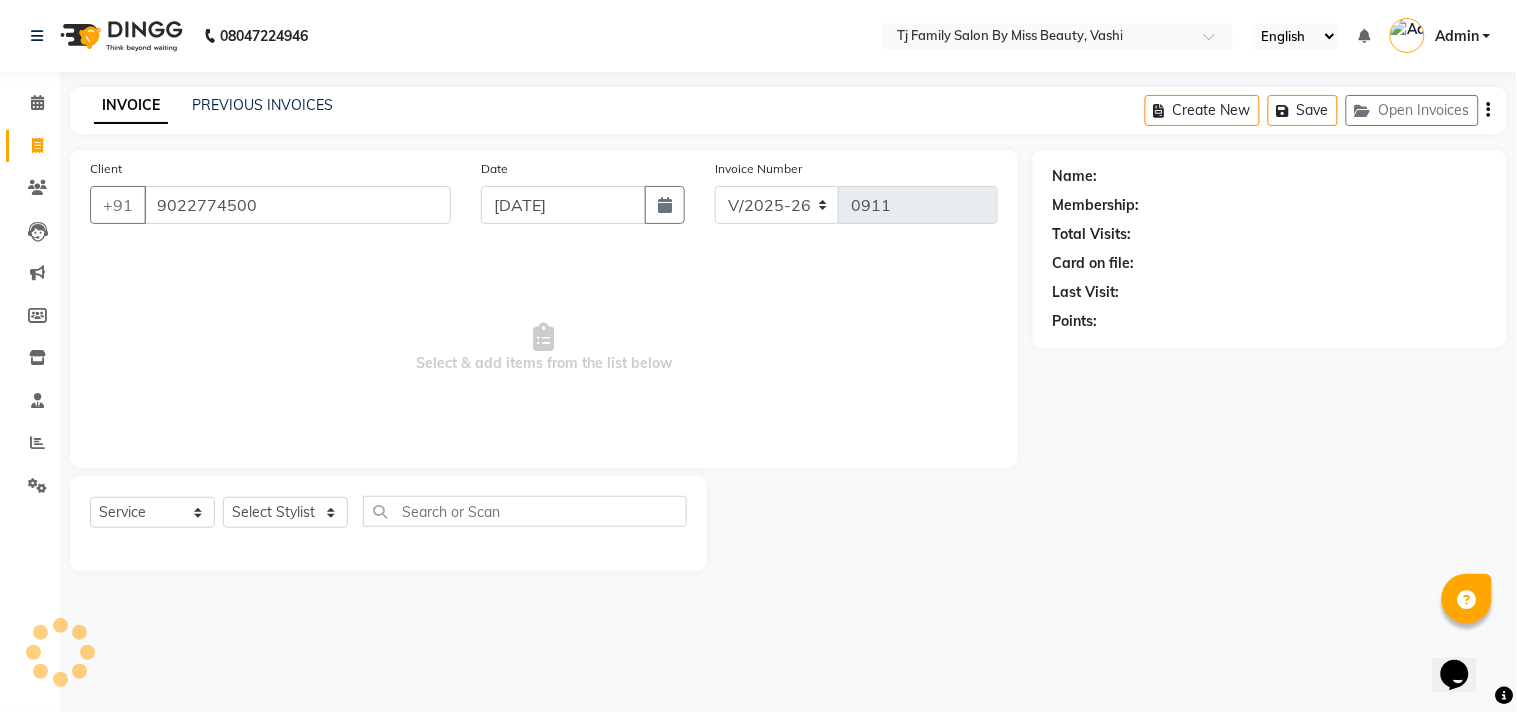 type on "9022774500" 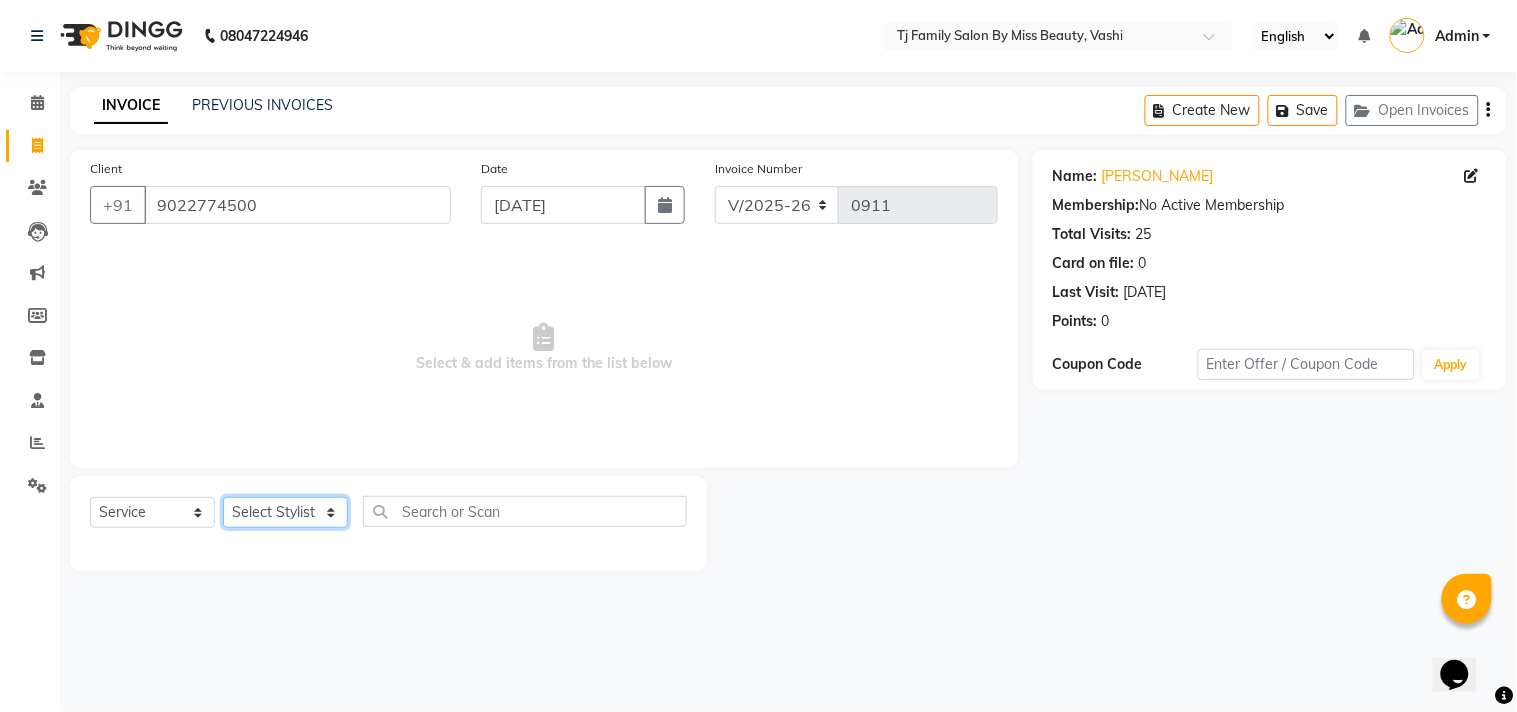 click on "Select Stylist deepak maitay [PERSON_NAME] [PERSON_NAME] Ramita [PERSON_NAME] [PERSON_NAME] more [PERSON_NAME]" 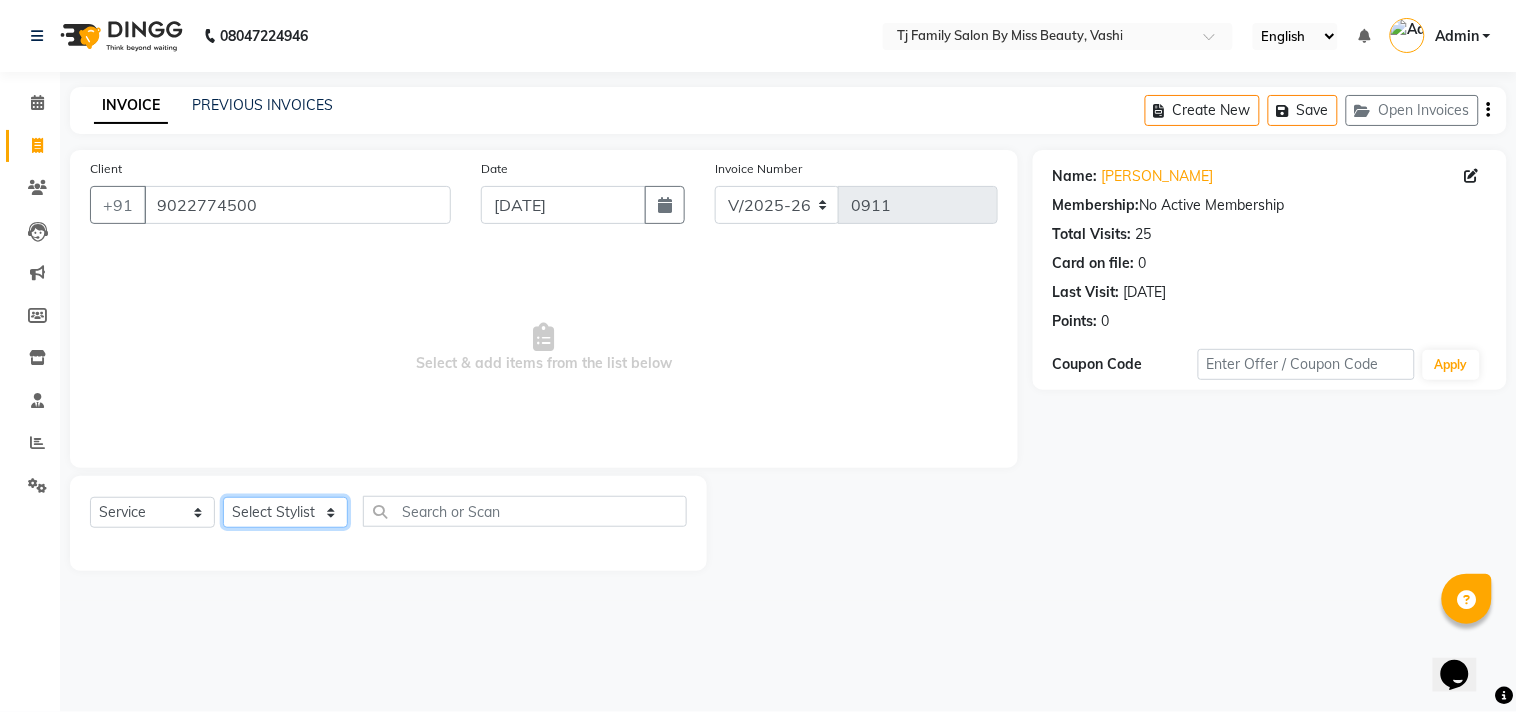 select on "31842" 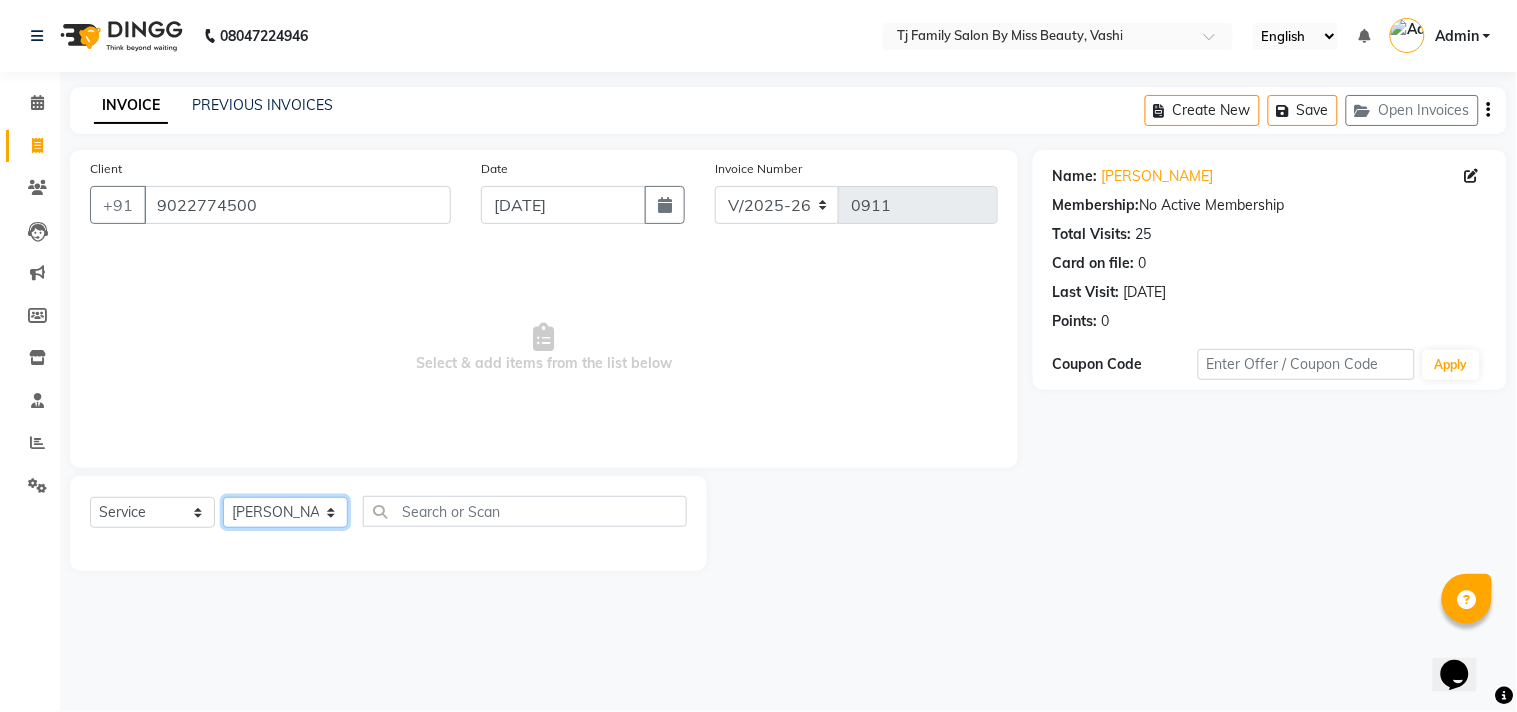 click on "Select Stylist deepak maitay [PERSON_NAME] [PERSON_NAME] Ramita [PERSON_NAME] [PERSON_NAME] more [PERSON_NAME]" 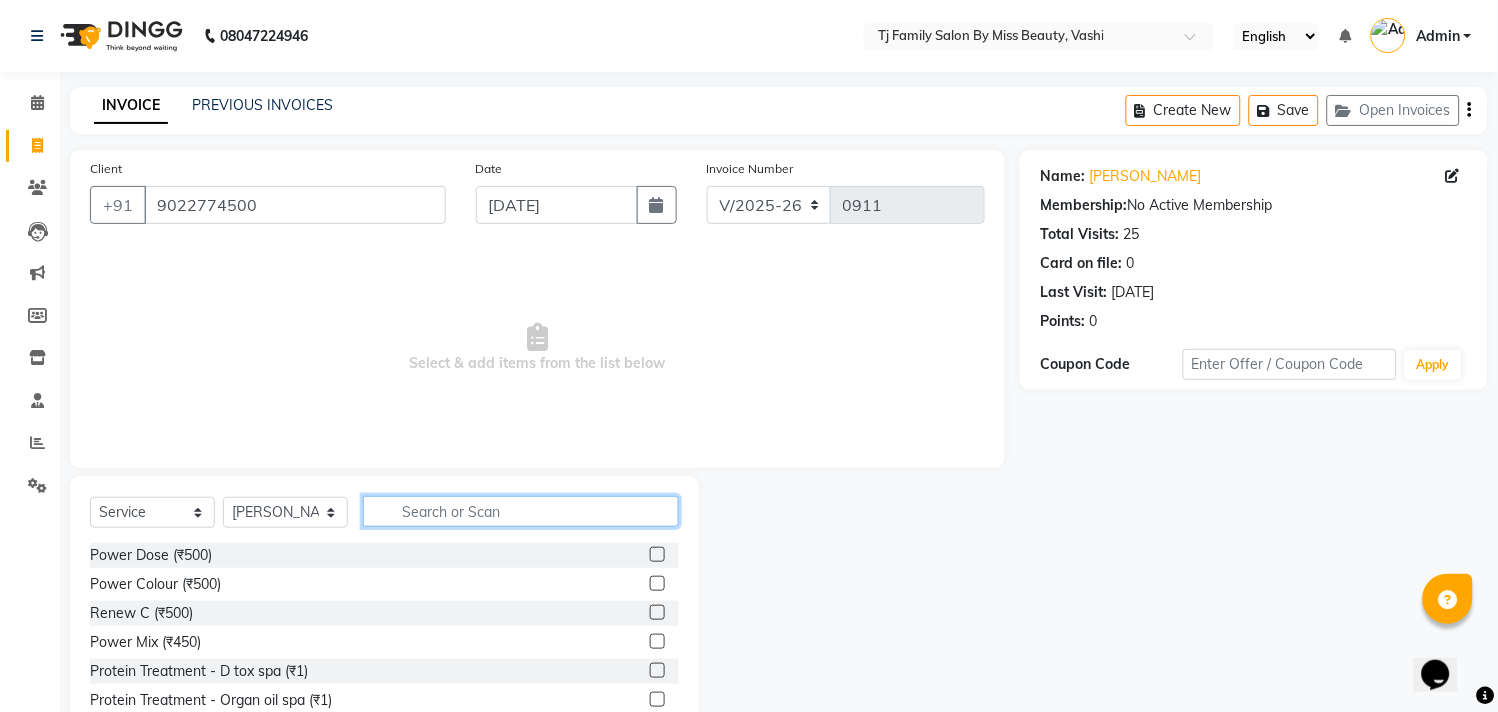 click 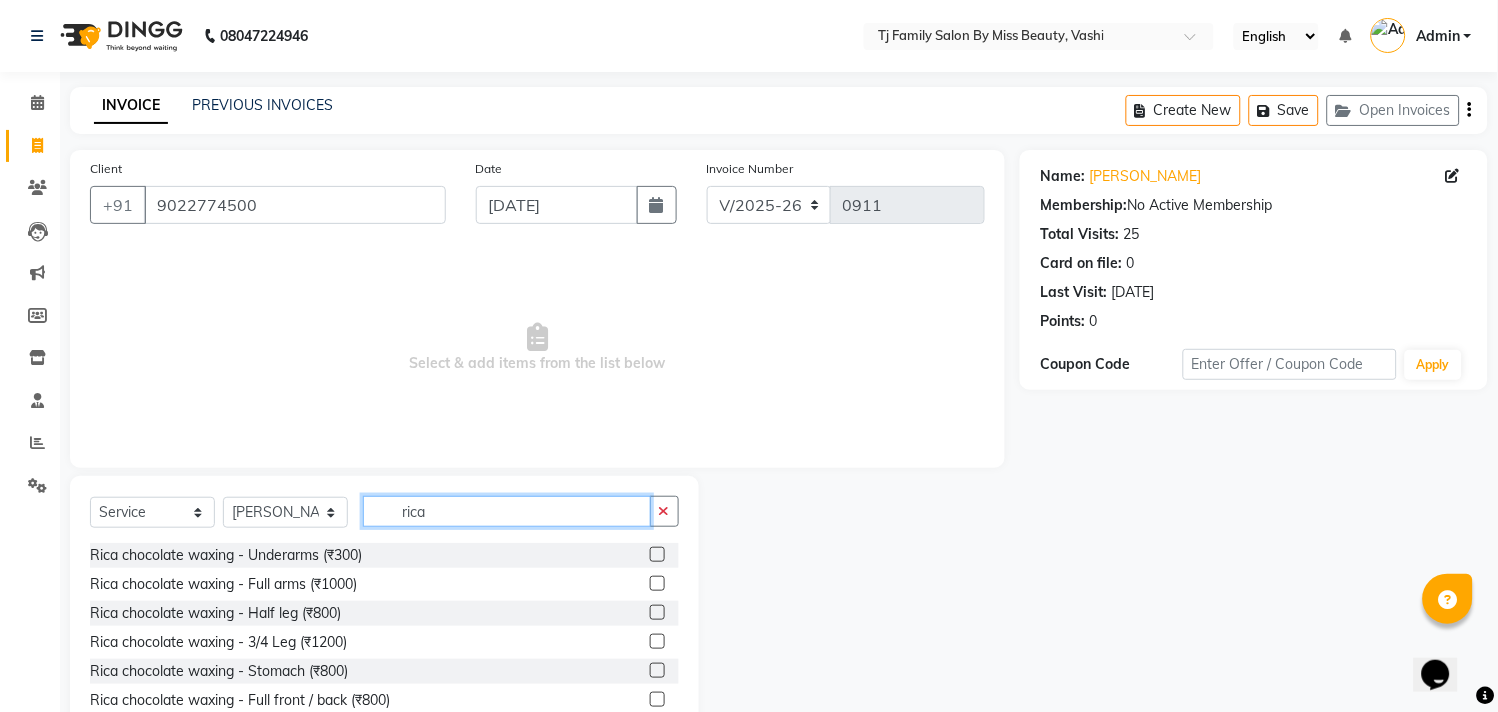 type on "rica" 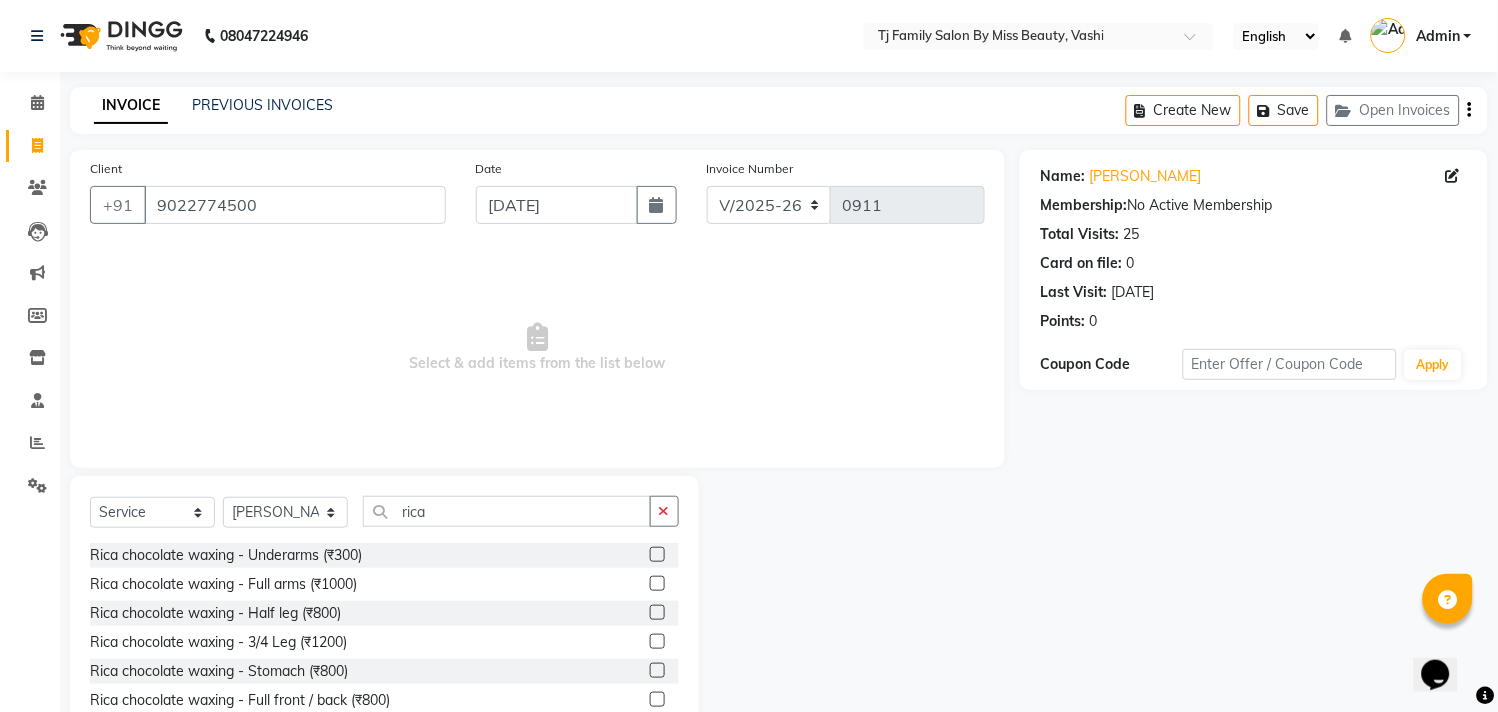 click 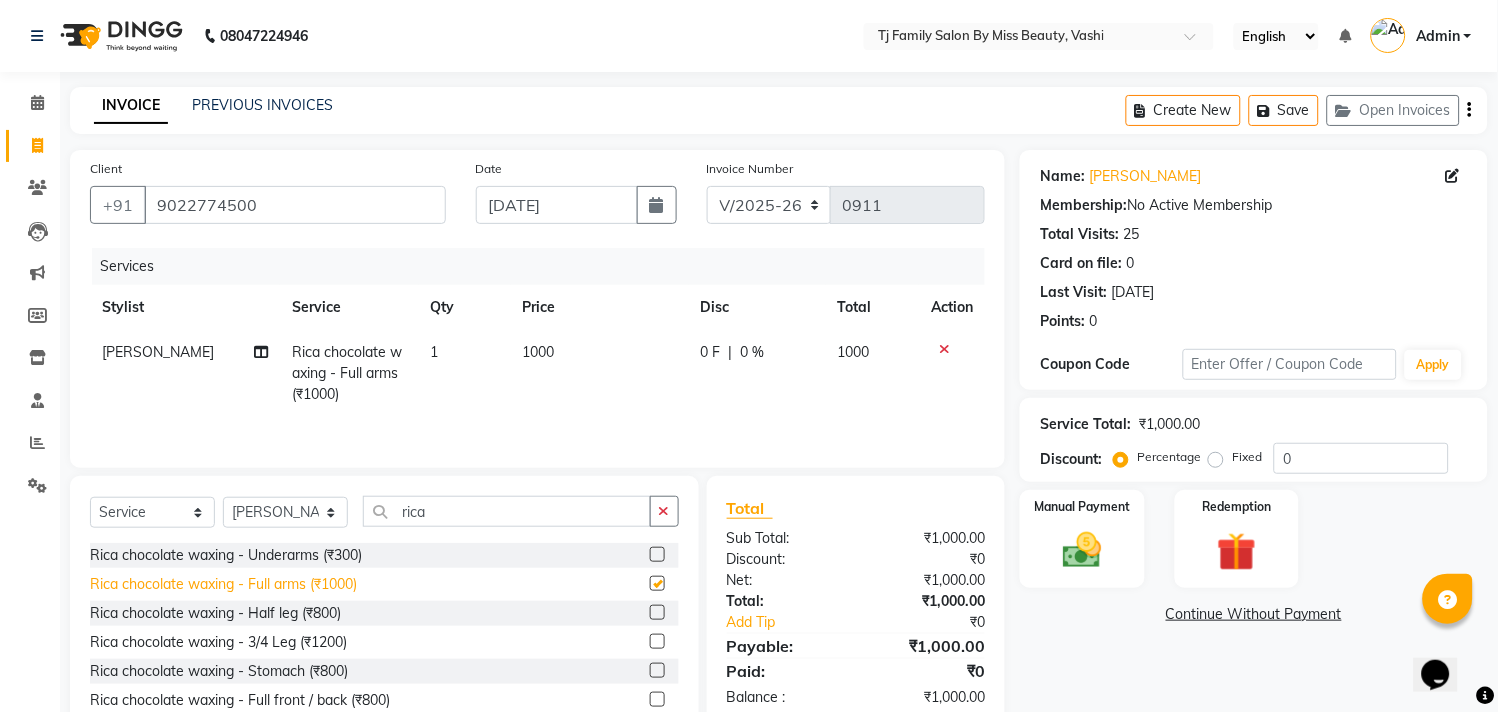 checkbox on "false" 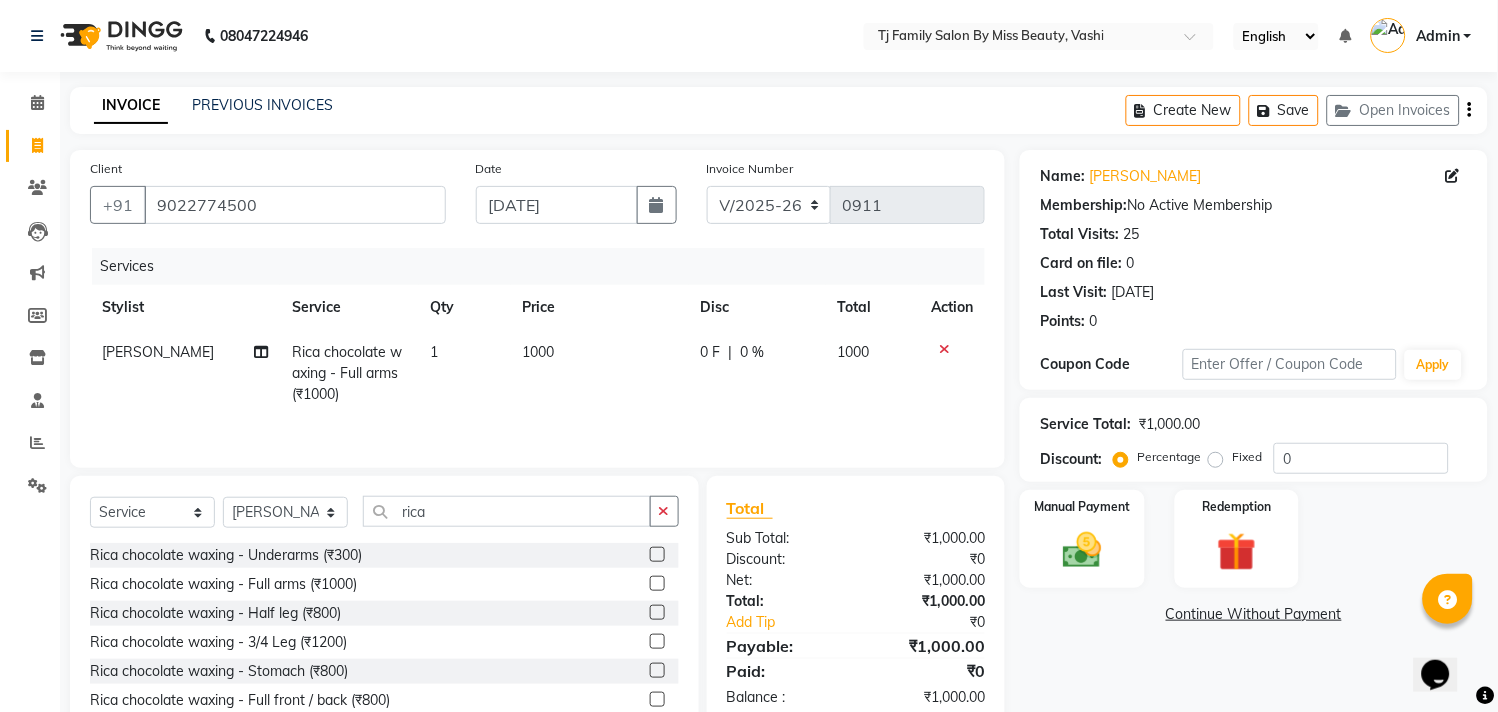 click 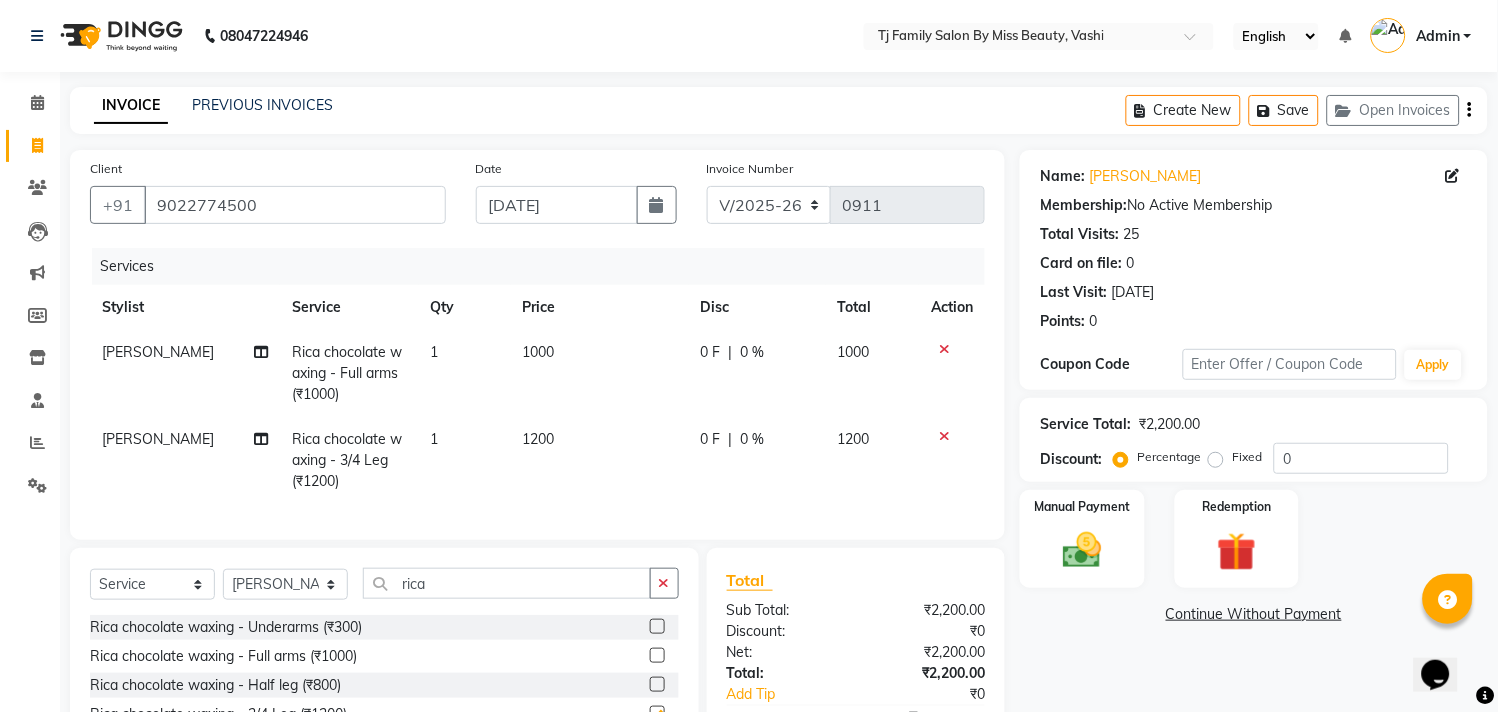 checkbox on "false" 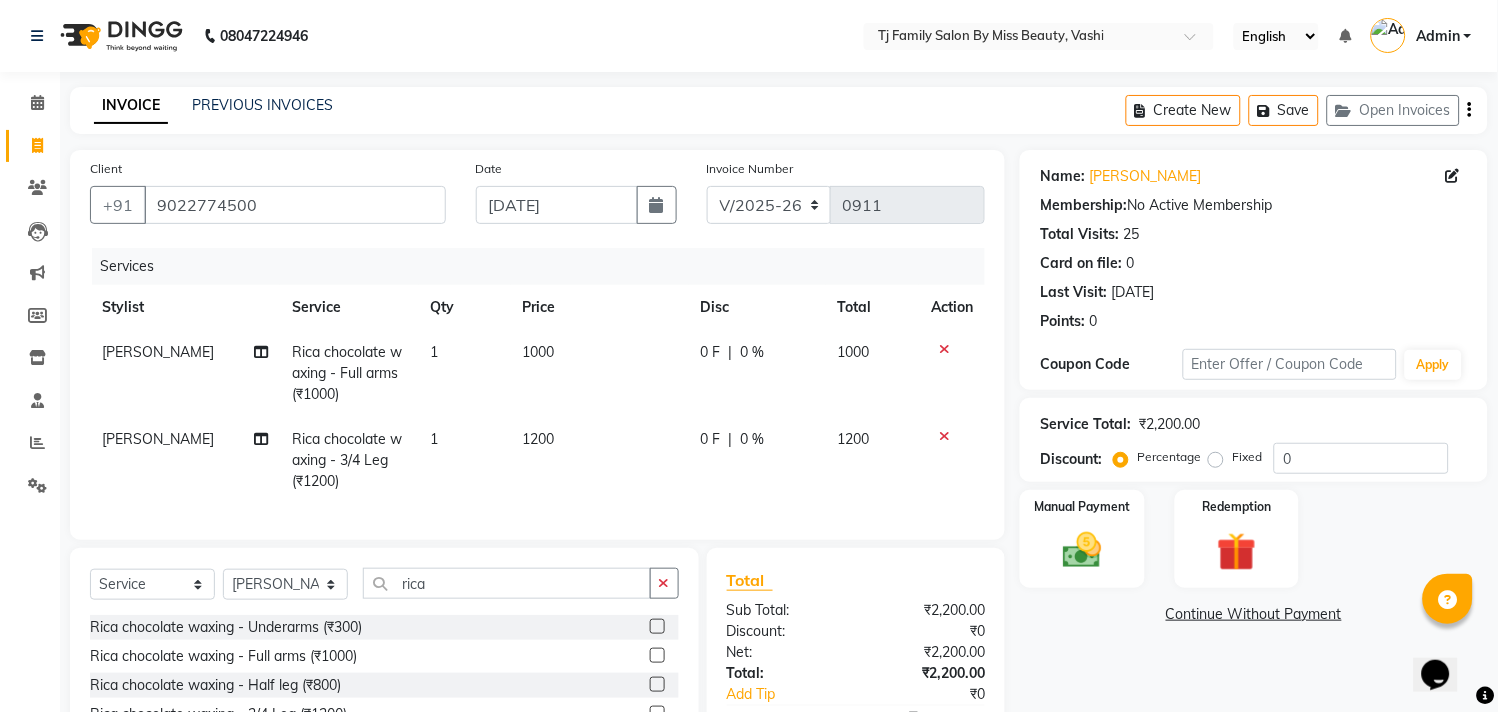 click on "1000" 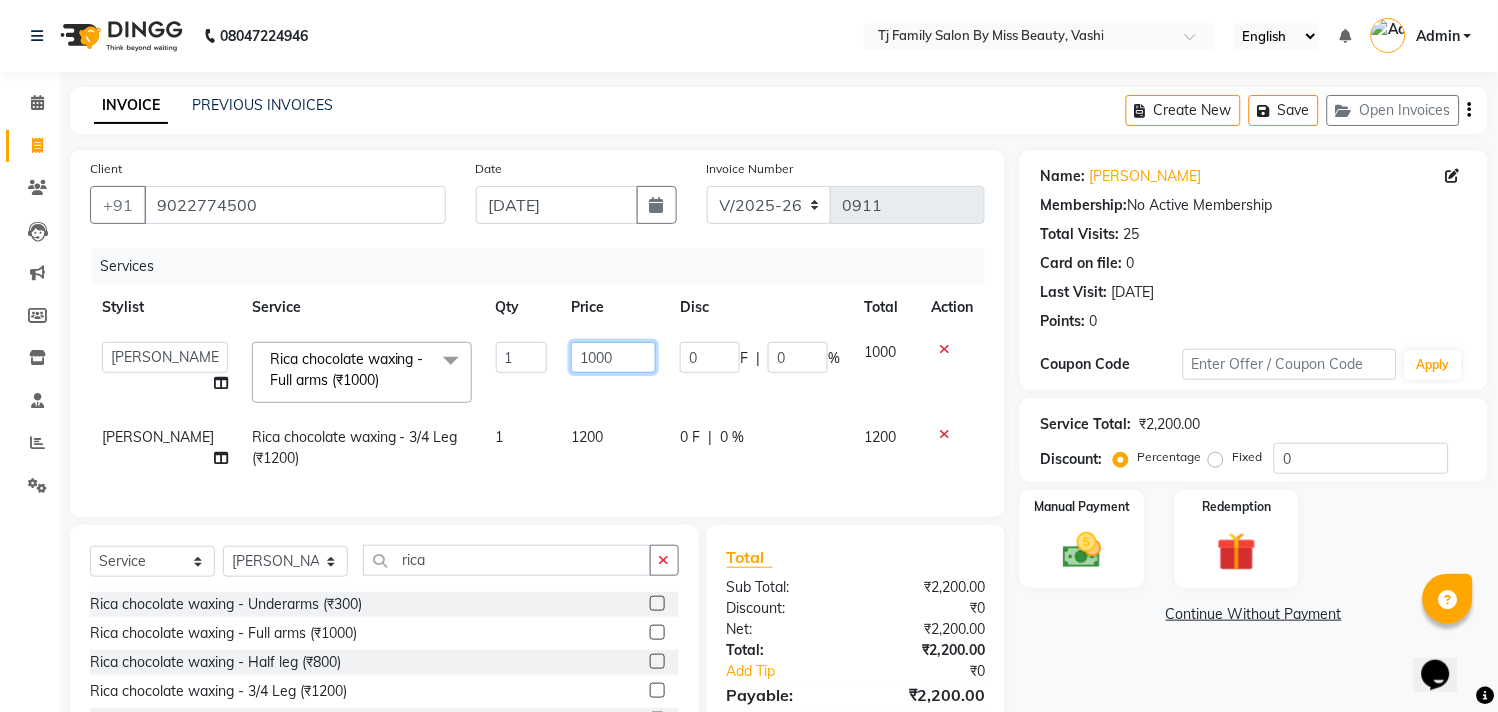 click on "1000" 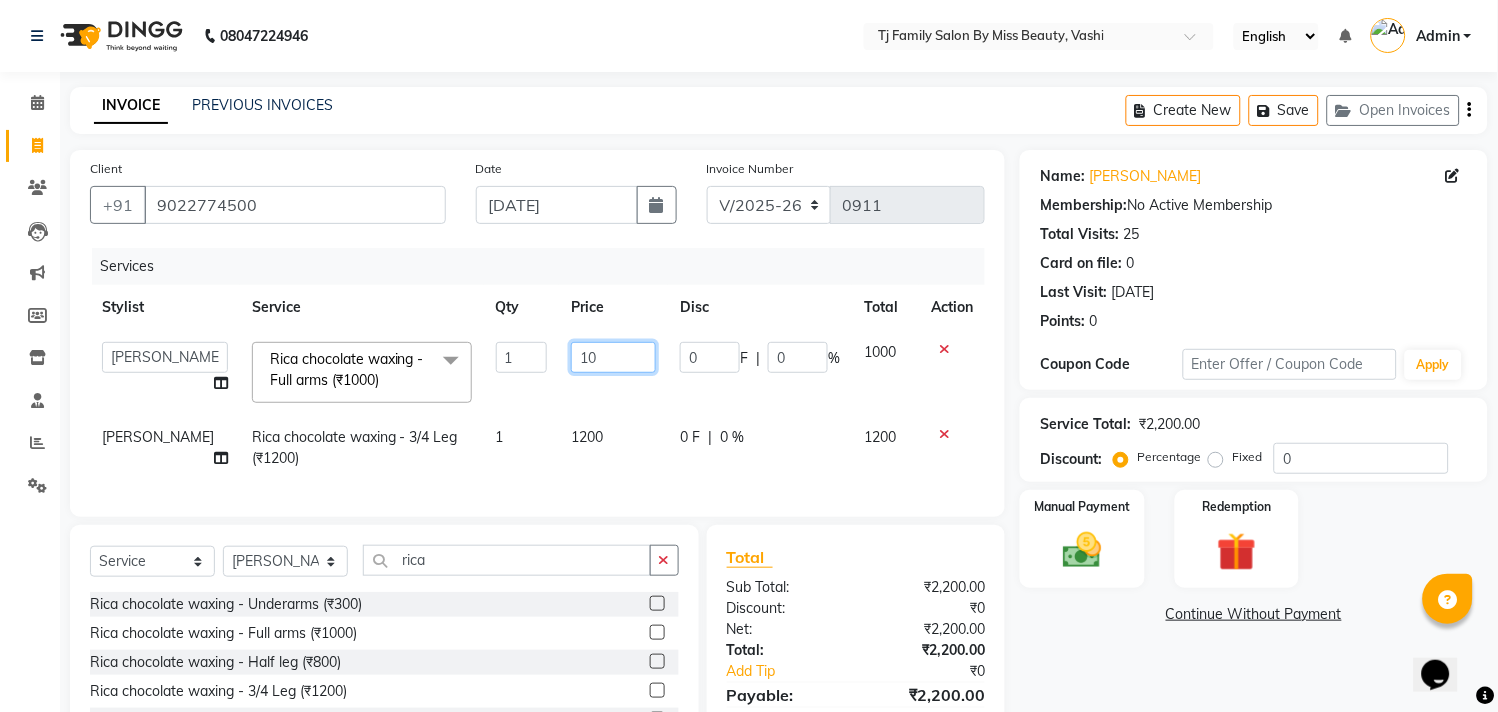 type on "1" 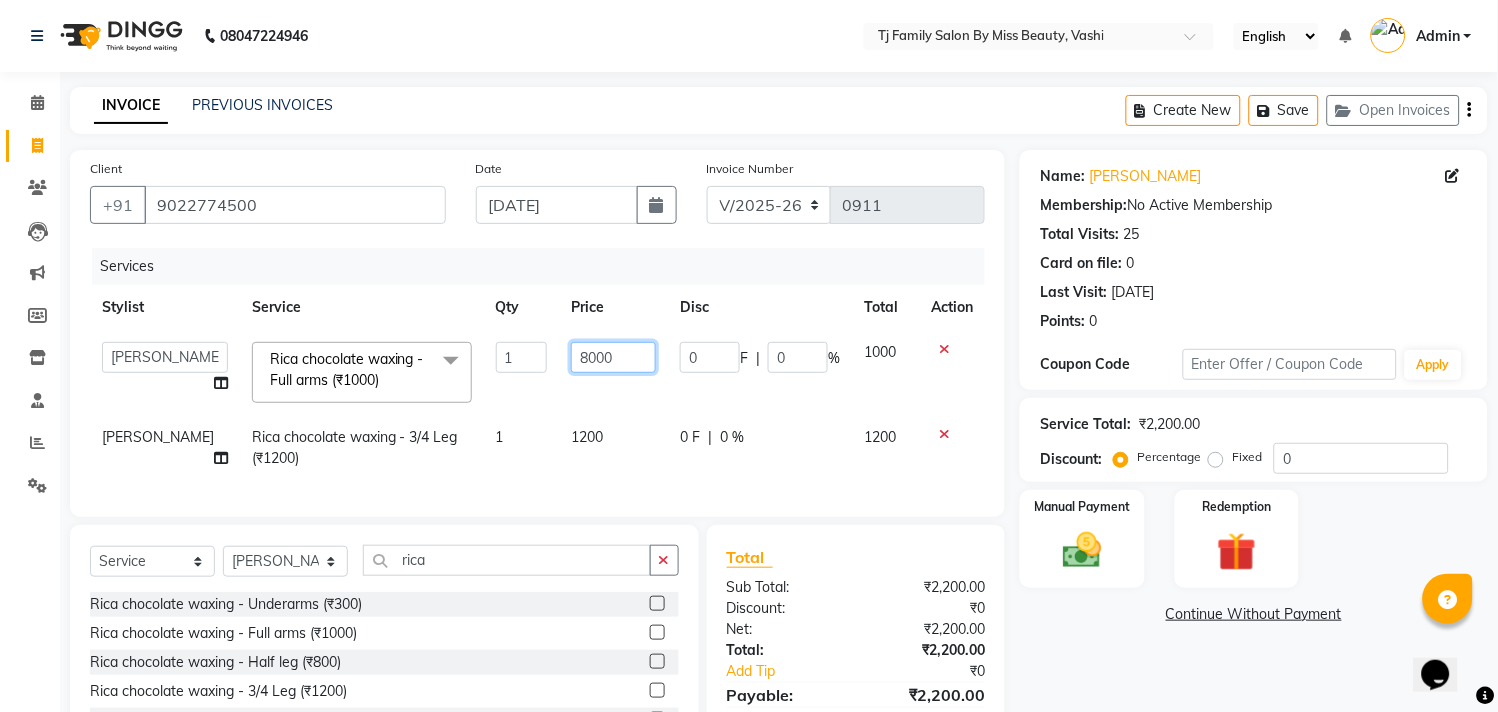 type on "800" 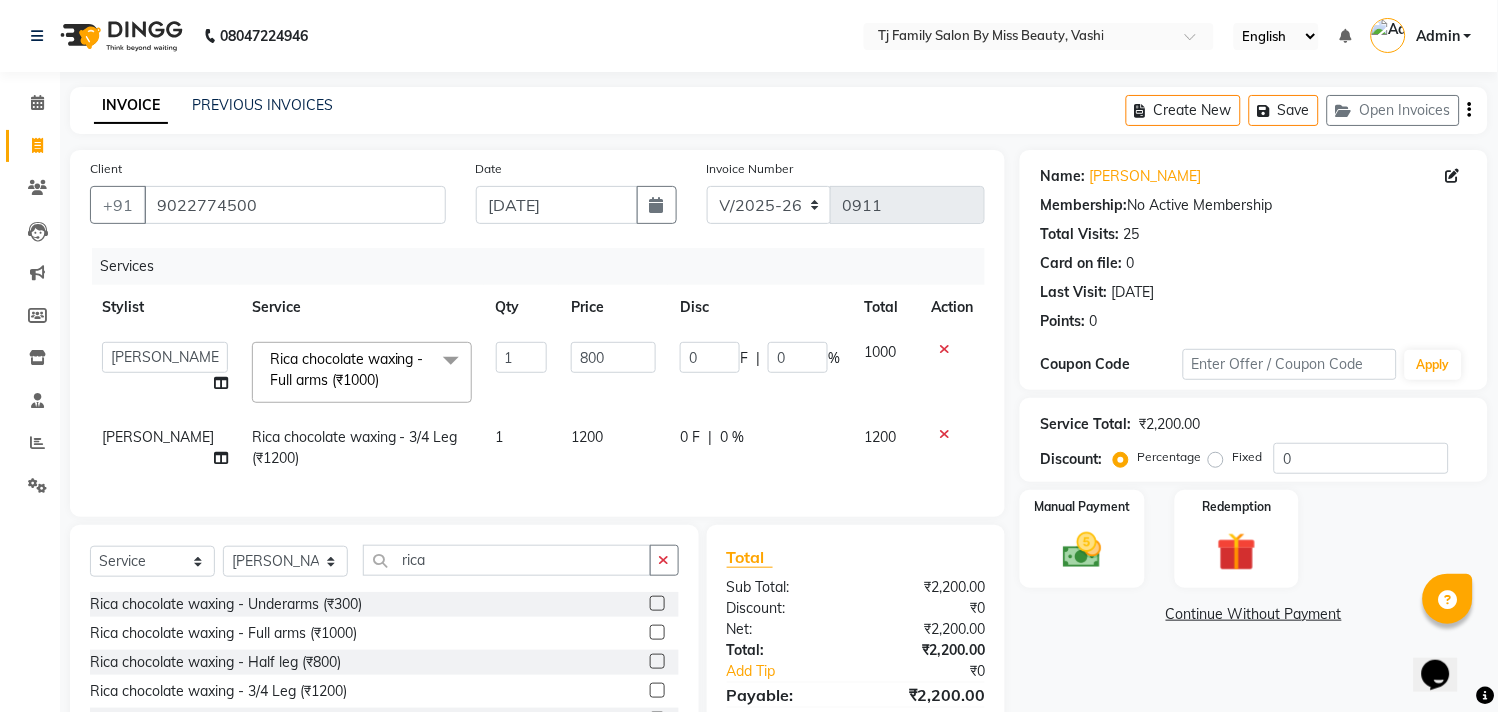 click on "1000" 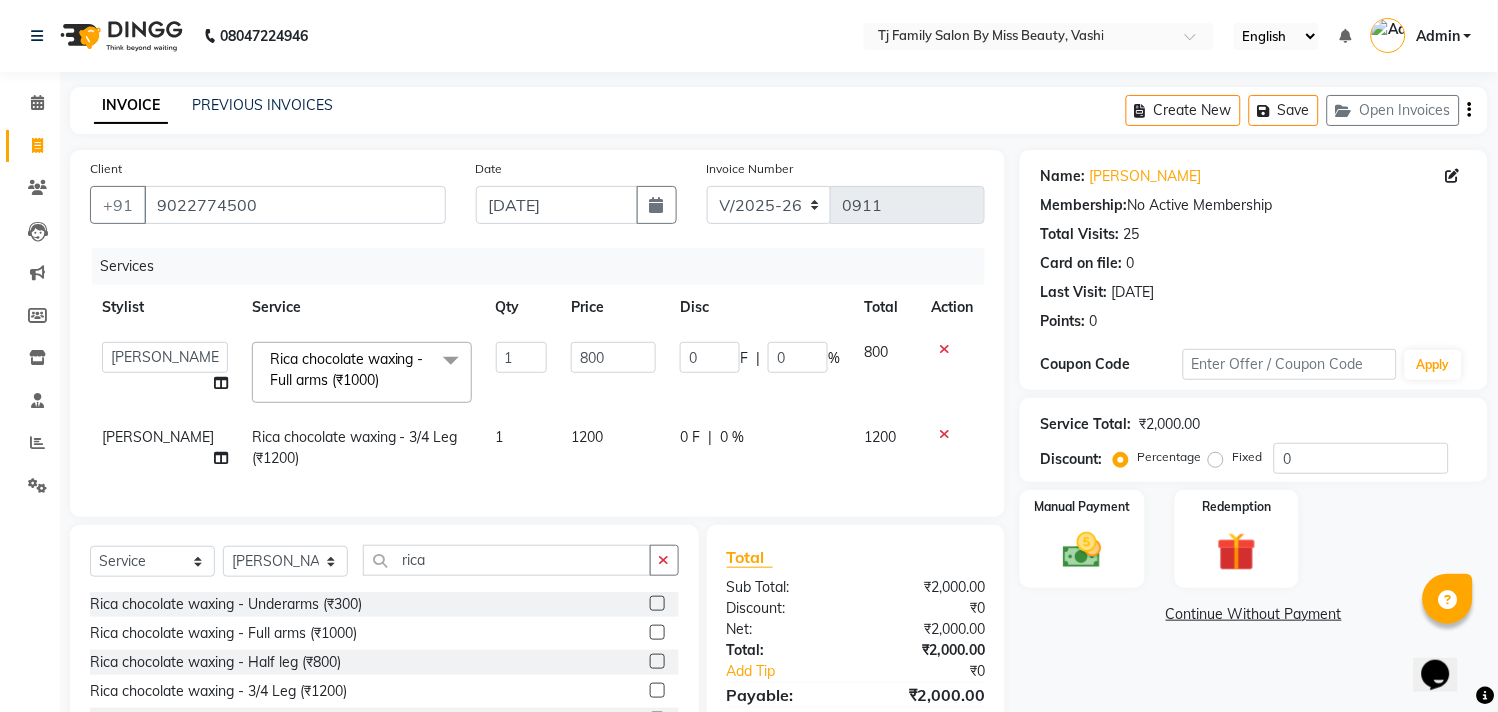 click on "1200" 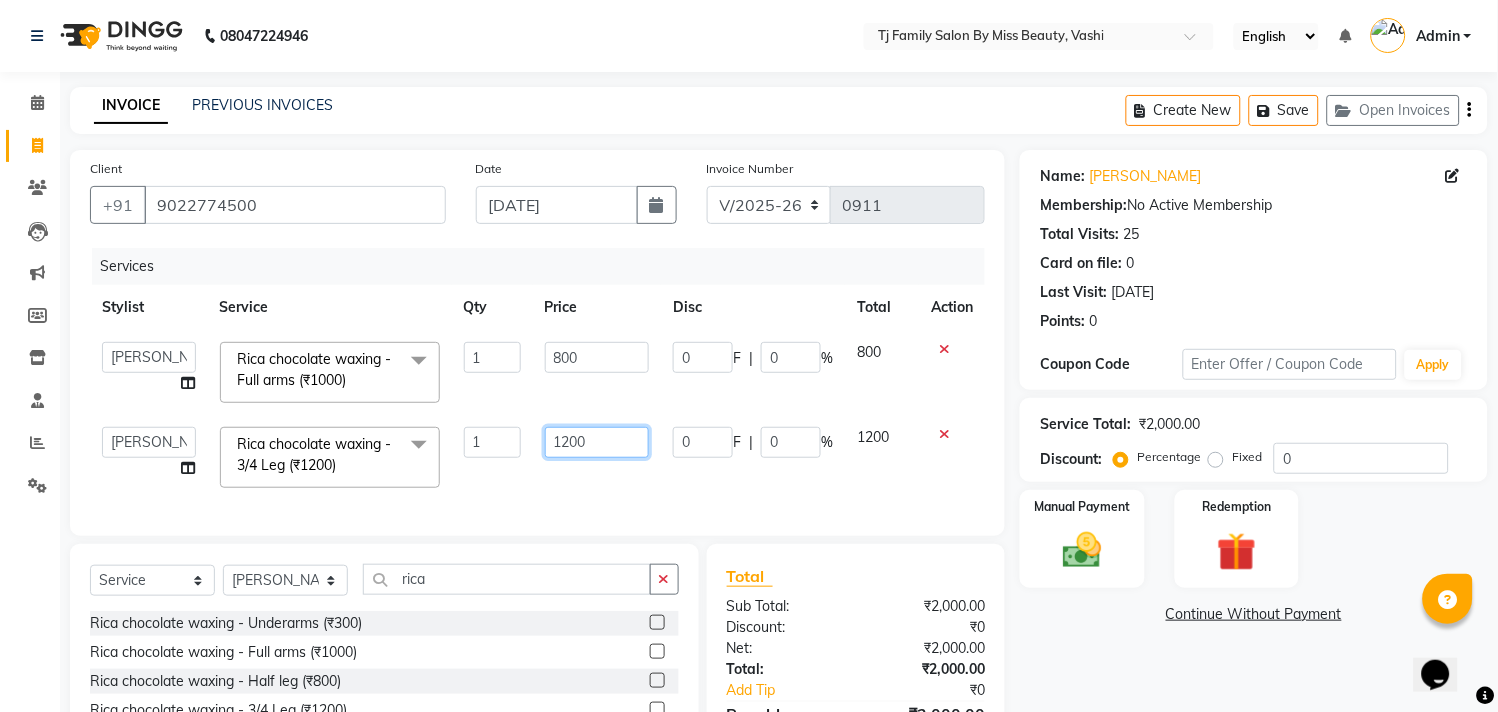 click on "1200" 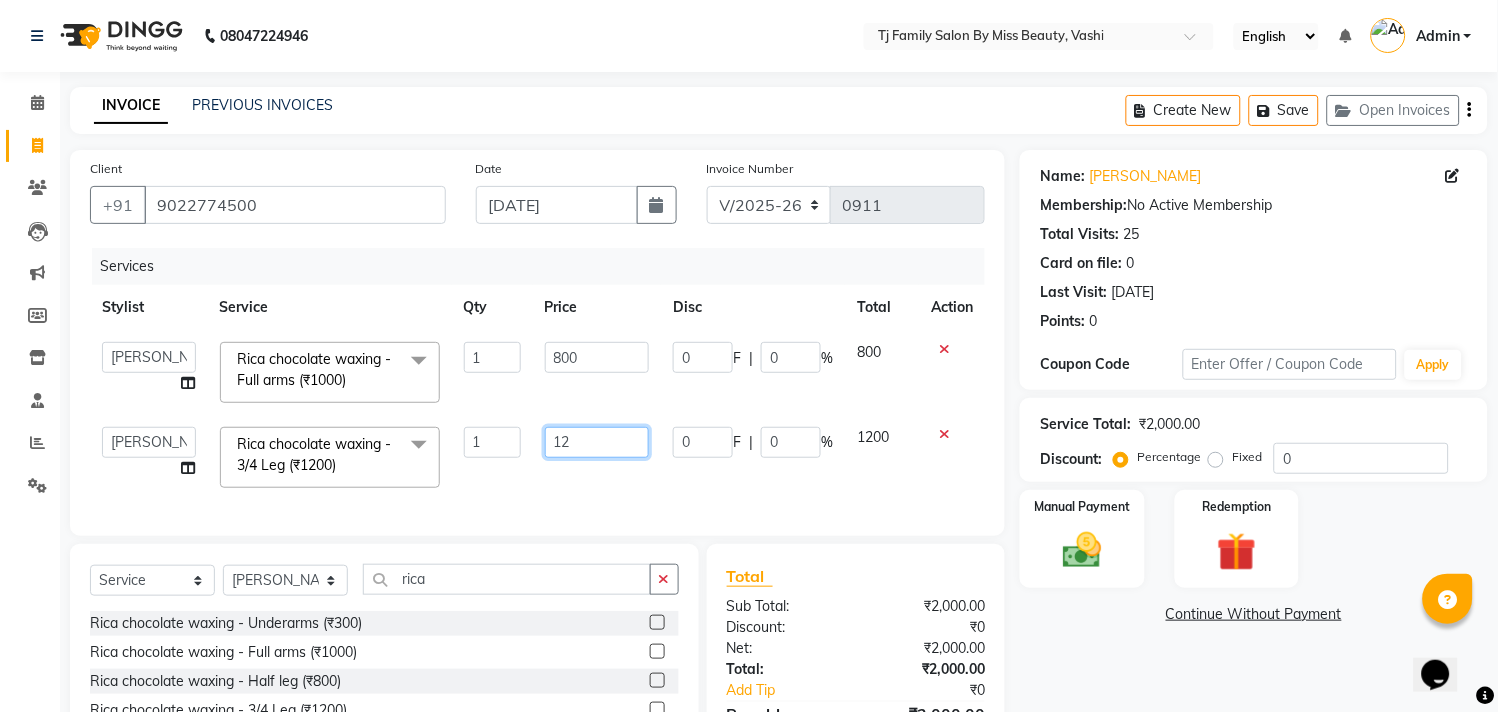 type on "1" 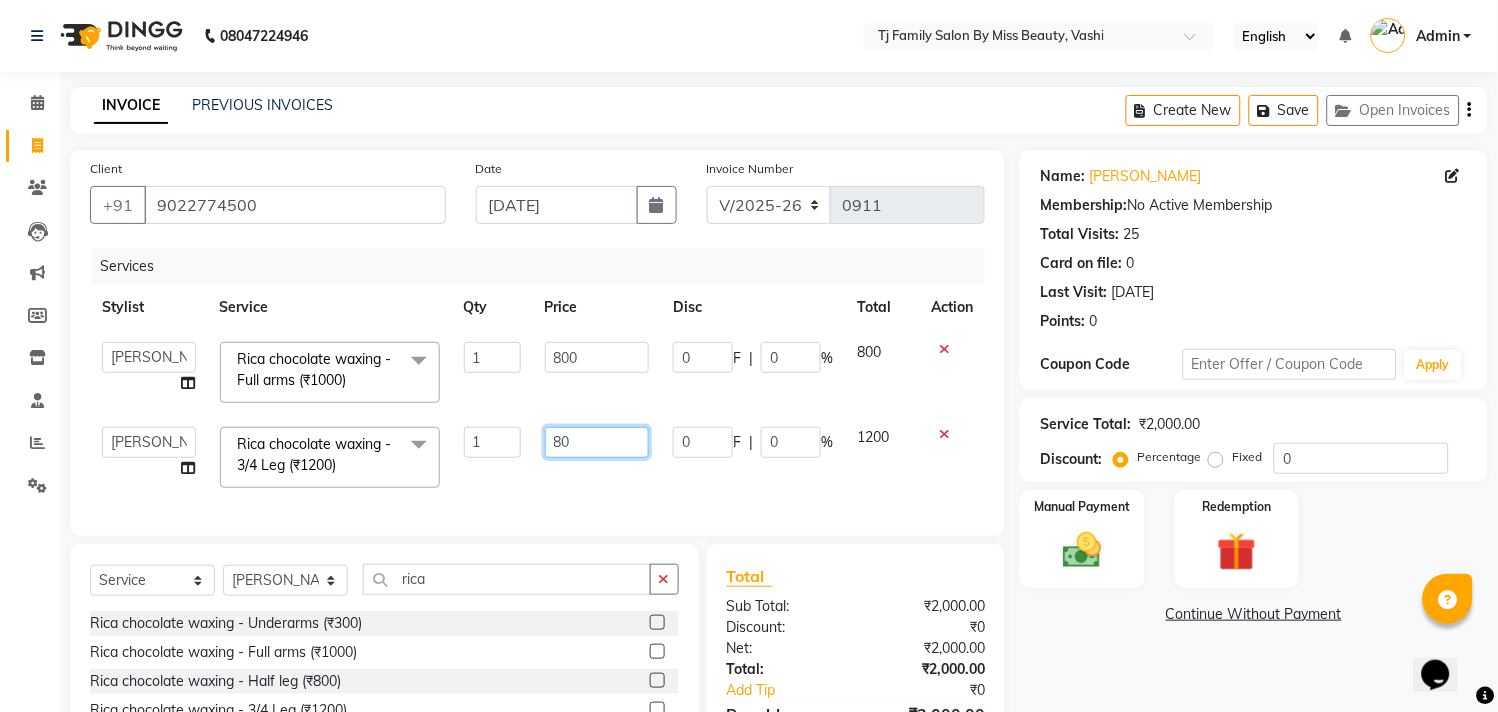 type on "800" 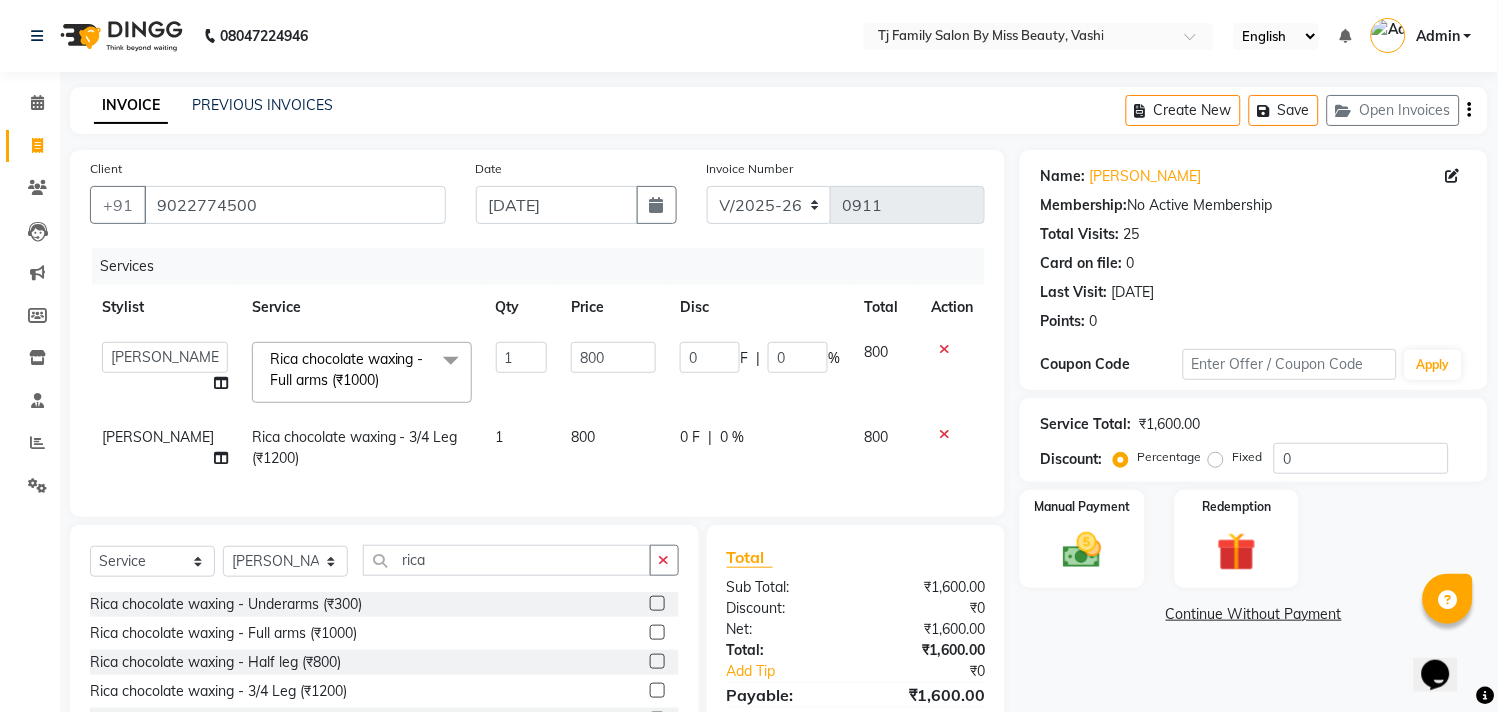 click on "800" 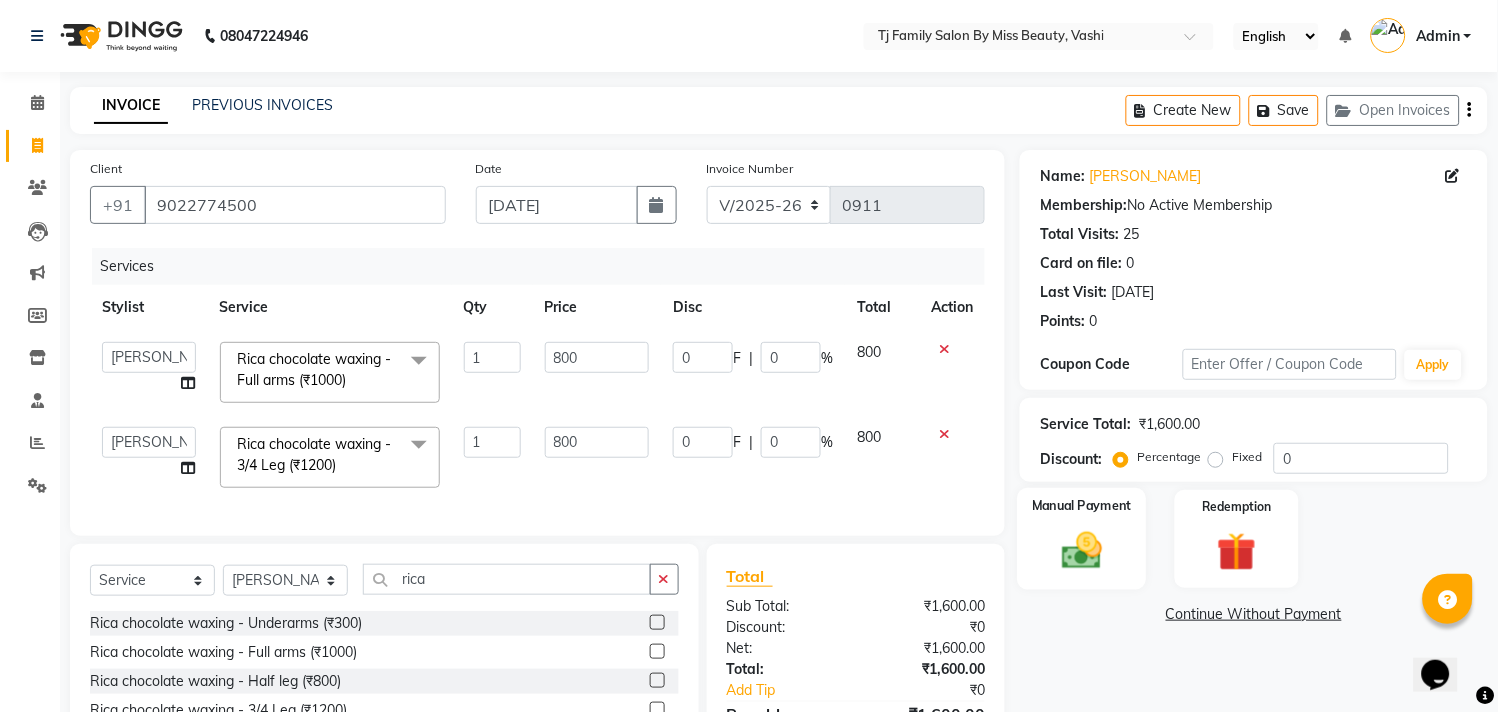 click 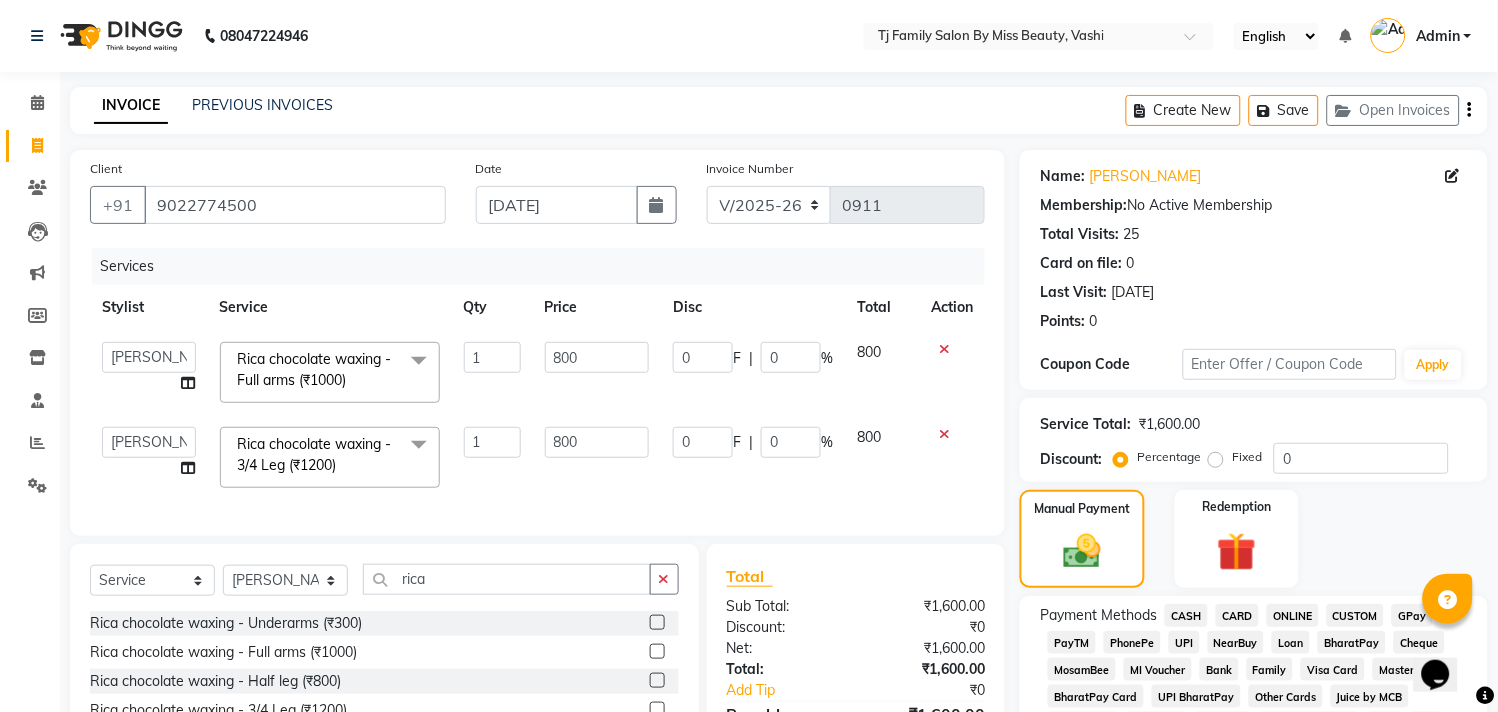 click on "CASH" 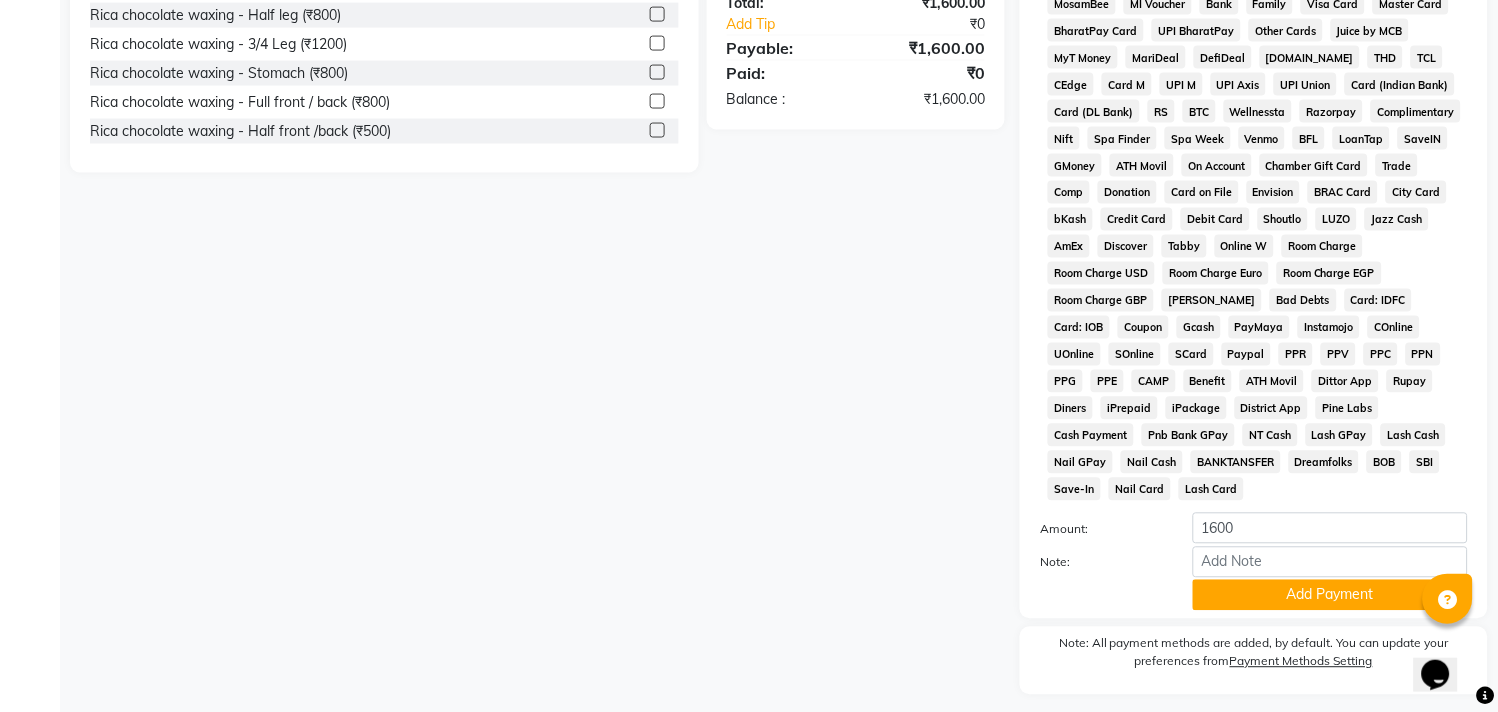 scroll, scrollTop: 698, scrollLeft: 0, axis: vertical 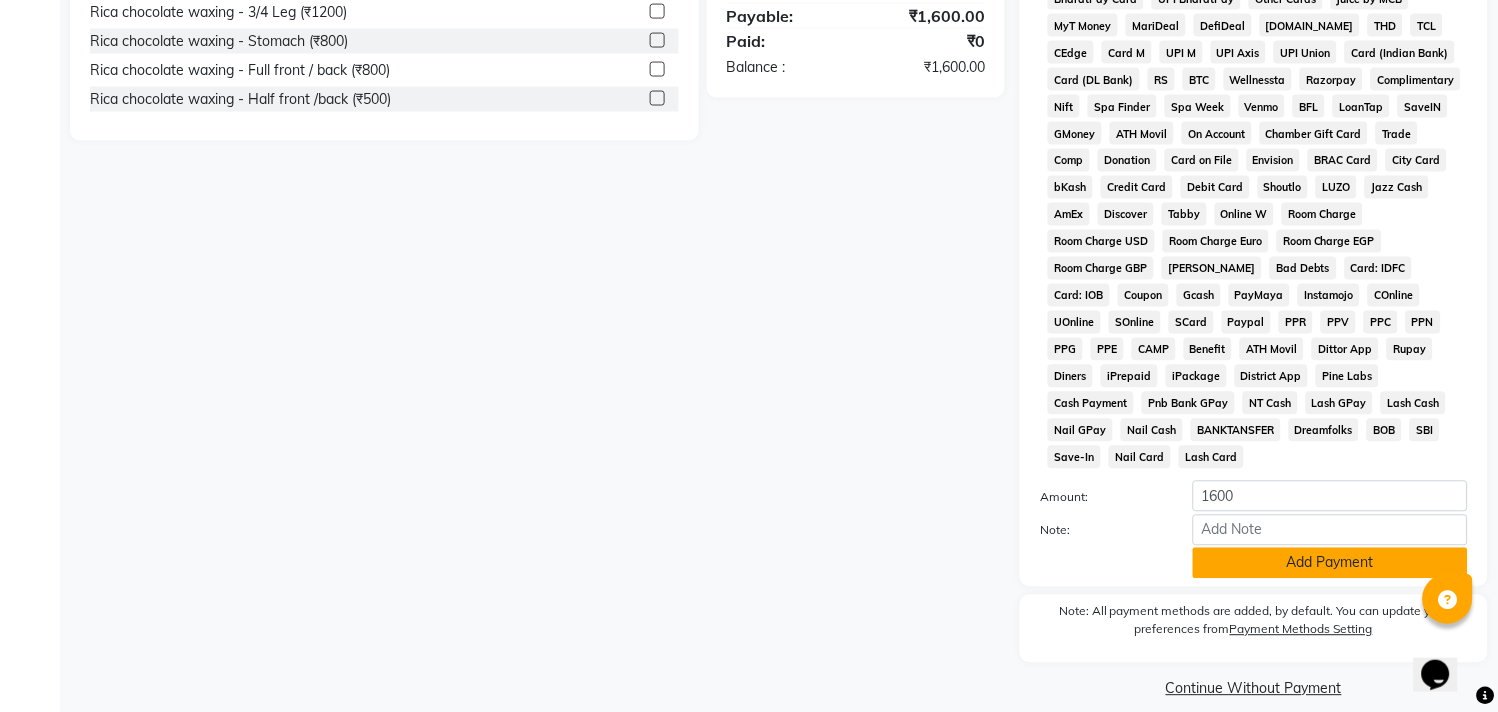 click on "Add Payment" 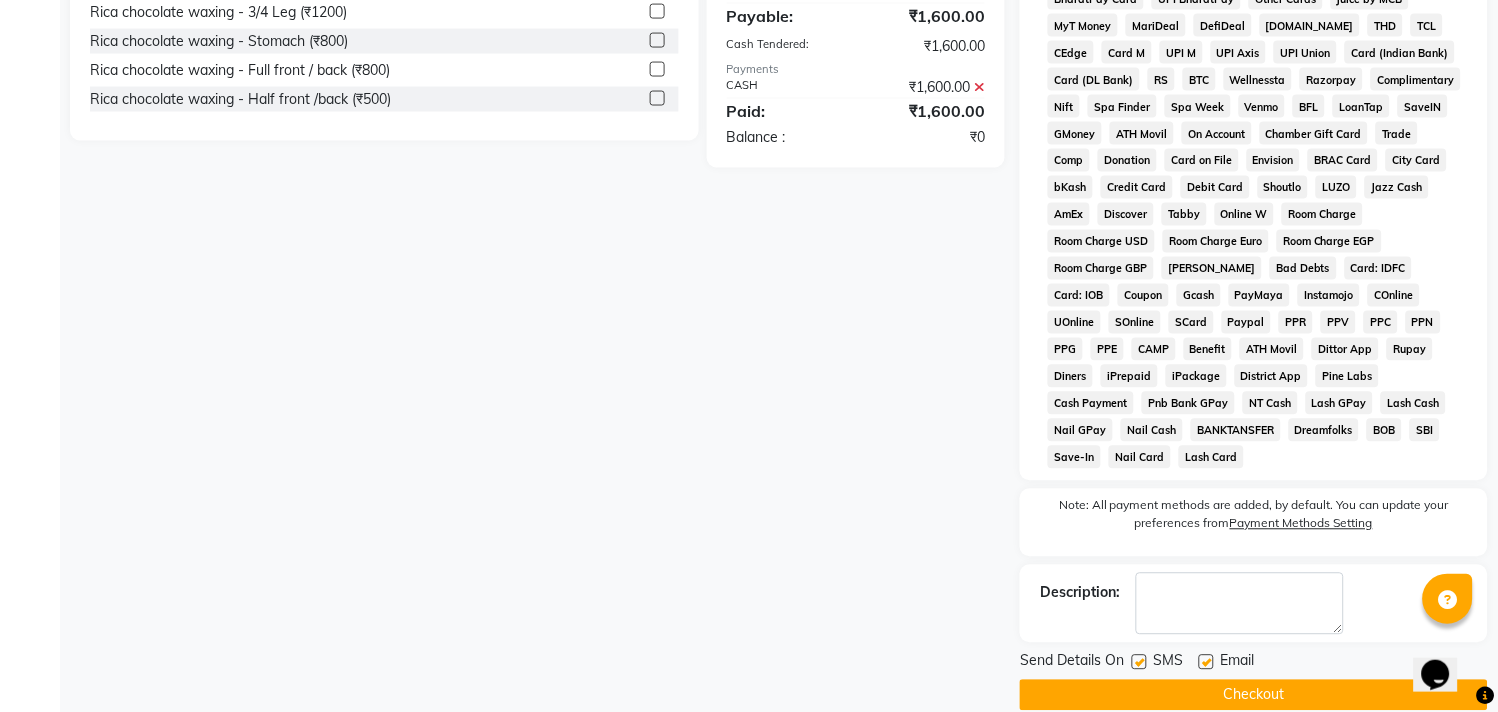 click on "Checkout" 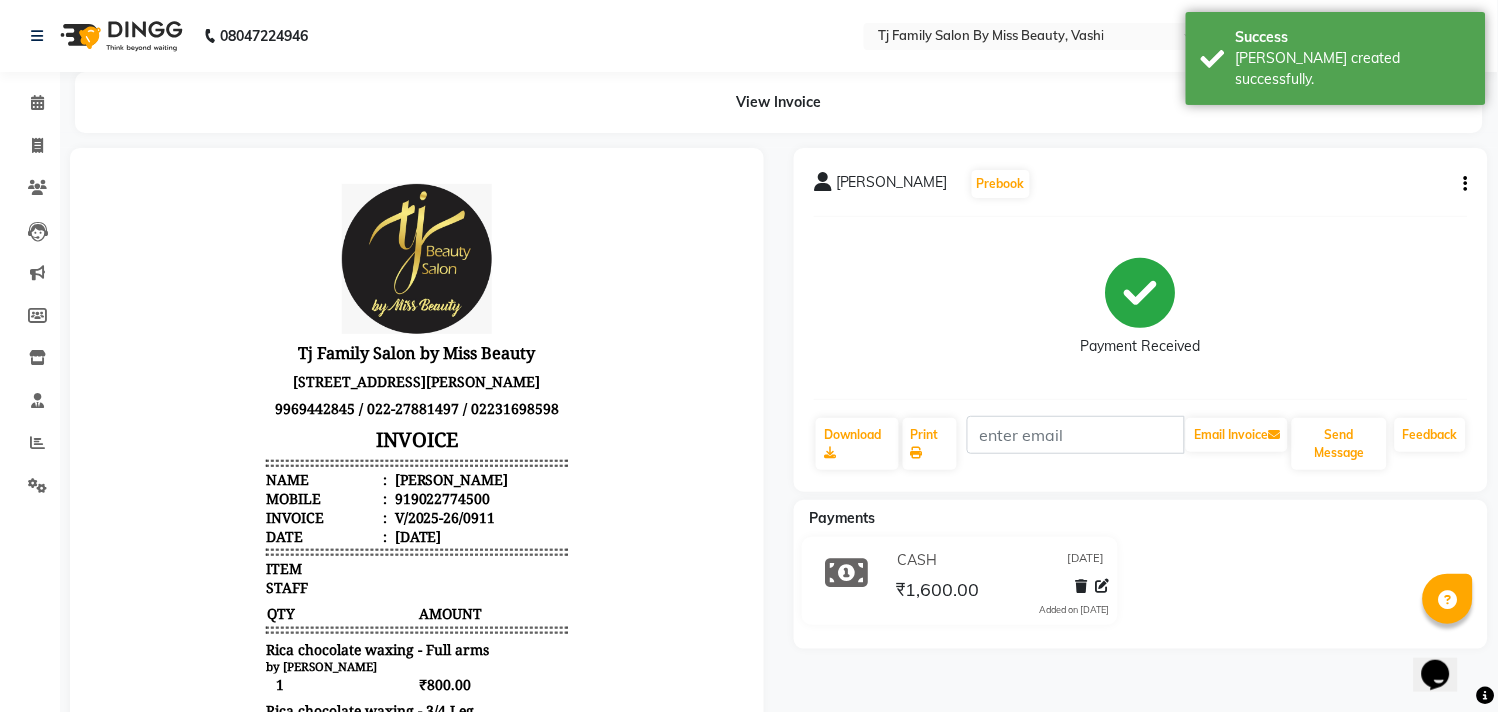 scroll, scrollTop: 0, scrollLeft: 0, axis: both 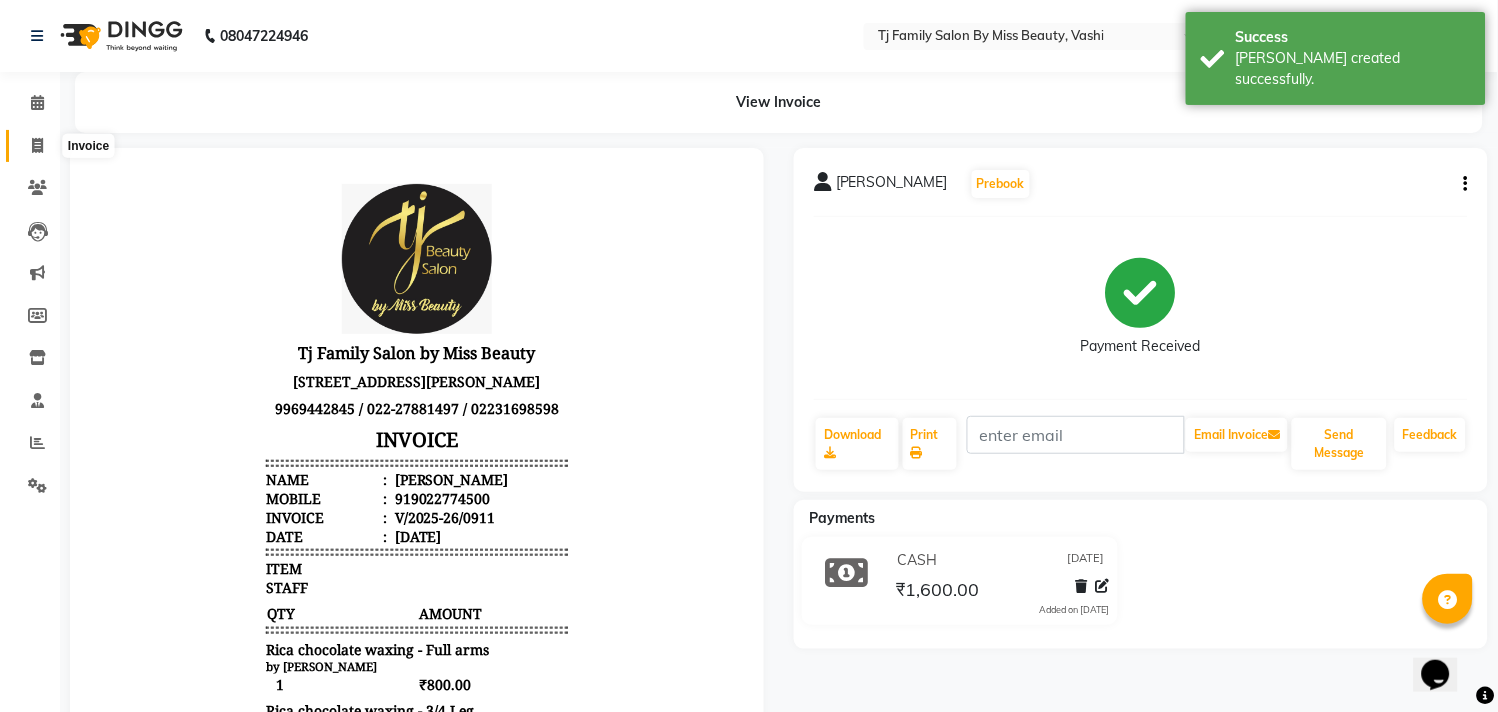 click 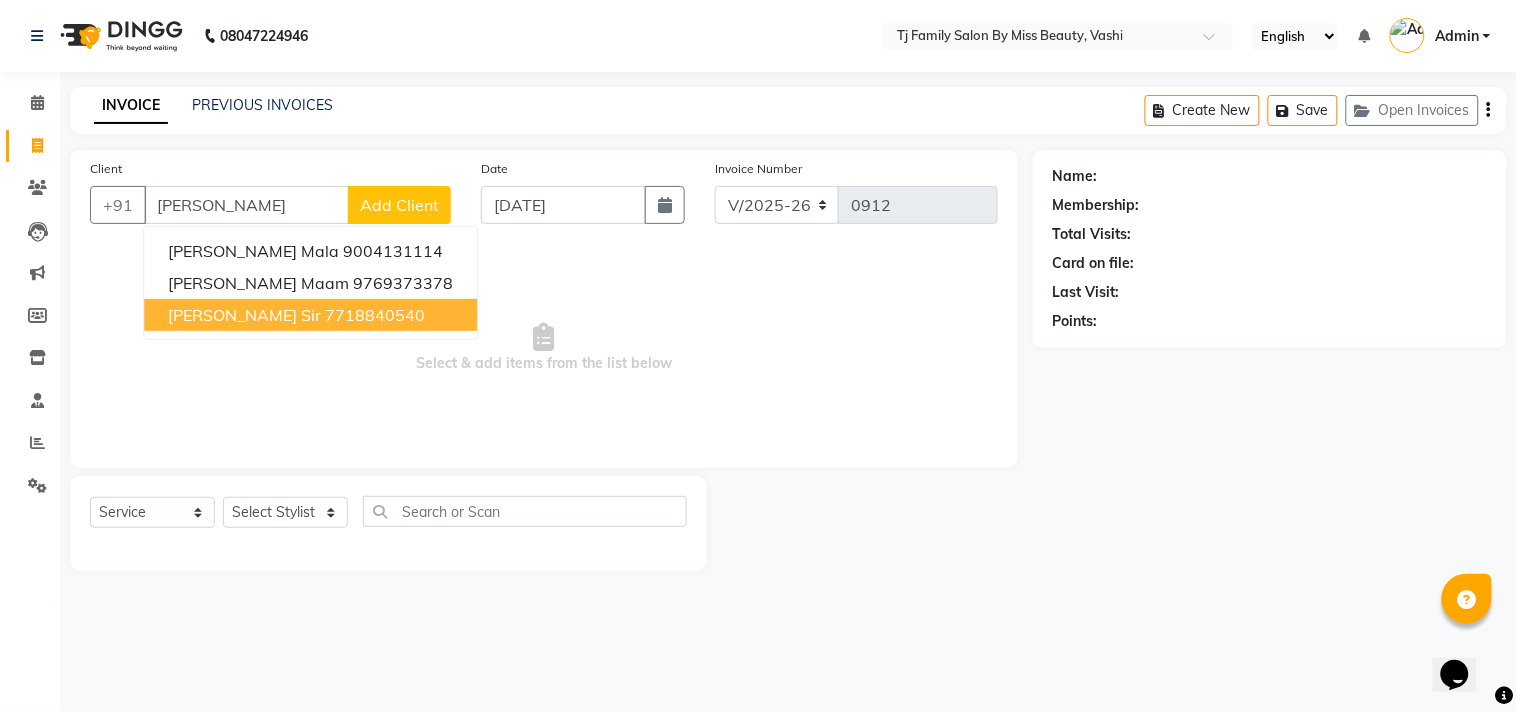 click on "7718840540" at bounding box center (375, 315) 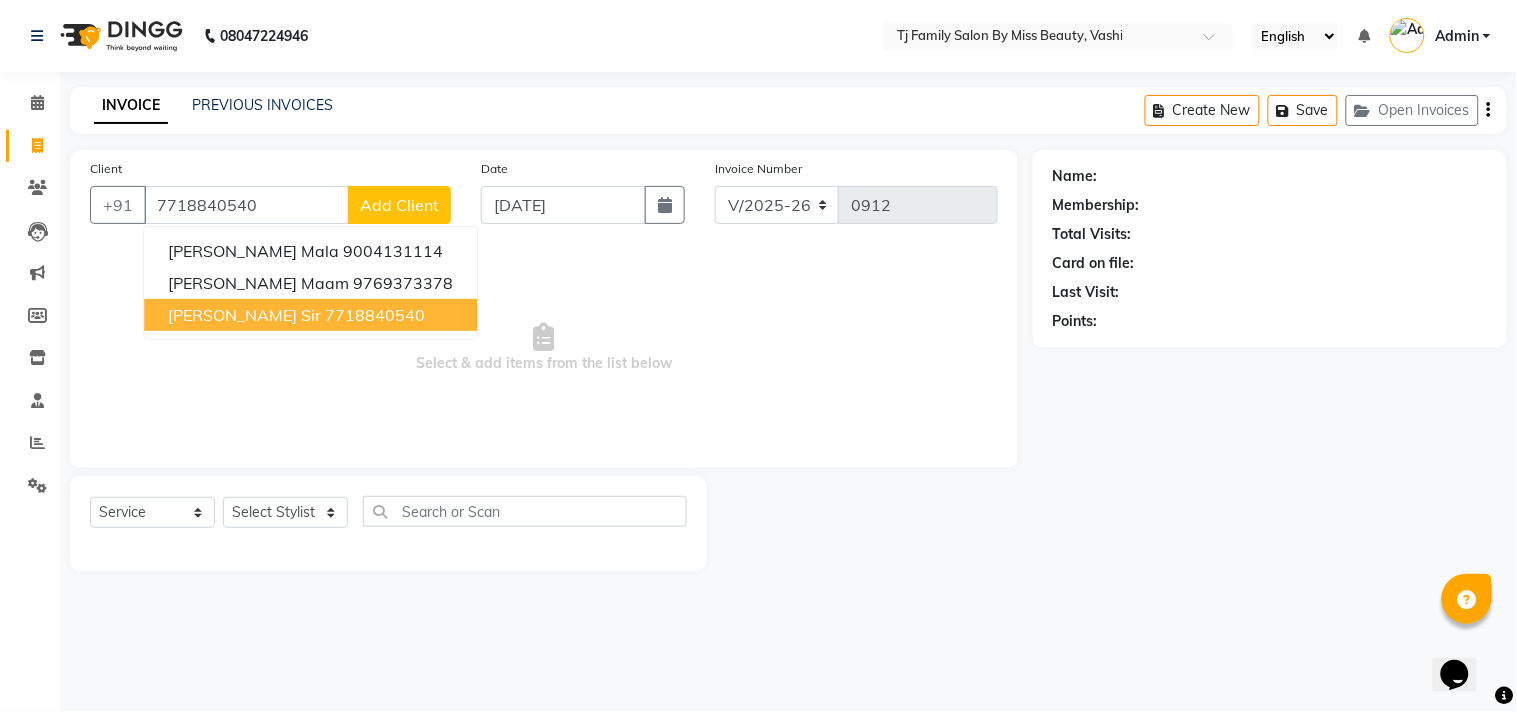 type on "7718840540" 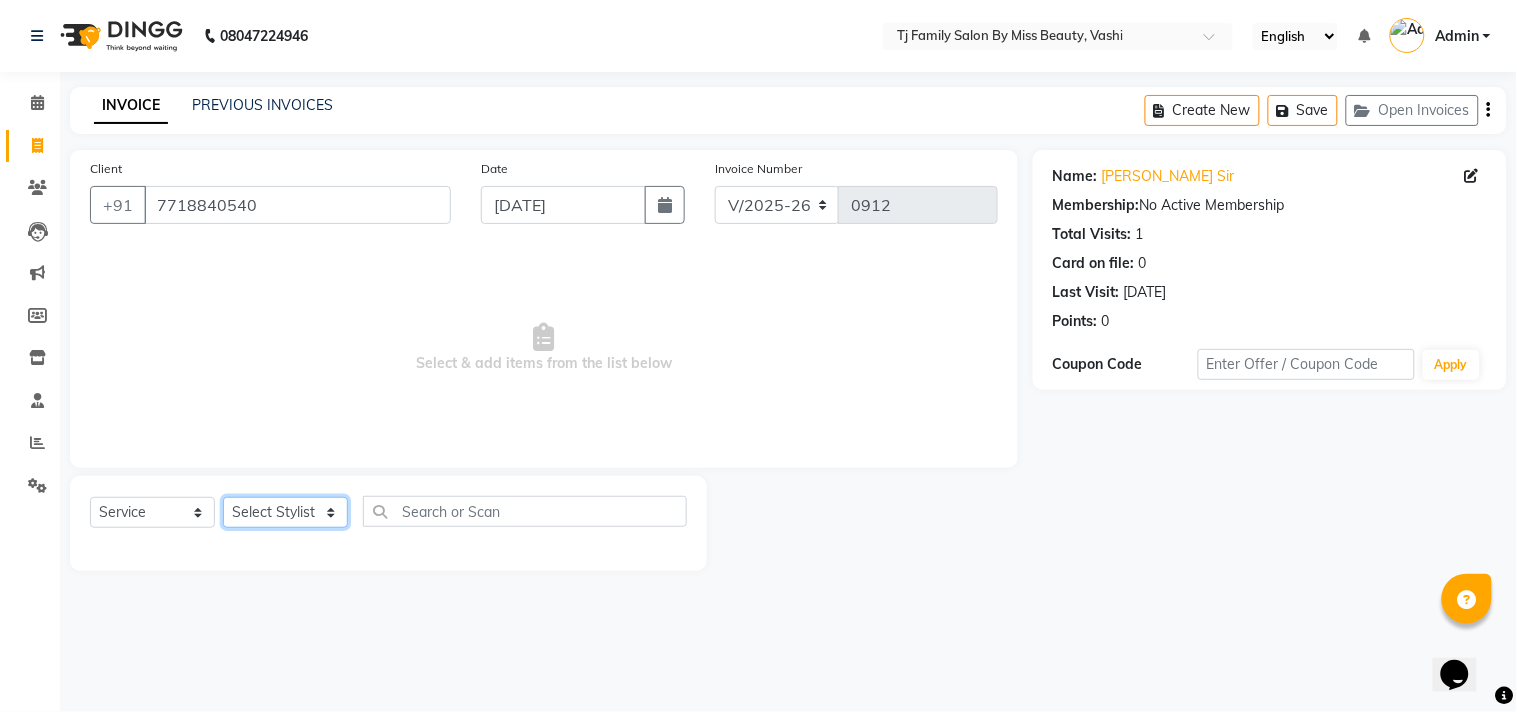click on "Select Stylist deepak maitay [PERSON_NAME] [PERSON_NAME] Ramita [PERSON_NAME] [PERSON_NAME] more [PERSON_NAME]" 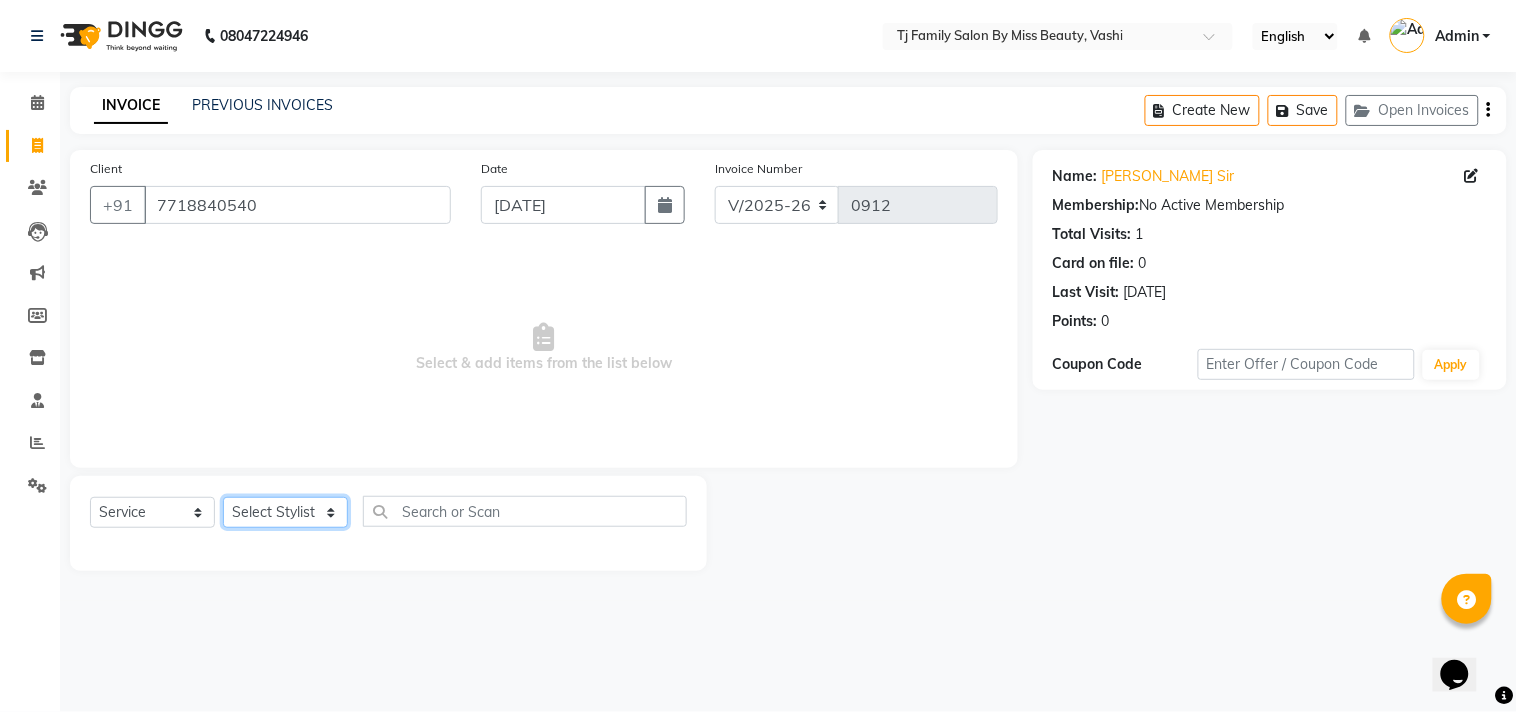 select on "31844" 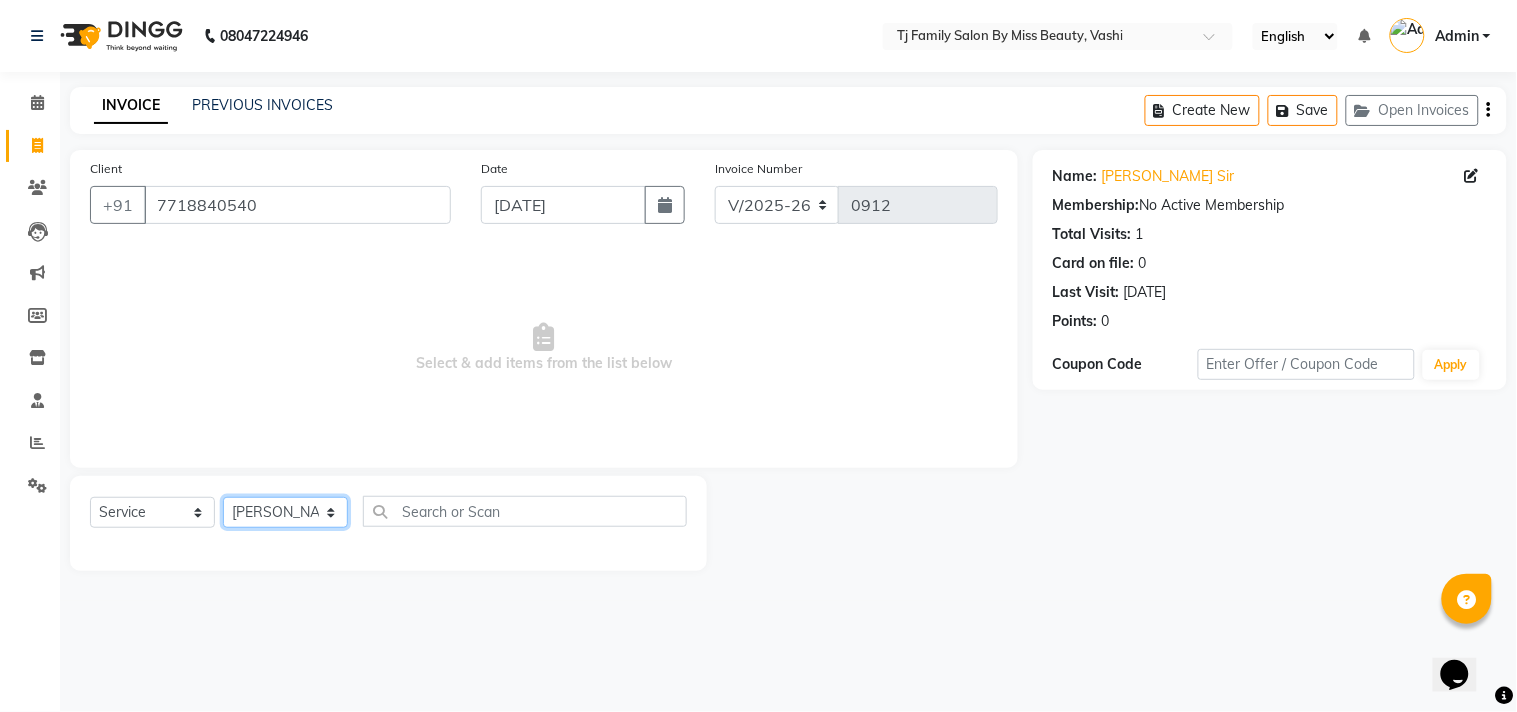 click on "Select Stylist deepak maitay [PERSON_NAME] [PERSON_NAME] Ramita [PERSON_NAME] [PERSON_NAME] more [PERSON_NAME]" 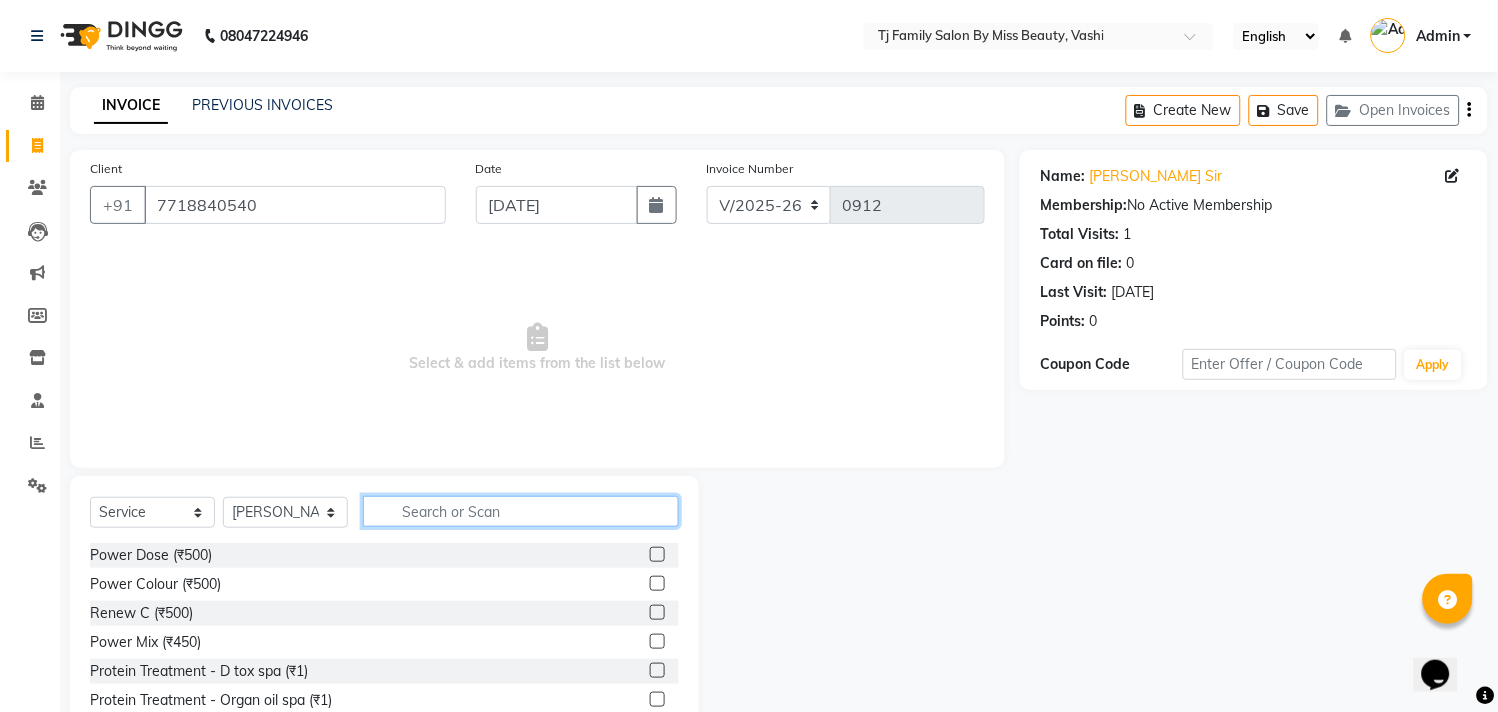 click 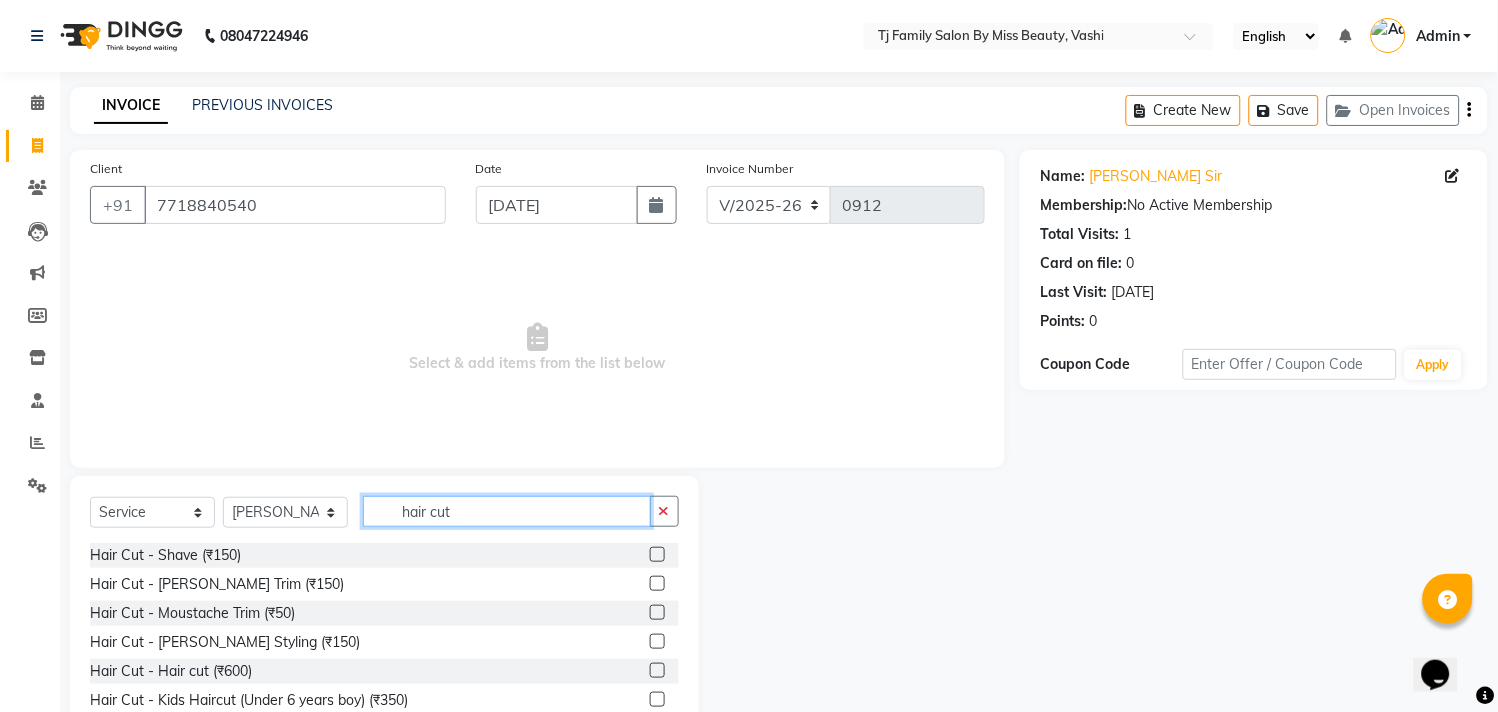 scroll, scrollTop: 61, scrollLeft: 0, axis: vertical 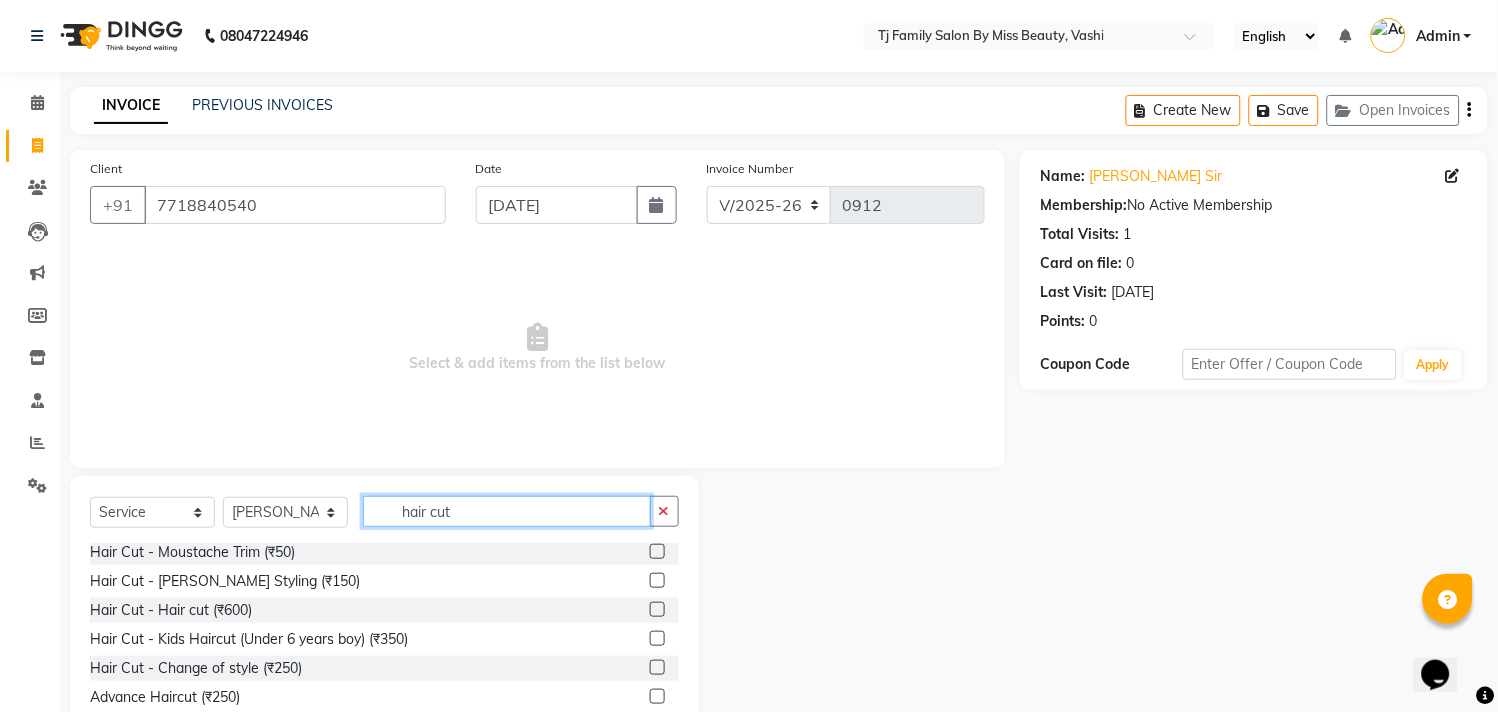type on "hair cut" 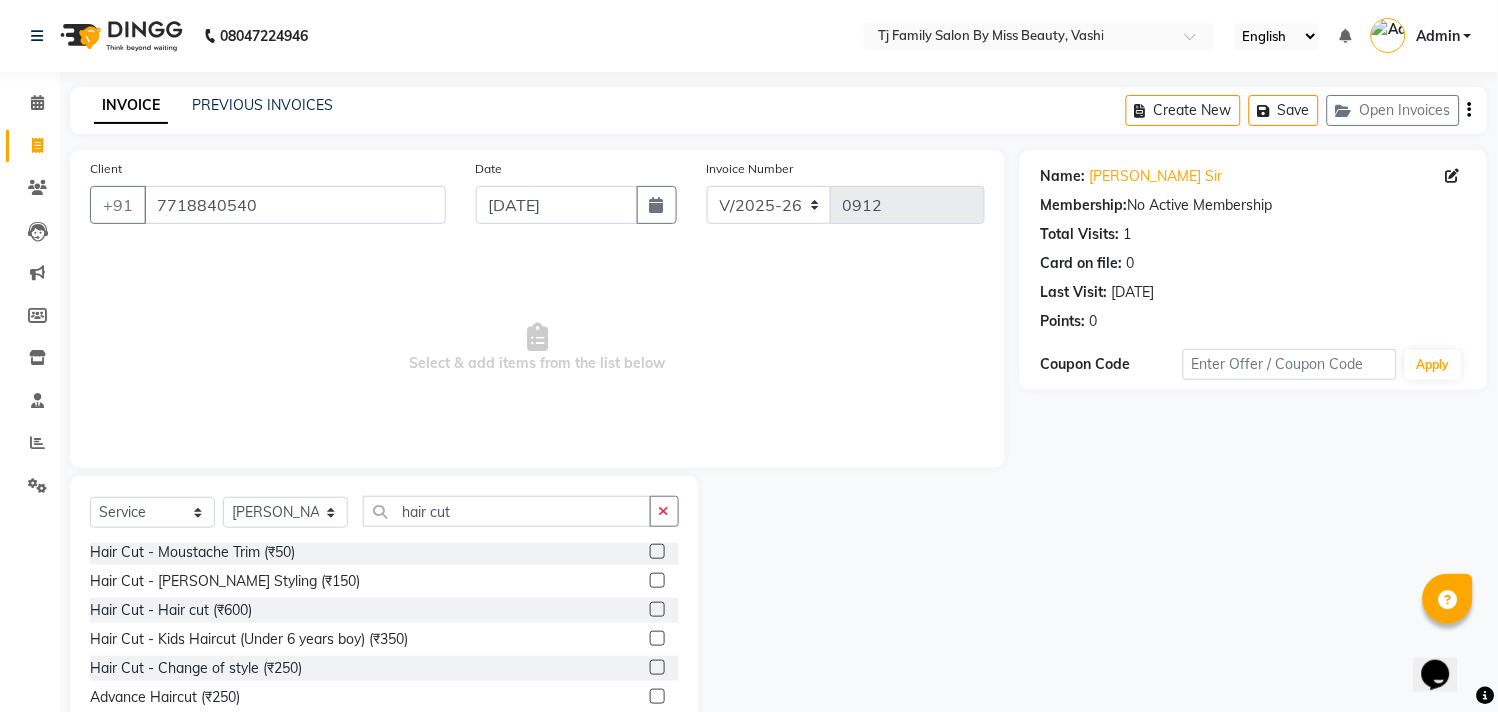 click 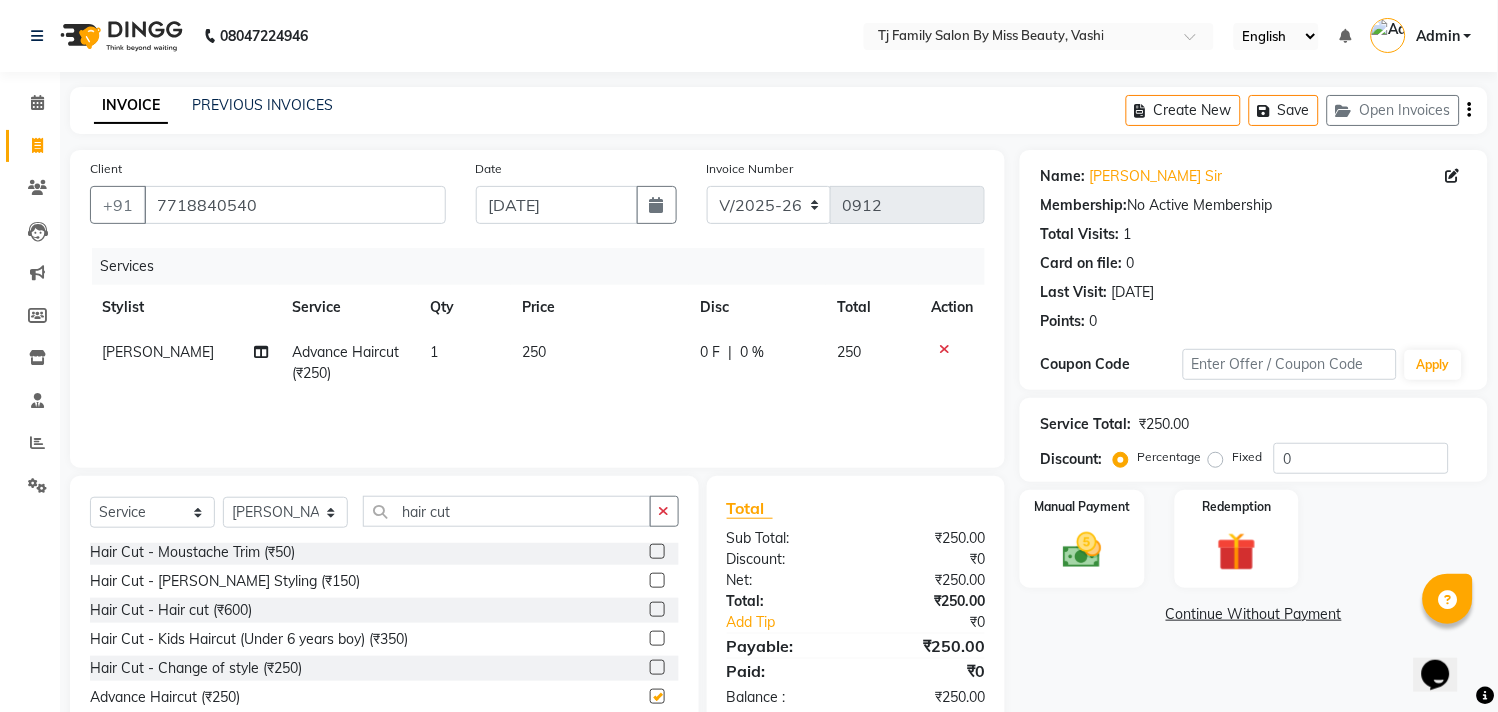 checkbox on "false" 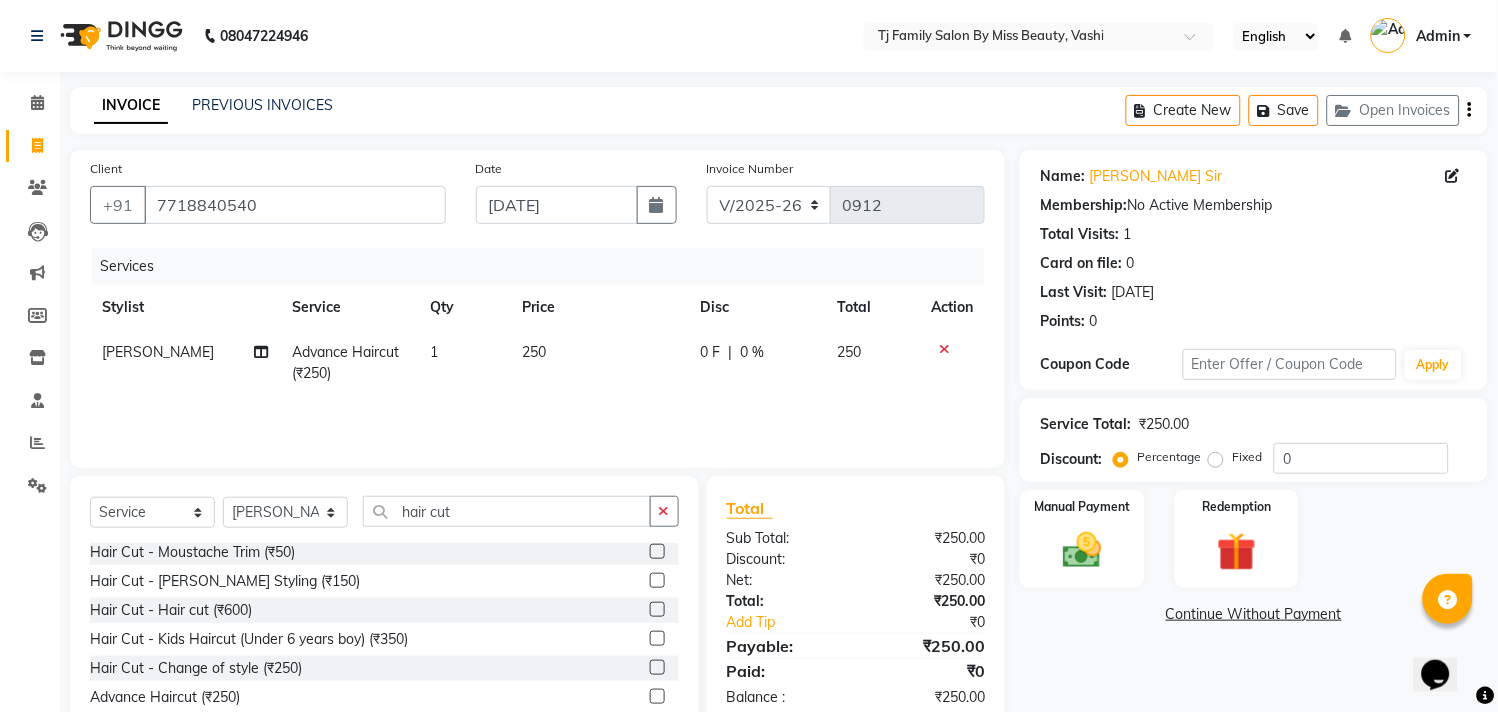 click on "250" 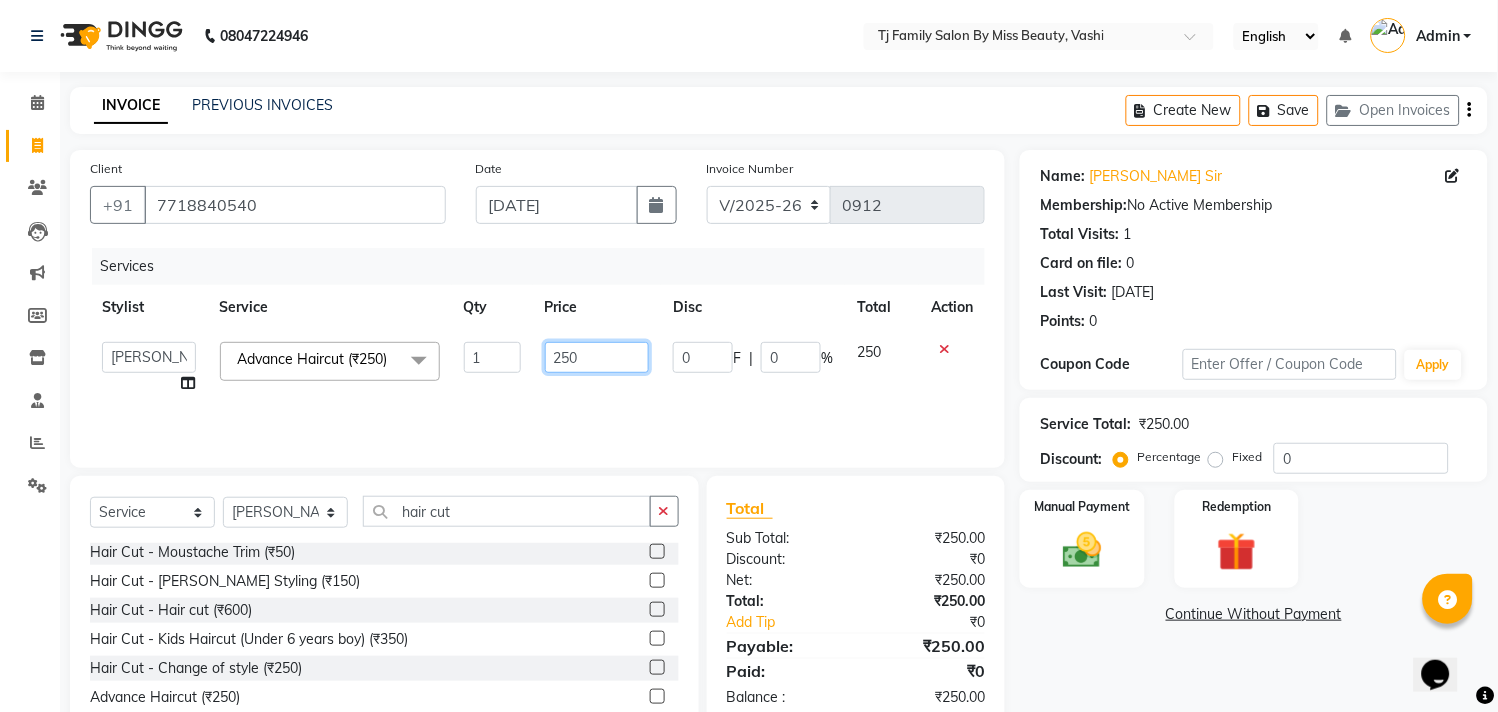 click on "250" 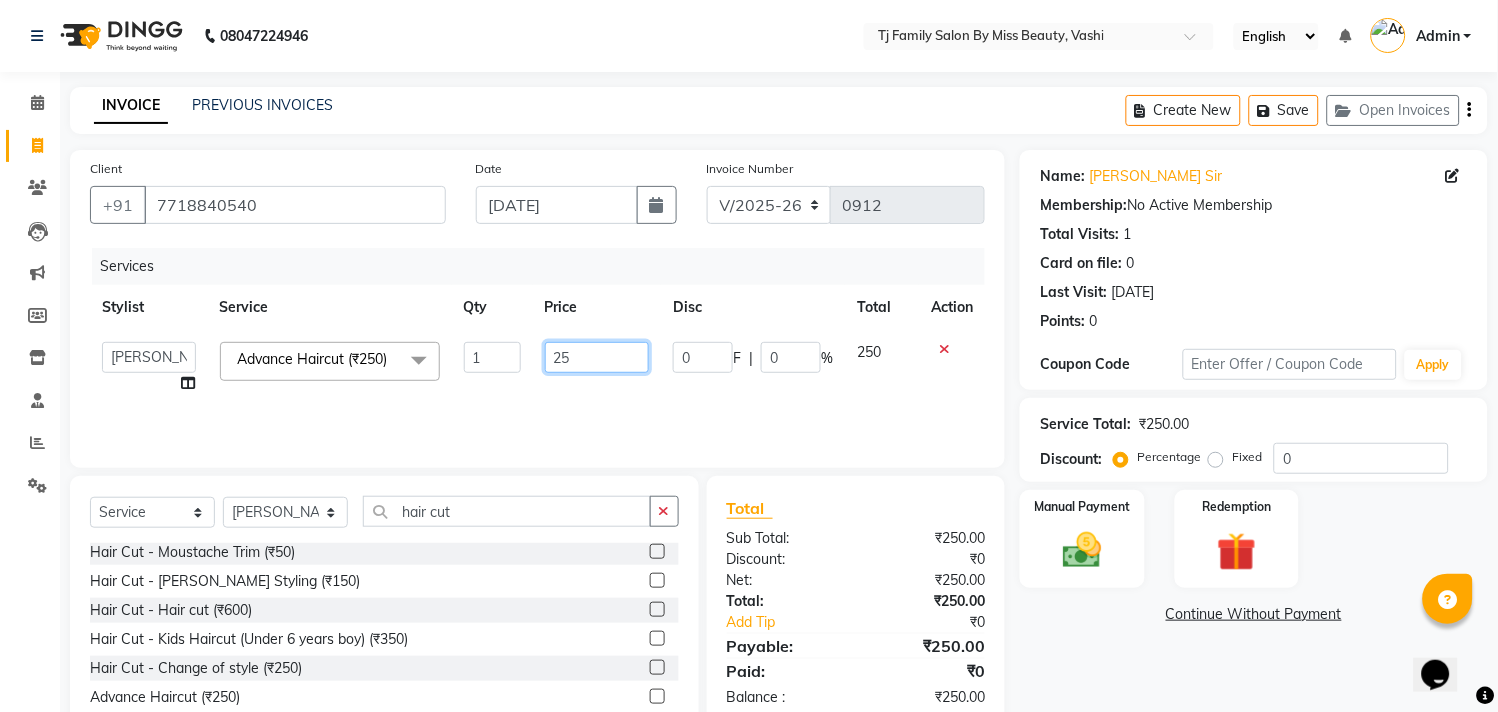 type on "2" 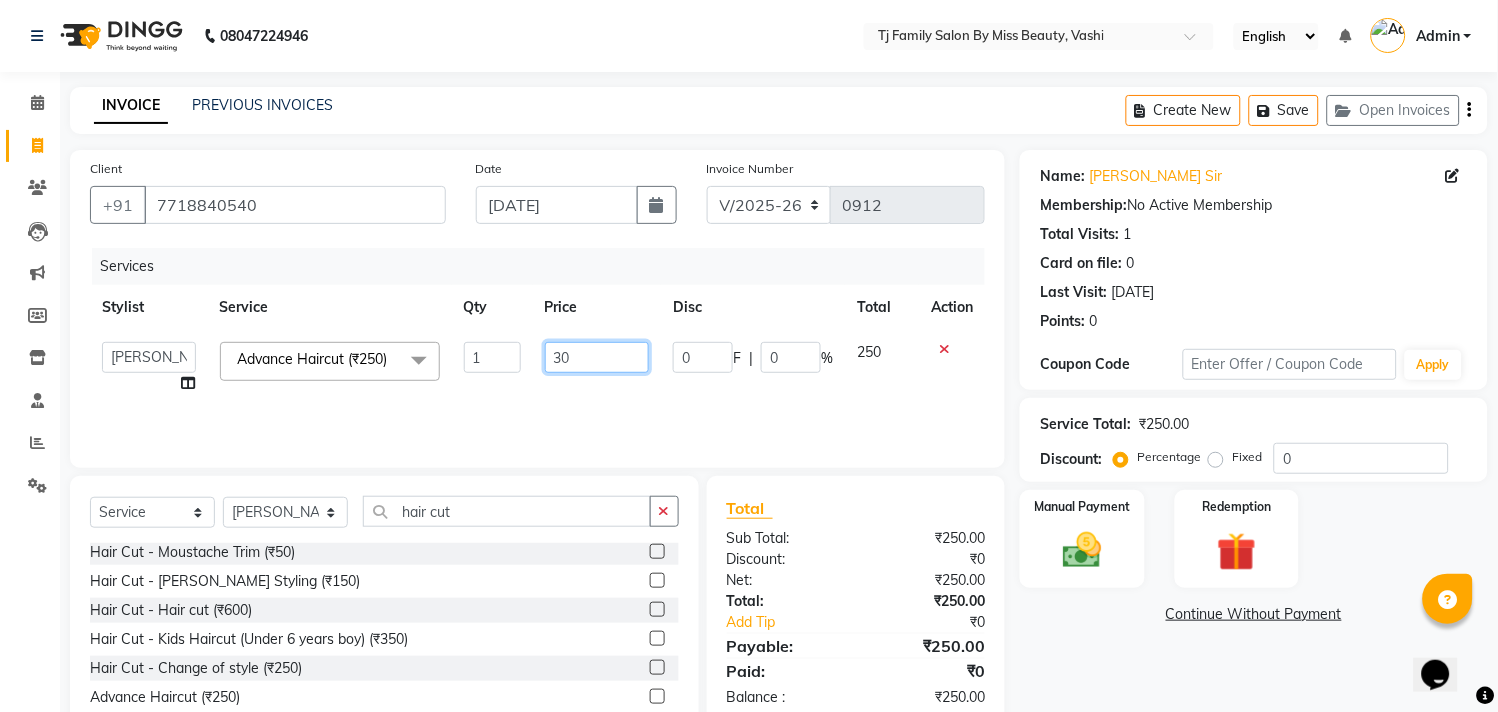 type on "300" 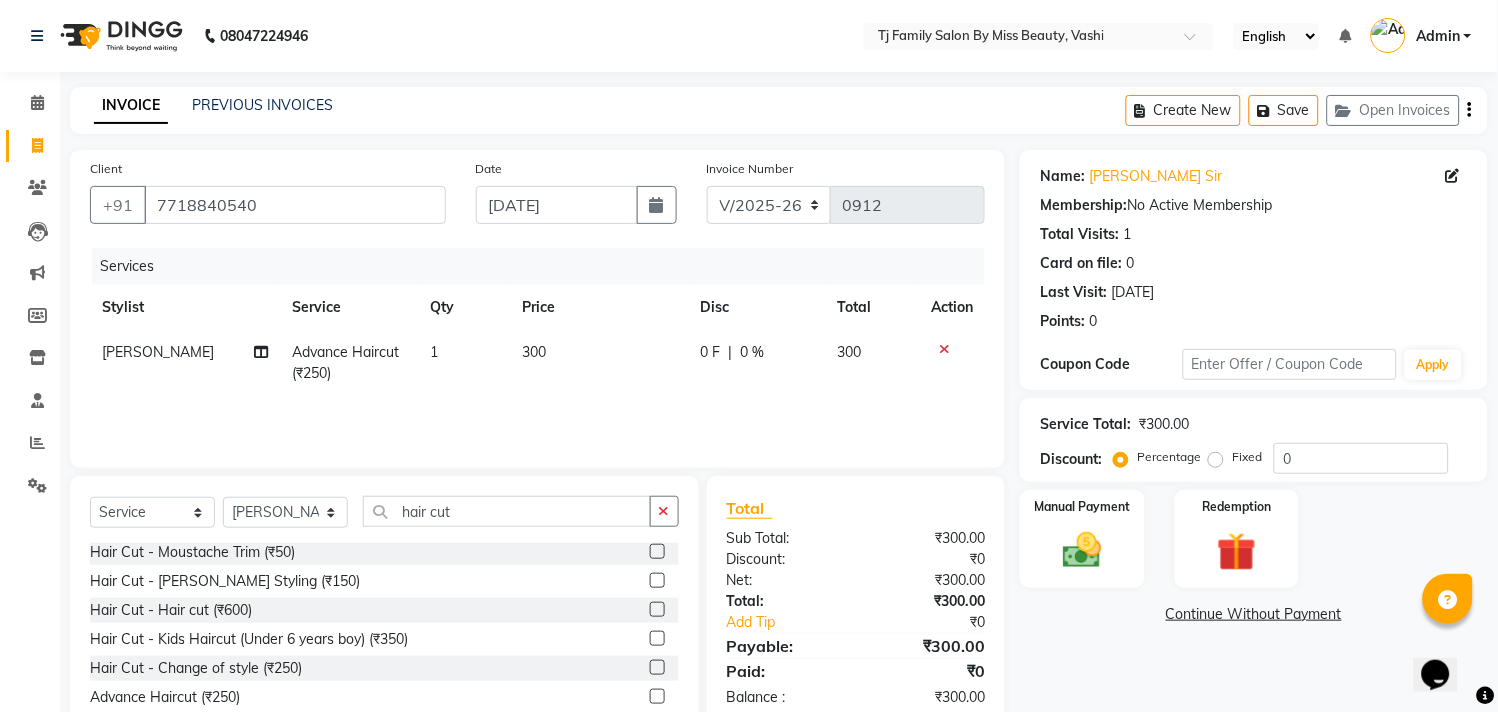 click on "300" 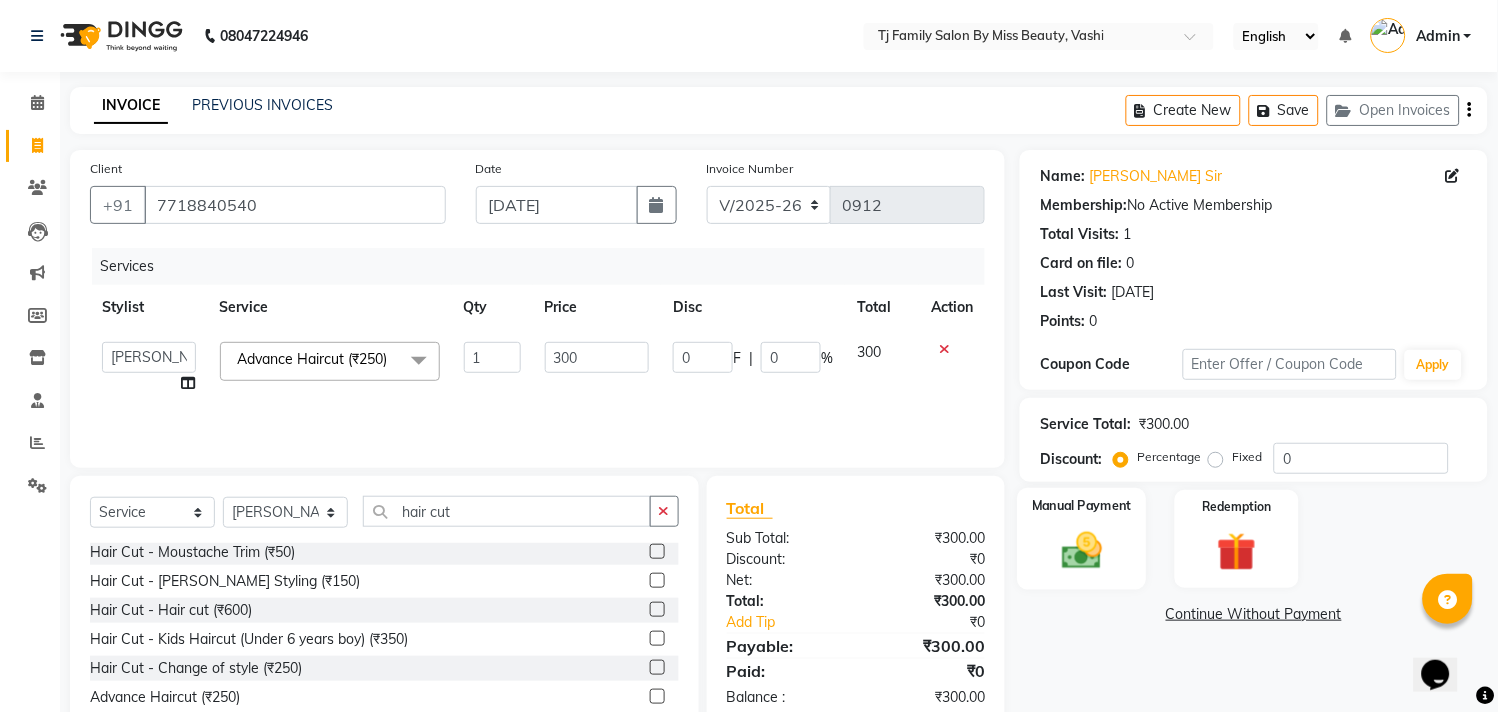 click 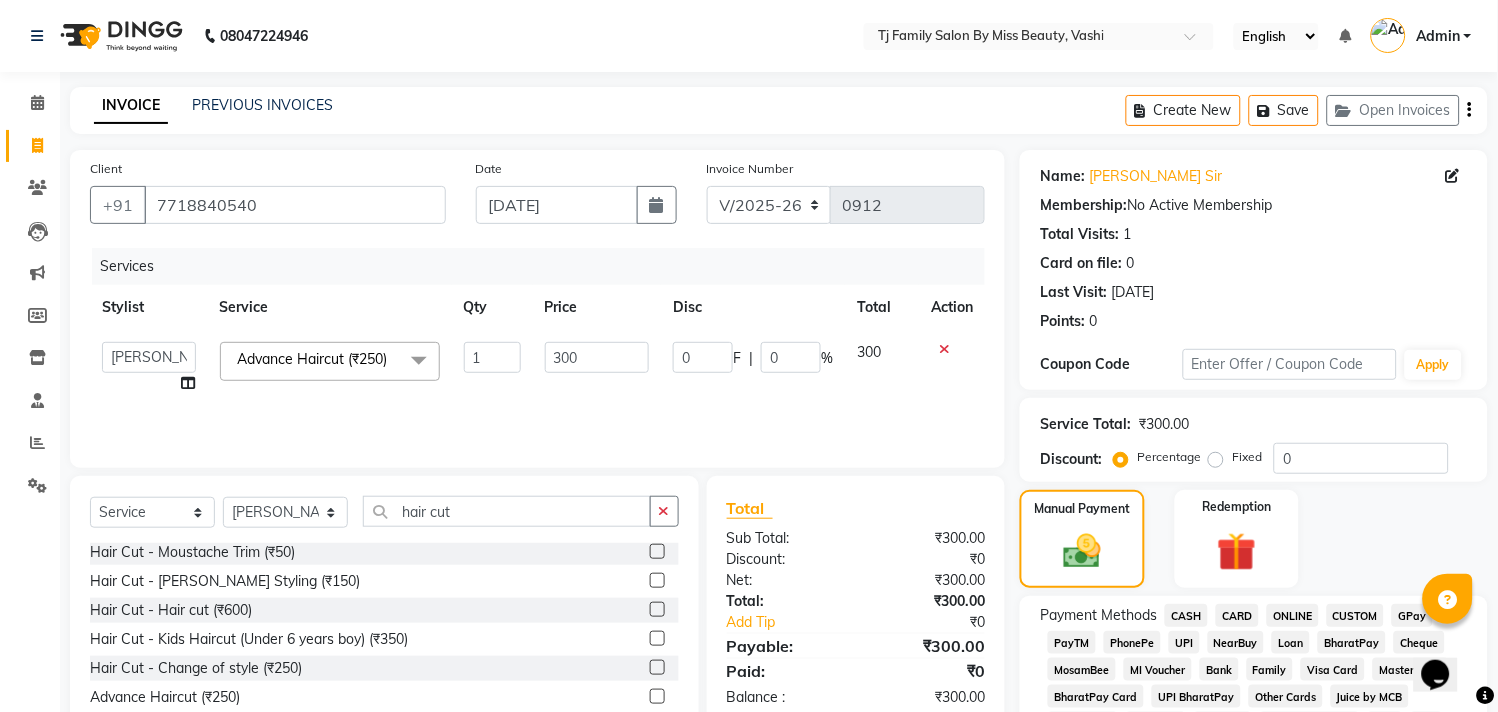 click on "CASH" 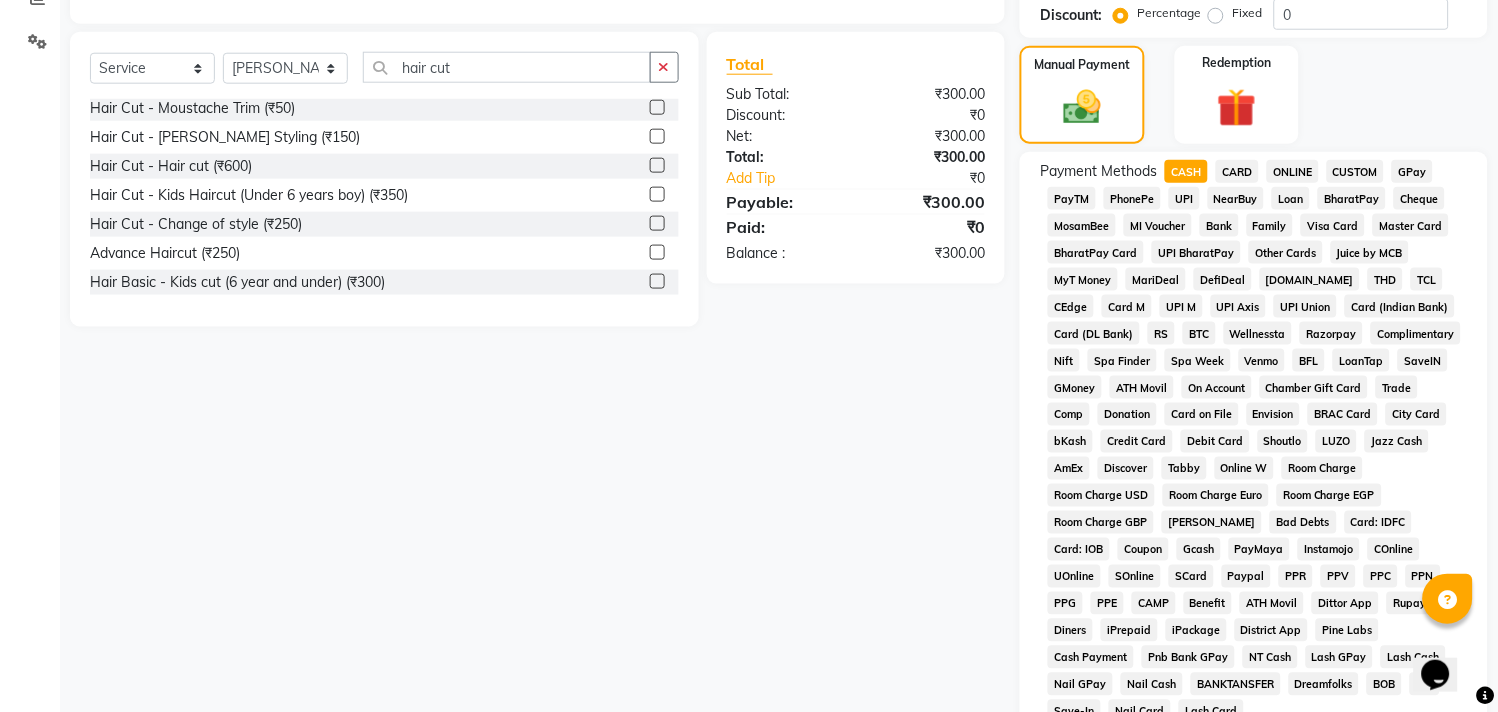 scroll, scrollTop: 698, scrollLeft: 0, axis: vertical 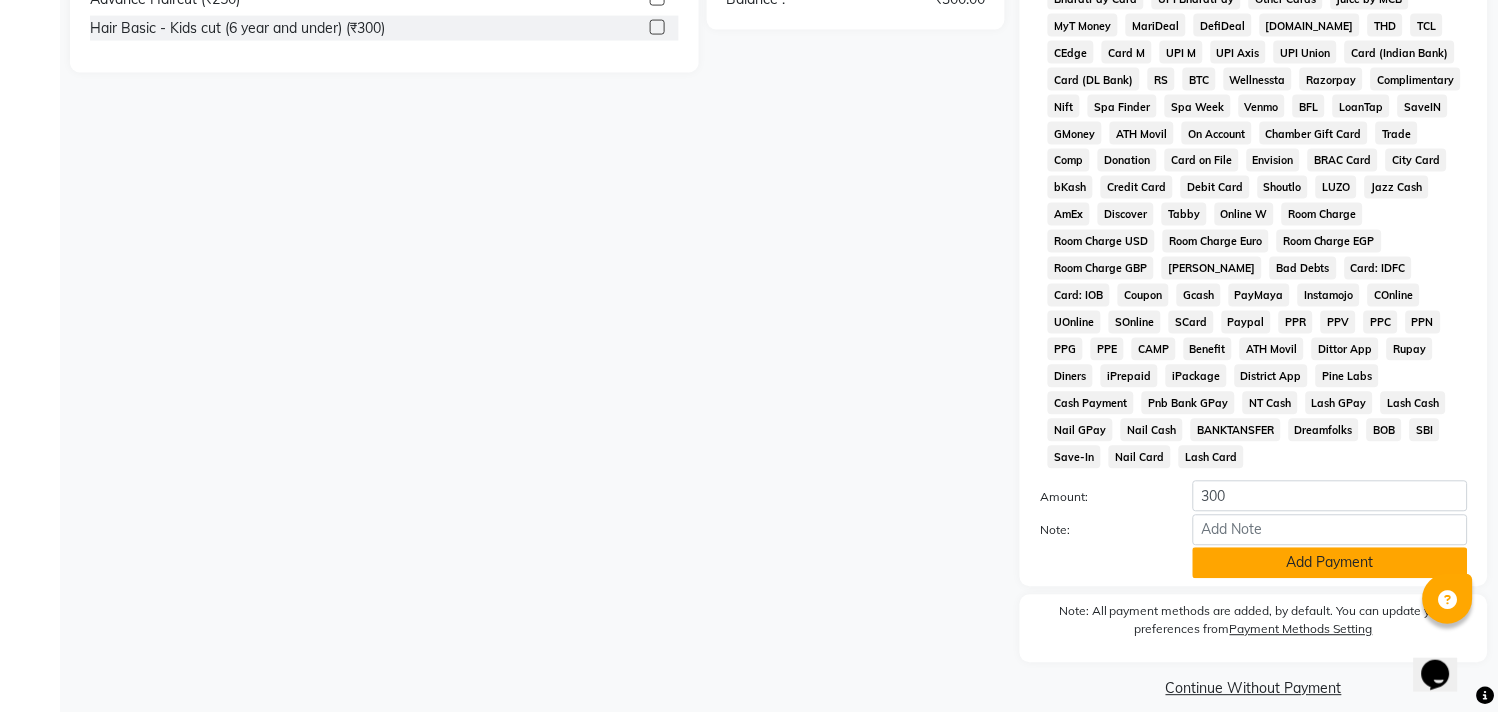click on "Add Payment" 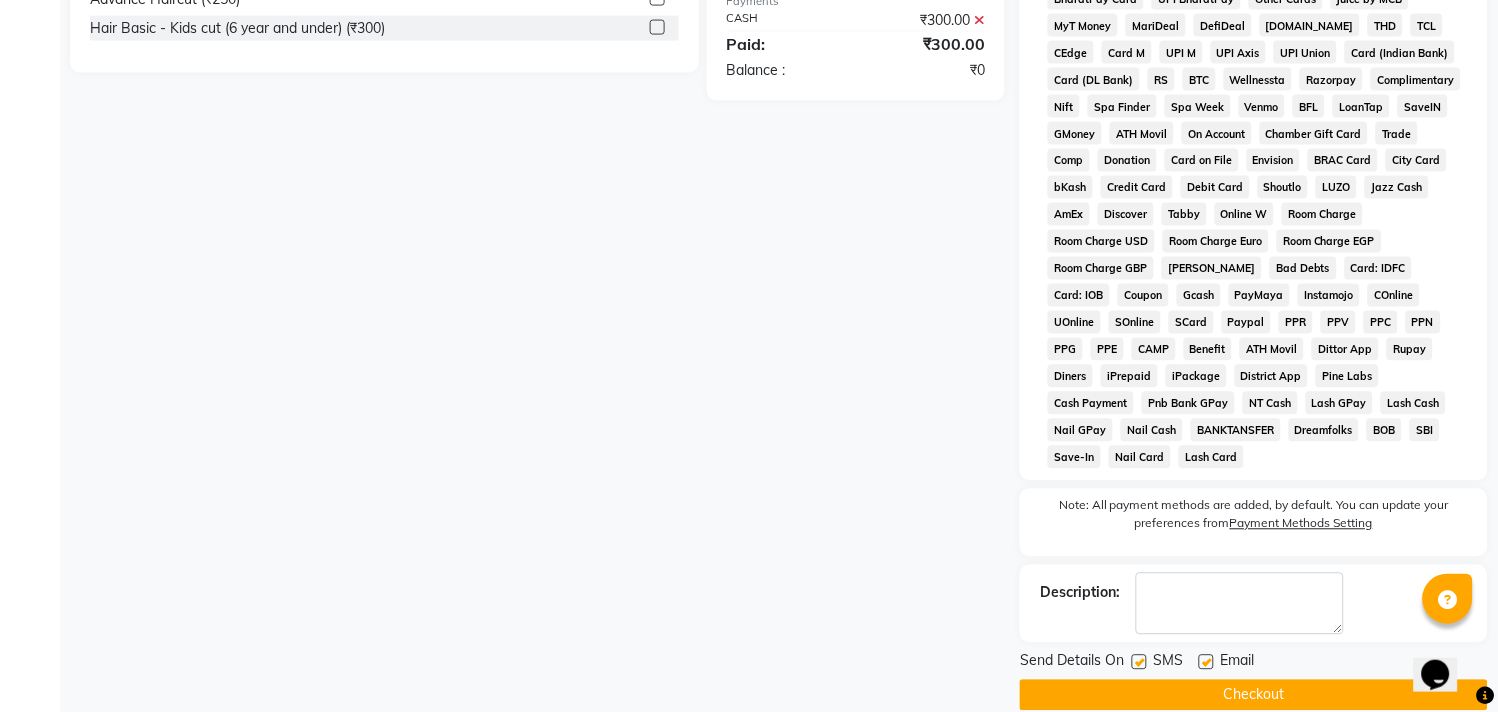 click on "Checkout" 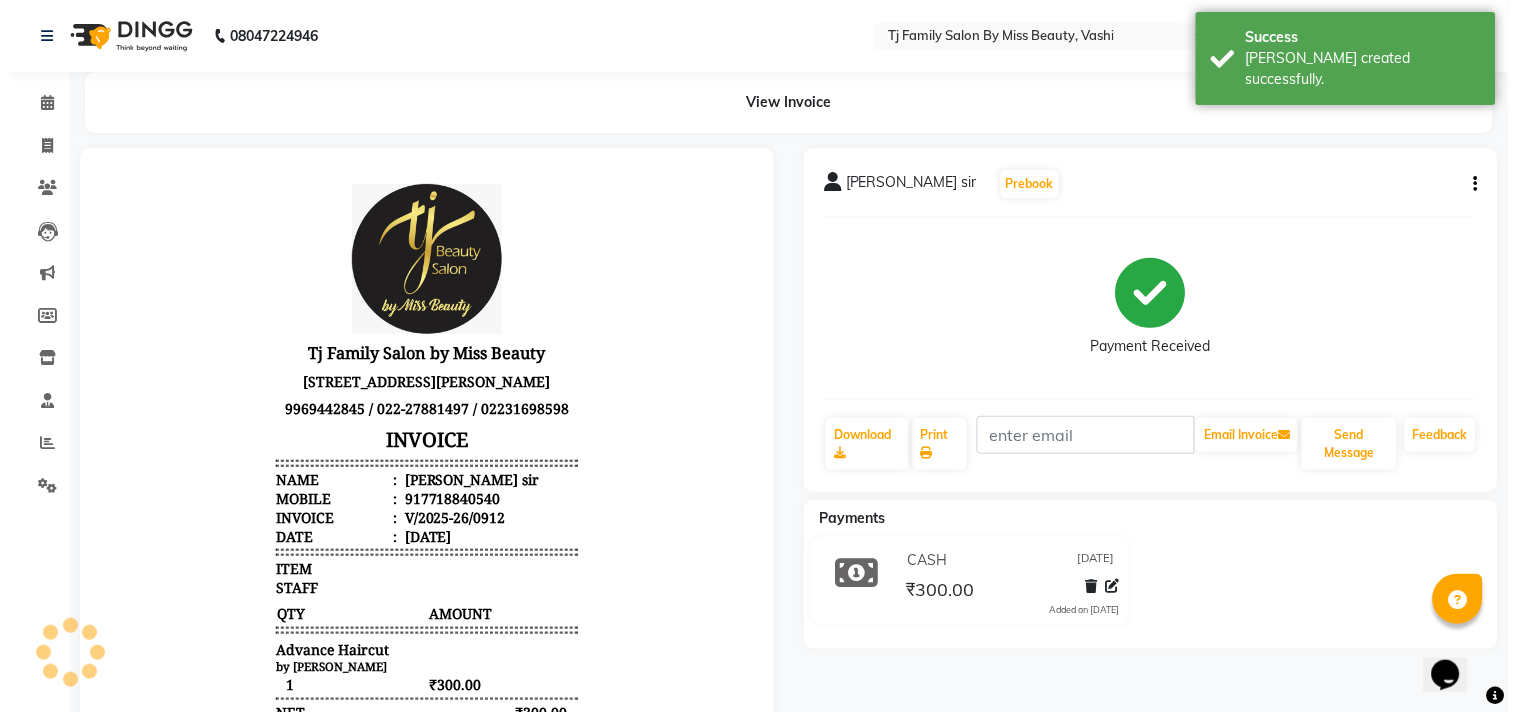 scroll, scrollTop: 0, scrollLeft: 0, axis: both 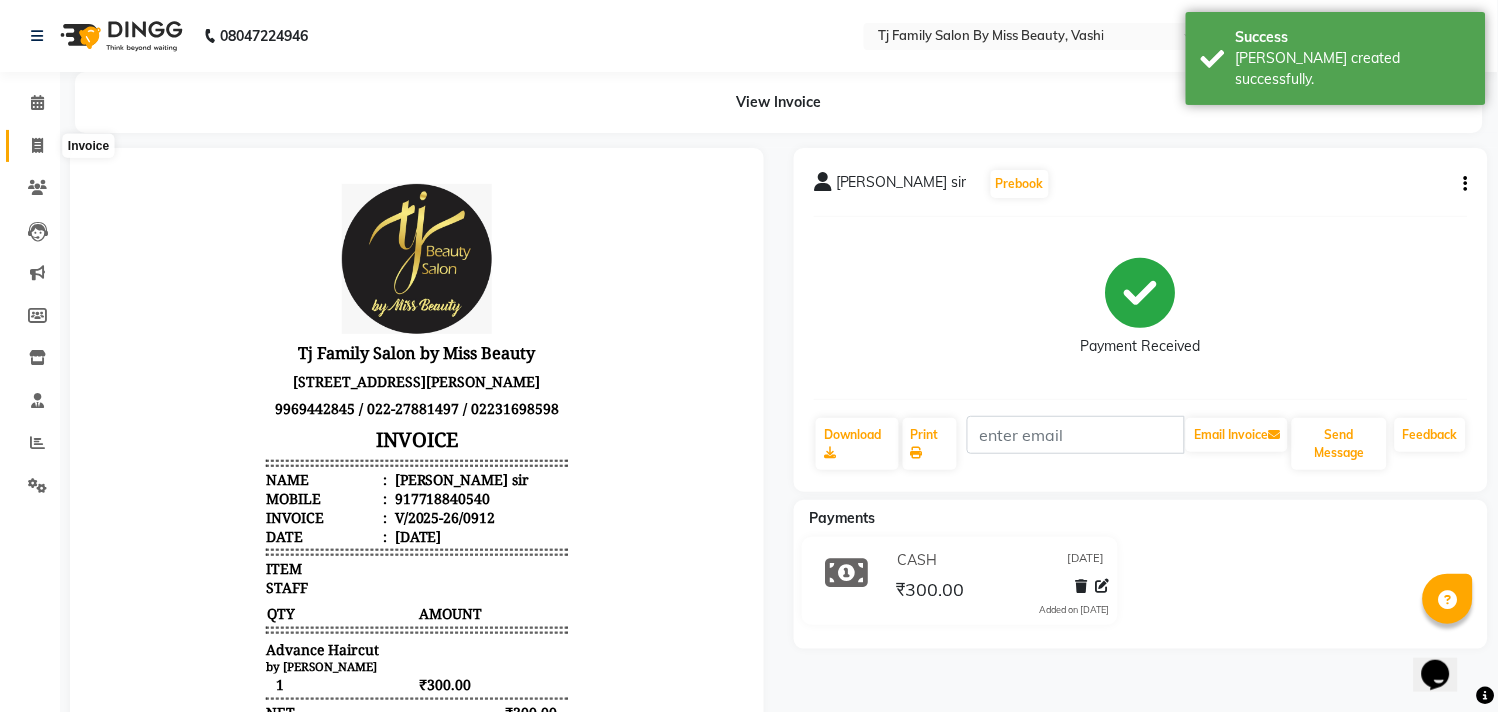 click 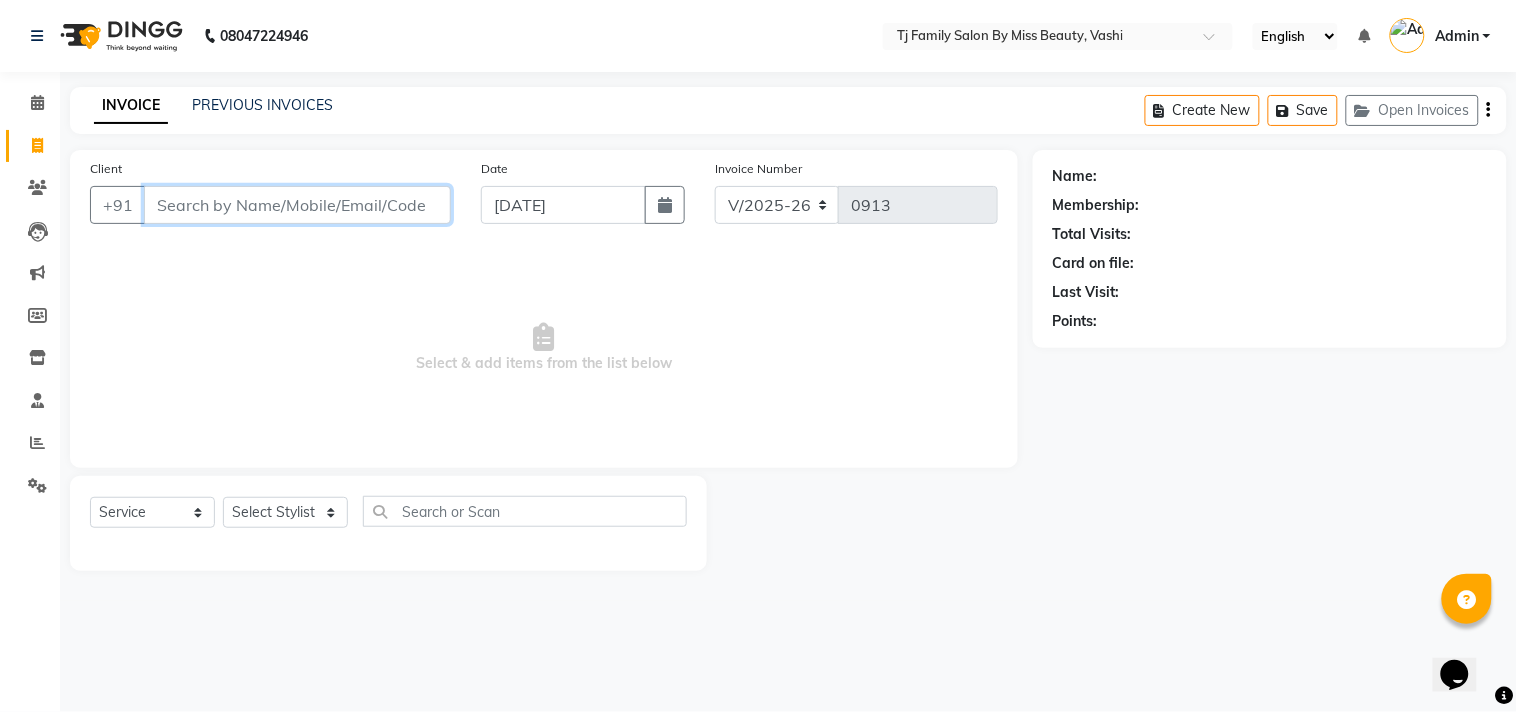 click on "Client" at bounding box center [297, 205] 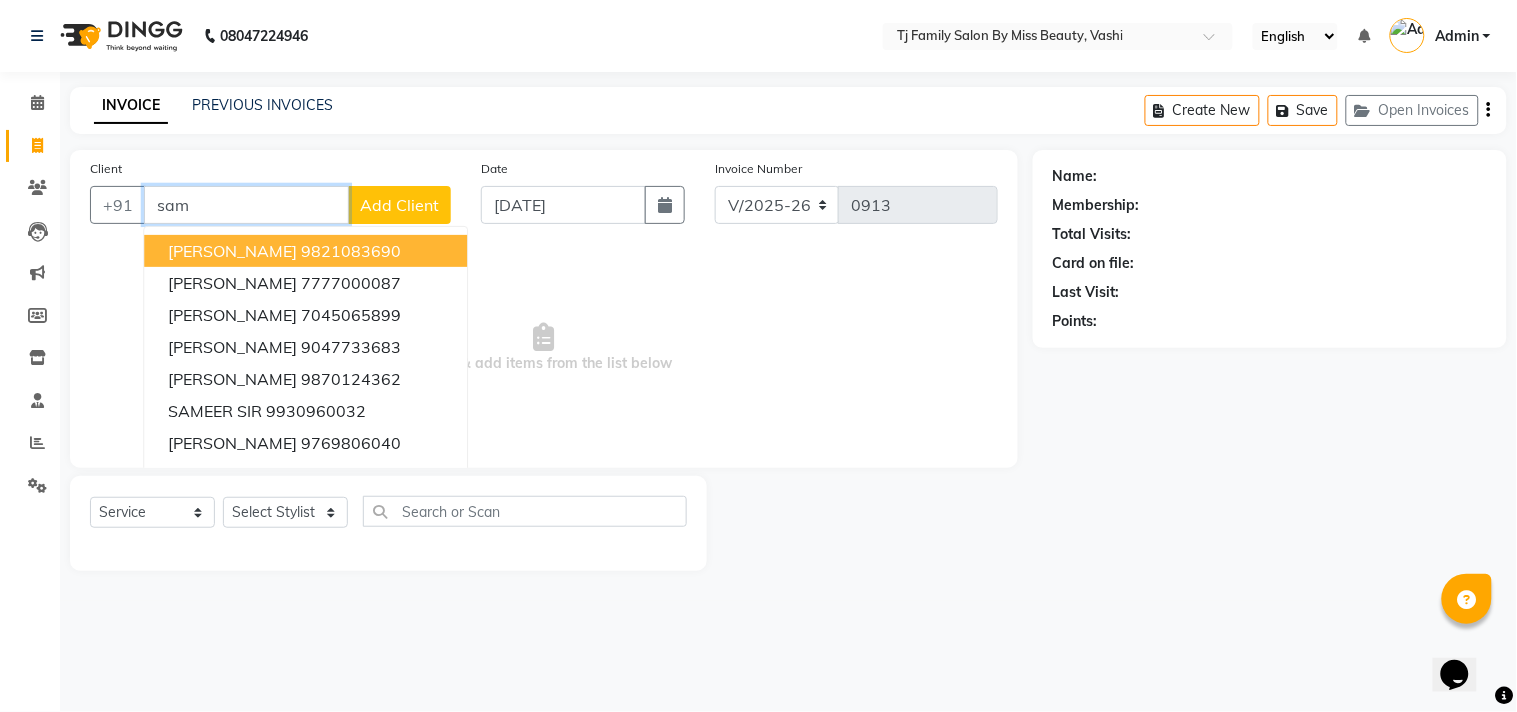 click on "sam" at bounding box center (246, 205) 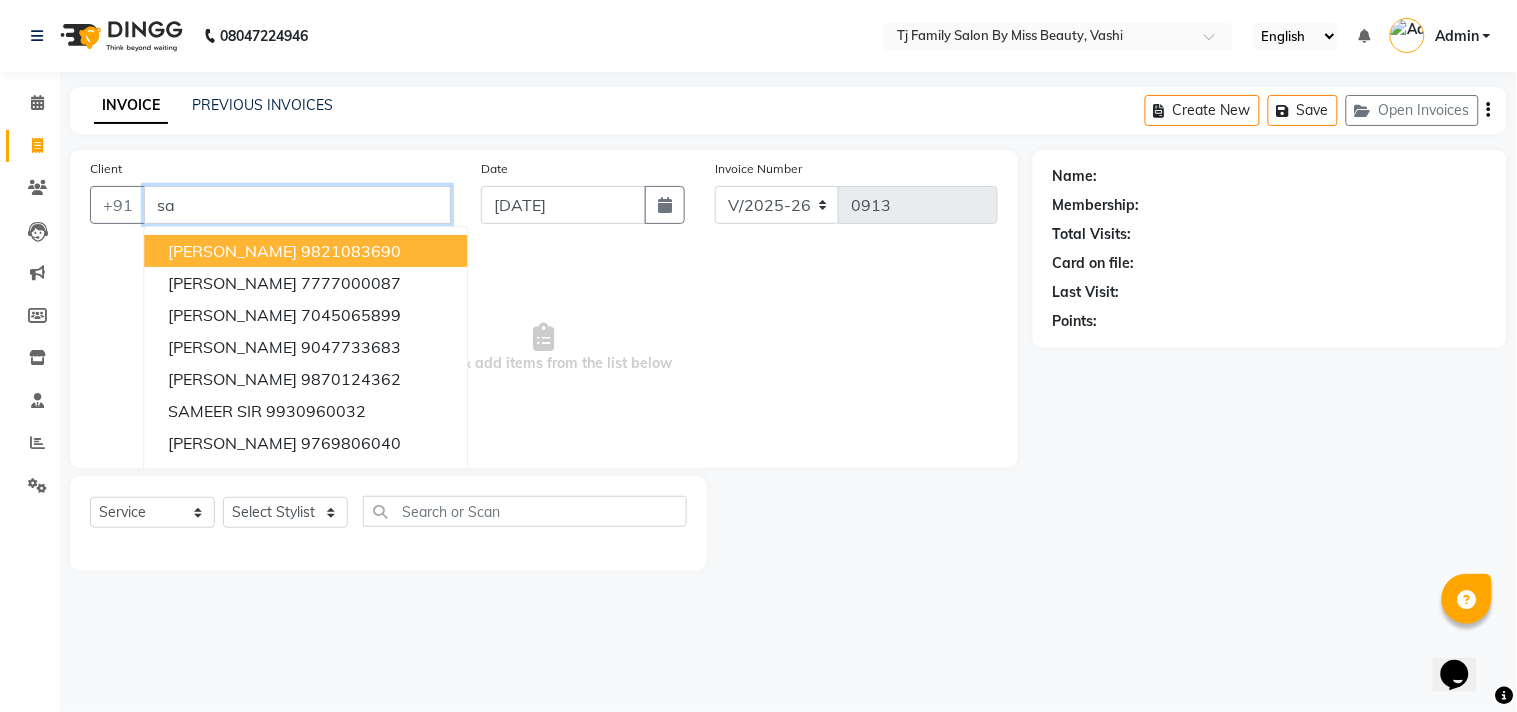 type on "s" 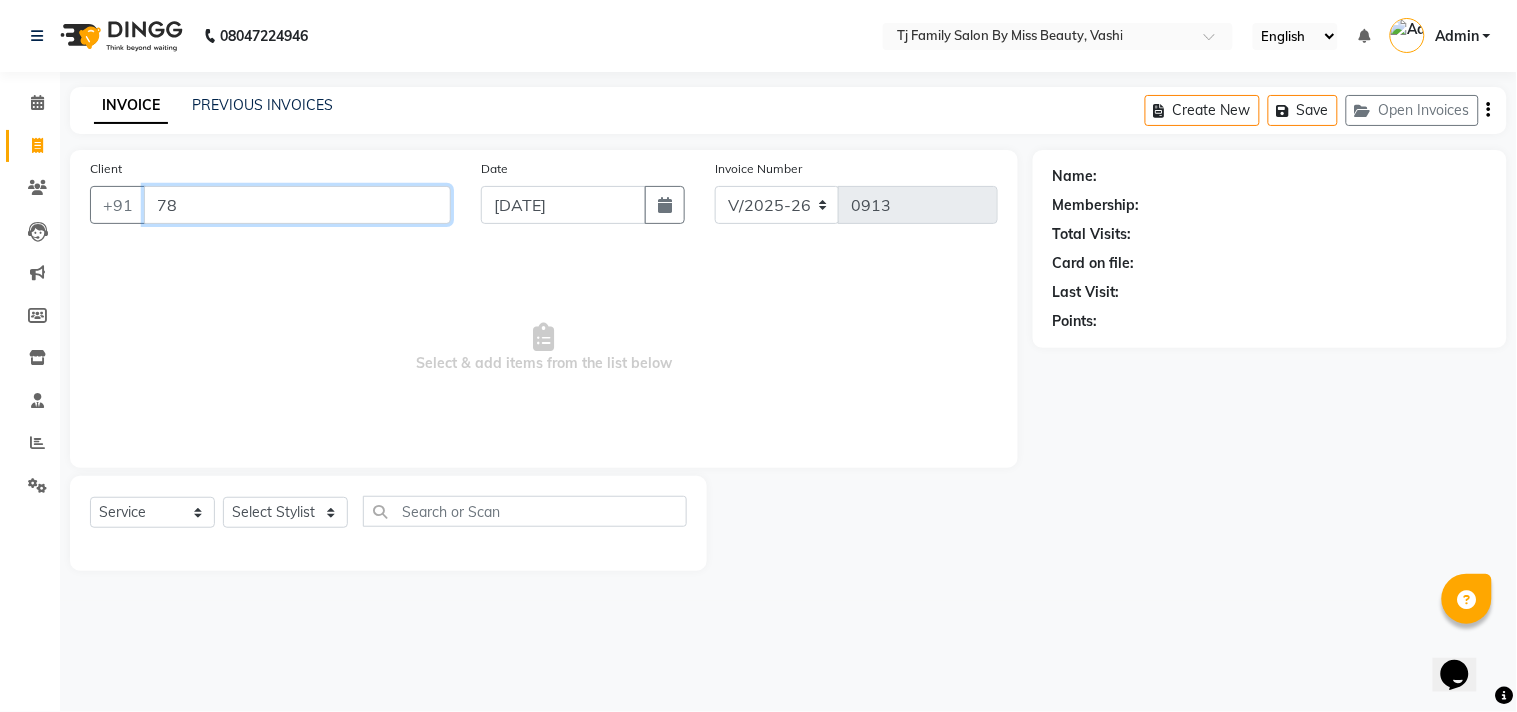 type on "7" 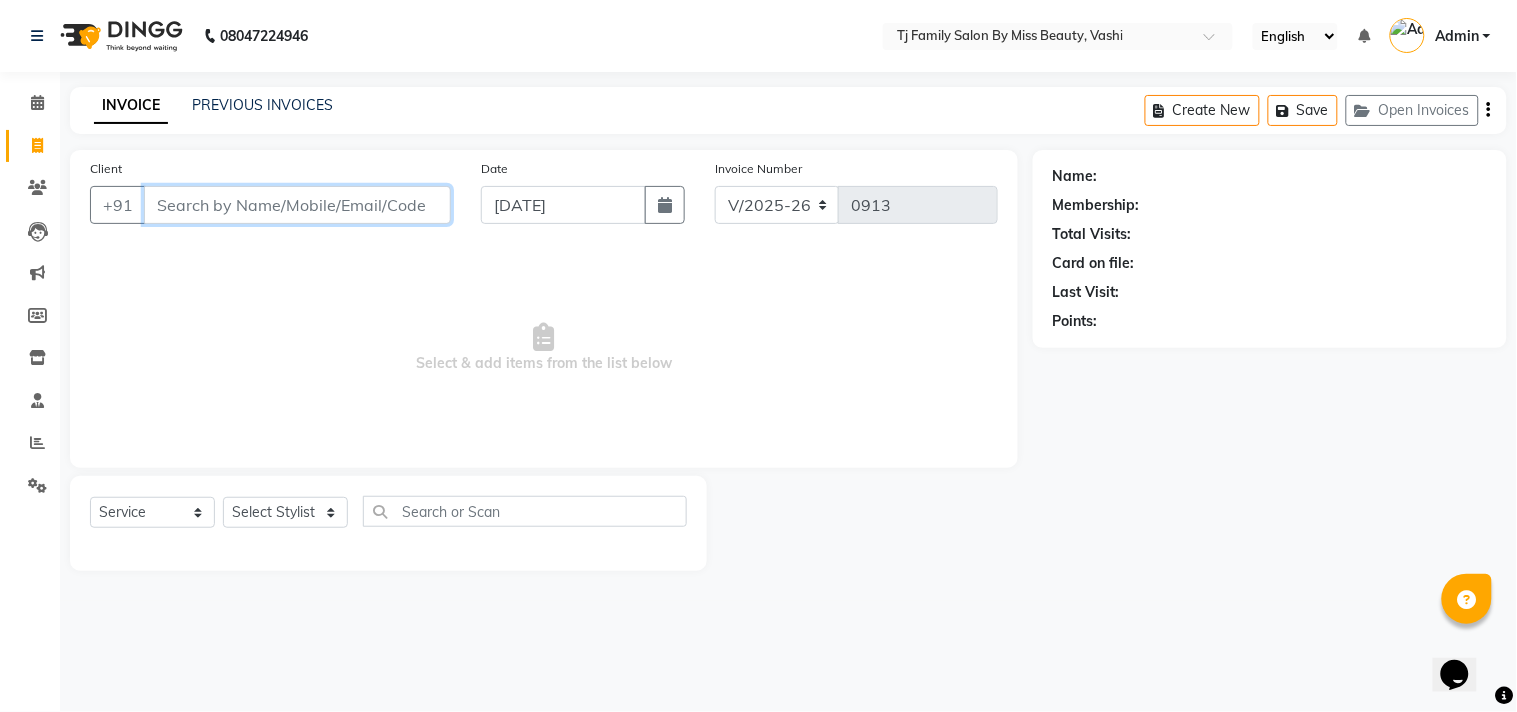 click on "Client" at bounding box center [297, 205] 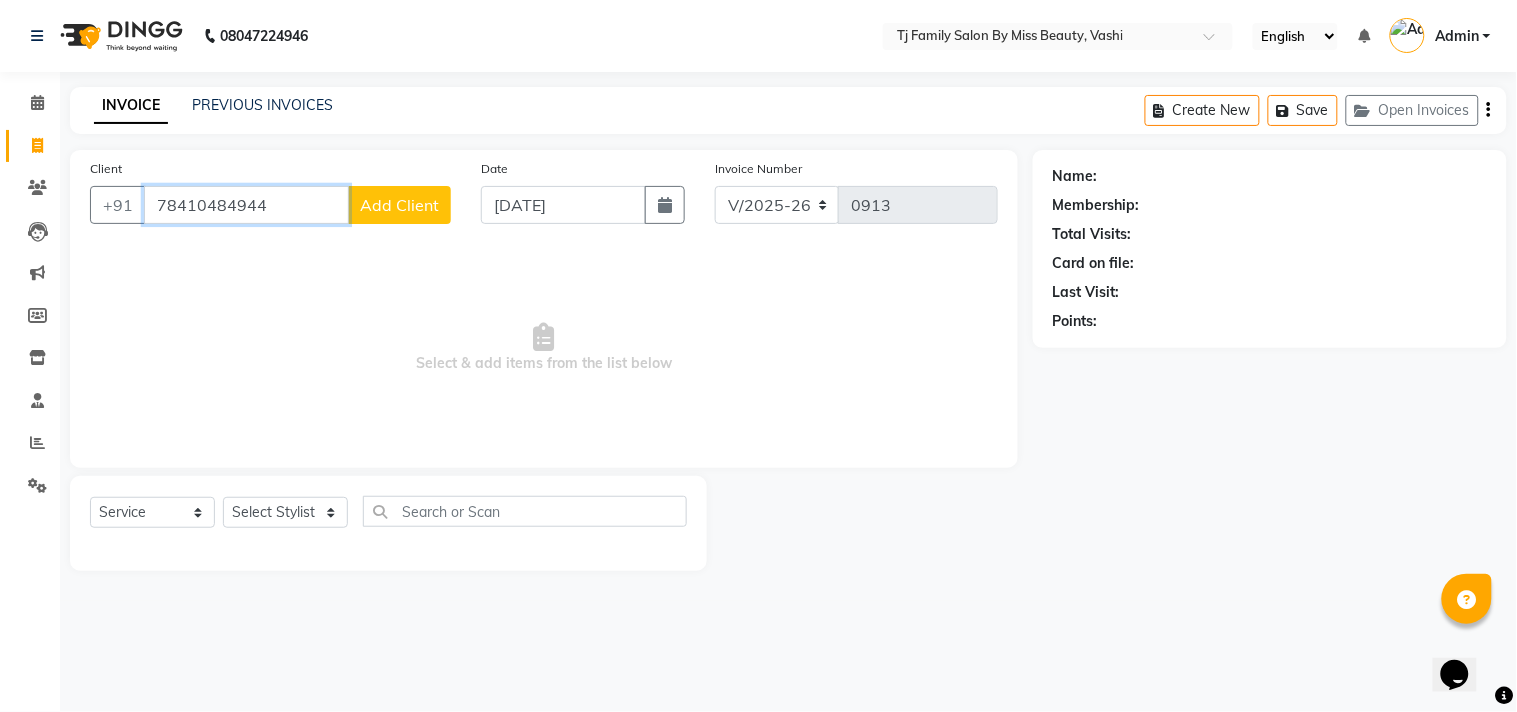 type on "78410484944" 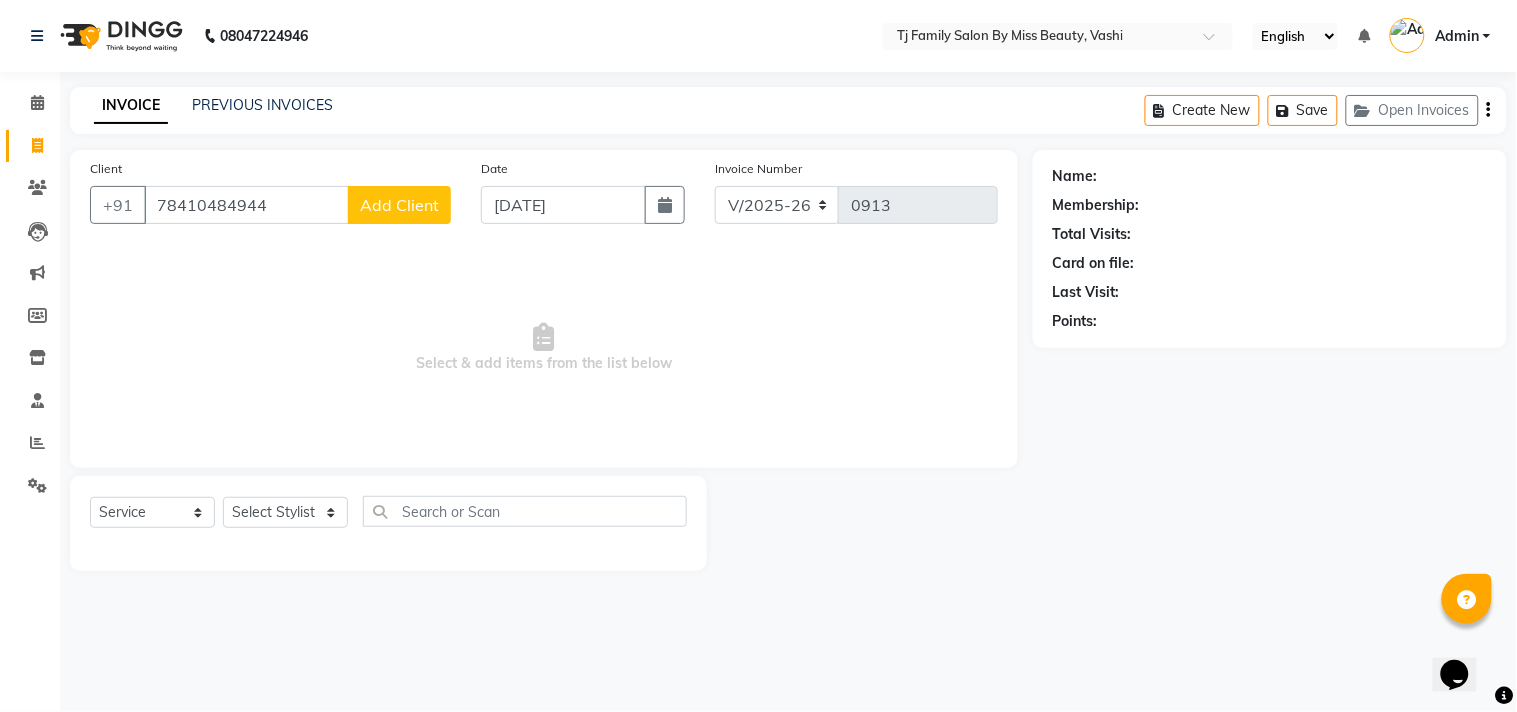 click on "Add Client" 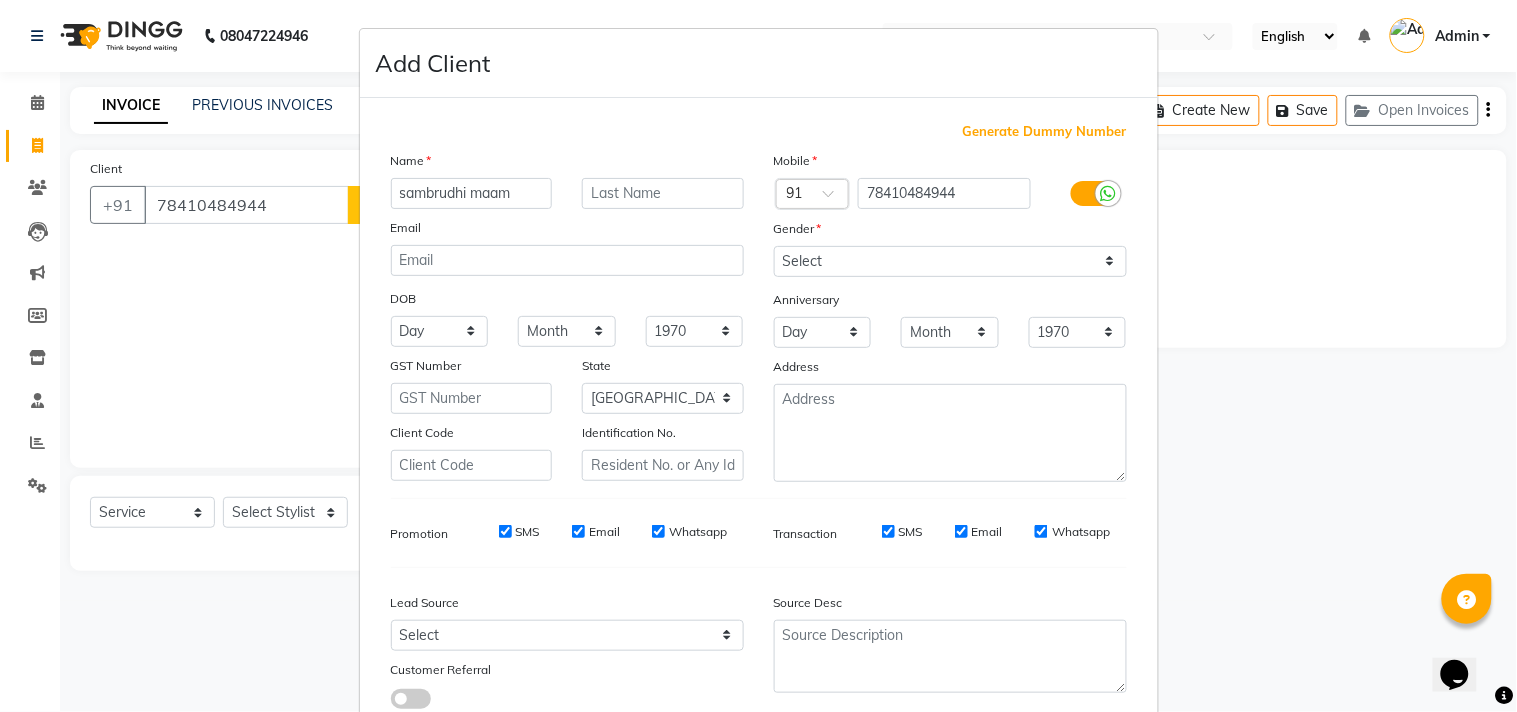 type on "sambrudhi maam" 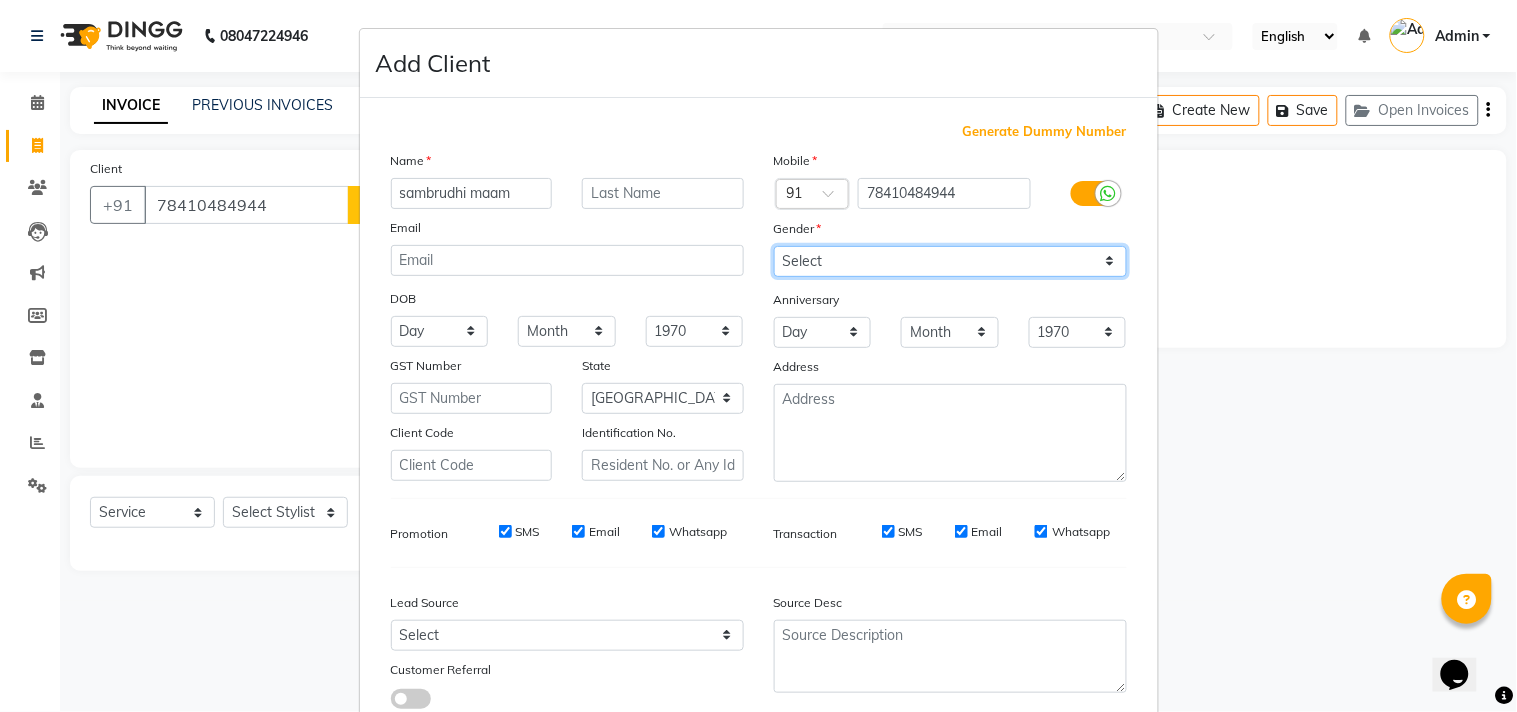 click on "Select [DEMOGRAPHIC_DATA] [DEMOGRAPHIC_DATA] Other Prefer Not To Say" at bounding box center [950, 261] 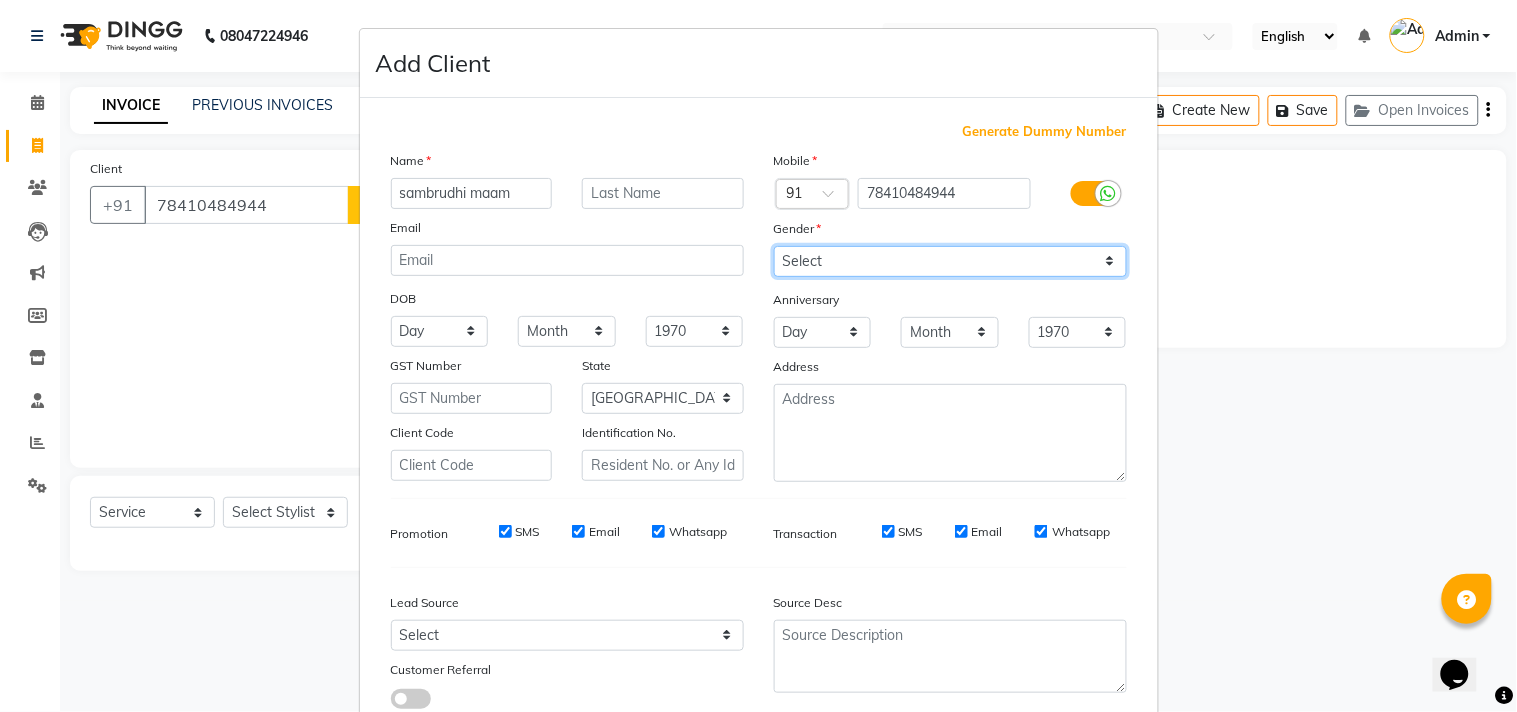 select on "[DEMOGRAPHIC_DATA]" 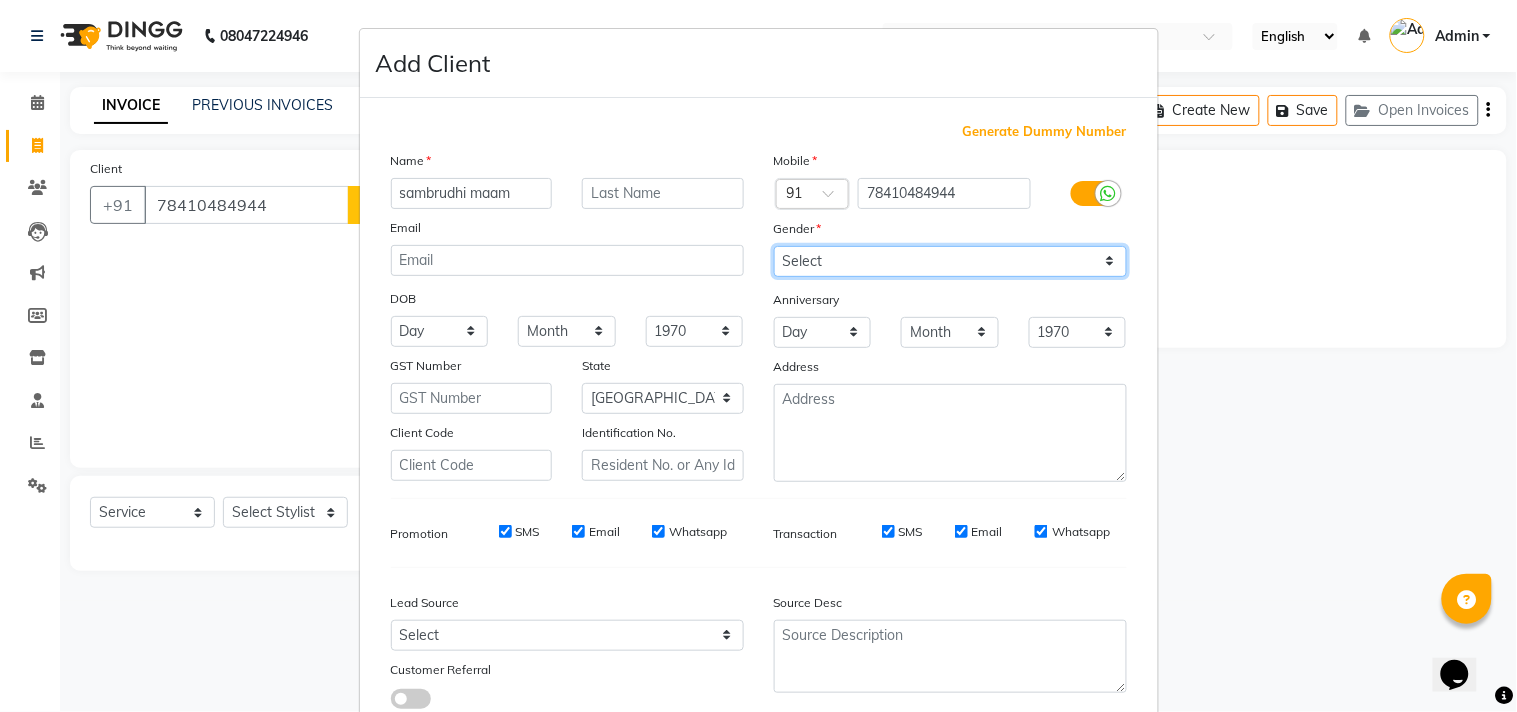click on "Select [DEMOGRAPHIC_DATA] [DEMOGRAPHIC_DATA] Other Prefer Not To Say" at bounding box center (950, 261) 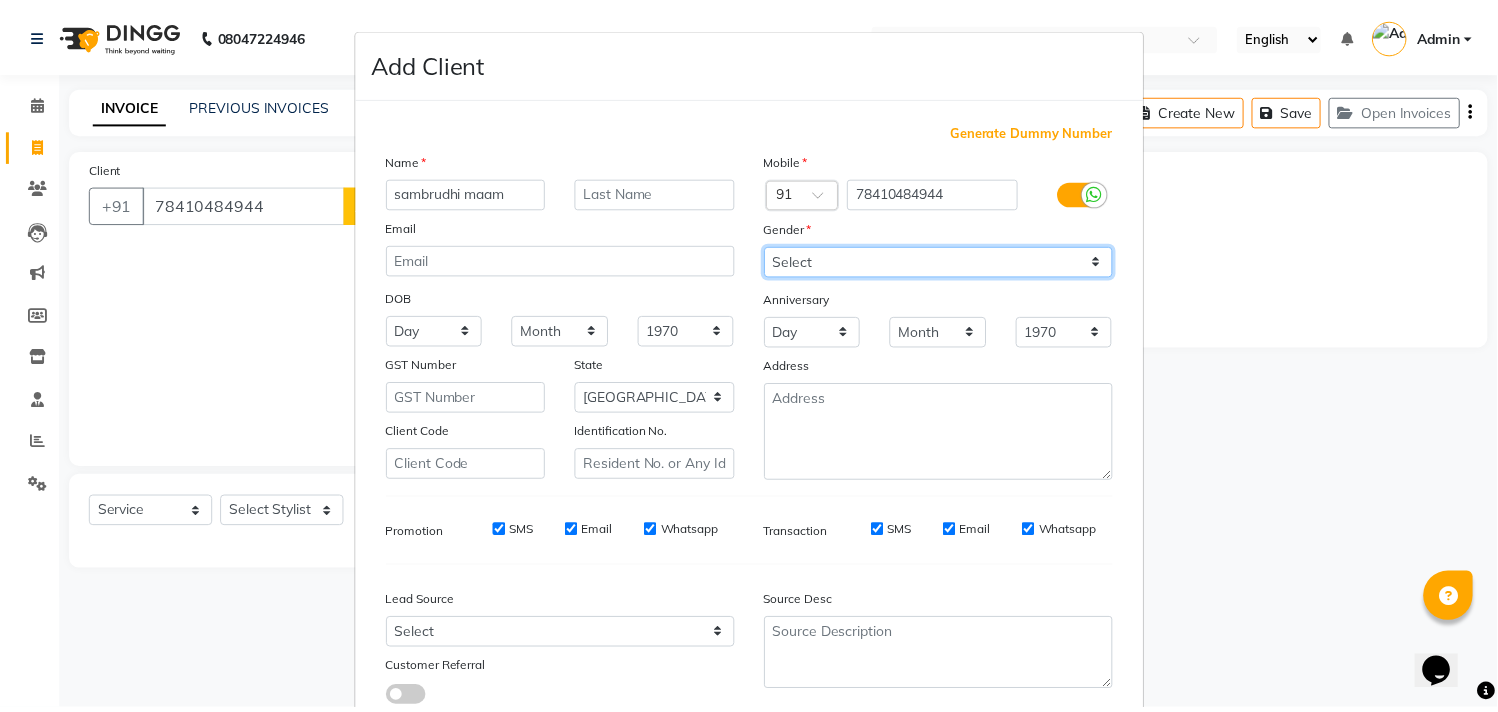 scroll, scrollTop: 138, scrollLeft: 0, axis: vertical 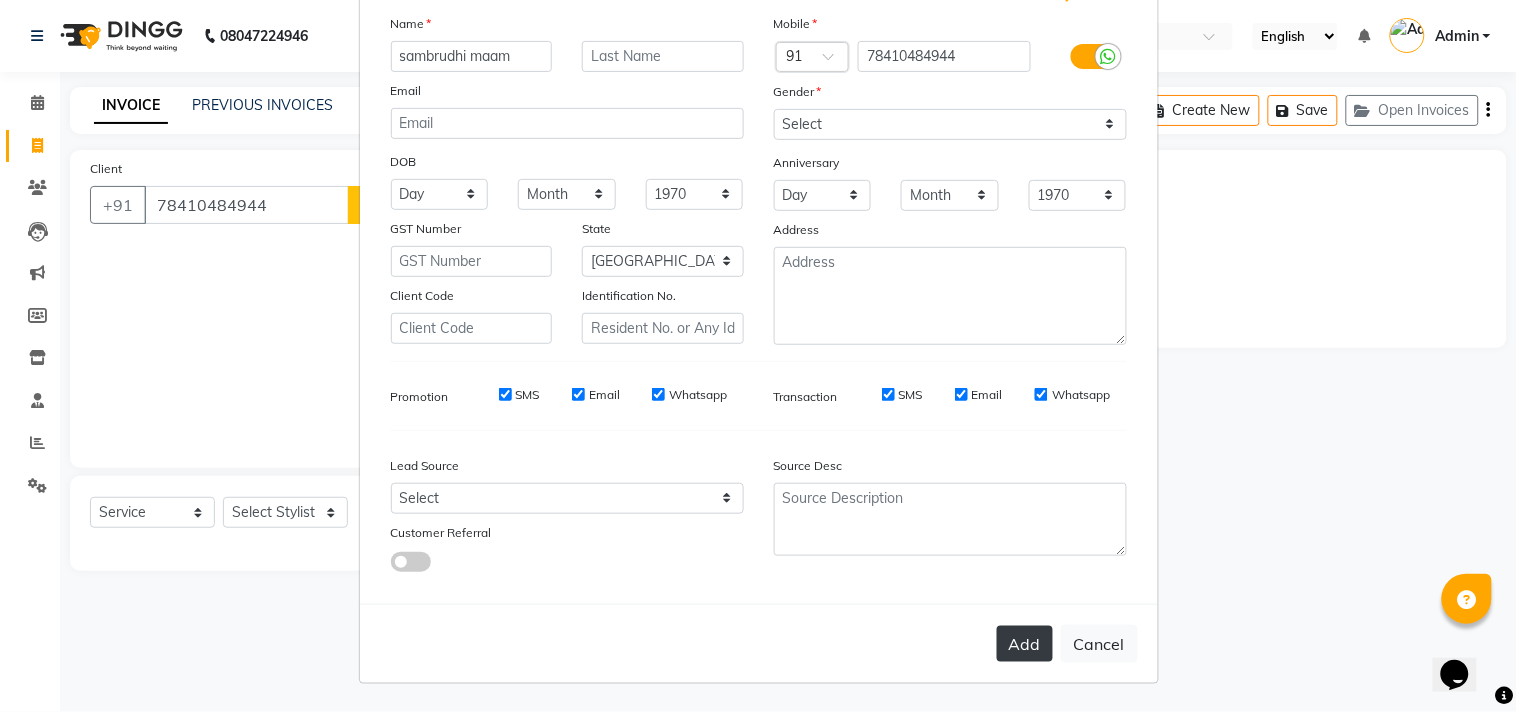 click on "Add" at bounding box center [1025, 644] 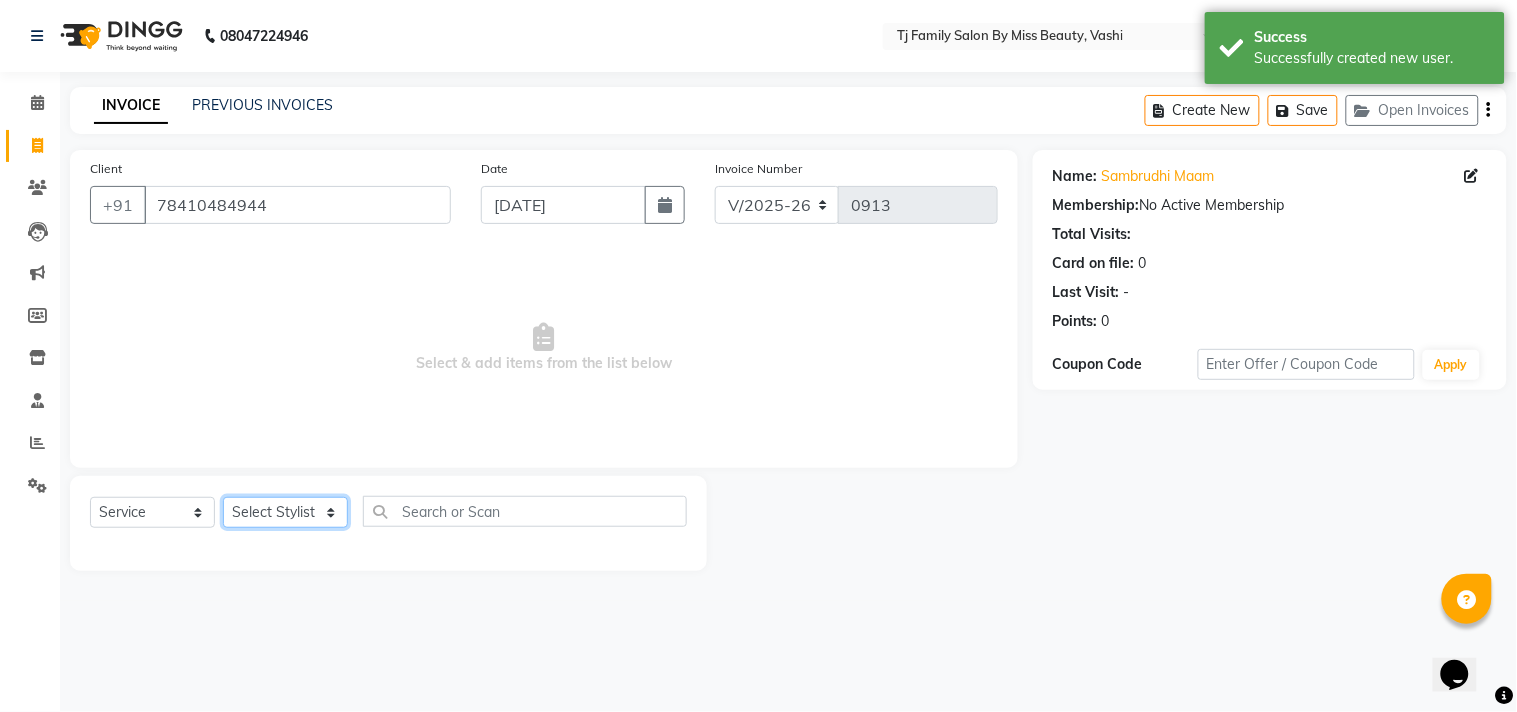 click on "Select Stylist deepak maitay [PERSON_NAME] [PERSON_NAME] Ramita [PERSON_NAME] [PERSON_NAME] more [PERSON_NAME]" 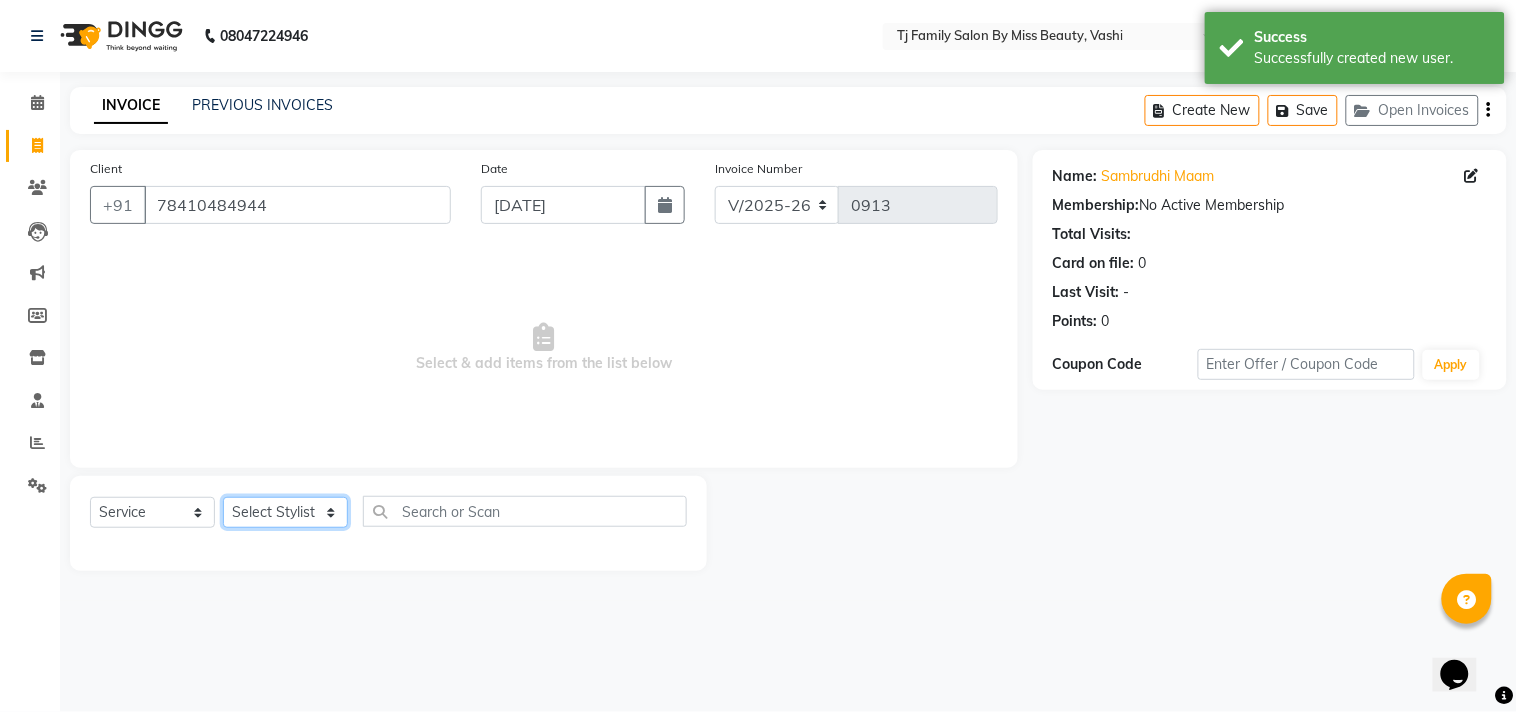 select on "65907" 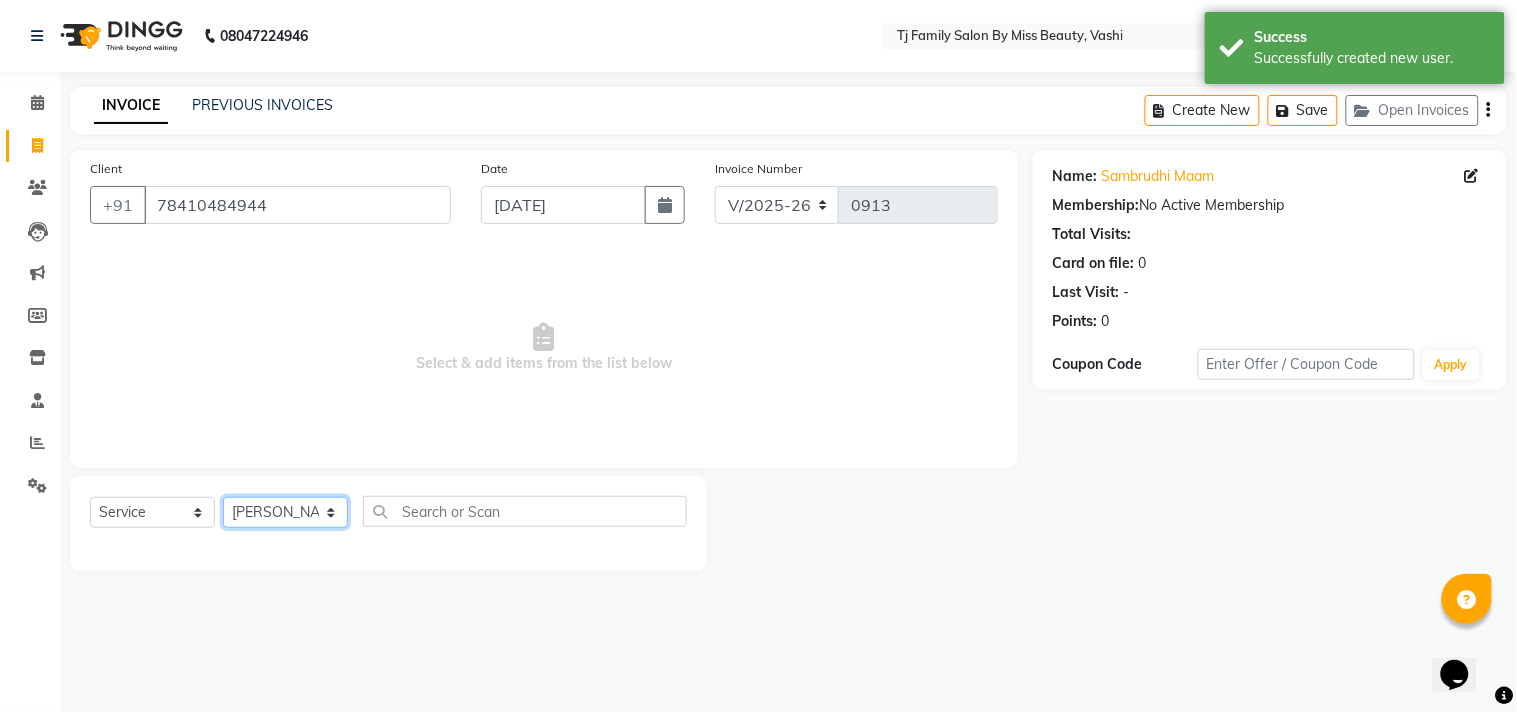 click on "Select Stylist deepak maitay [PERSON_NAME] [PERSON_NAME] Ramita [PERSON_NAME] [PERSON_NAME] more [PERSON_NAME]" 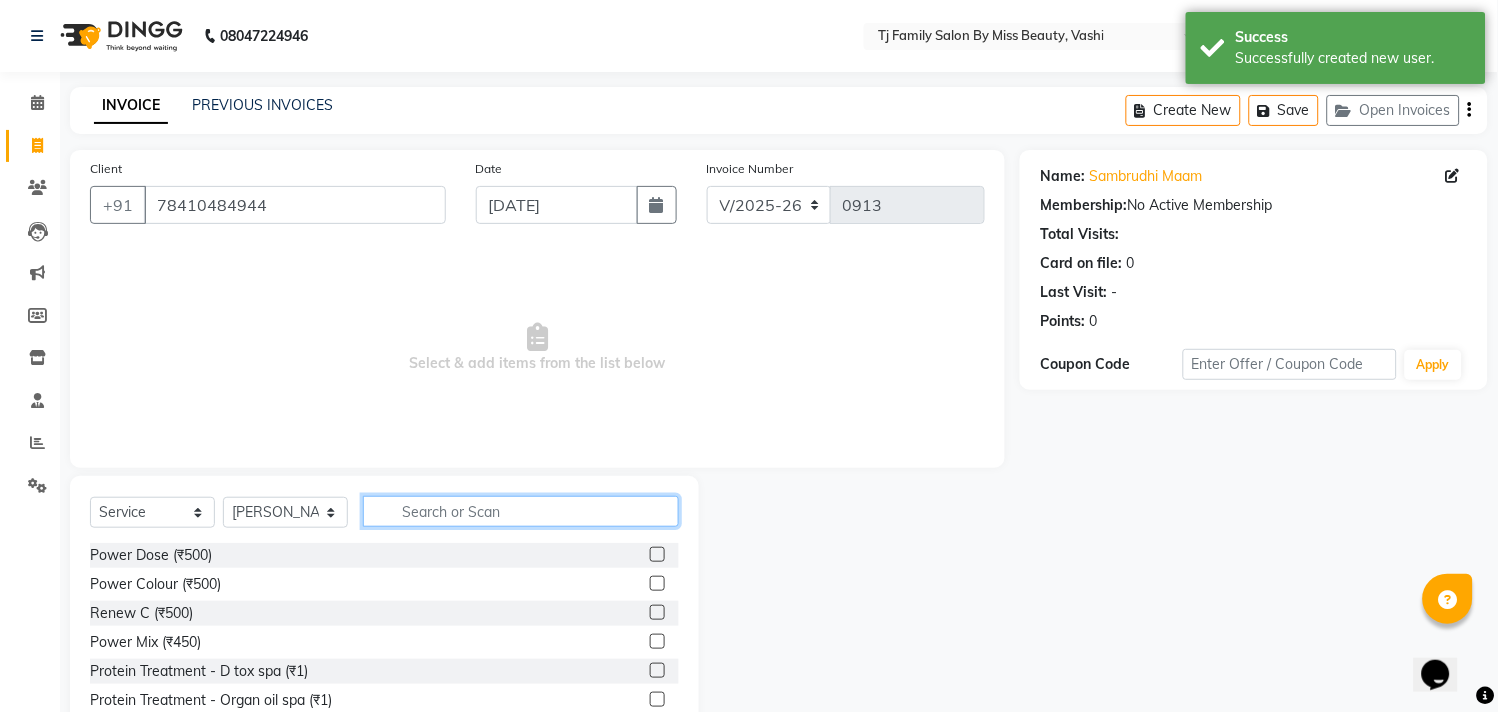 click 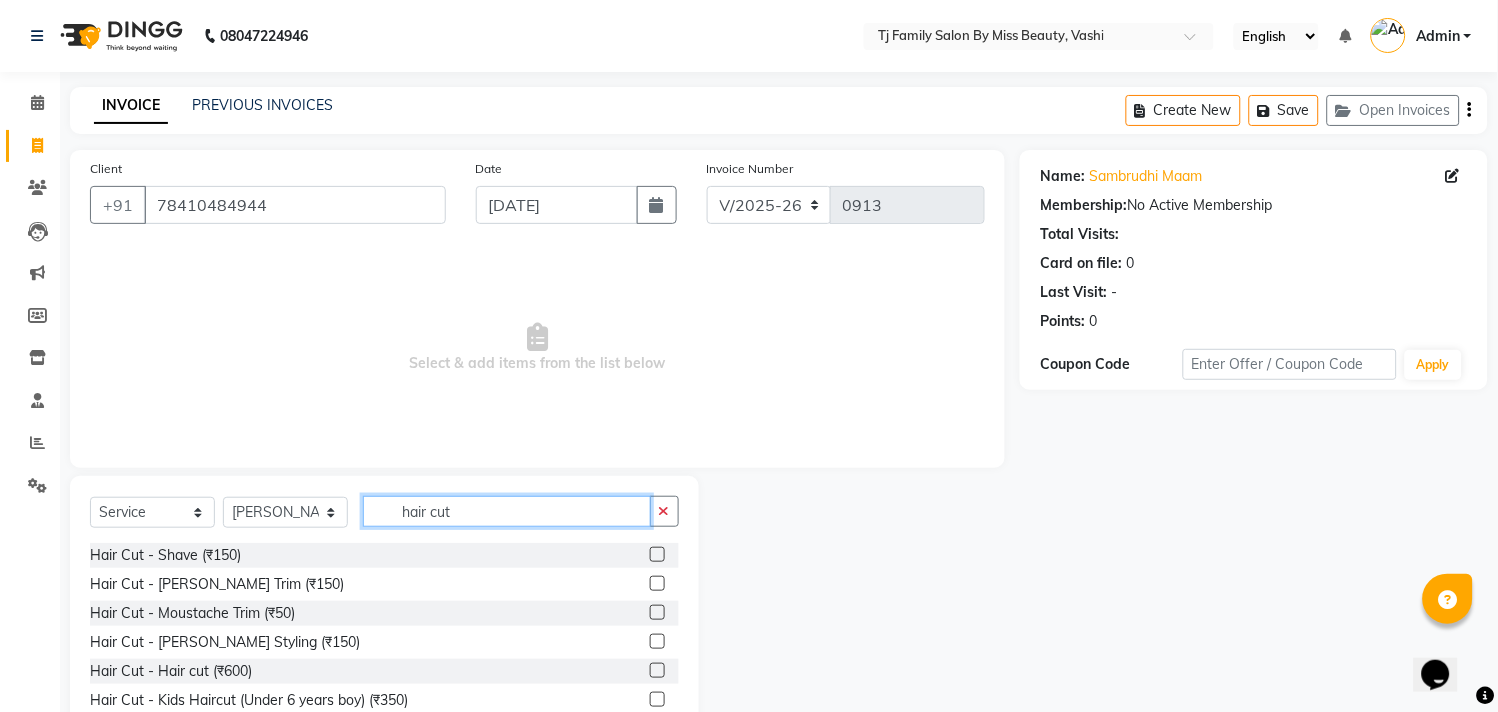 type on "hair cut" 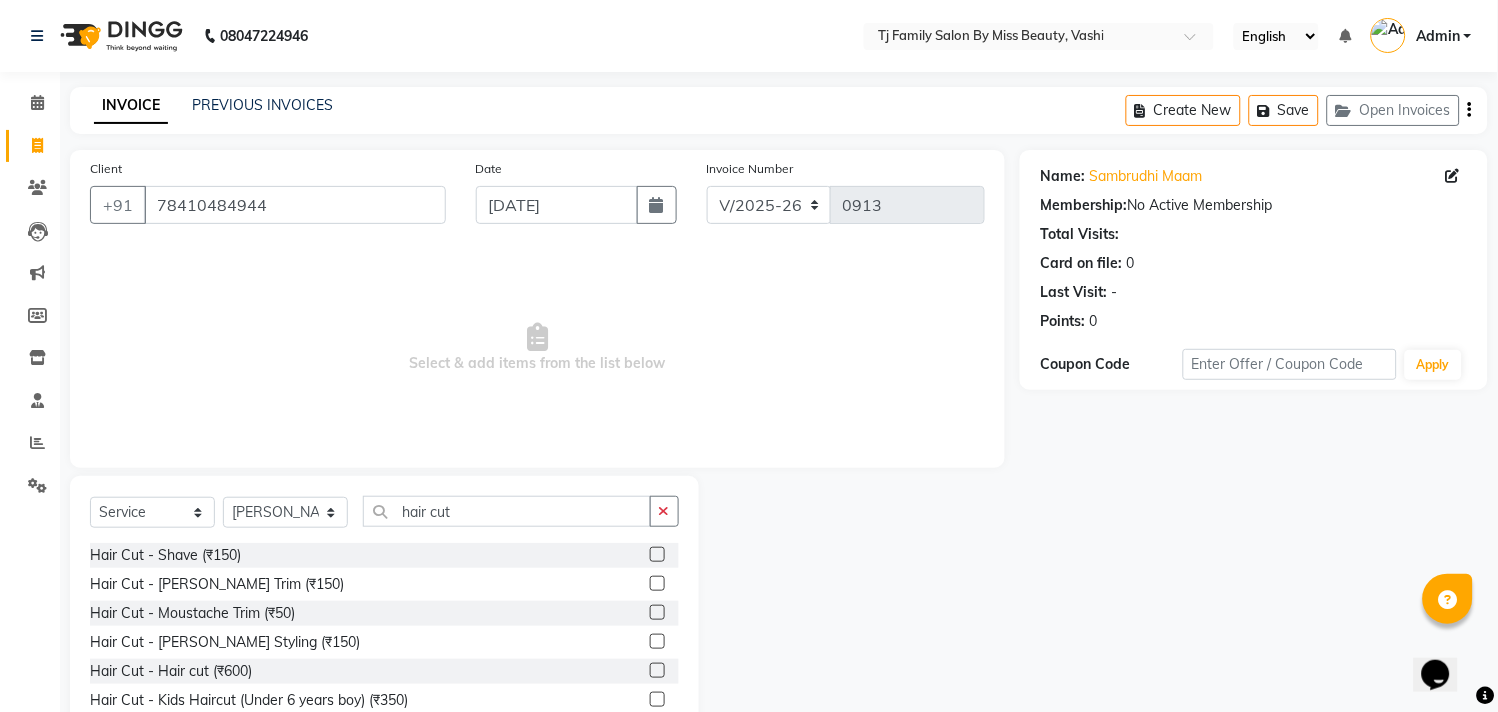 click 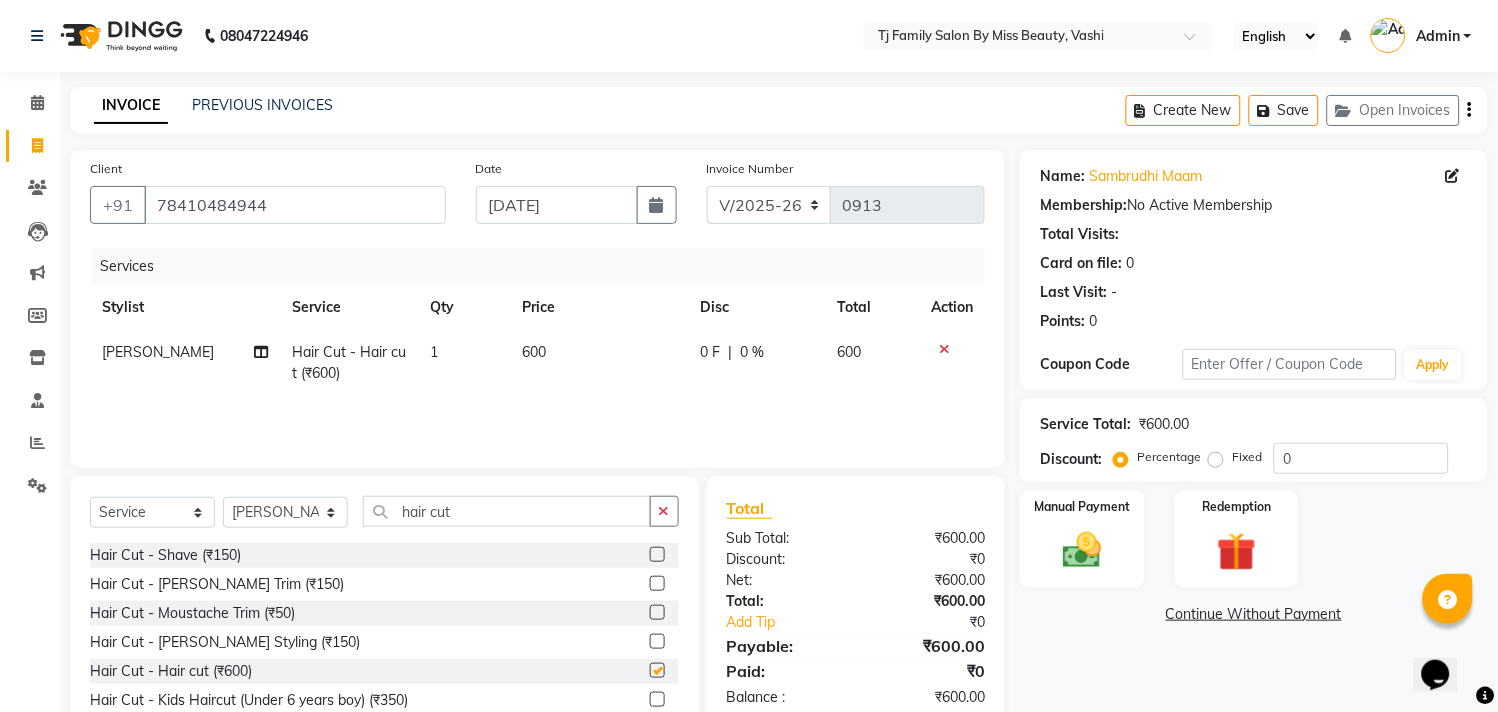 checkbox on "false" 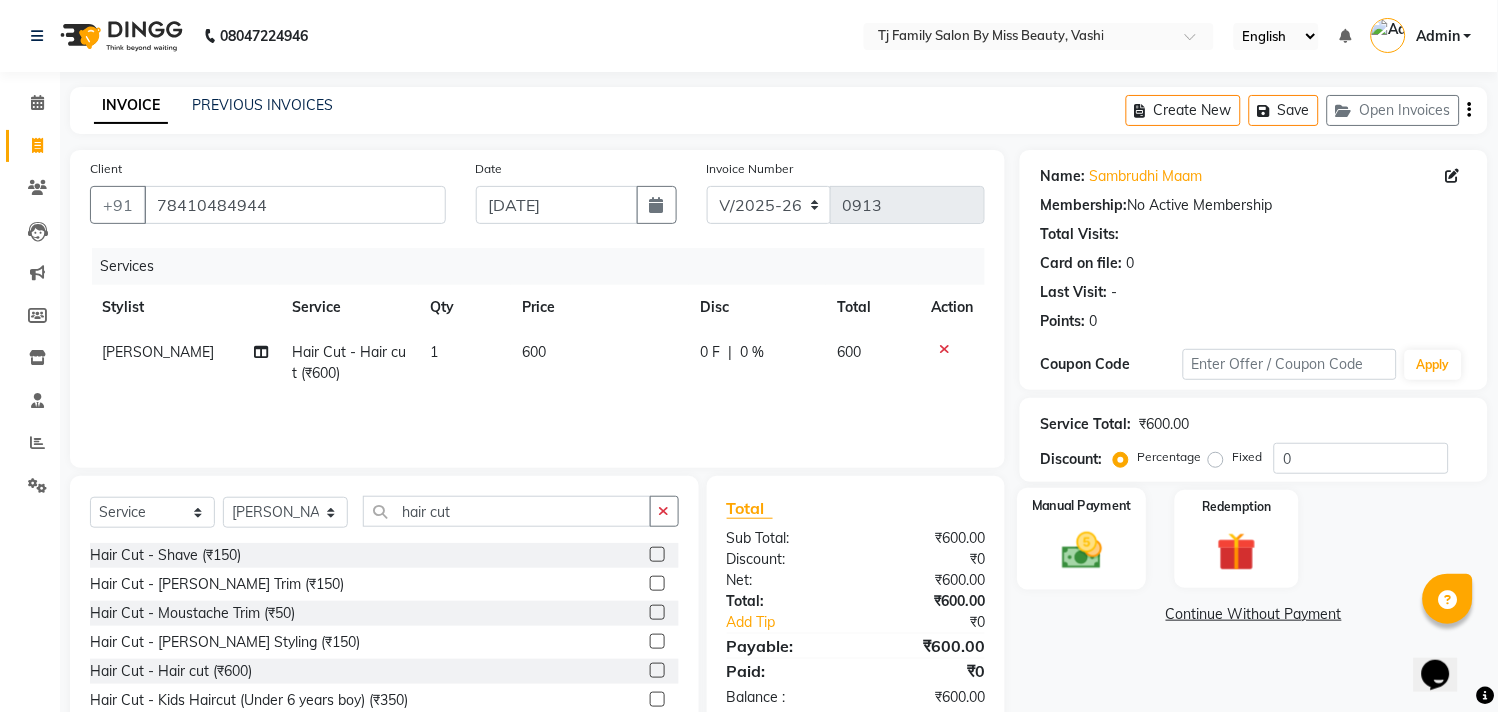 click 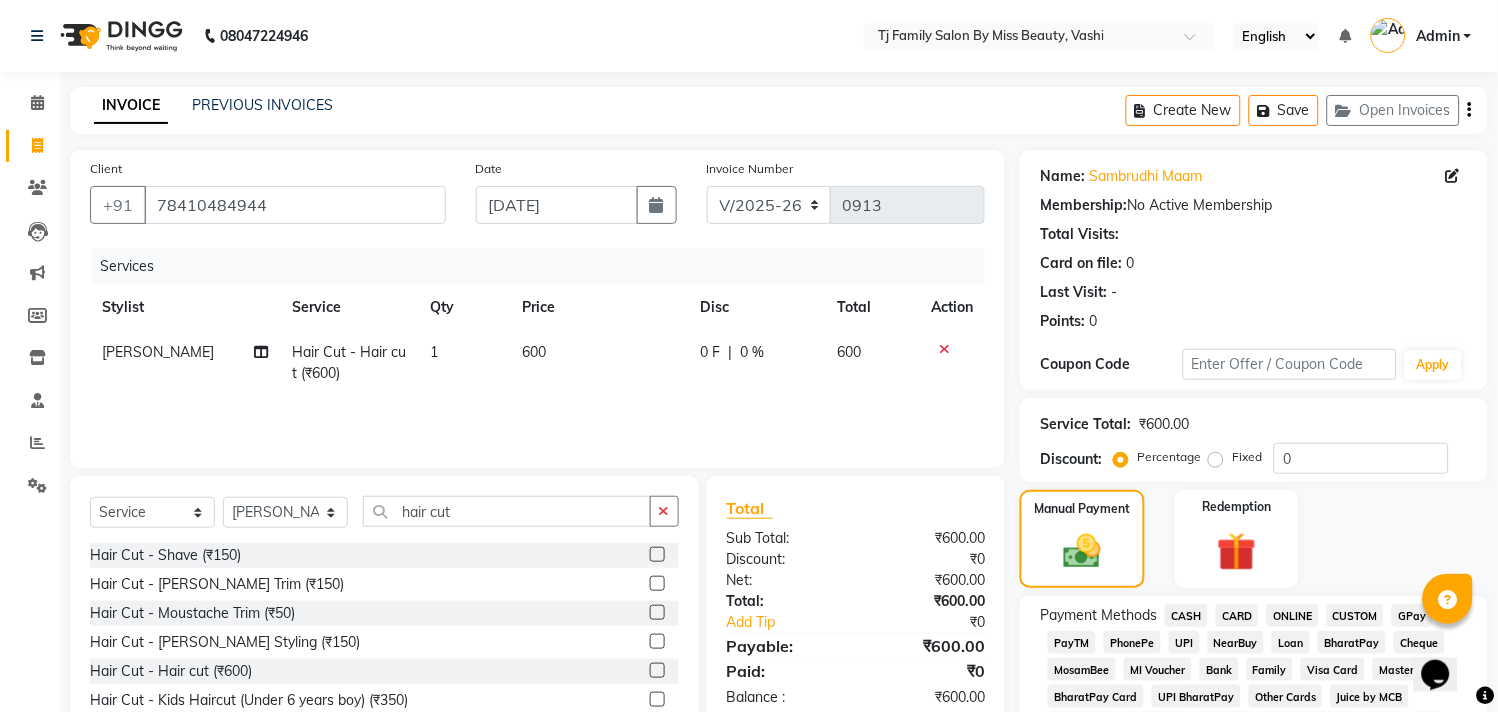 click on "CASH" 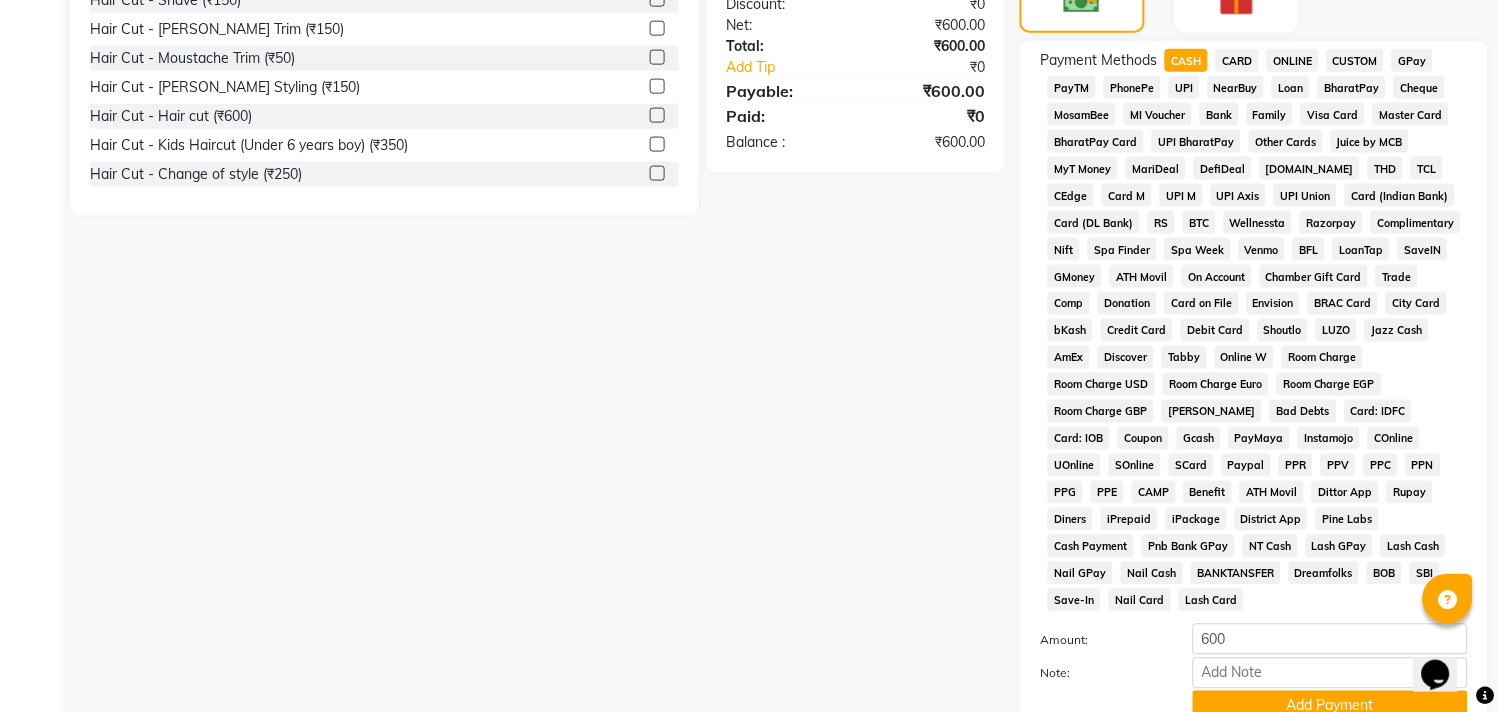 scroll, scrollTop: 666, scrollLeft: 0, axis: vertical 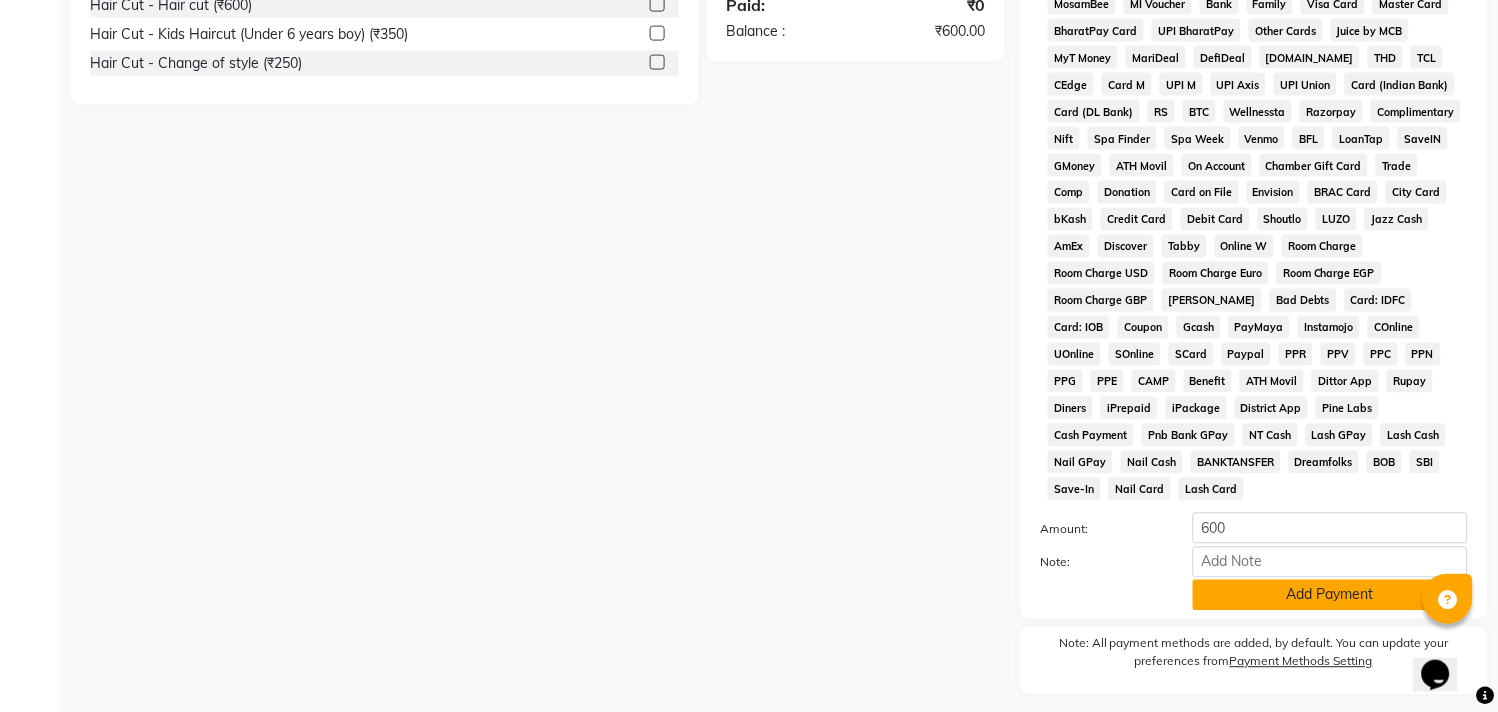 click on "Add Payment" 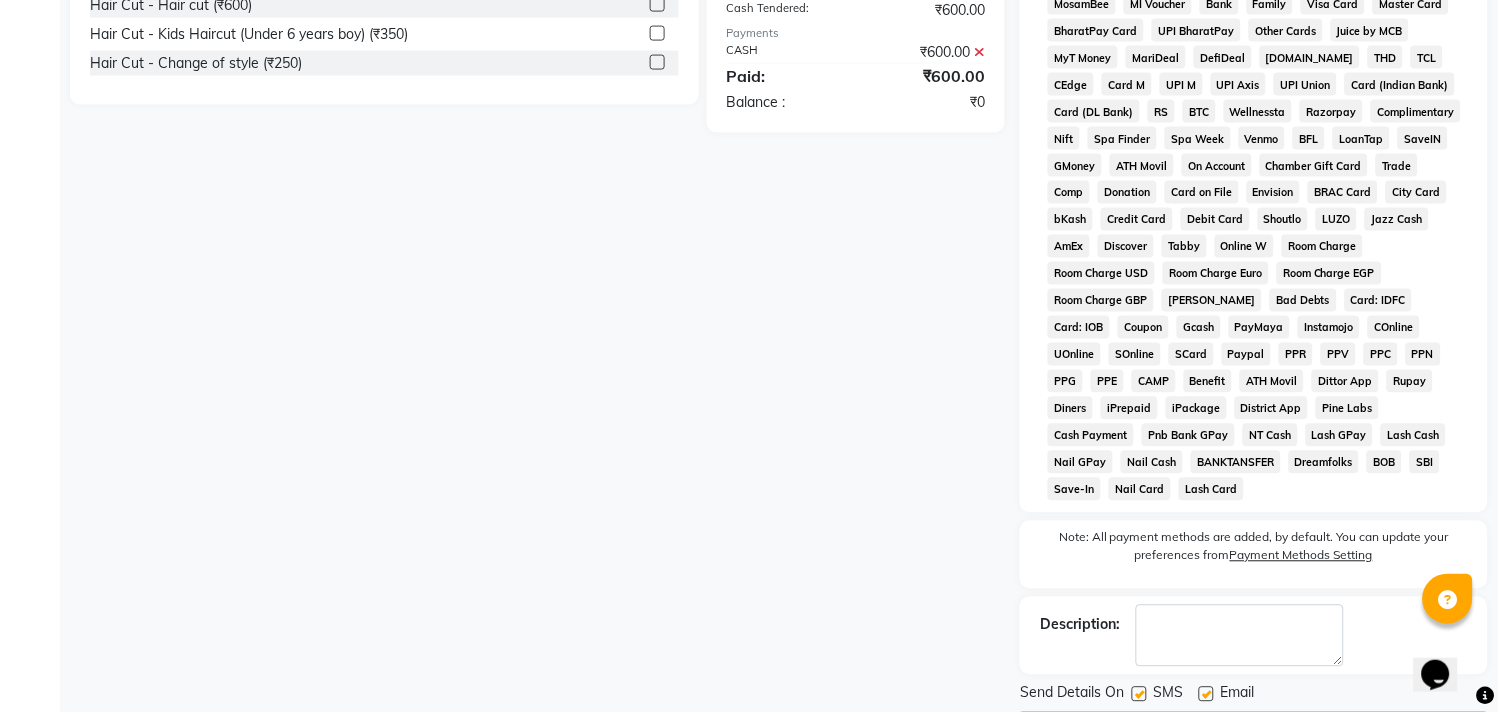 click on "Checkout" 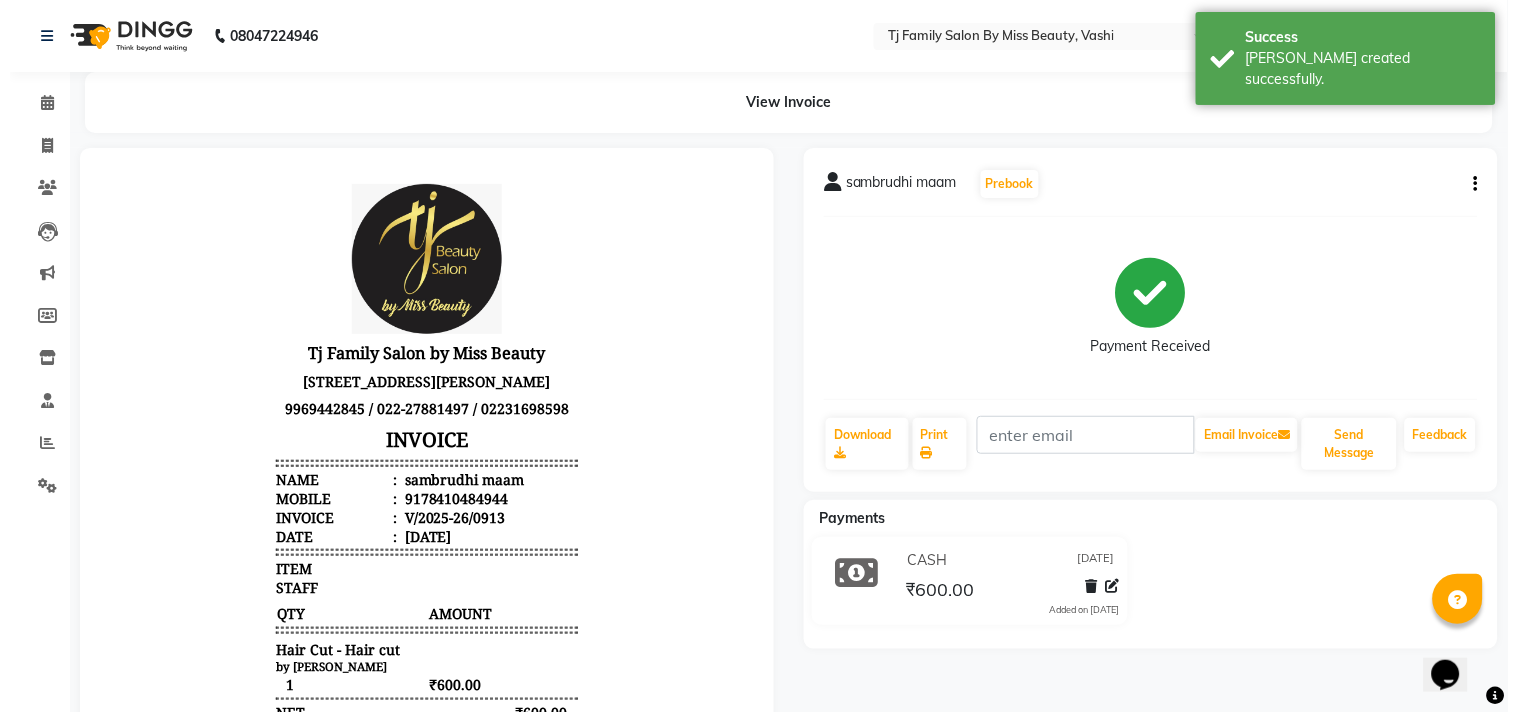 scroll, scrollTop: 0, scrollLeft: 0, axis: both 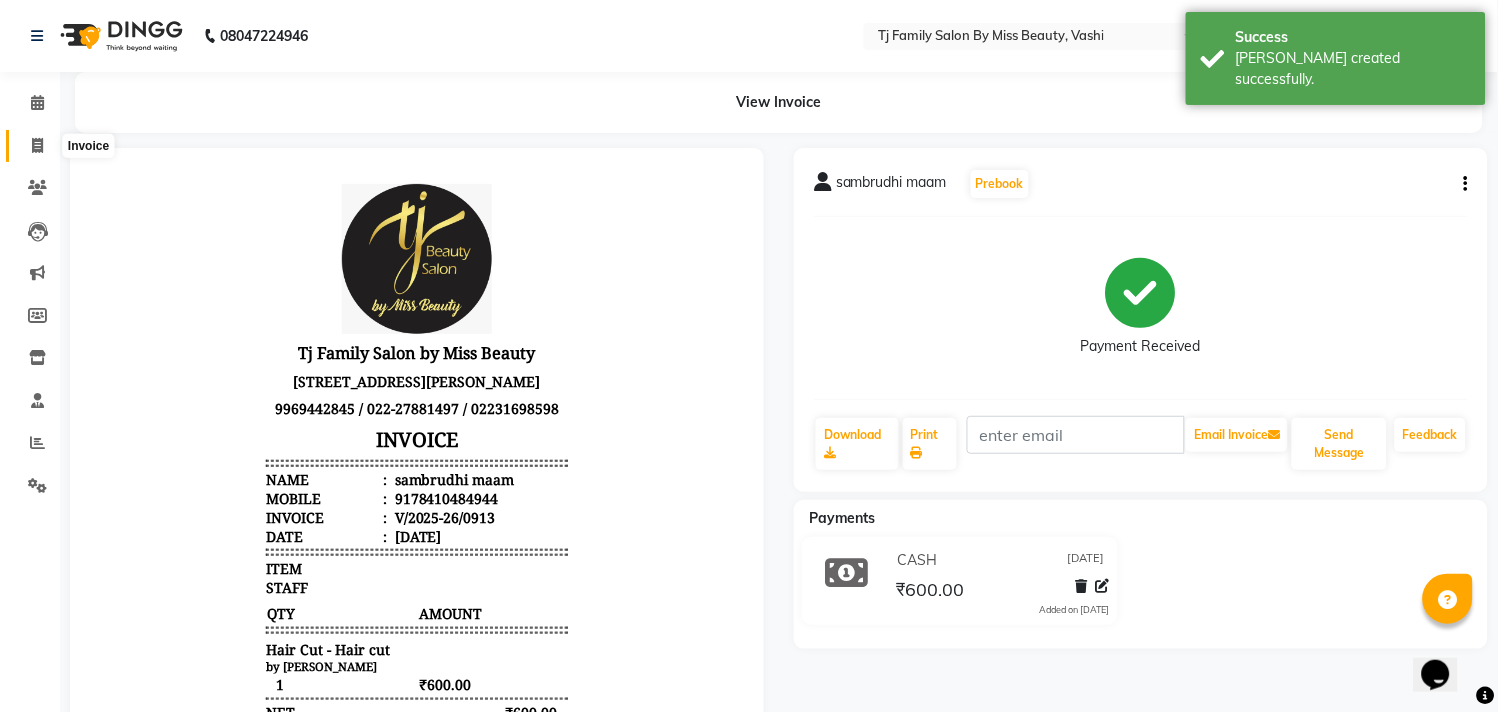 click 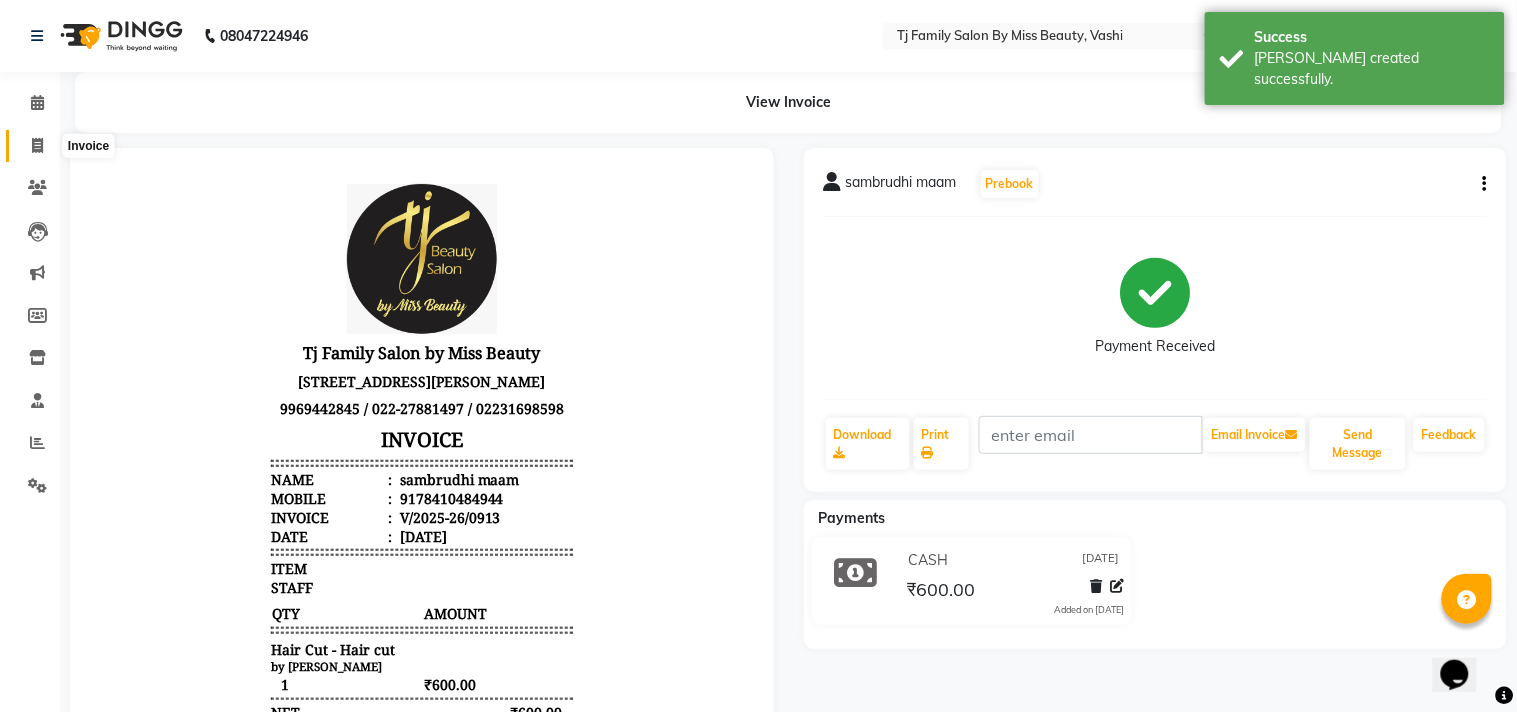 select on "703" 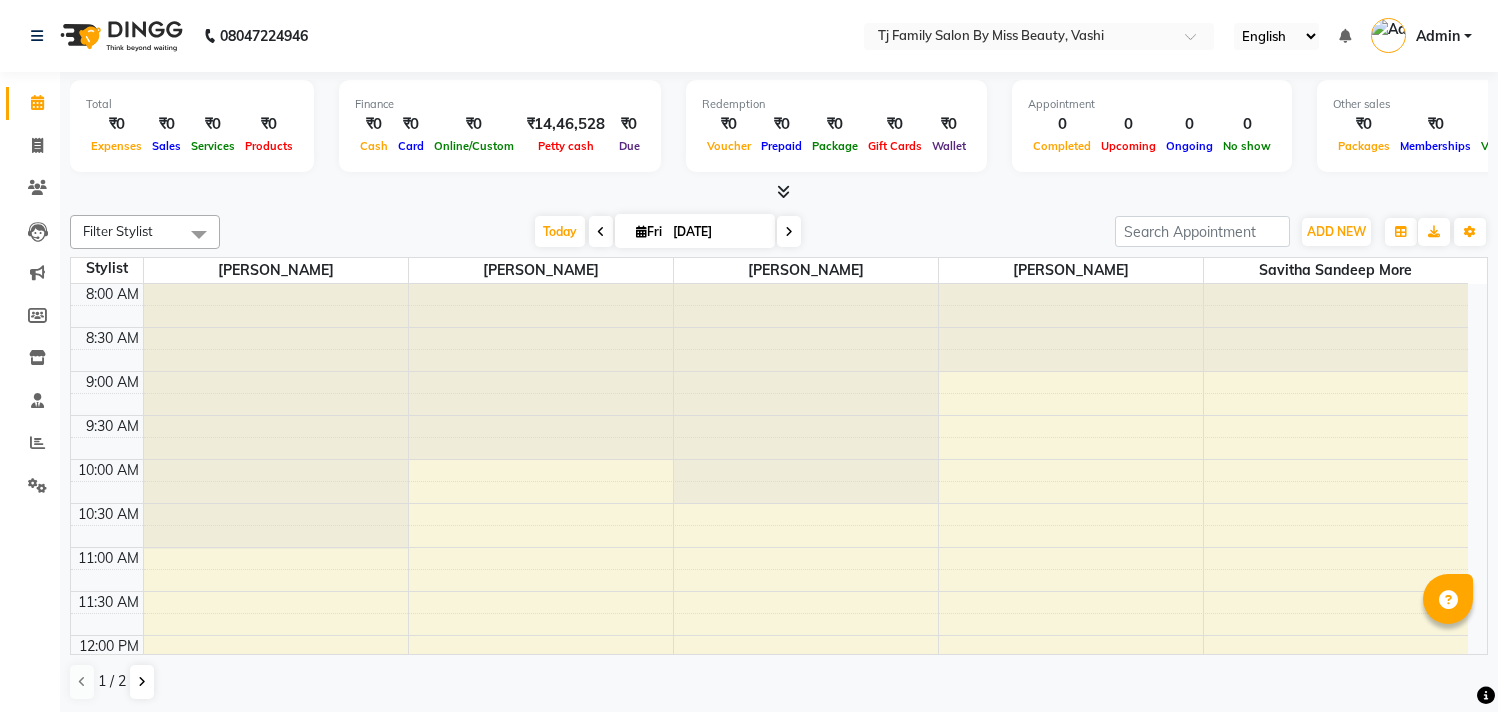 scroll, scrollTop: 0, scrollLeft: 0, axis: both 